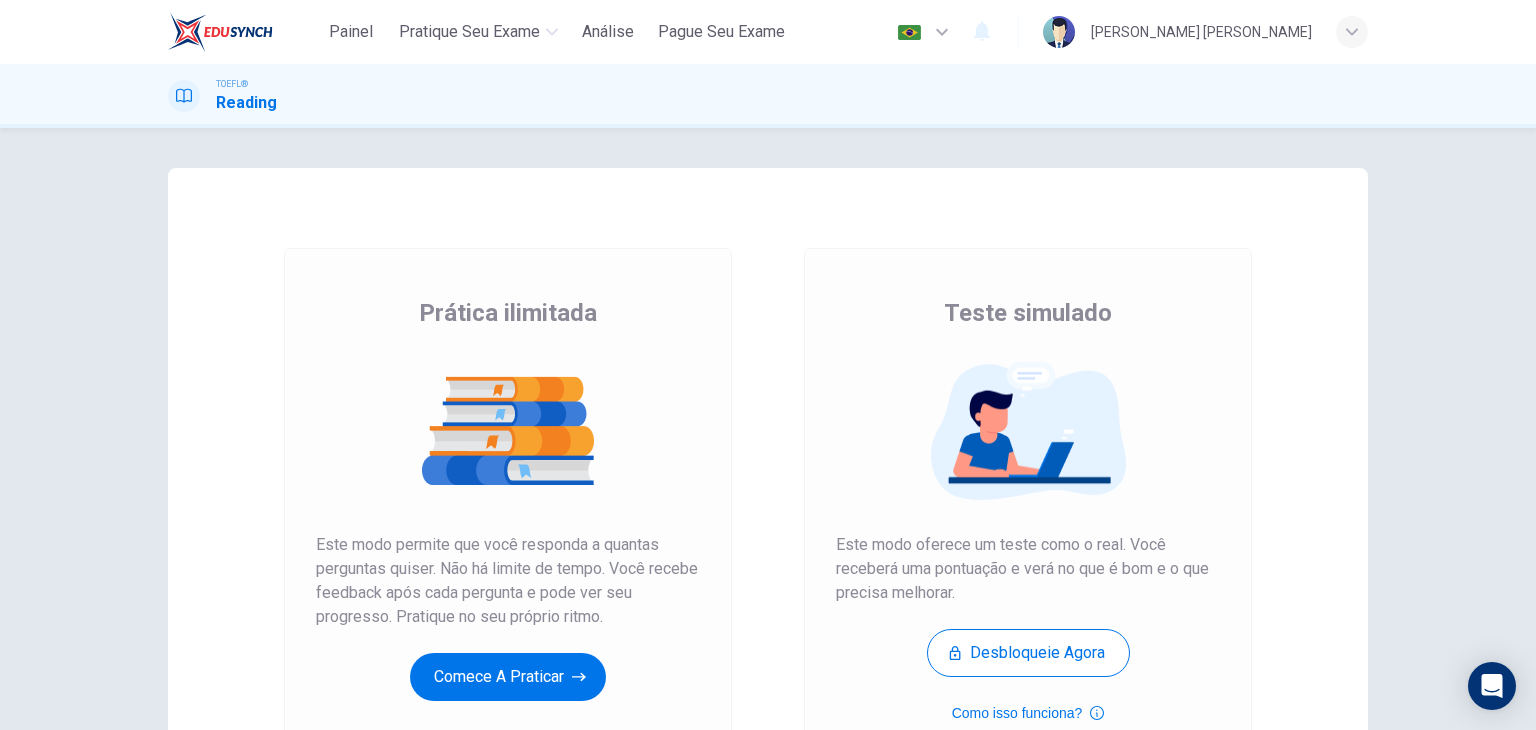 scroll, scrollTop: 0, scrollLeft: 0, axis: both 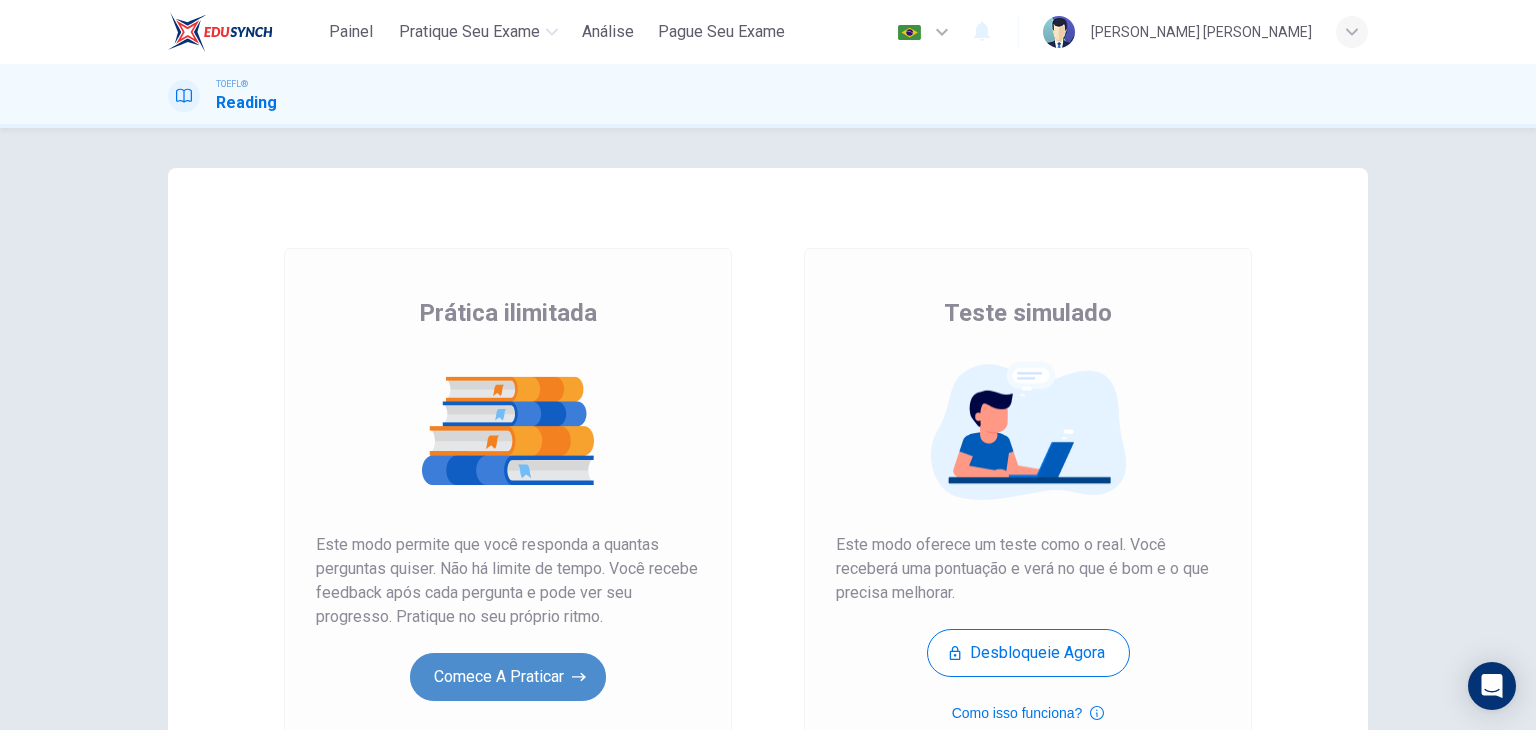 click on "Comece a praticar" at bounding box center [508, 677] 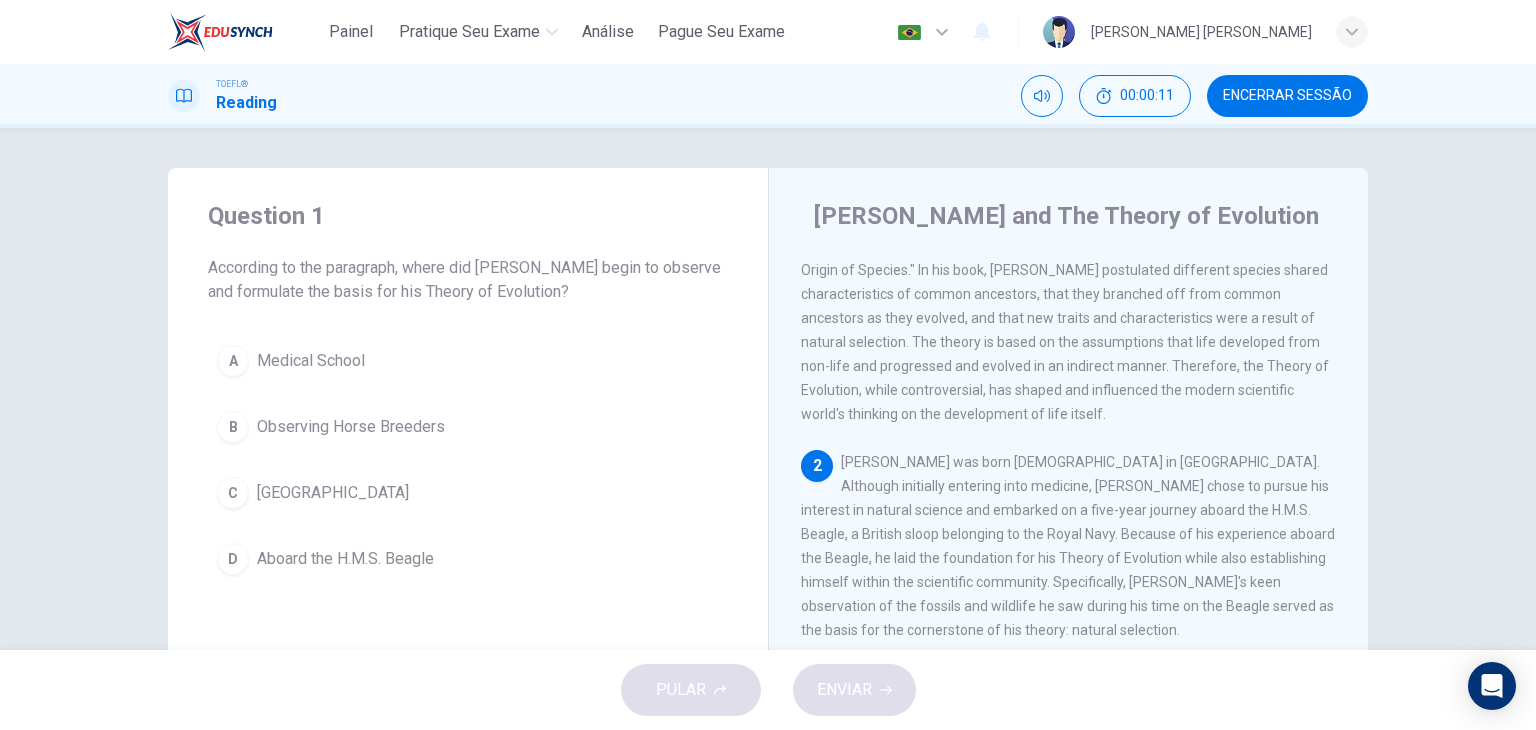 scroll, scrollTop: 100, scrollLeft: 0, axis: vertical 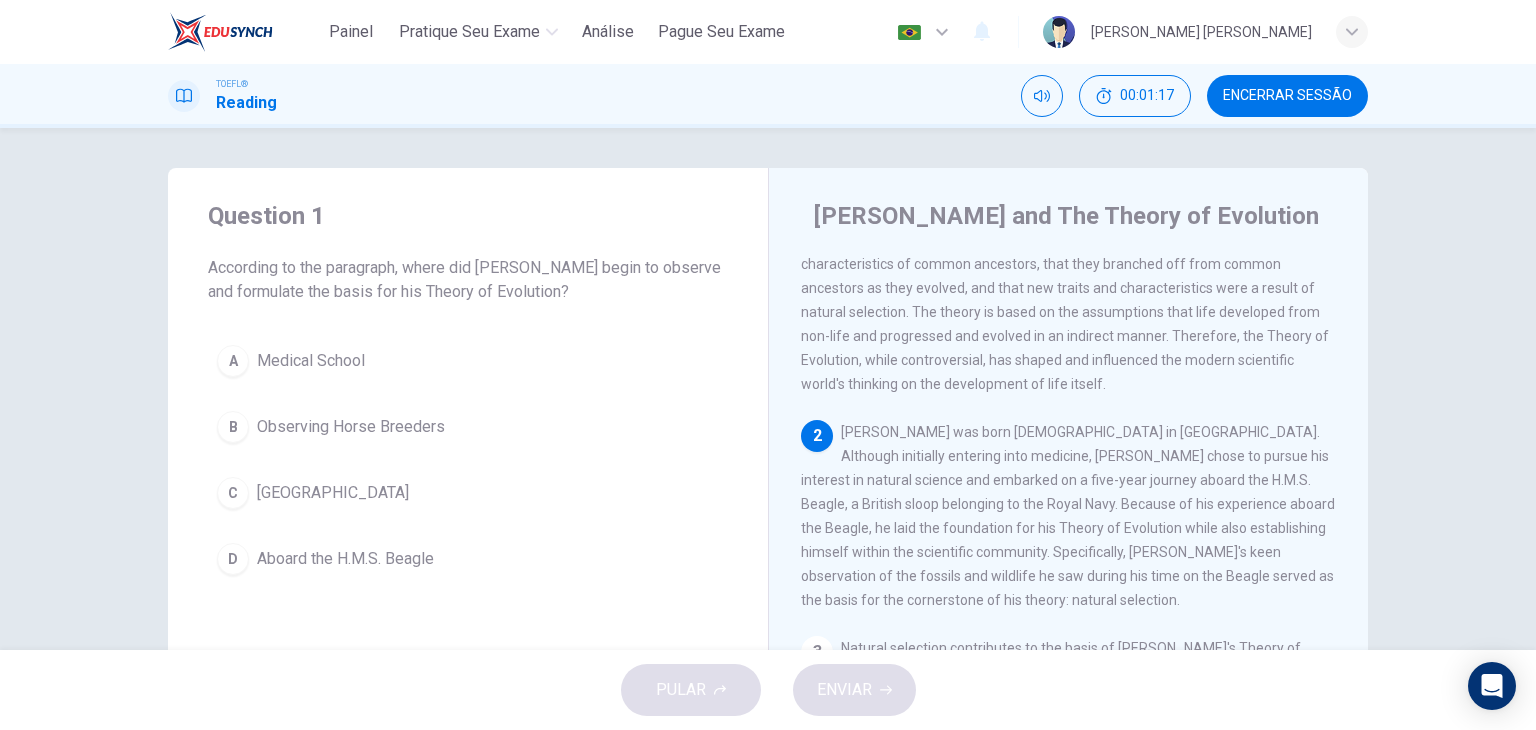click on "D Aboard the H.M.S. Beagle" at bounding box center (468, 559) 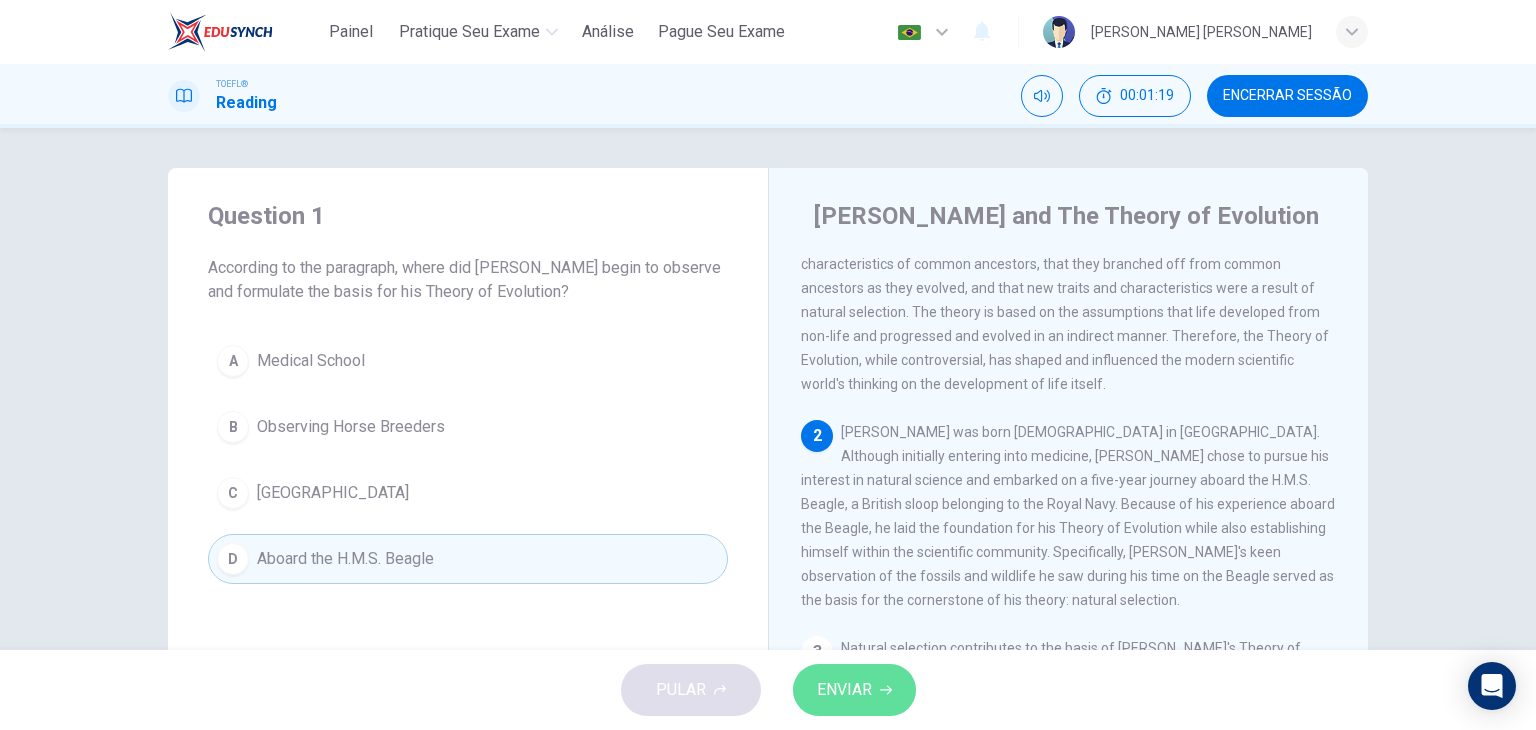 click on "ENVIAR" at bounding box center (854, 690) 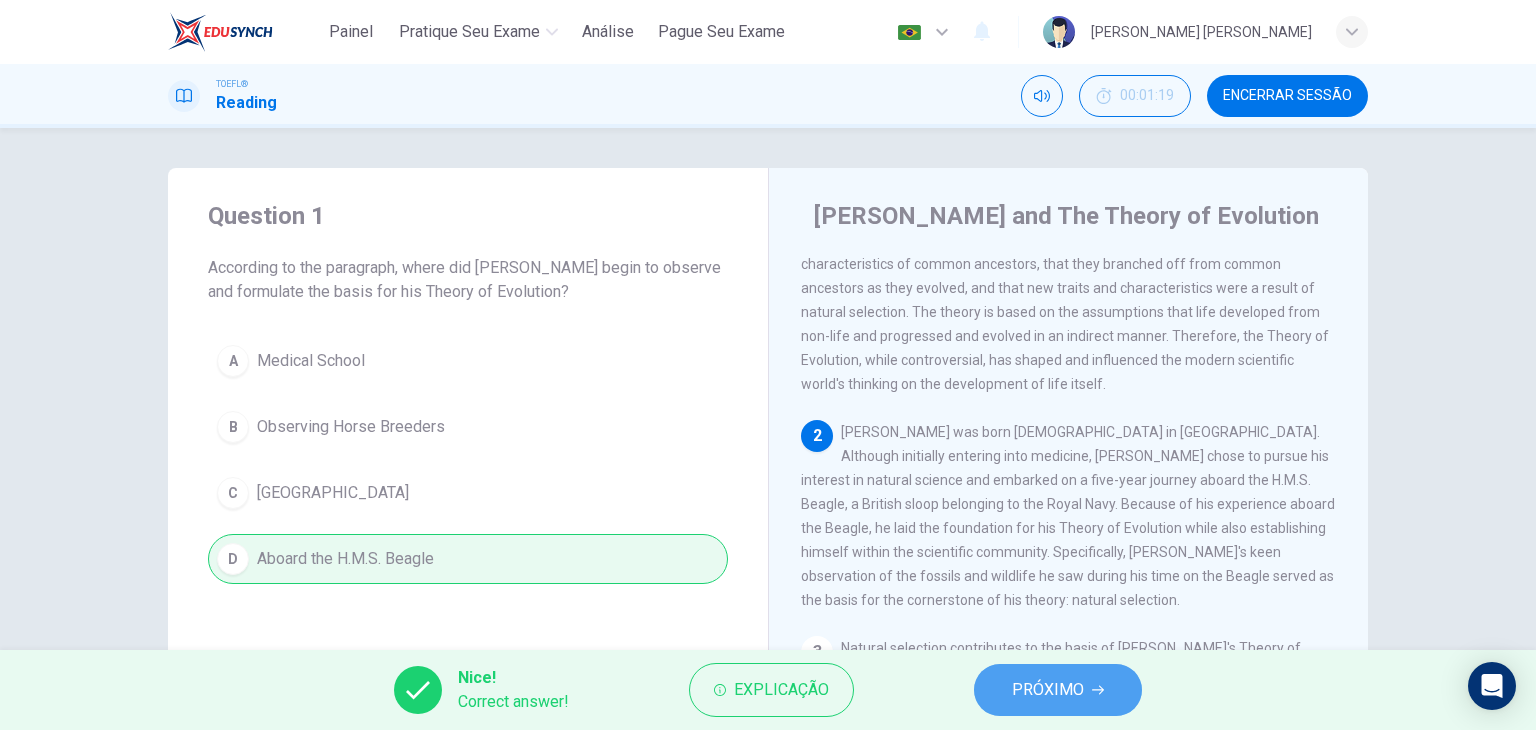 click on "PRÓXIMO" at bounding box center (1058, 690) 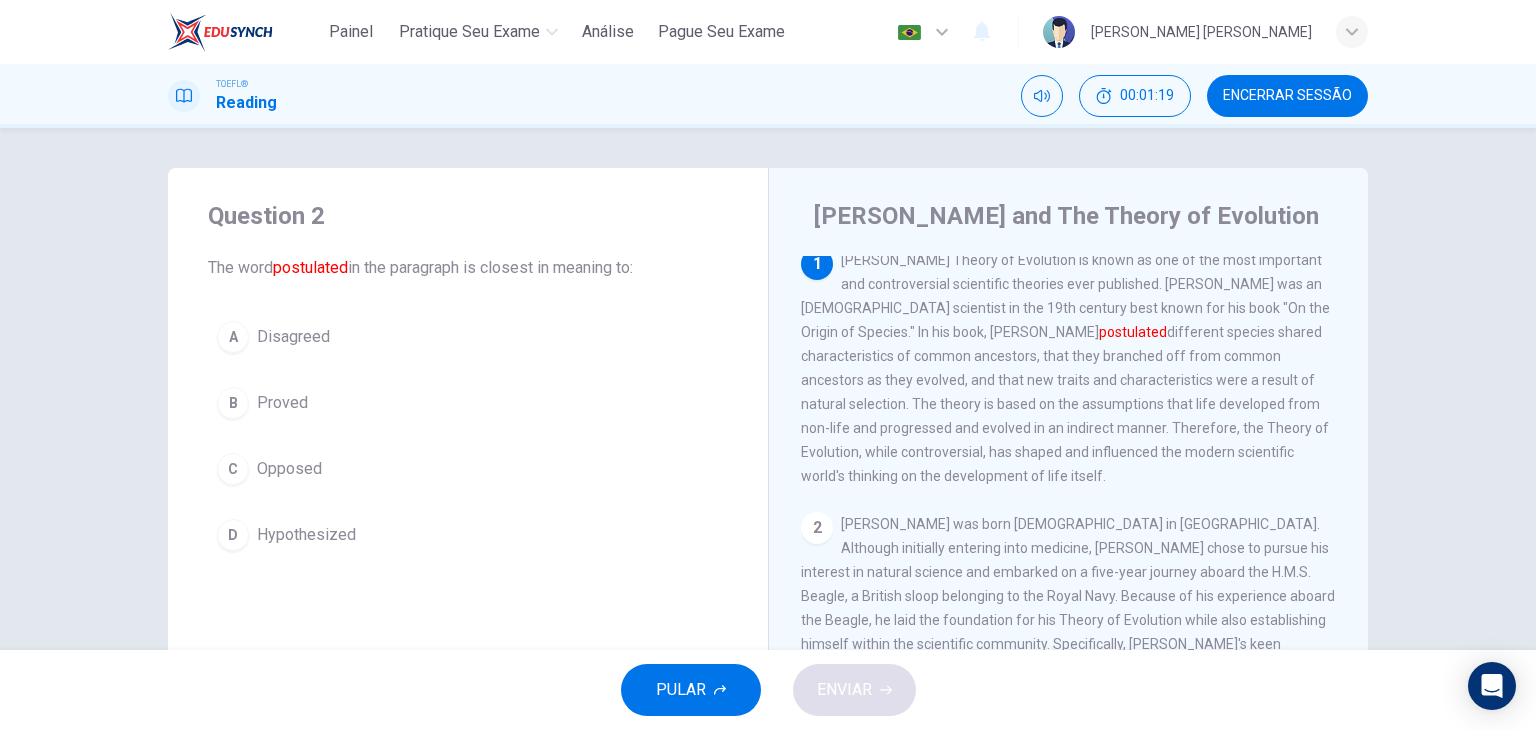 scroll, scrollTop: 0, scrollLeft: 0, axis: both 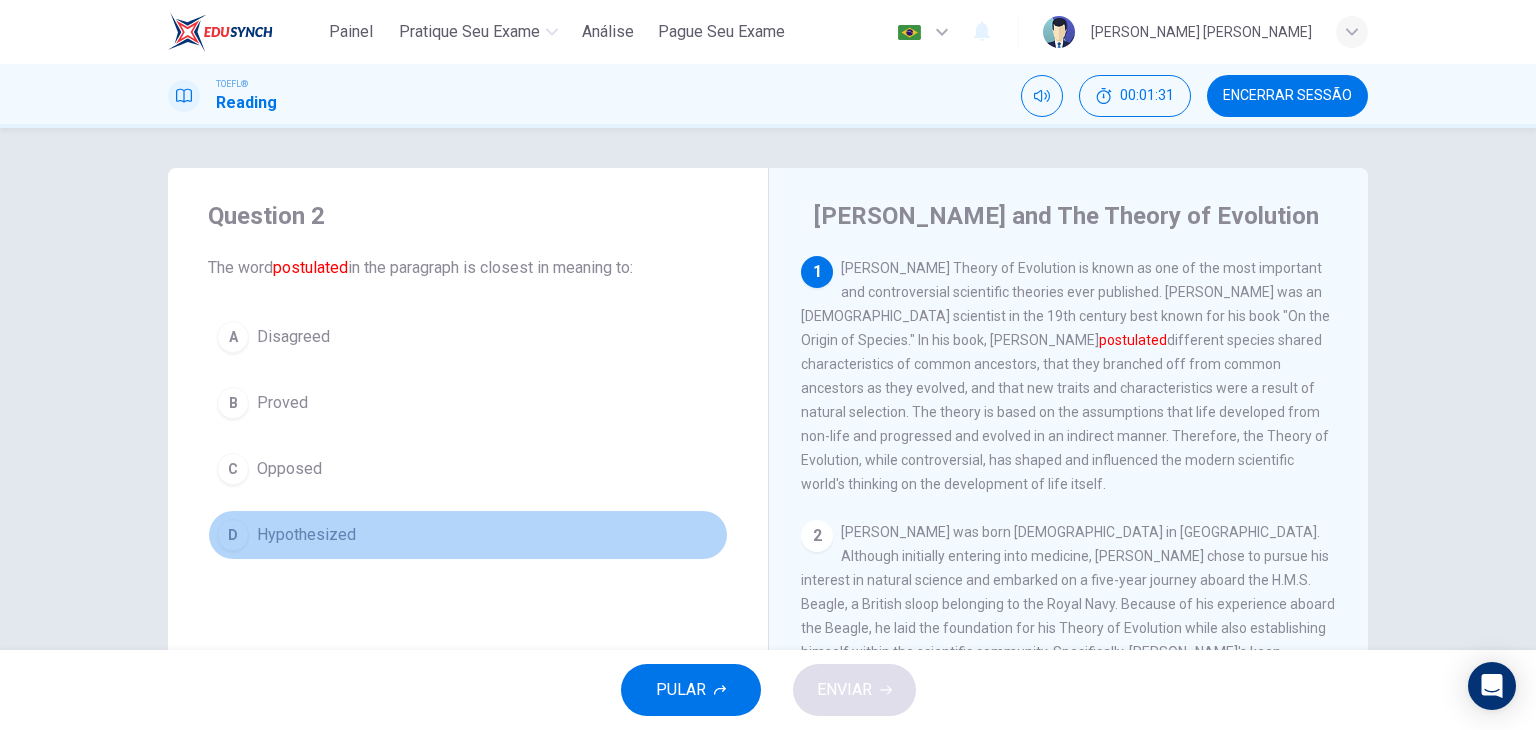 click on "Hypothesized" at bounding box center (306, 535) 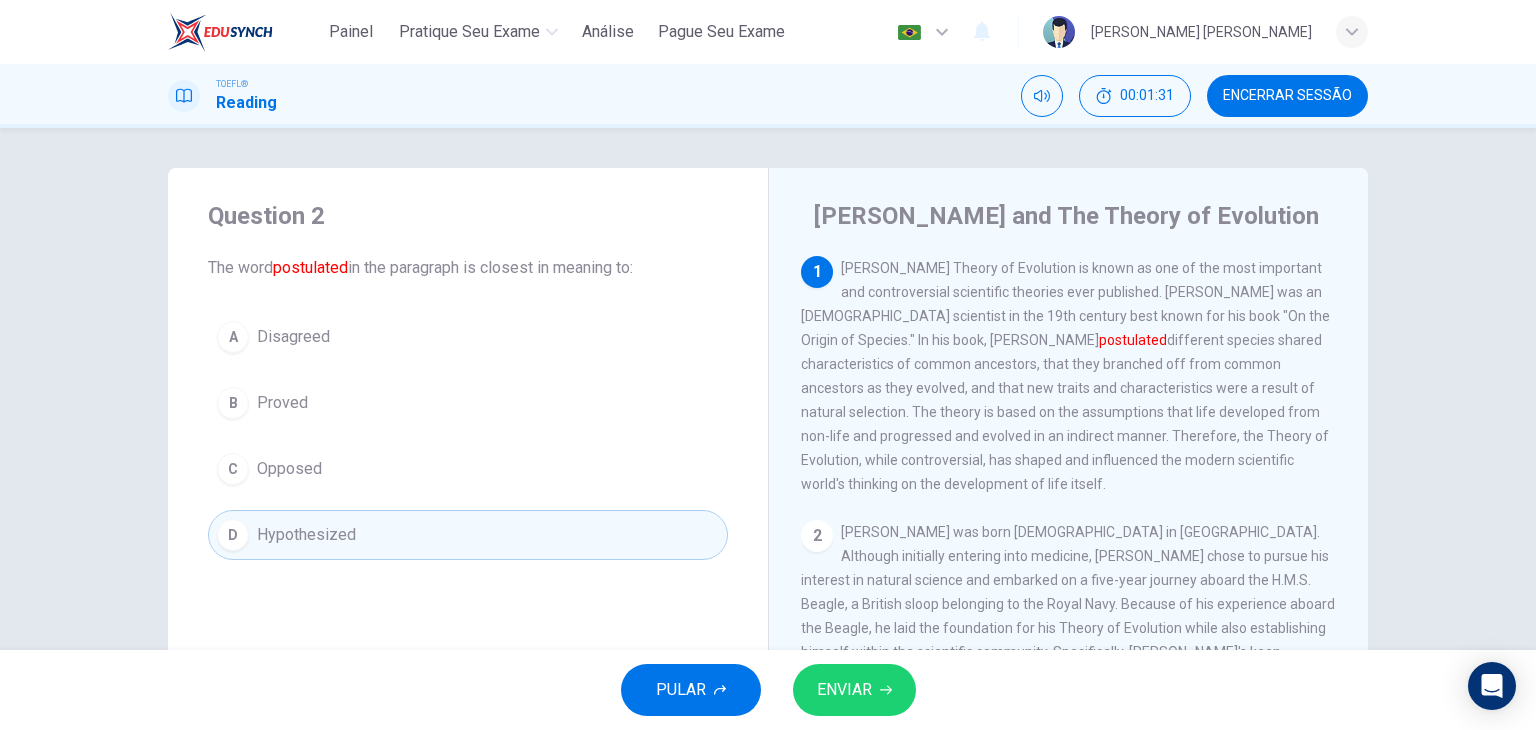 click on "ENVIAR" at bounding box center (844, 690) 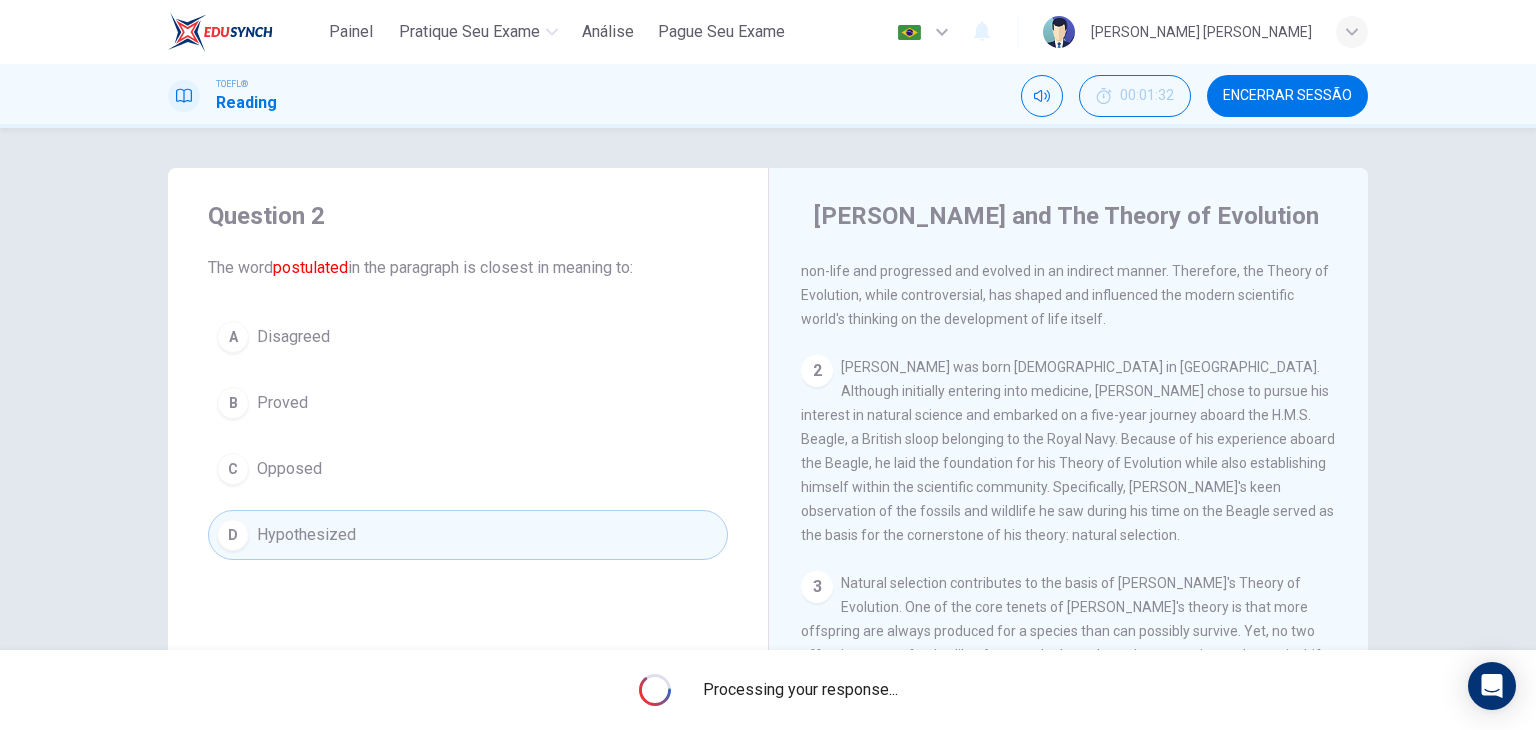 scroll, scrollTop: 200, scrollLeft: 0, axis: vertical 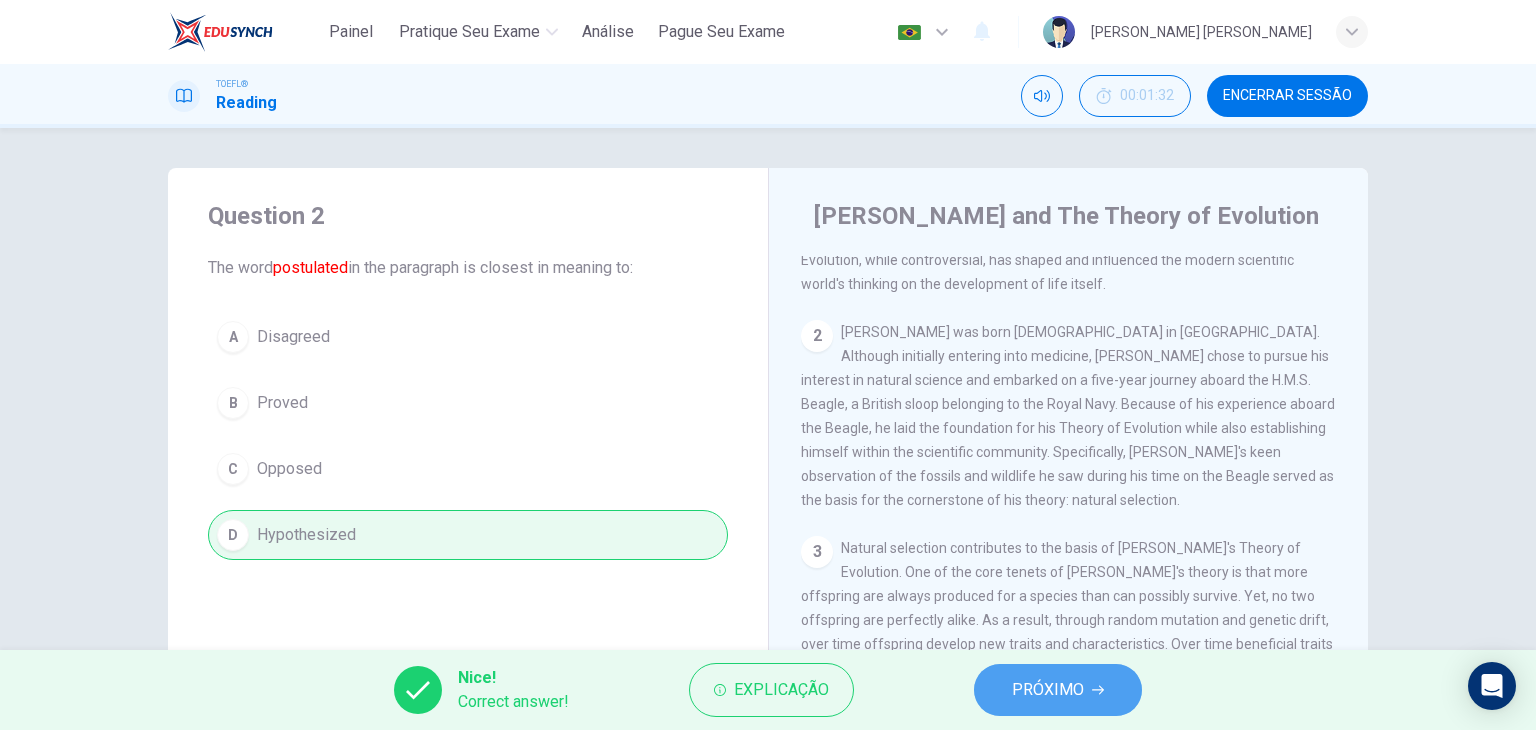 click on "PRÓXIMO" at bounding box center [1048, 690] 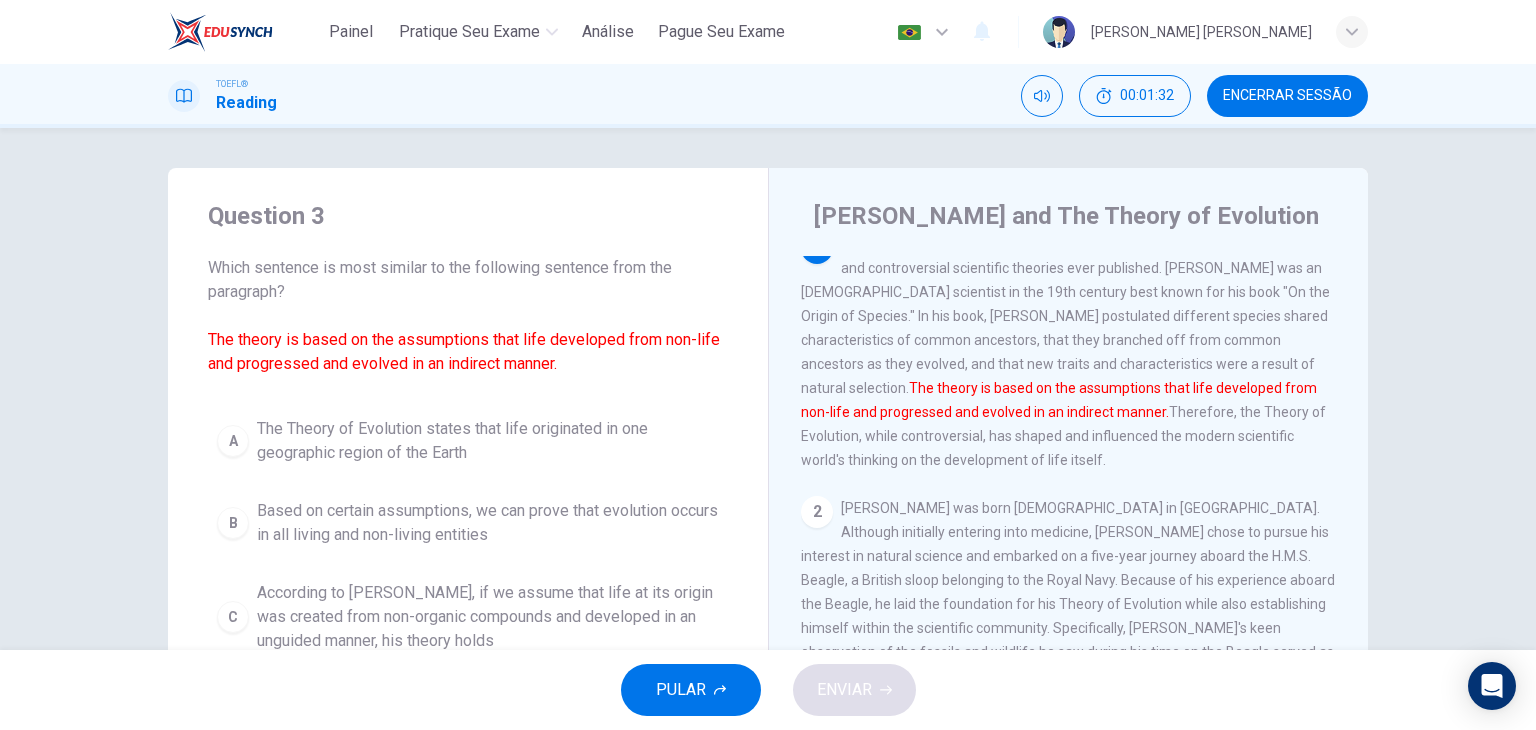 scroll, scrollTop: 0, scrollLeft: 0, axis: both 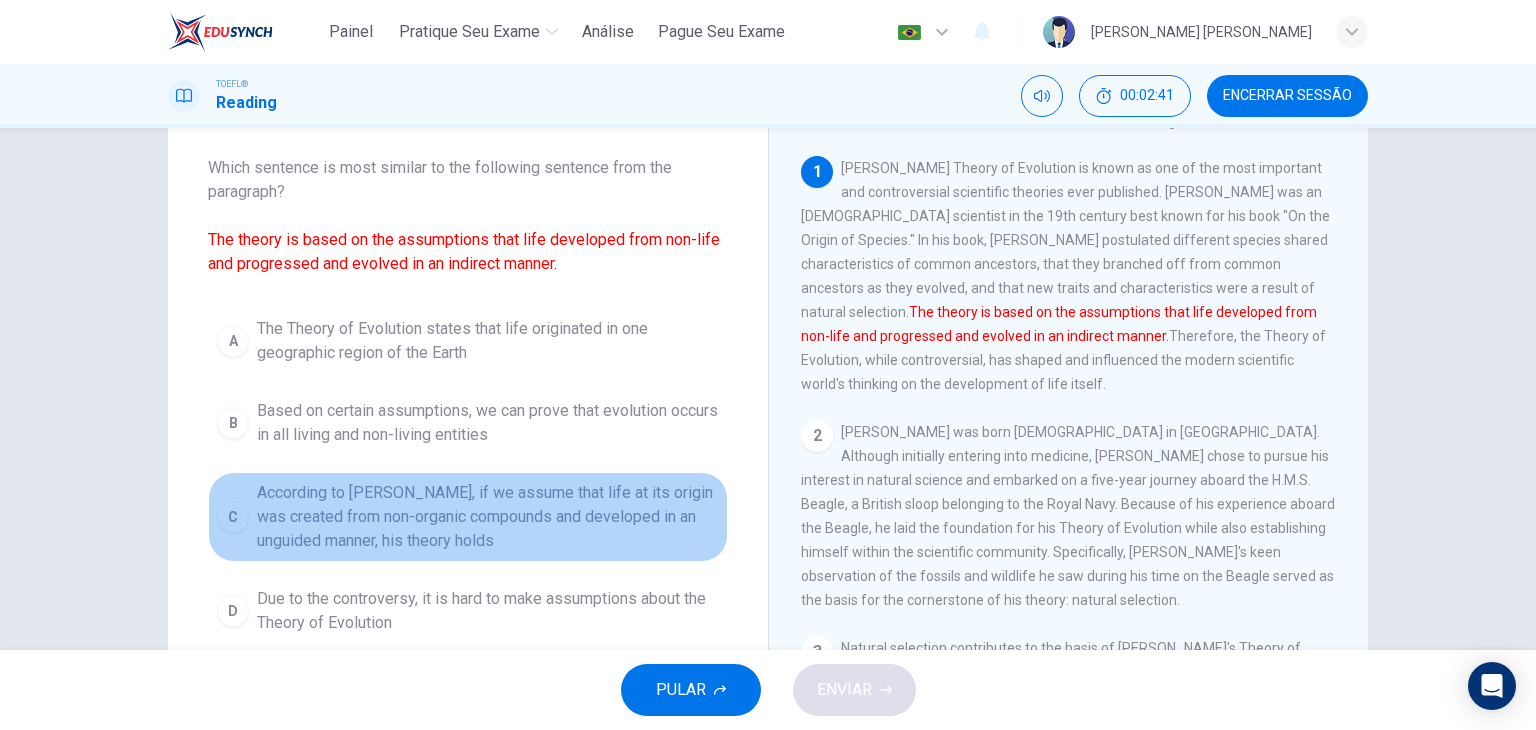 click on "According to [PERSON_NAME], if we assume that life at its origin was created from non-organic compounds and developed in an unguided manner, his theory holds" at bounding box center [488, 517] 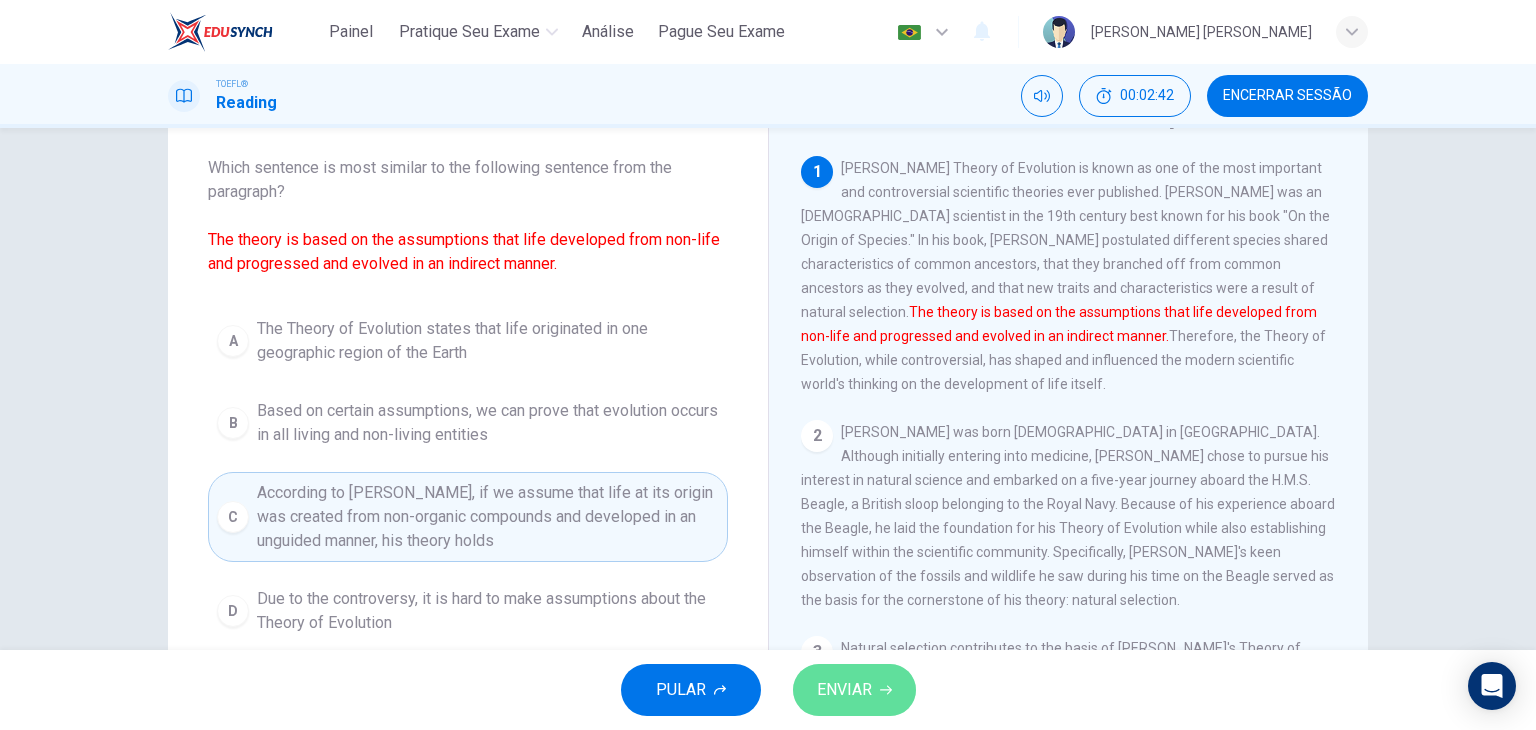 click on "ENVIAR" at bounding box center [844, 690] 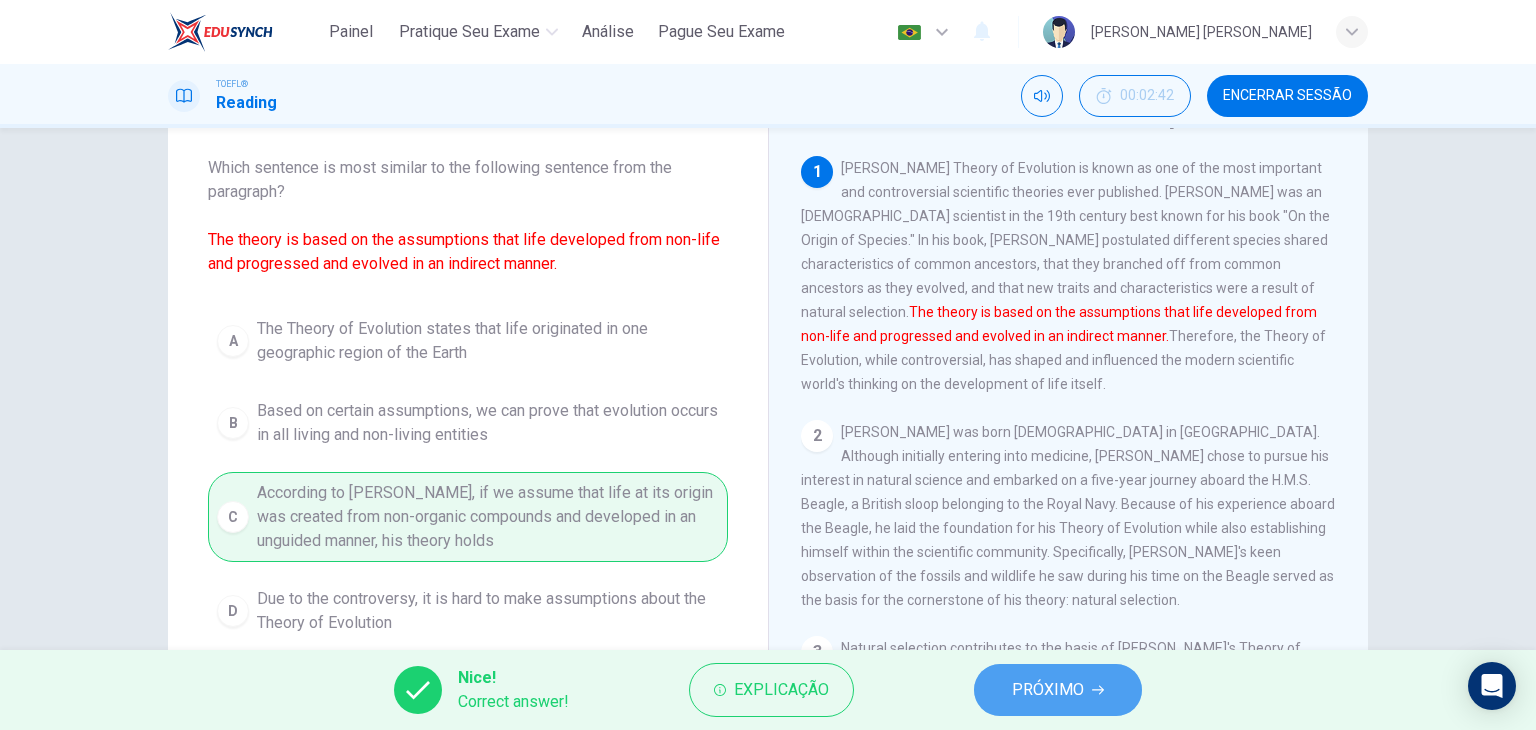 click on "PRÓXIMO" at bounding box center (1058, 690) 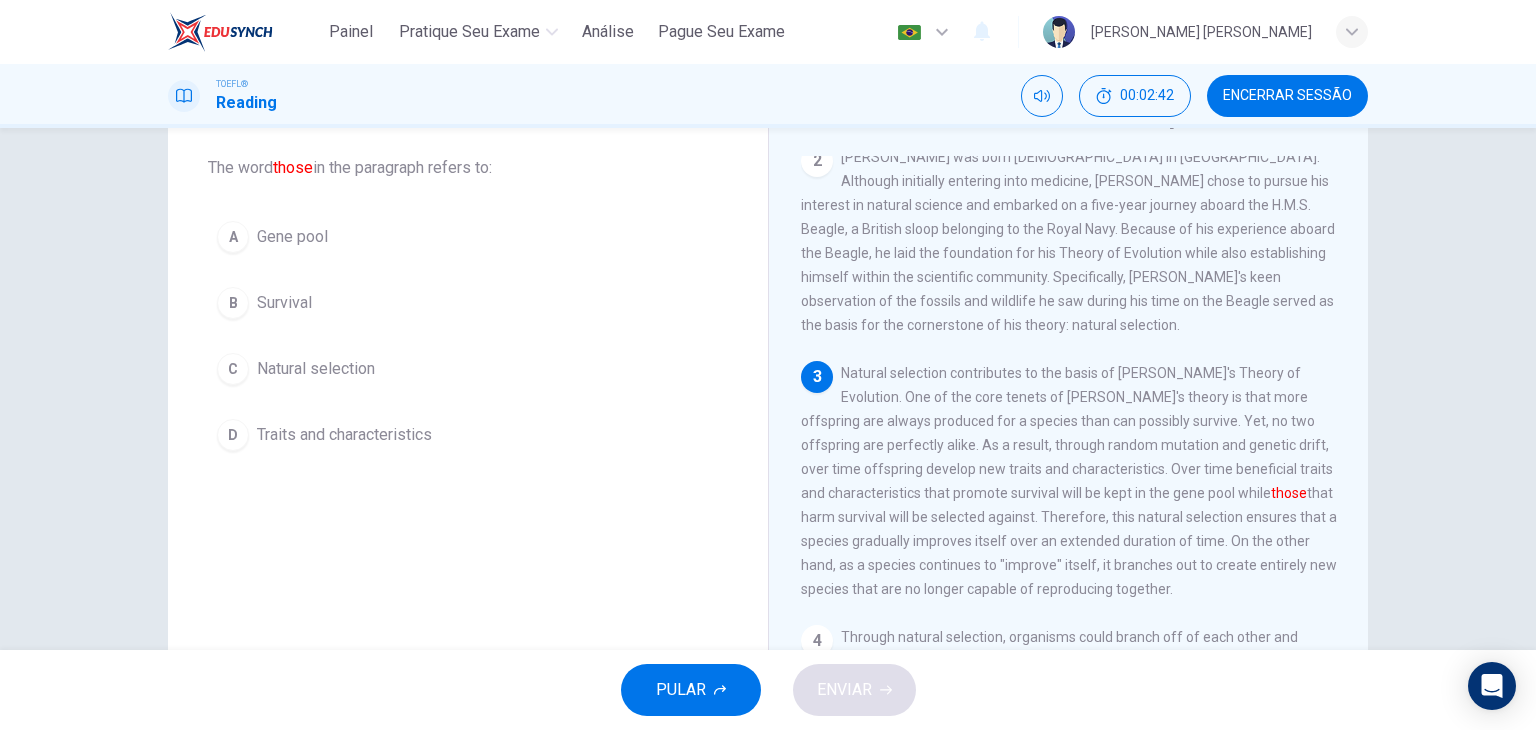 scroll, scrollTop: 367, scrollLeft: 0, axis: vertical 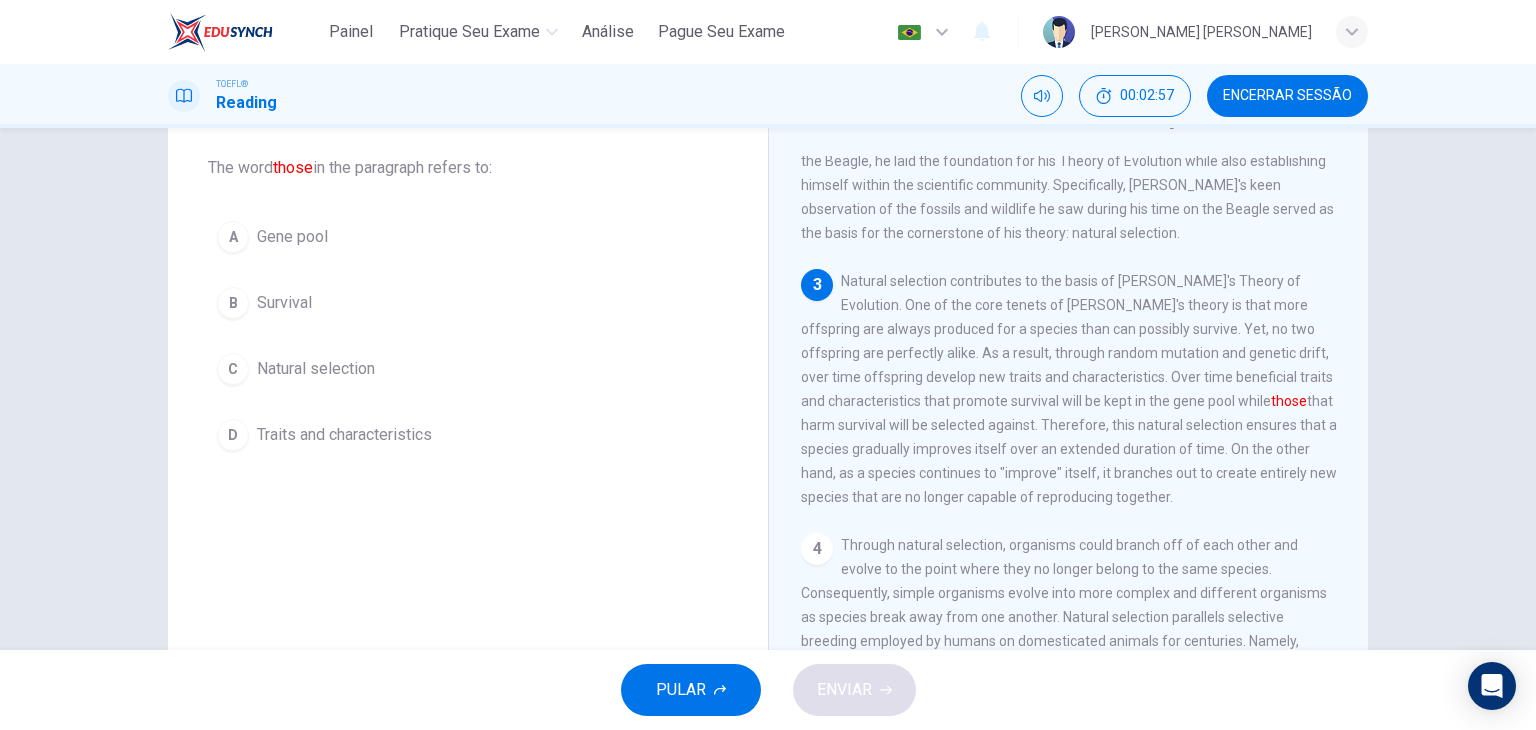 click on "Gene pool" at bounding box center (292, 237) 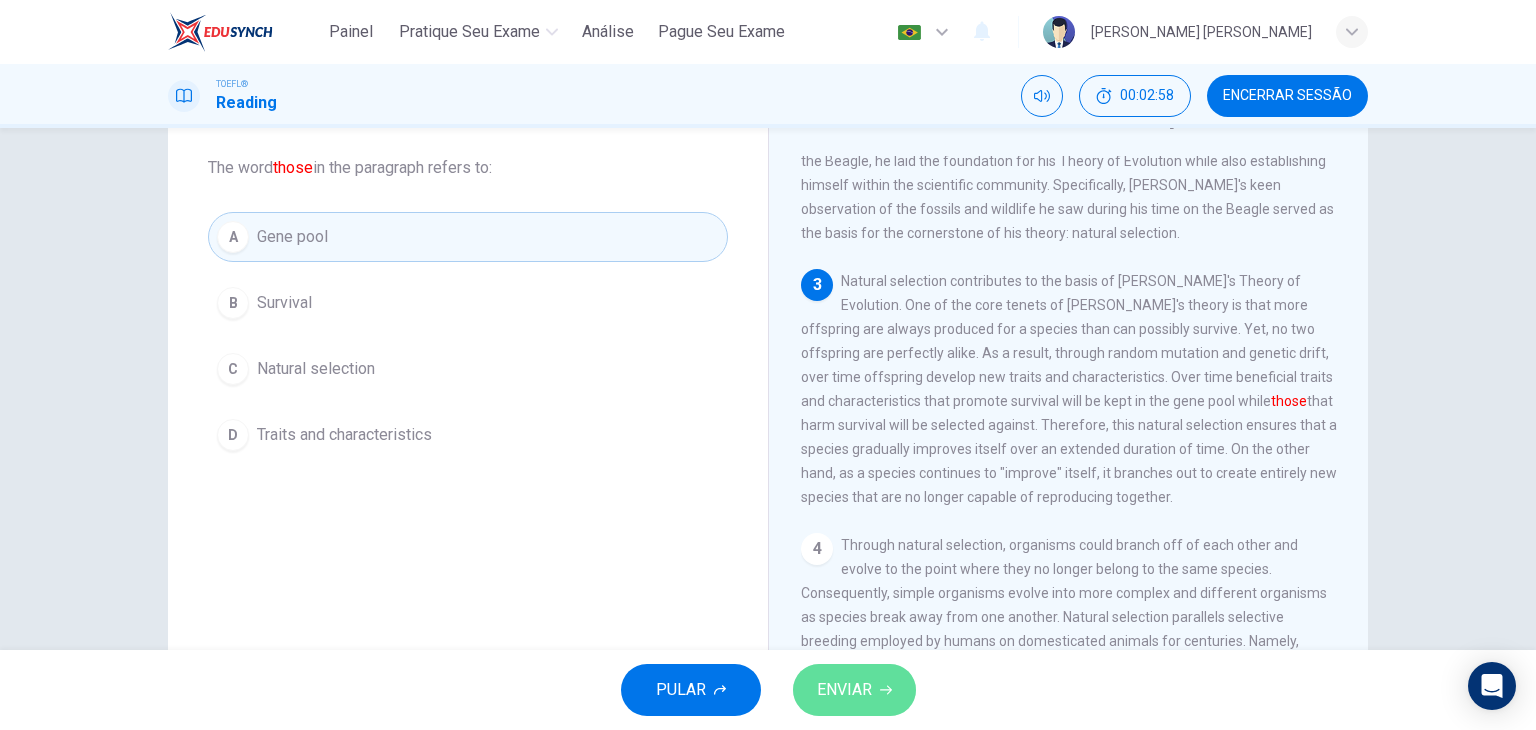 click on "ENVIAR" at bounding box center (844, 690) 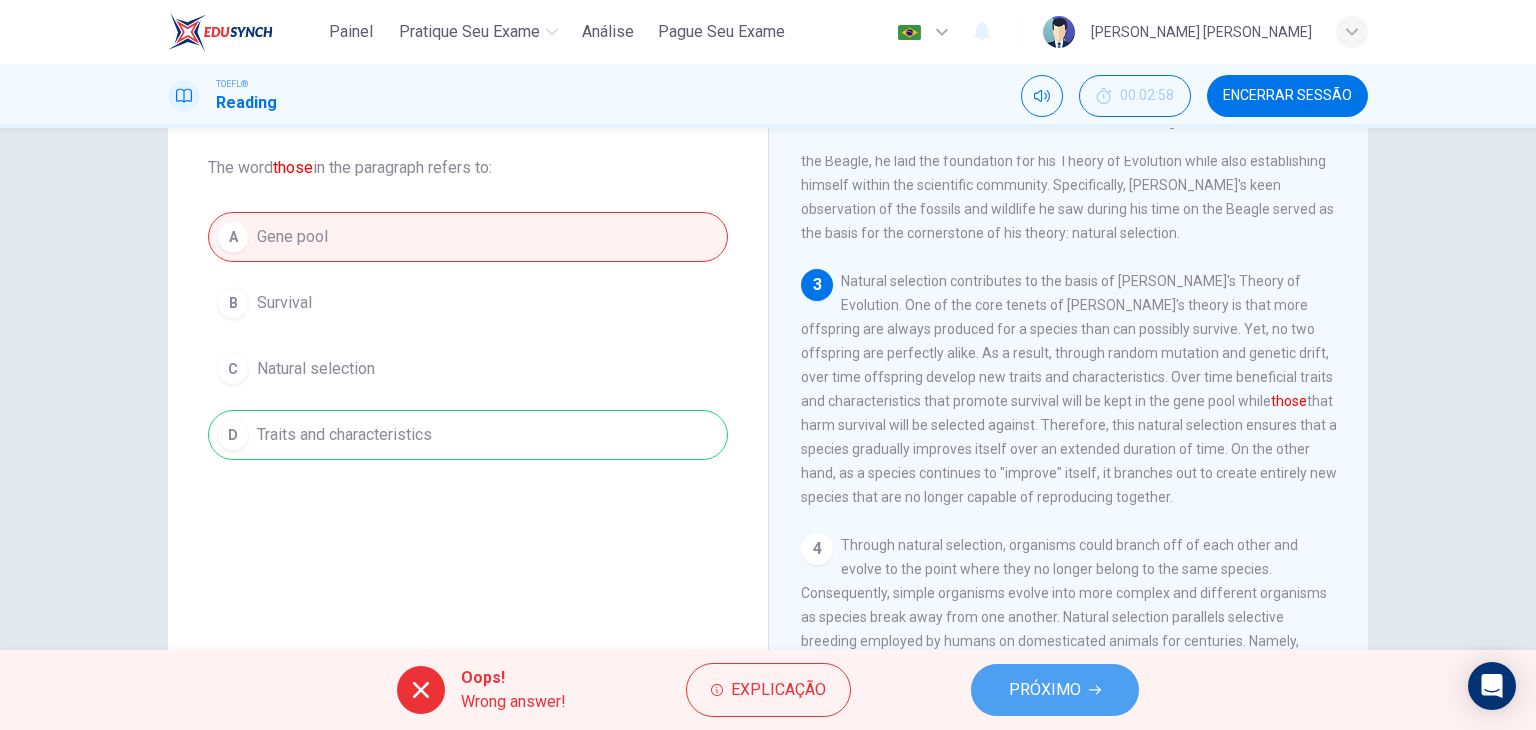 click on "PRÓXIMO" at bounding box center (1045, 690) 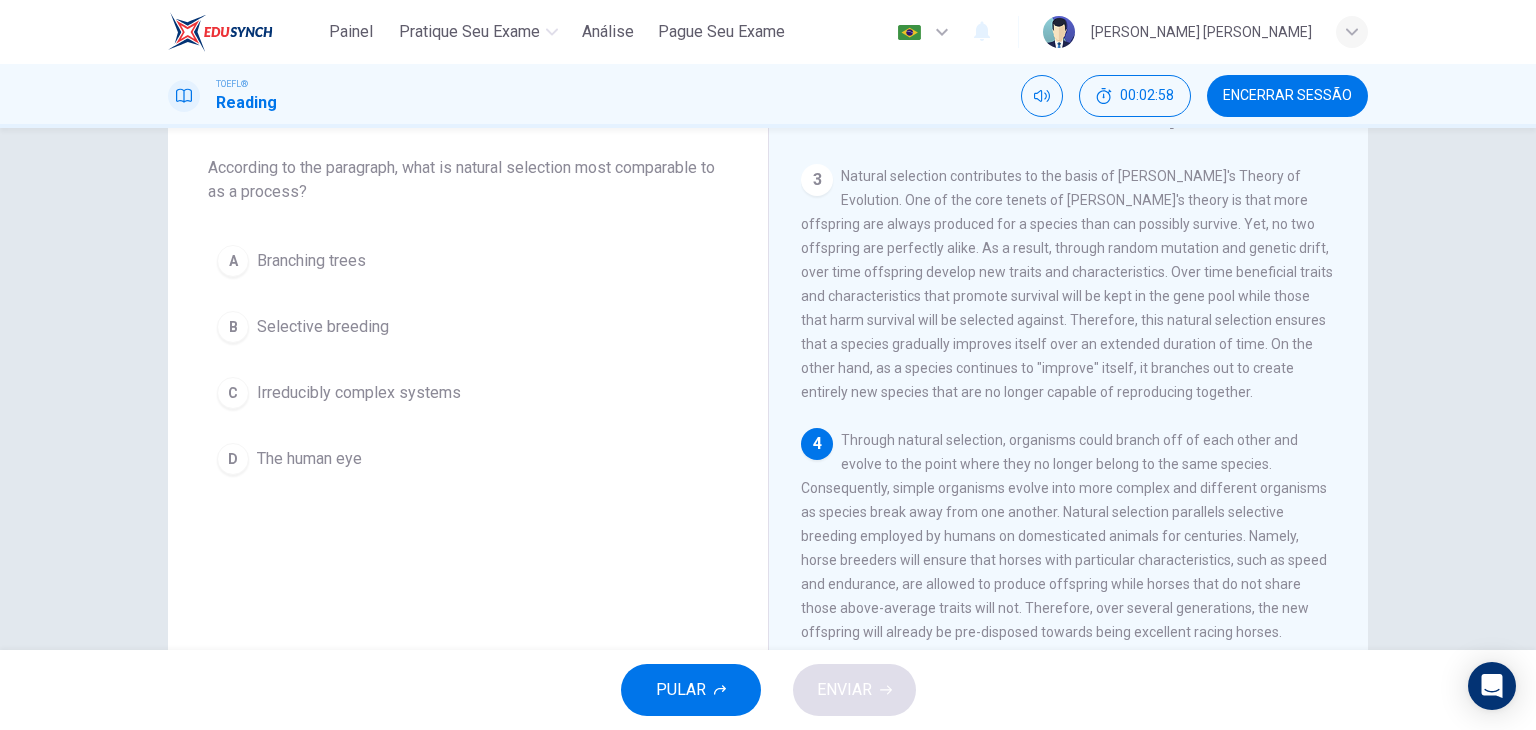 scroll, scrollTop: 614, scrollLeft: 0, axis: vertical 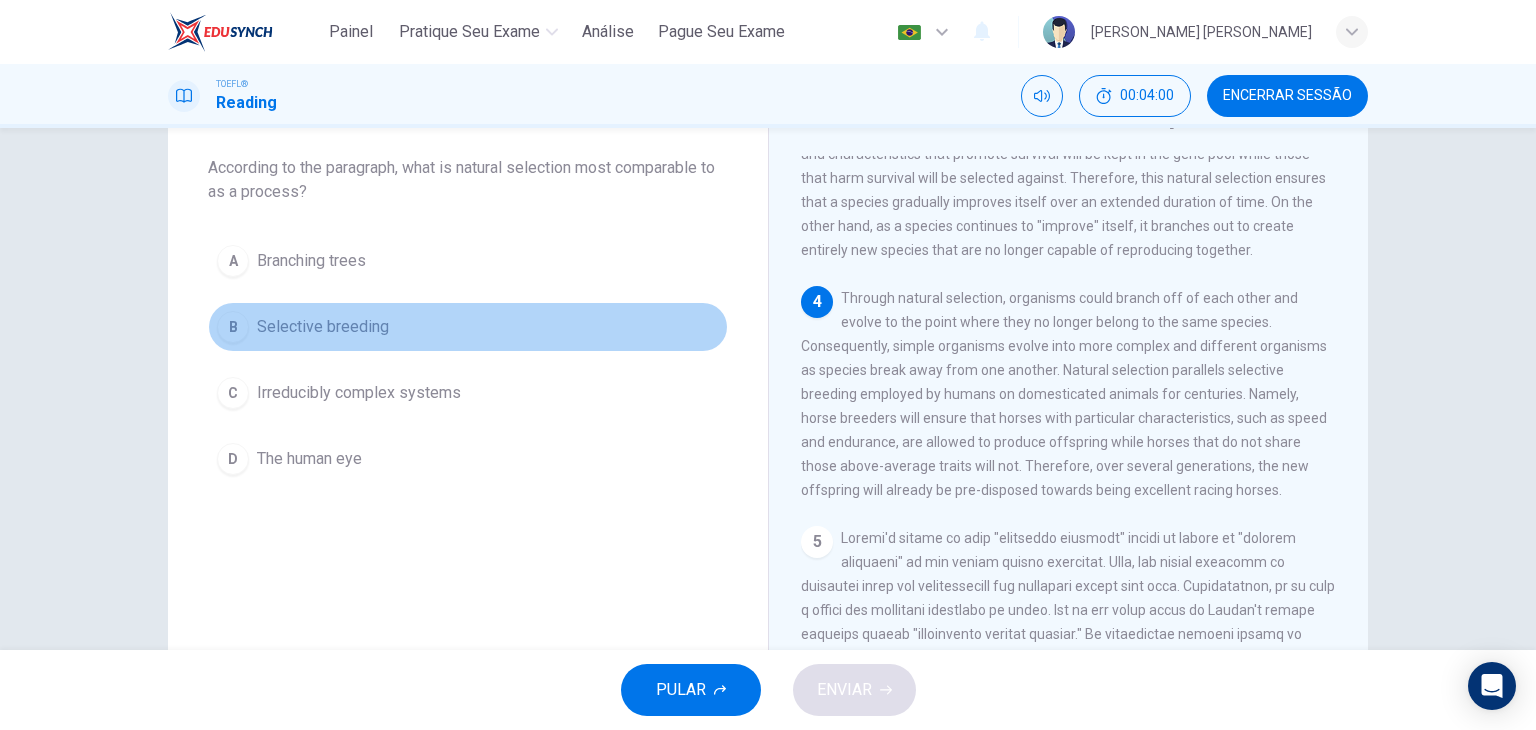 click on "Selective breeding" at bounding box center [323, 327] 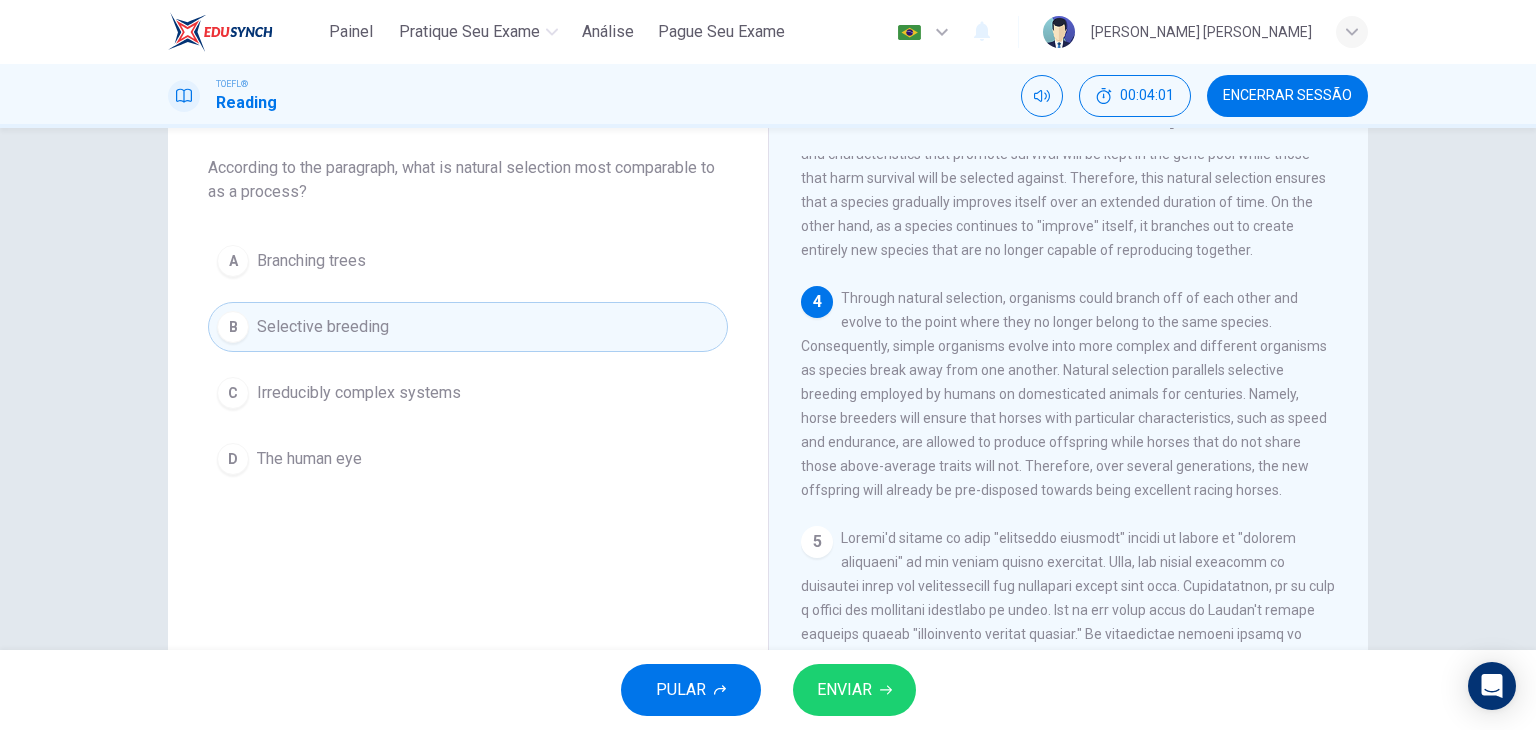 click on "ENVIAR" at bounding box center [844, 690] 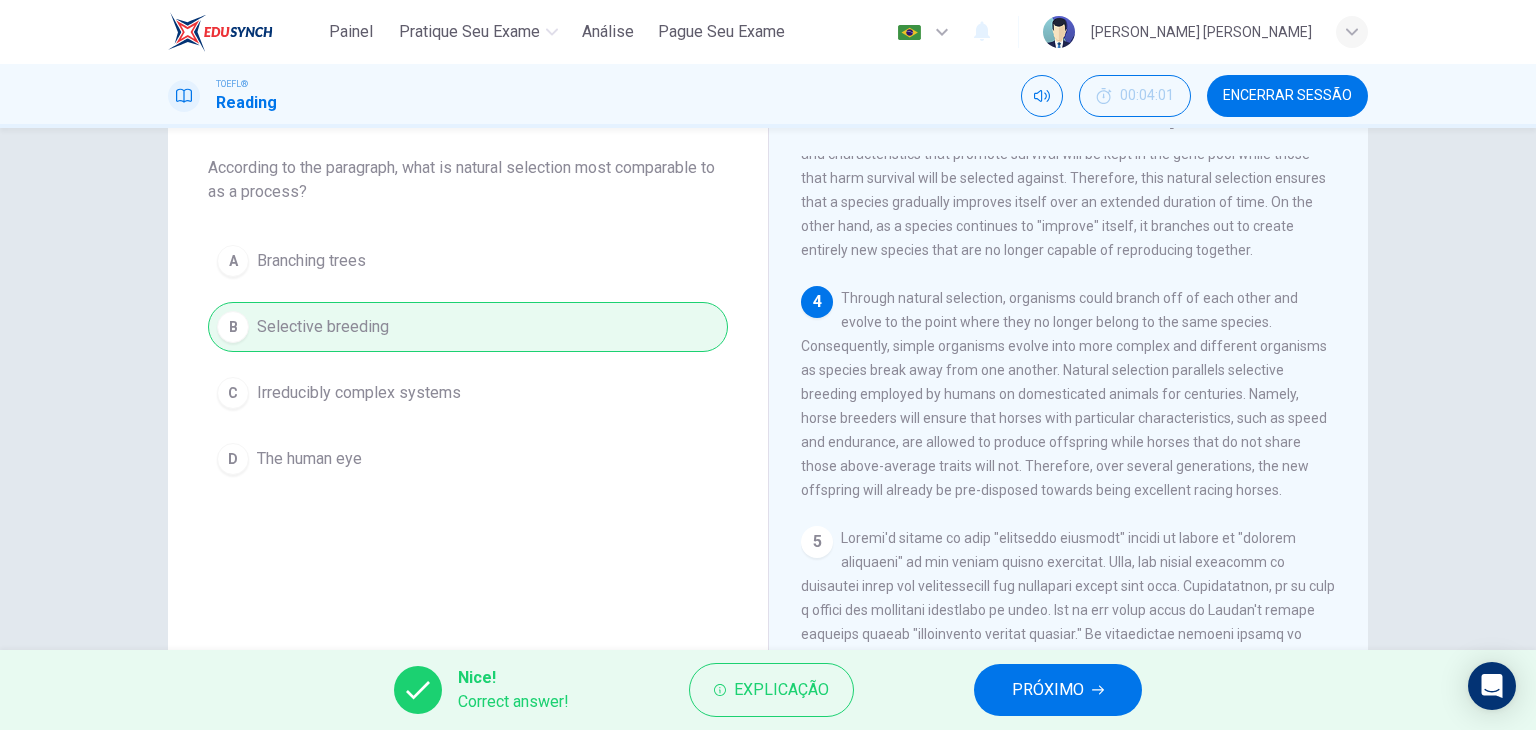 click on "PRÓXIMO" at bounding box center [1058, 690] 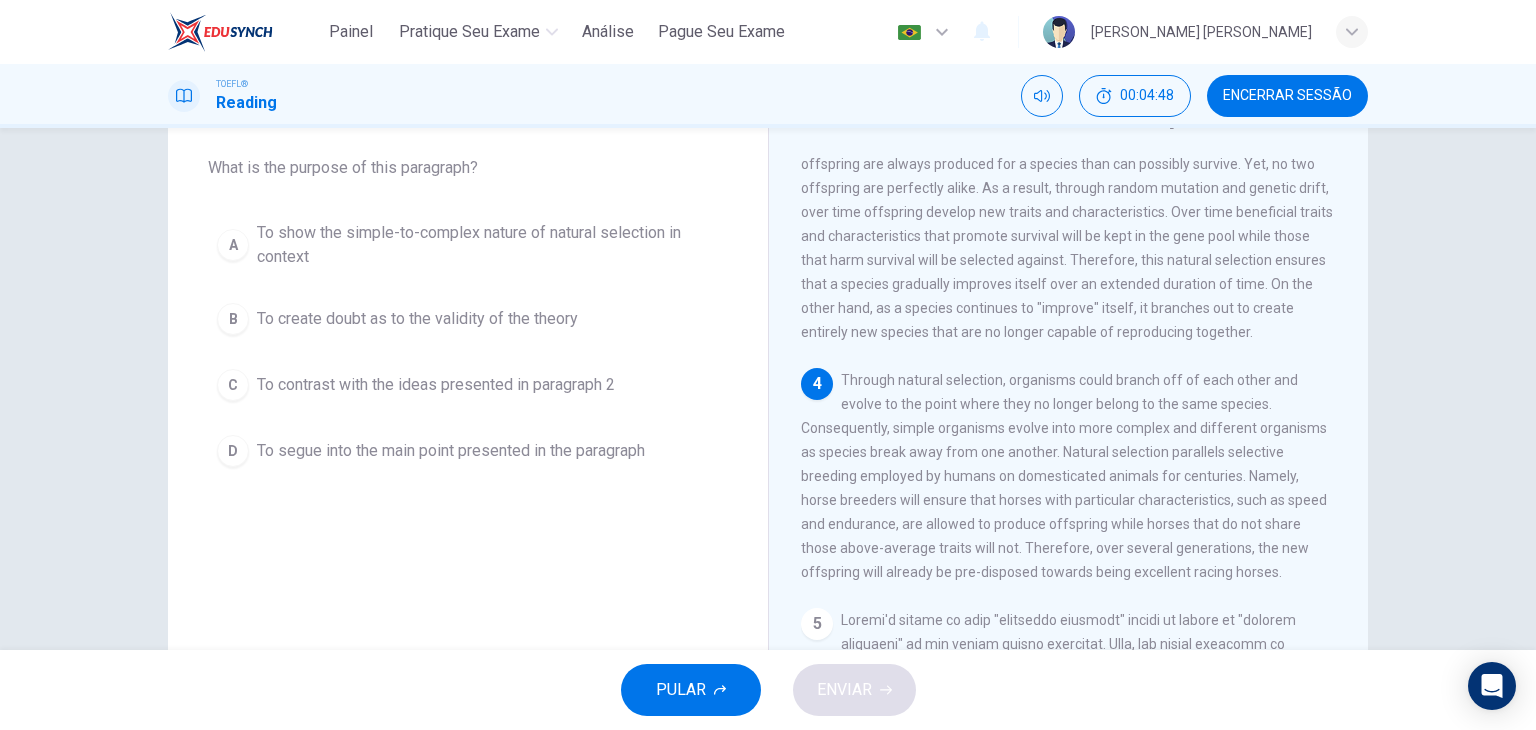 scroll, scrollTop: 566, scrollLeft: 0, axis: vertical 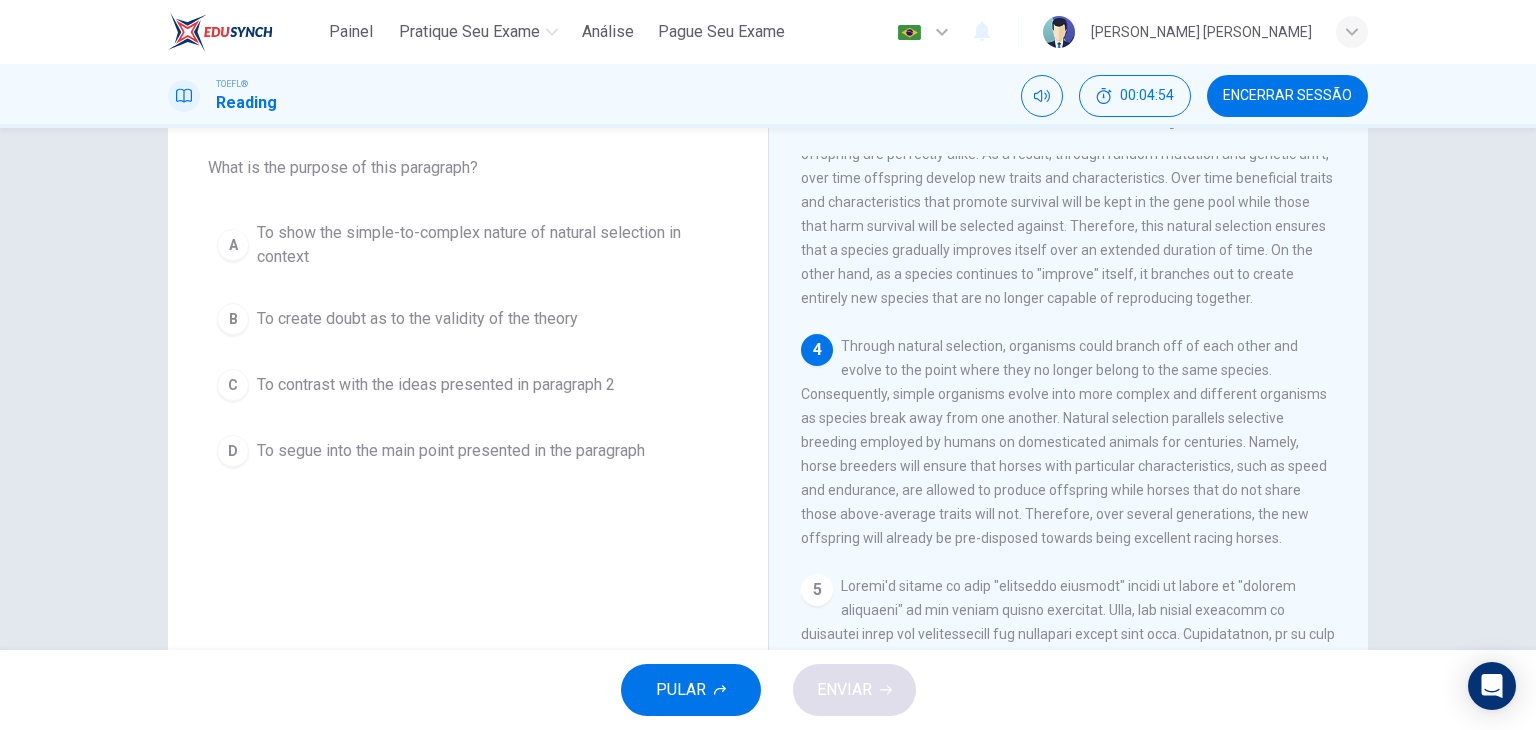 click on "To show the simple-to-complex nature of natural selection in context" at bounding box center [488, 245] 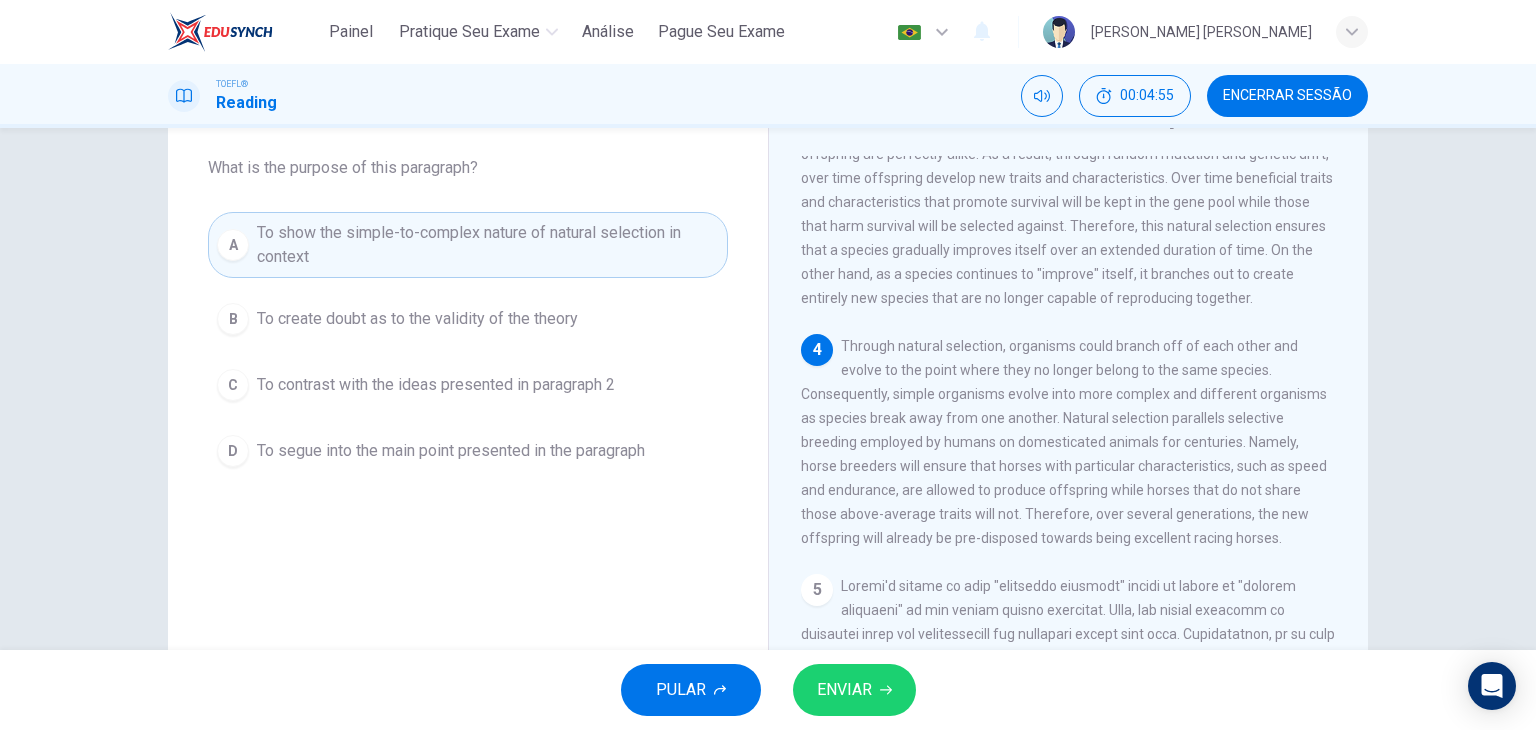 click on "ENVIAR" at bounding box center [844, 690] 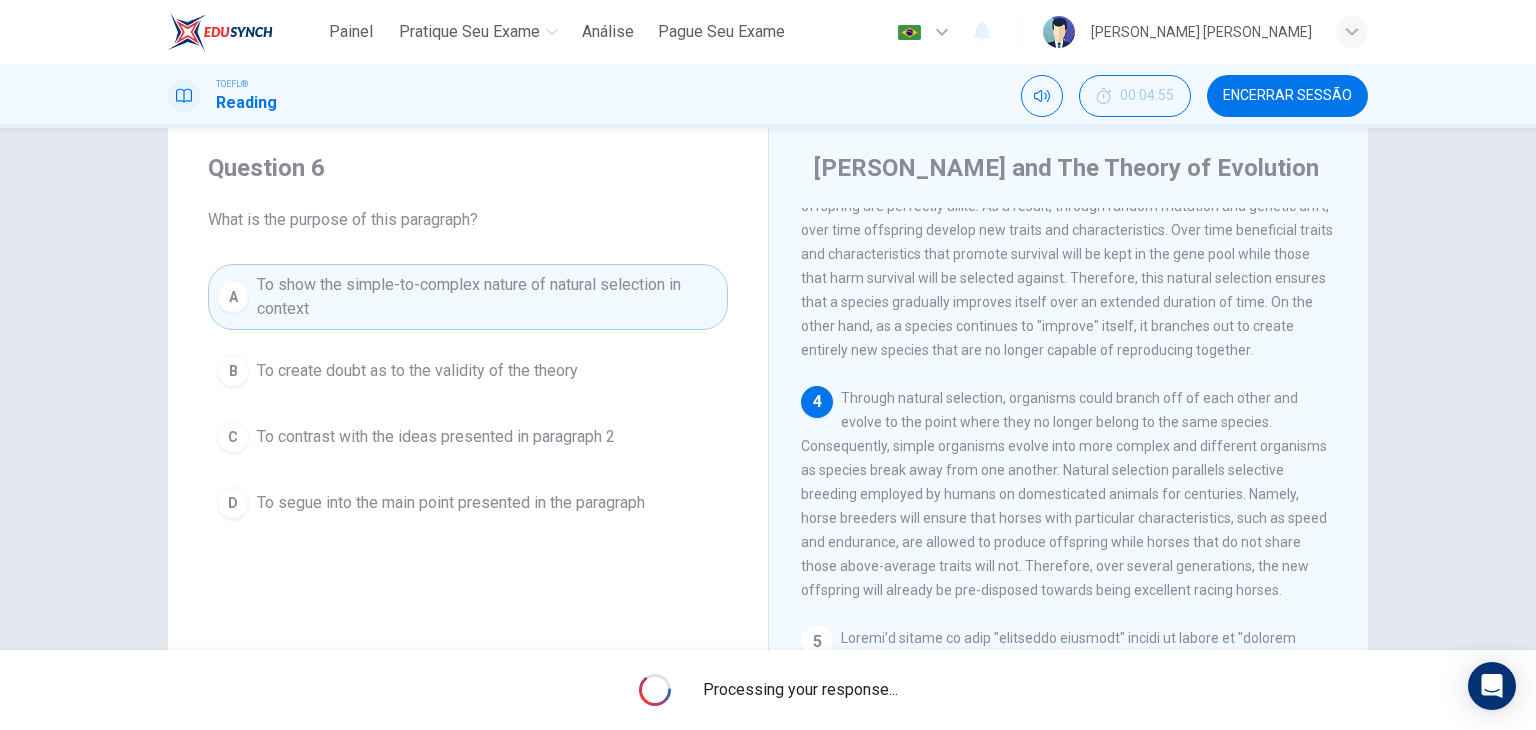 scroll, scrollTop: 0, scrollLeft: 0, axis: both 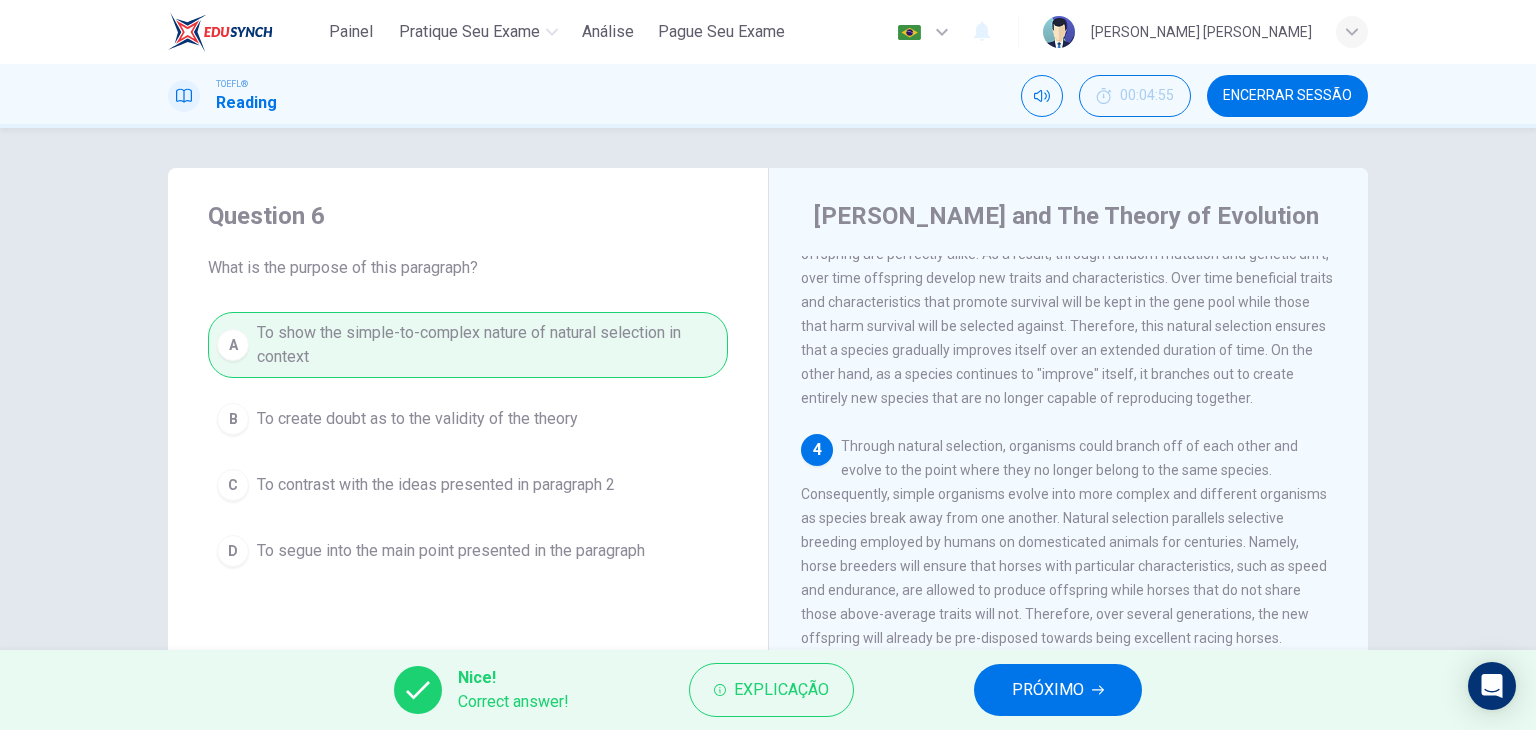 click on "PRÓXIMO" at bounding box center [1048, 690] 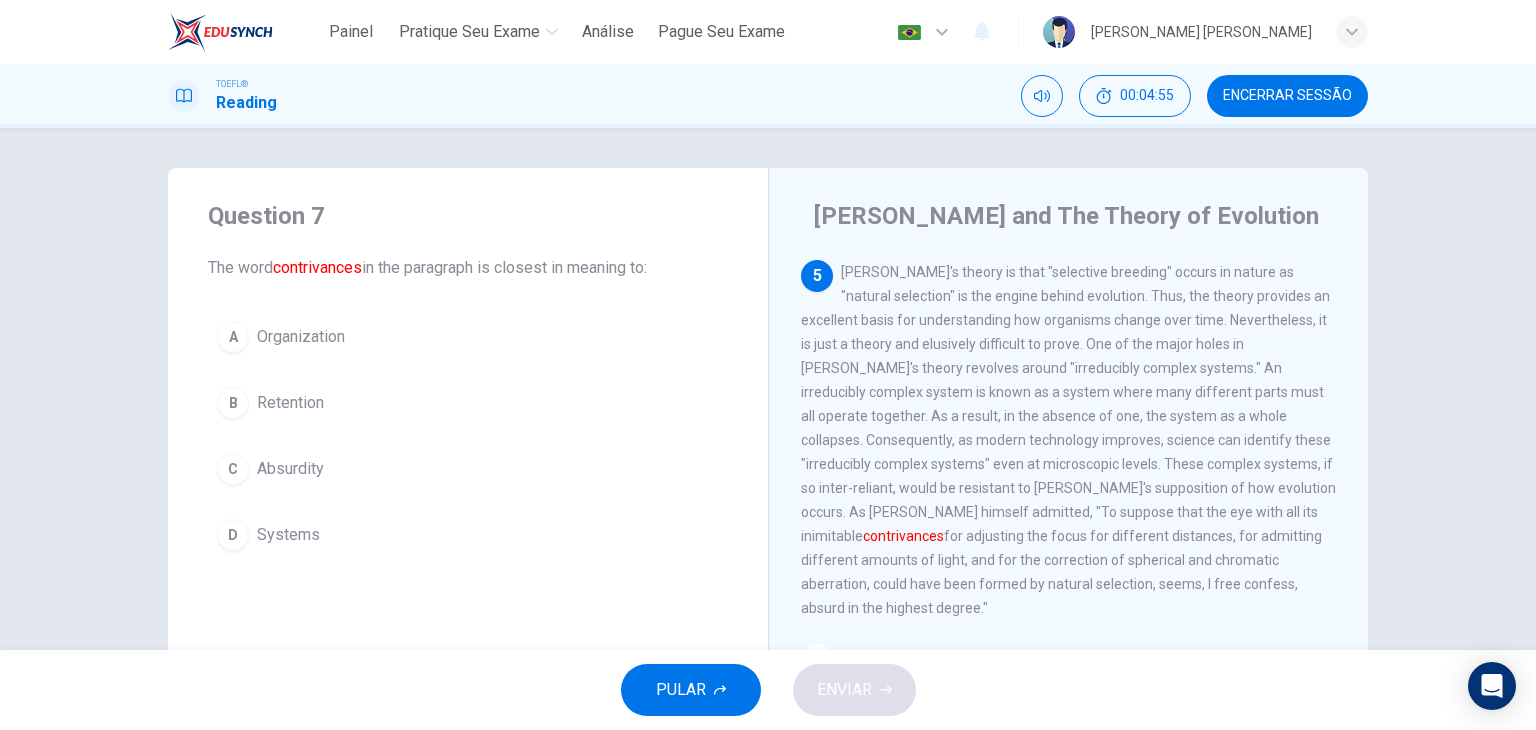scroll, scrollTop: 985, scrollLeft: 0, axis: vertical 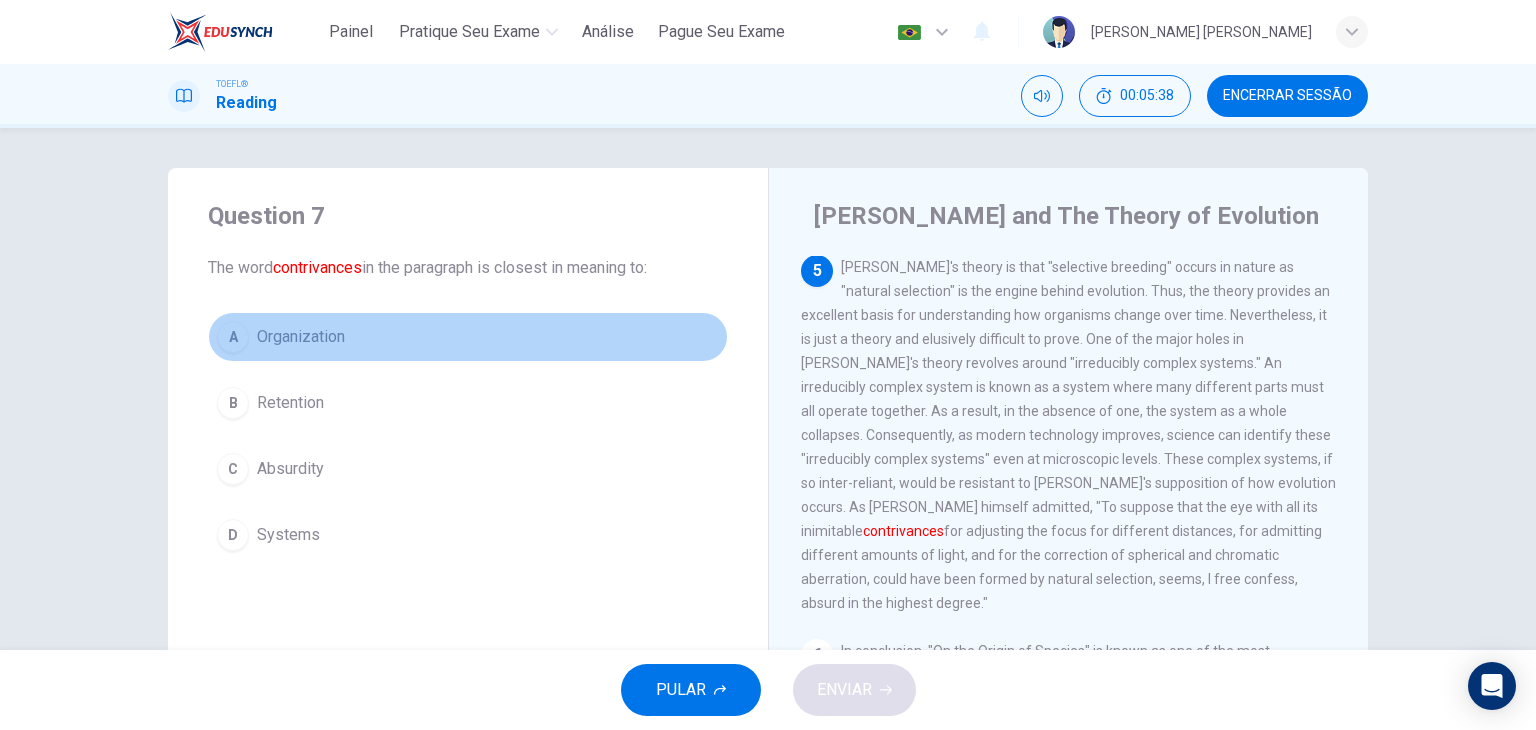 click on "Organization" at bounding box center [301, 337] 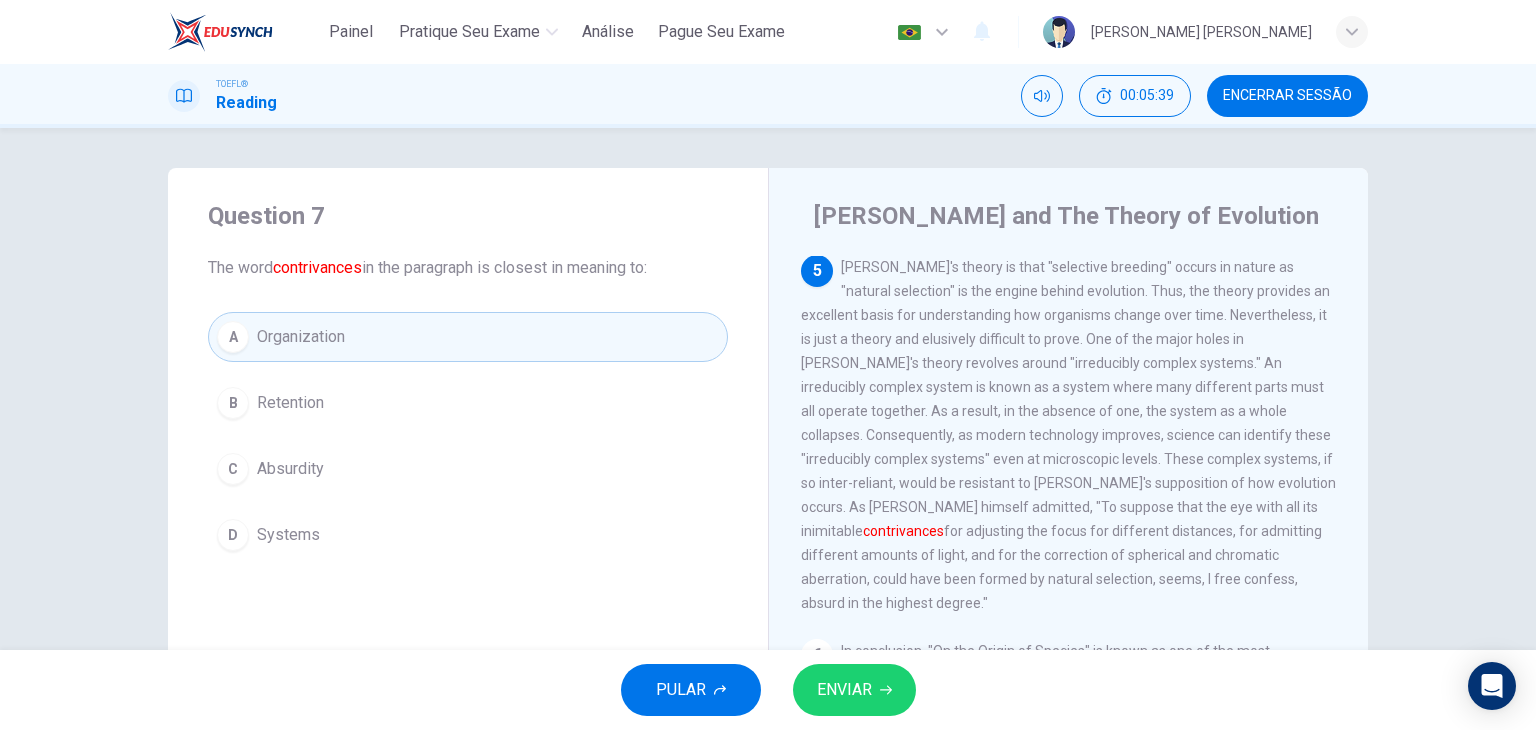 click 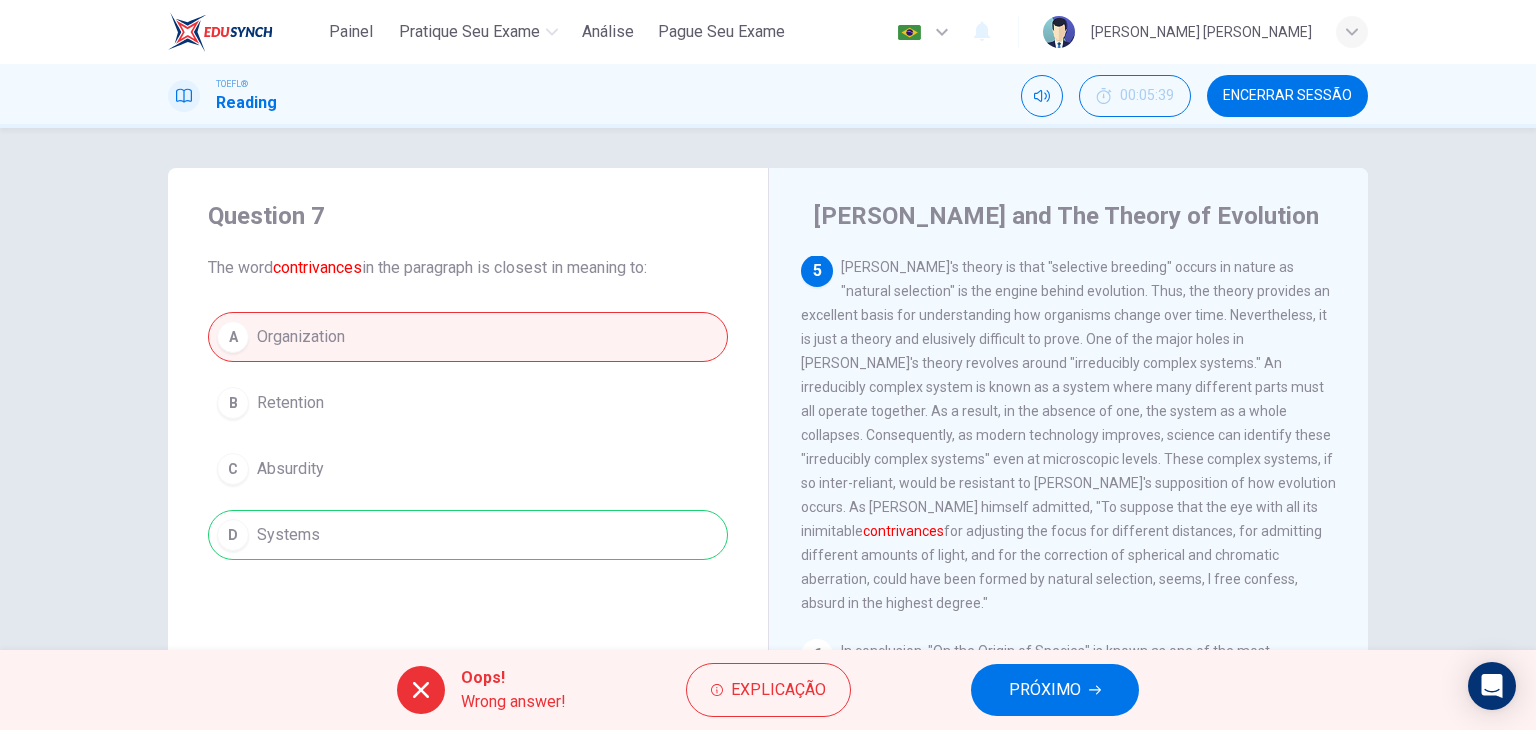 click on "PRÓXIMO" at bounding box center (1045, 690) 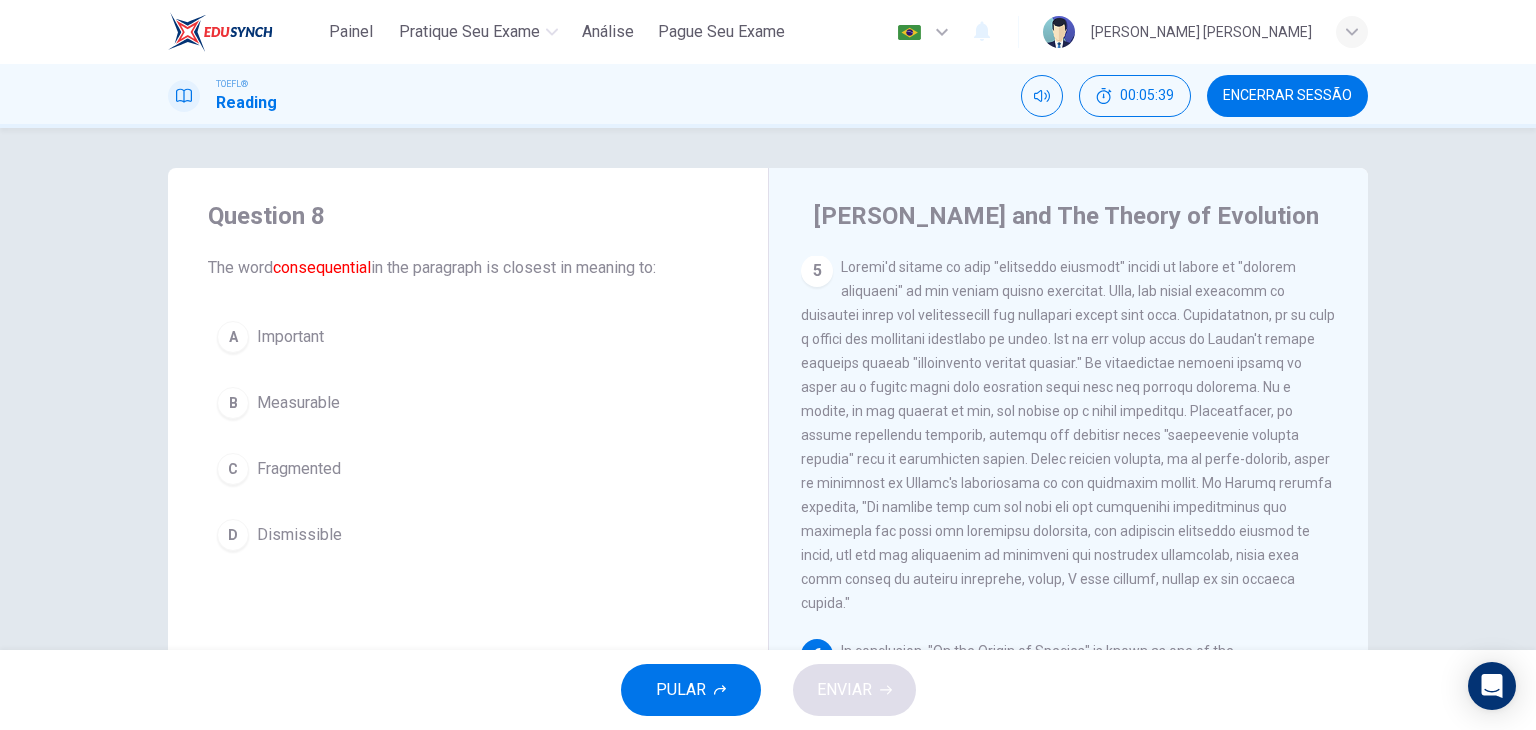 scroll, scrollTop: 1032, scrollLeft: 0, axis: vertical 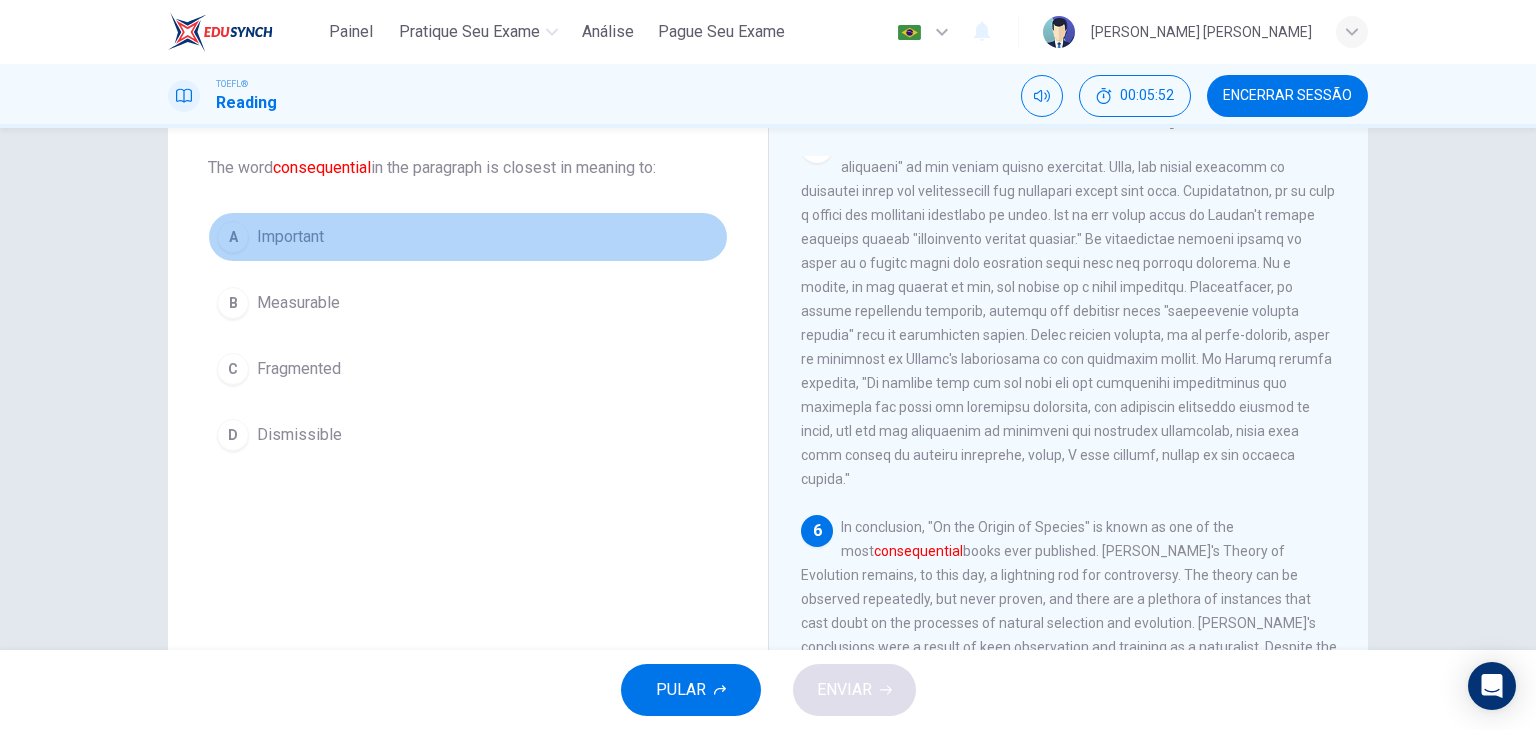 click on "Important" at bounding box center [290, 237] 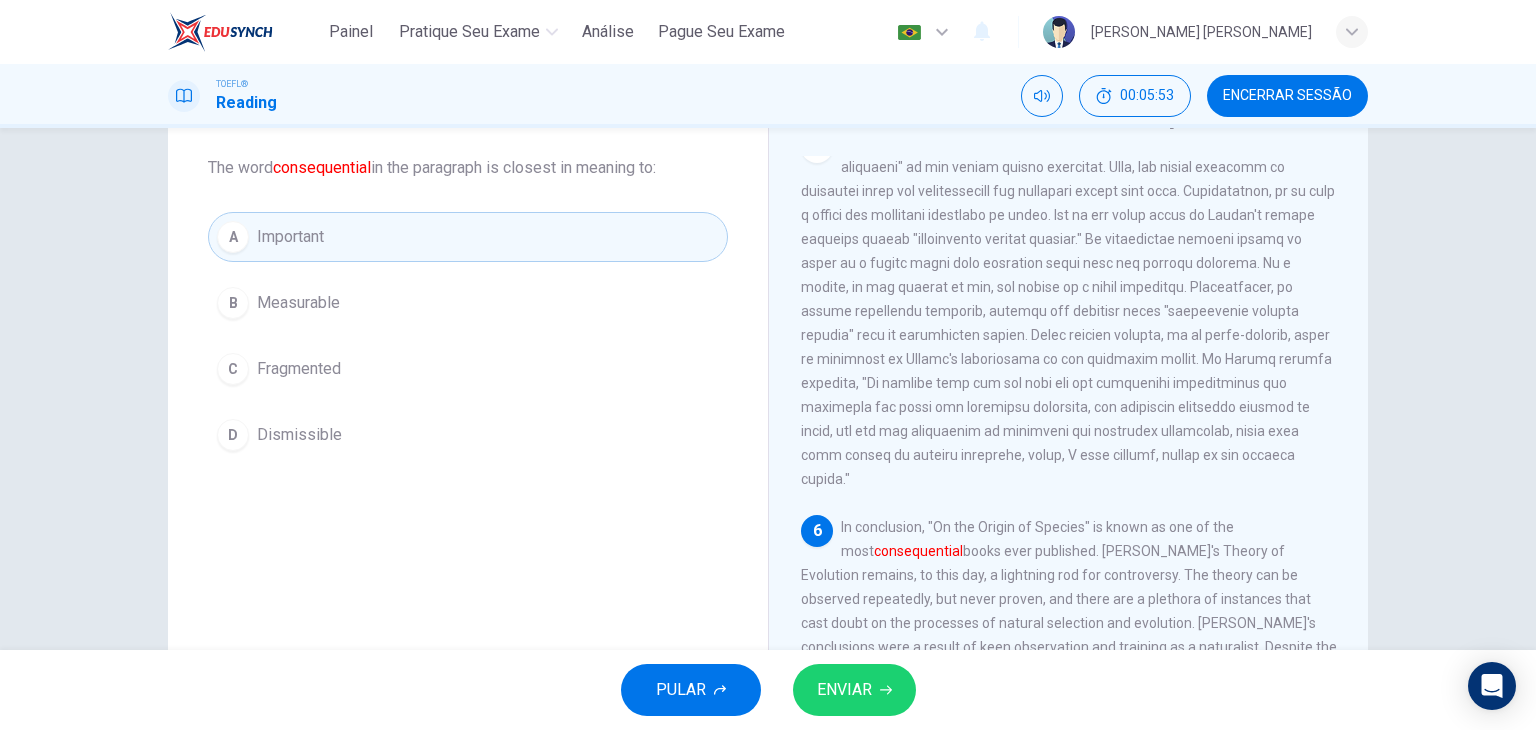click on "ENVIAR" at bounding box center [844, 690] 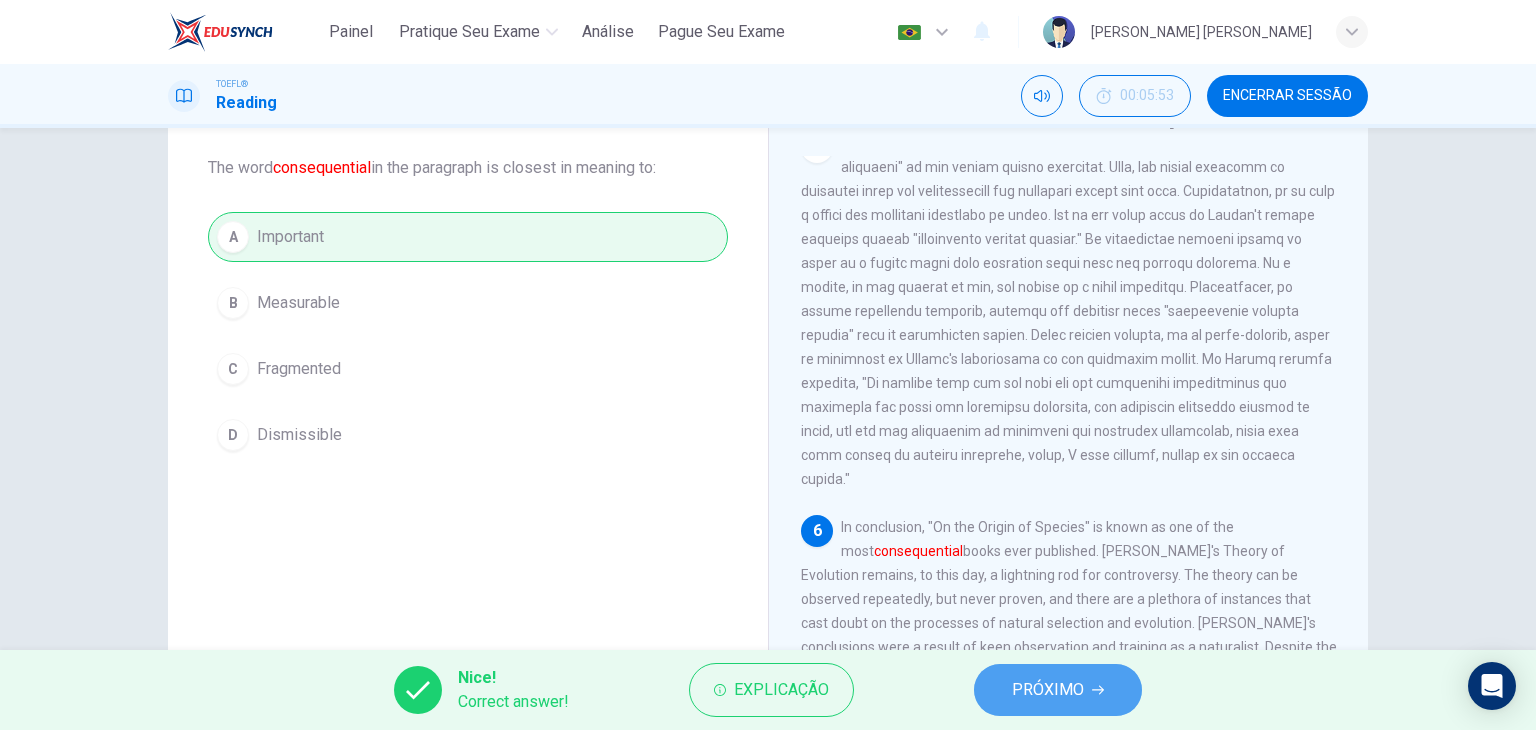 click on "PRÓXIMO" at bounding box center [1048, 690] 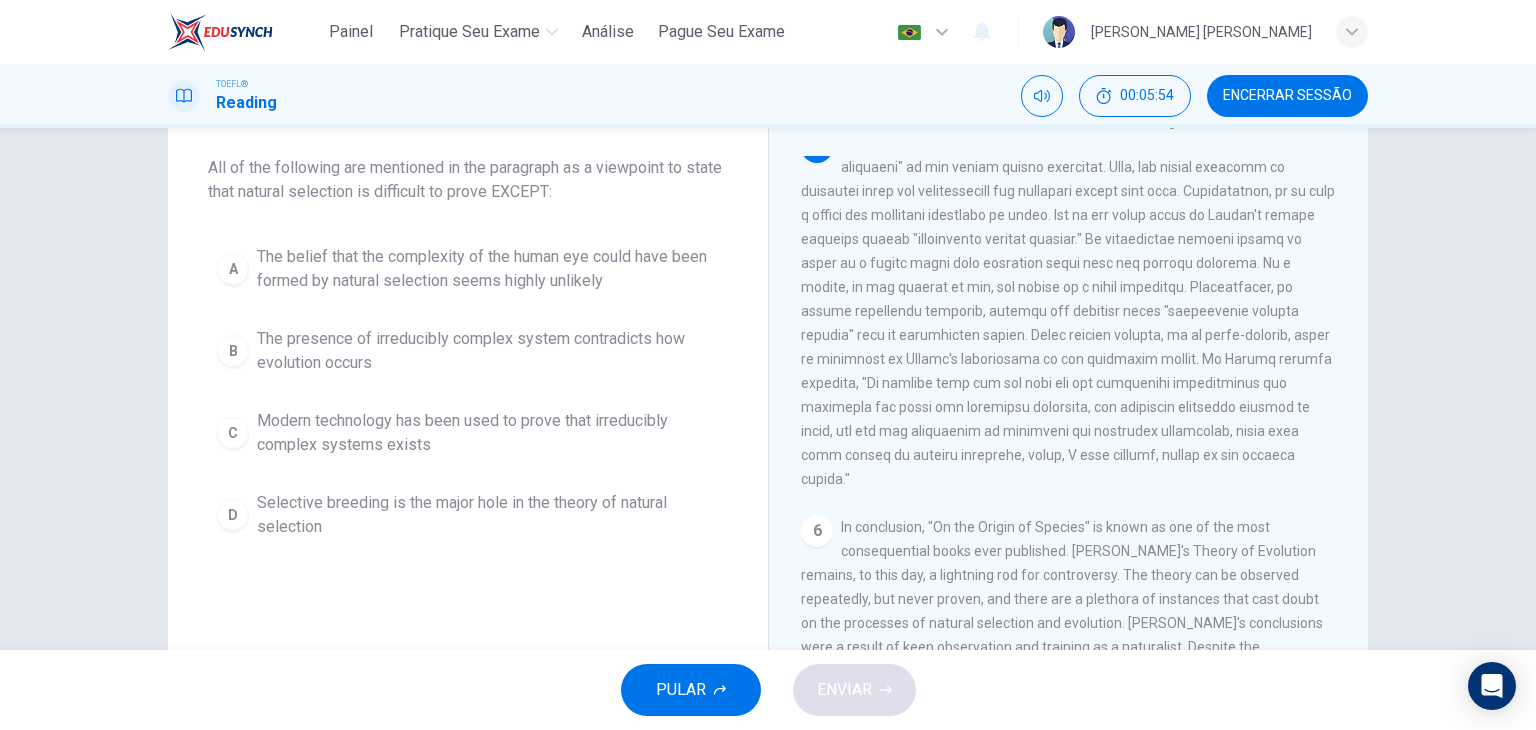 scroll, scrollTop: 913, scrollLeft: 0, axis: vertical 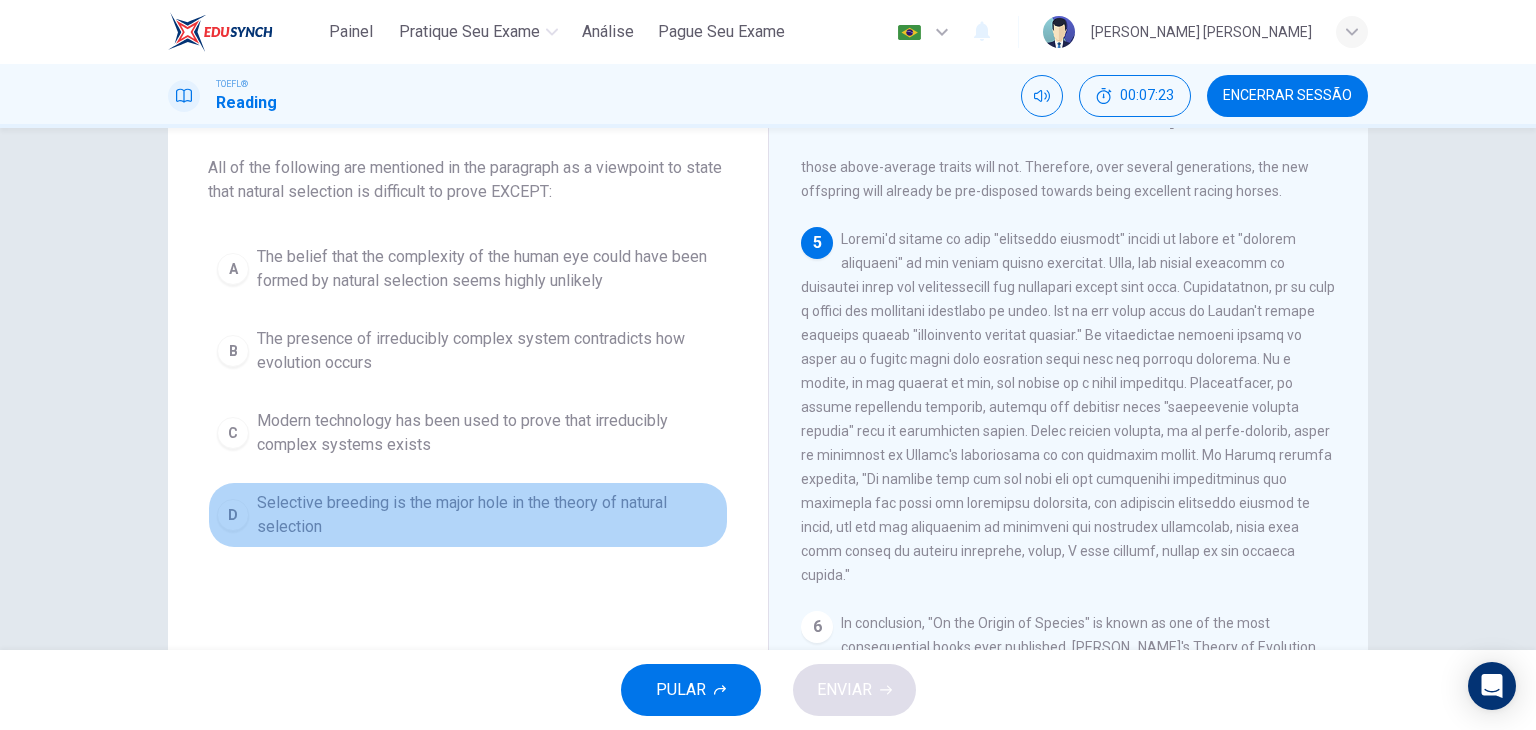 click on "Selective breeding is the major hole in the theory of natural selection" at bounding box center (488, 515) 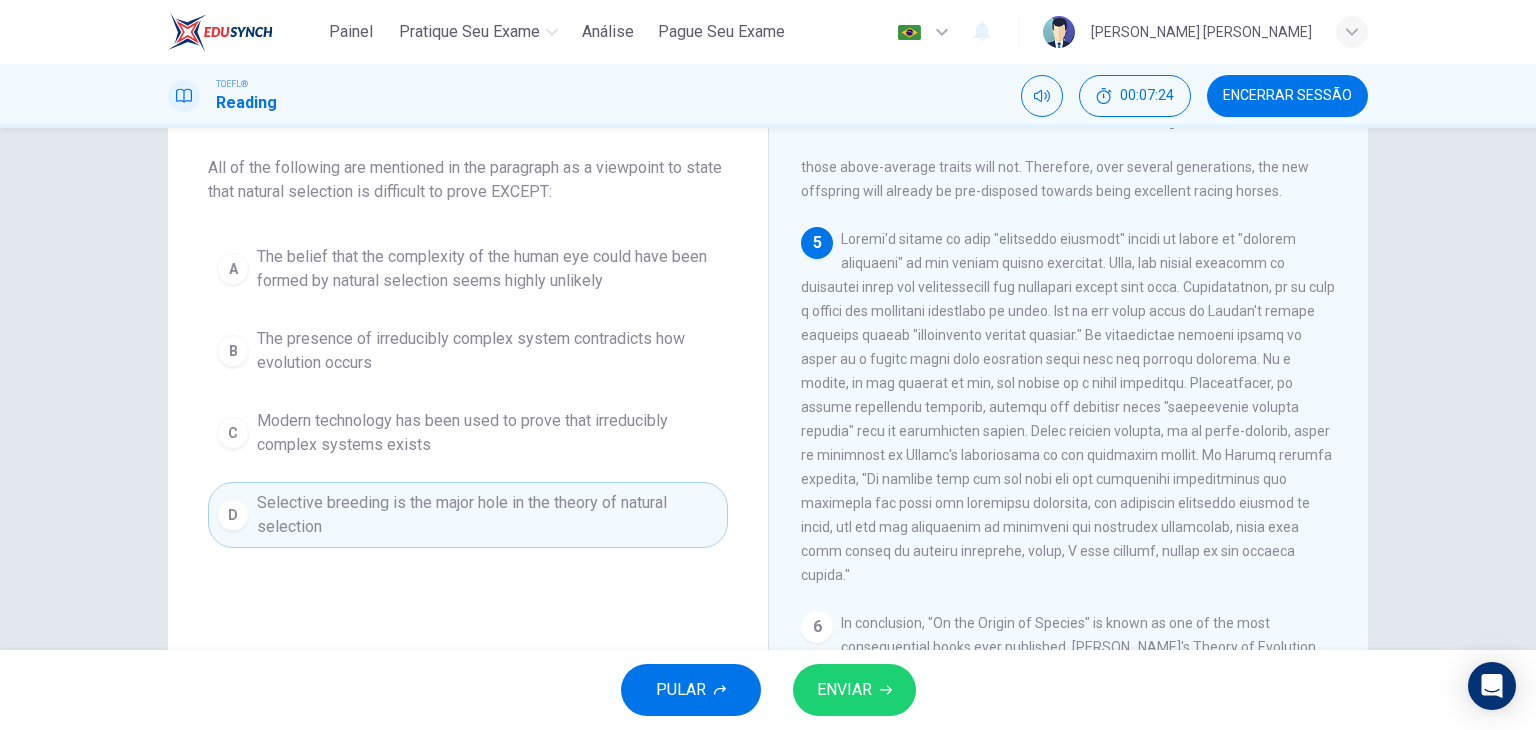 click on "ENVIAR" at bounding box center [844, 690] 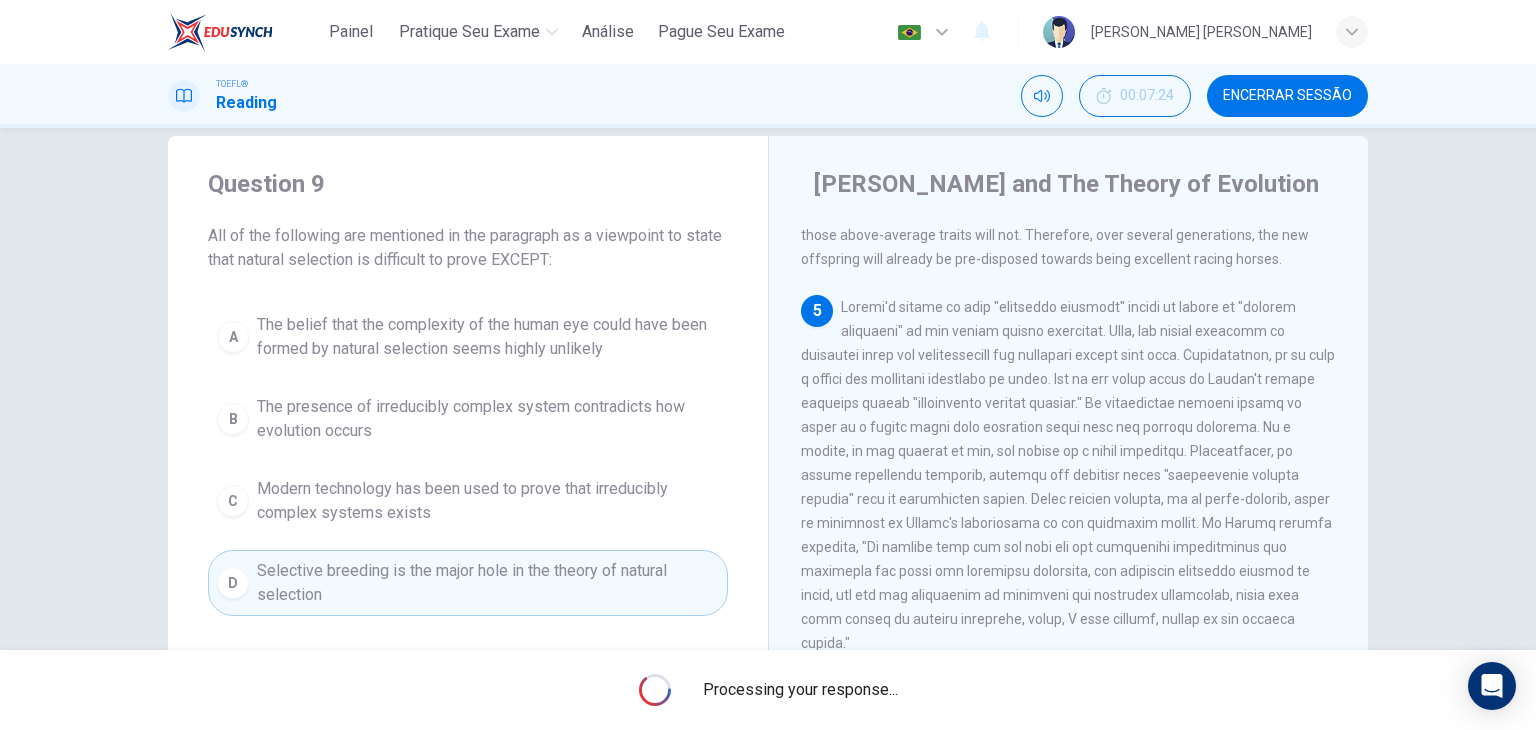scroll, scrollTop: 0, scrollLeft: 0, axis: both 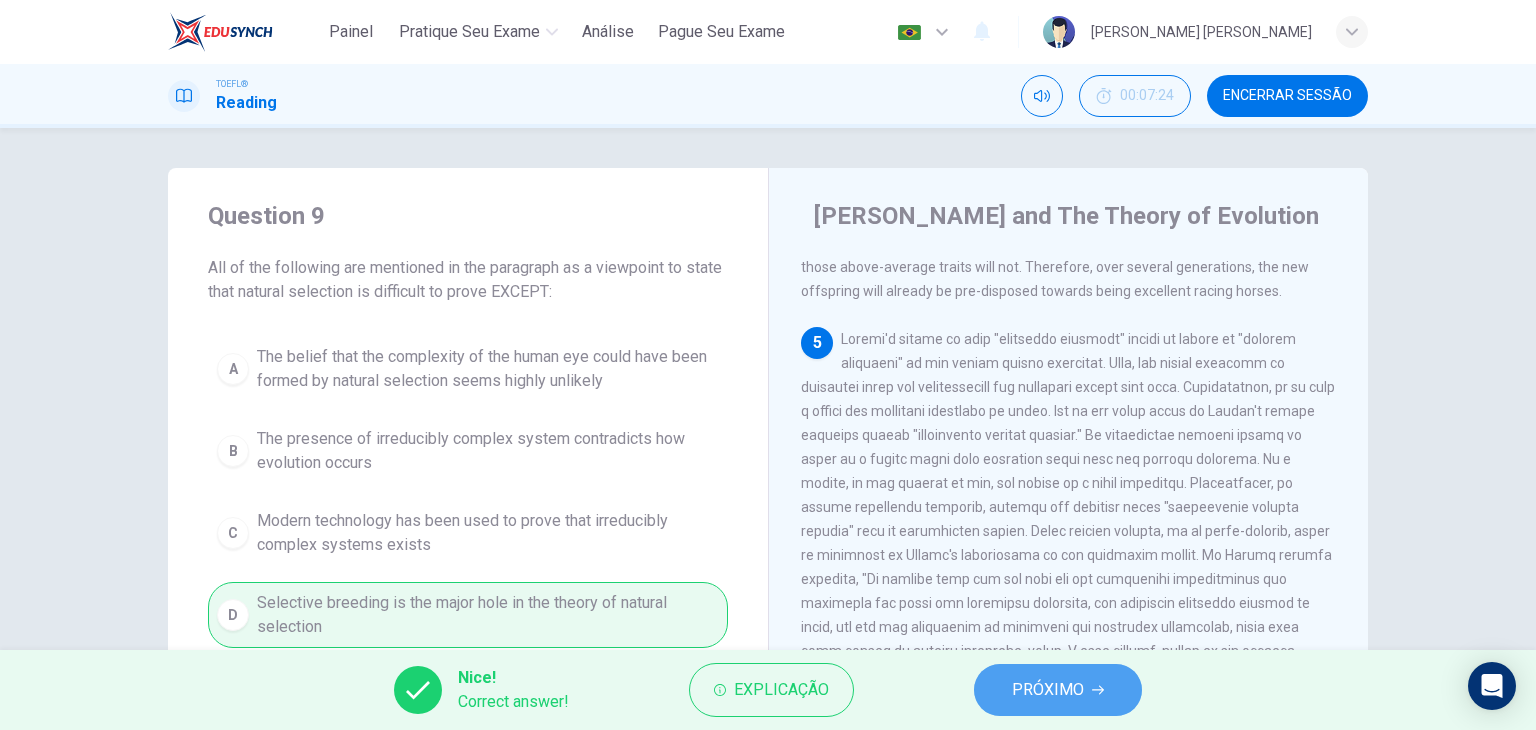 click on "PRÓXIMO" at bounding box center [1058, 690] 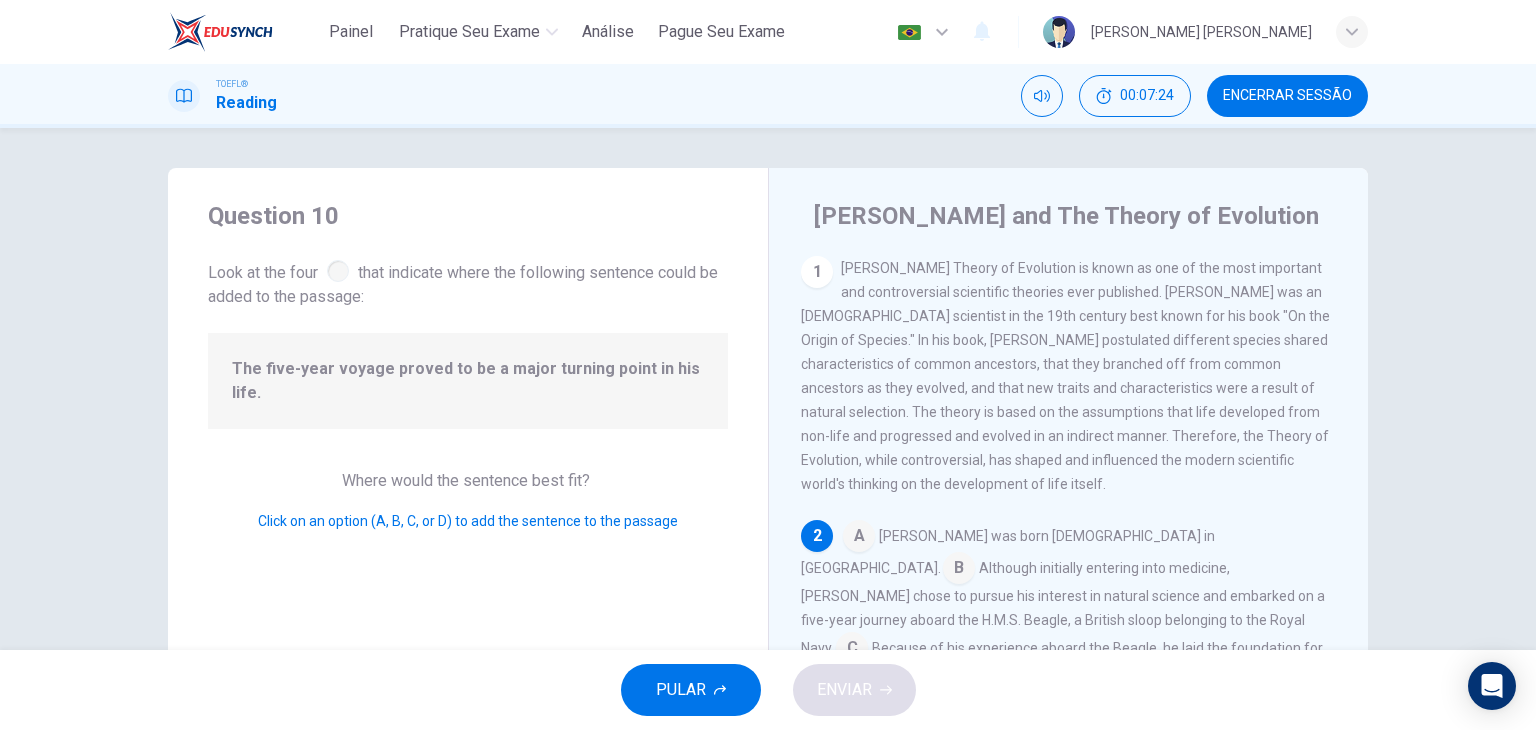 scroll, scrollTop: 112, scrollLeft: 0, axis: vertical 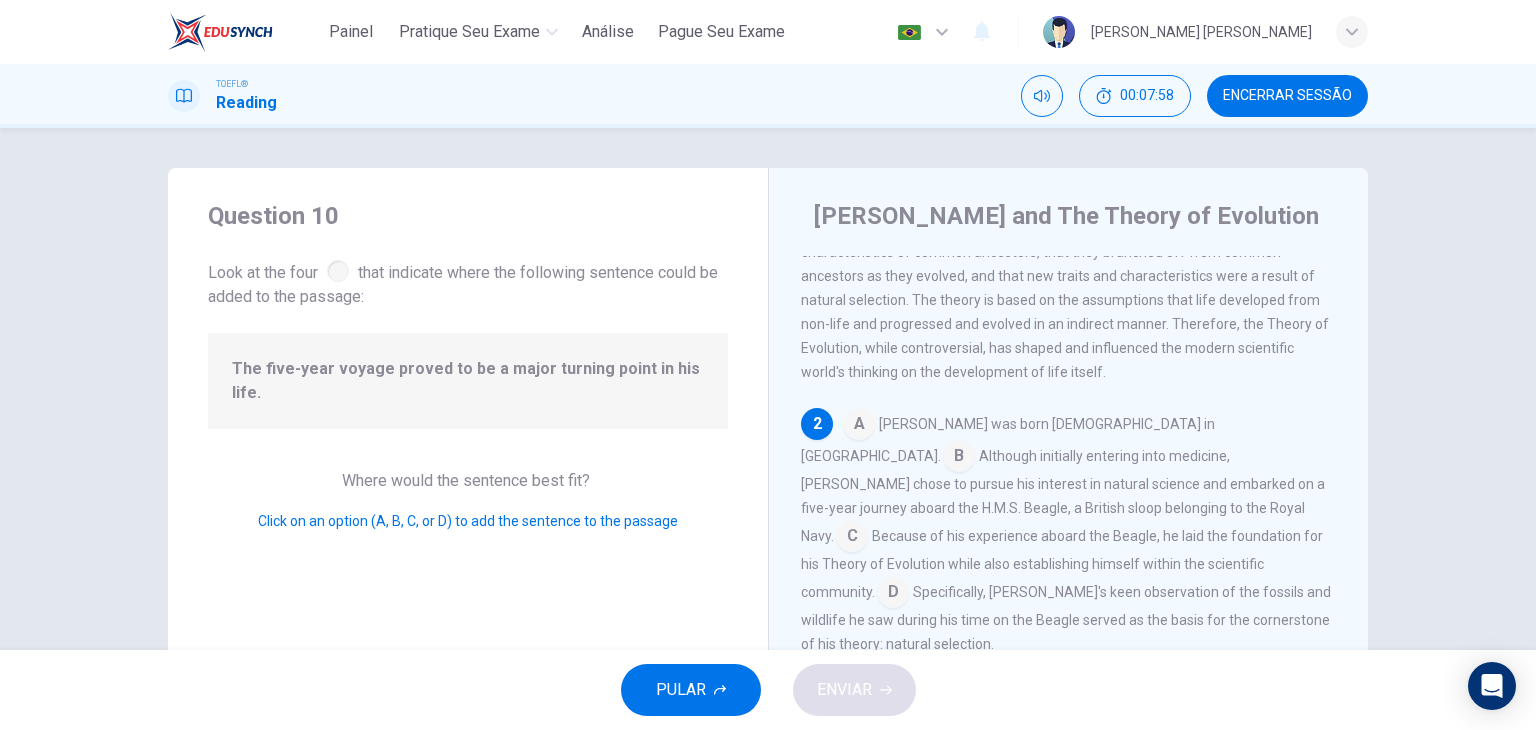 click at bounding box center [893, 594] 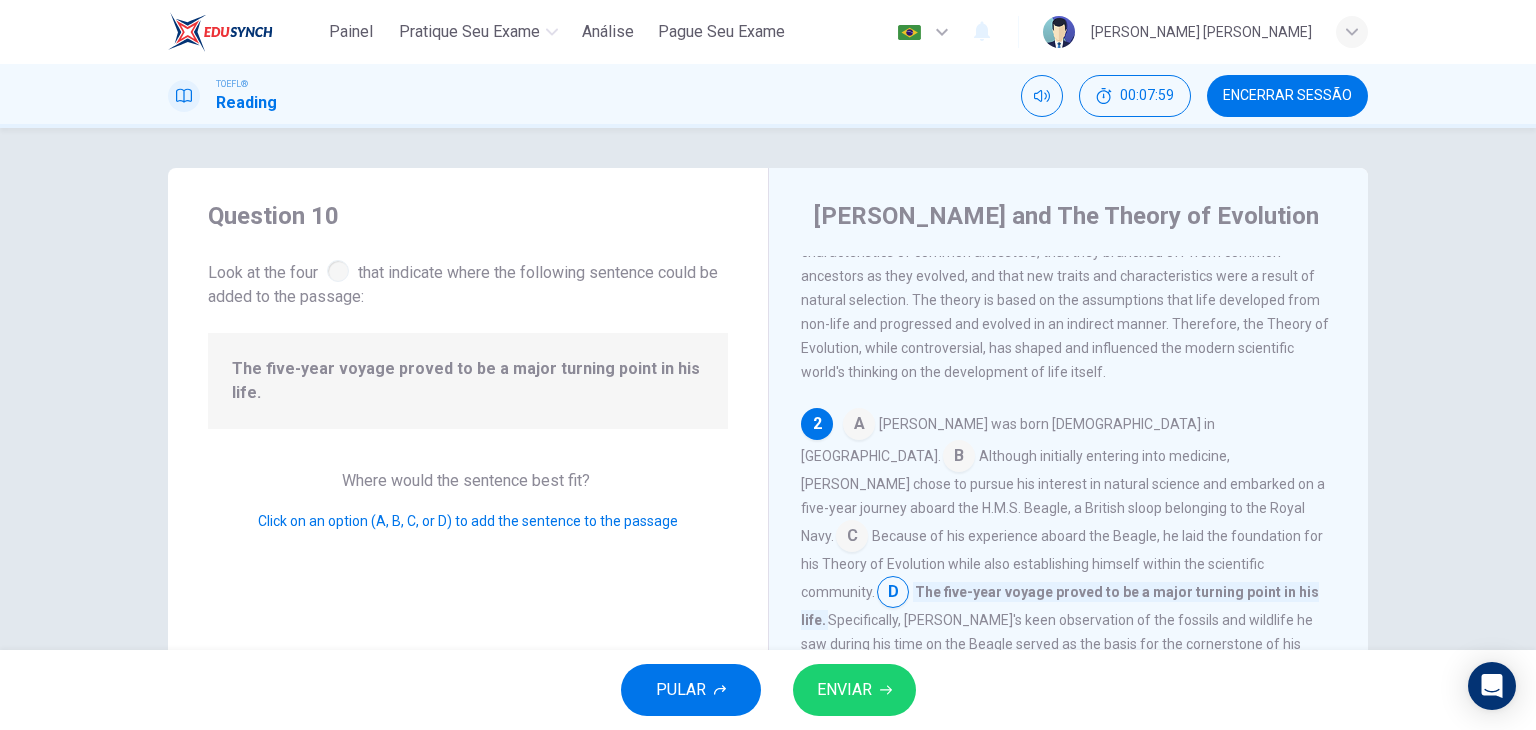 click on "ENVIAR" at bounding box center (854, 690) 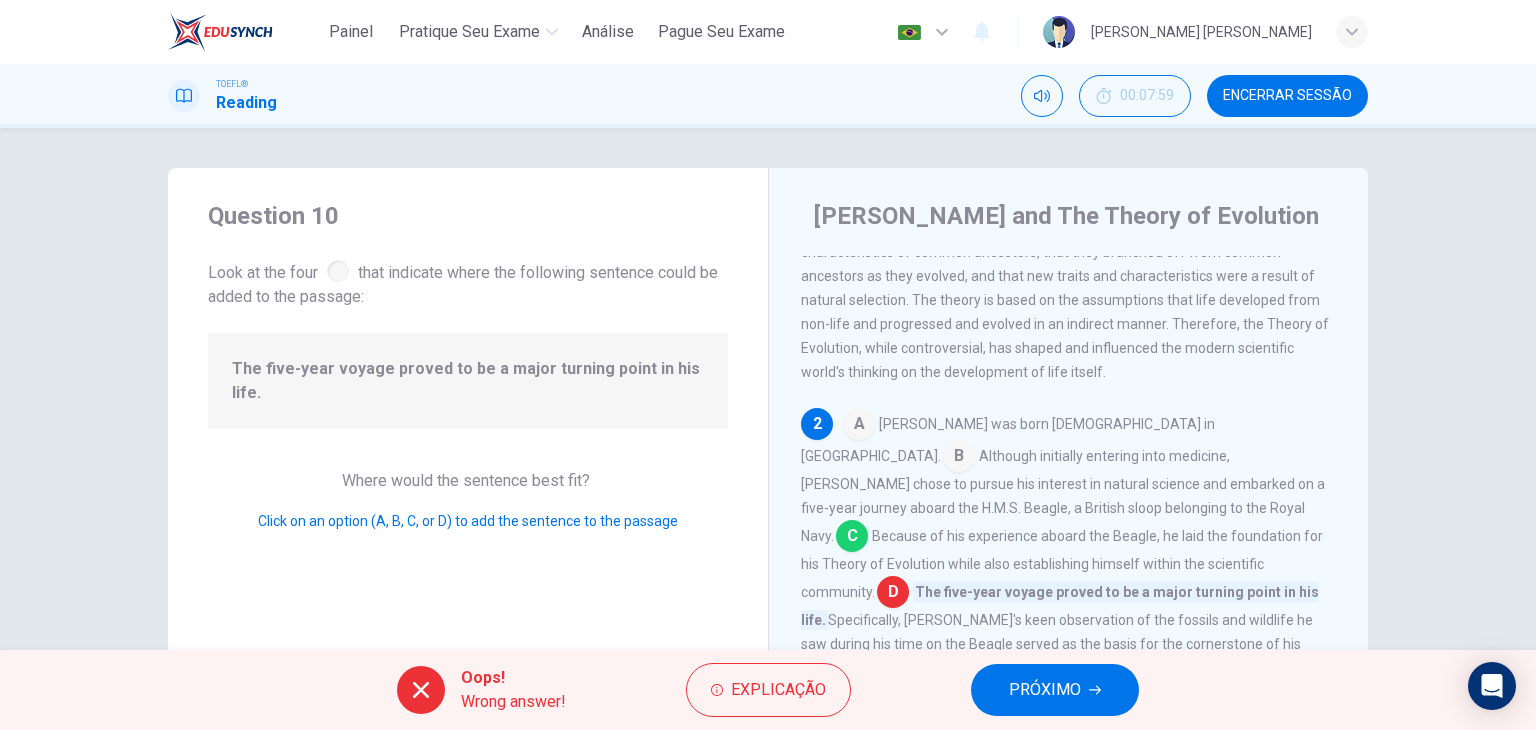 click on "PRÓXIMO" at bounding box center (1045, 690) 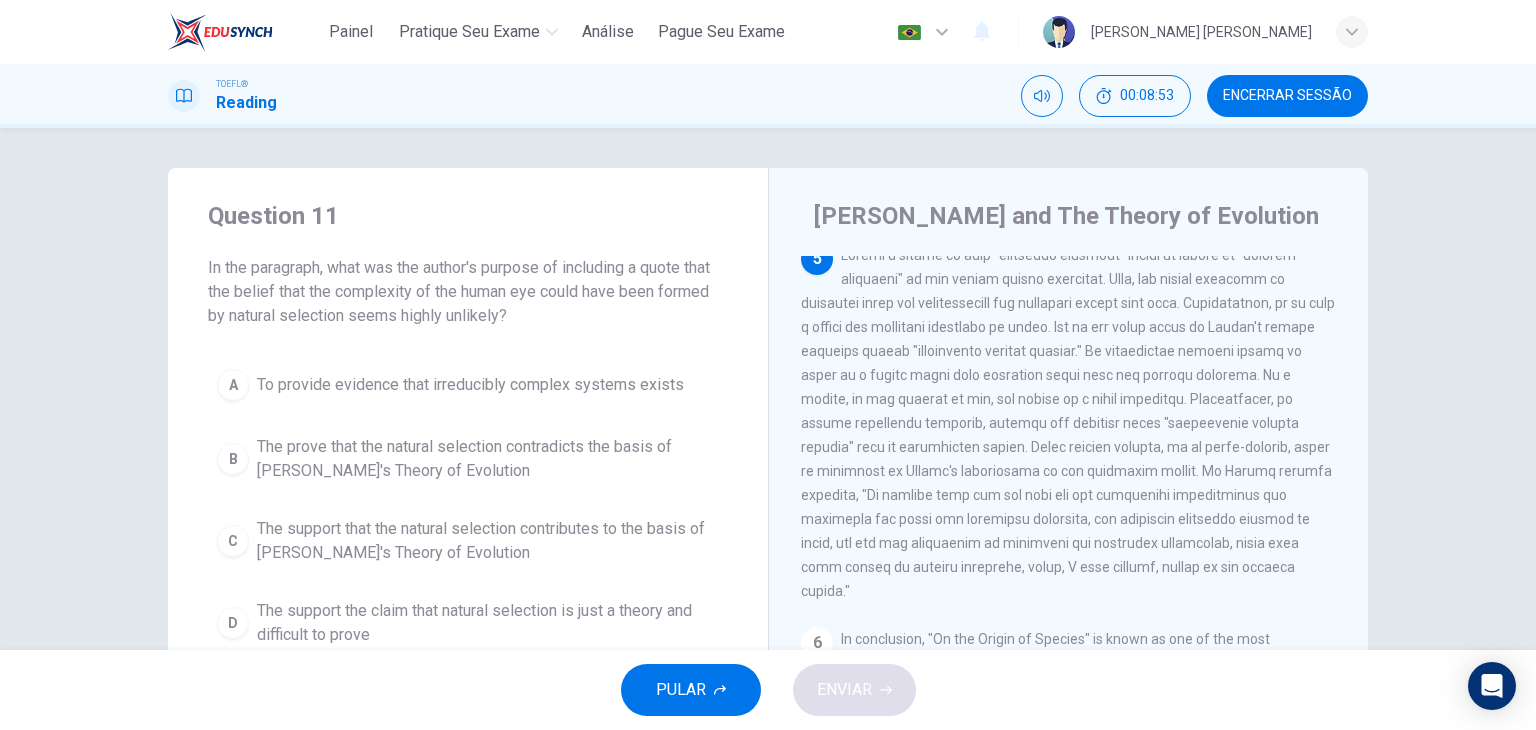 scroll, scrollTop: 1000, scrollLeft: 0, axis: vertical 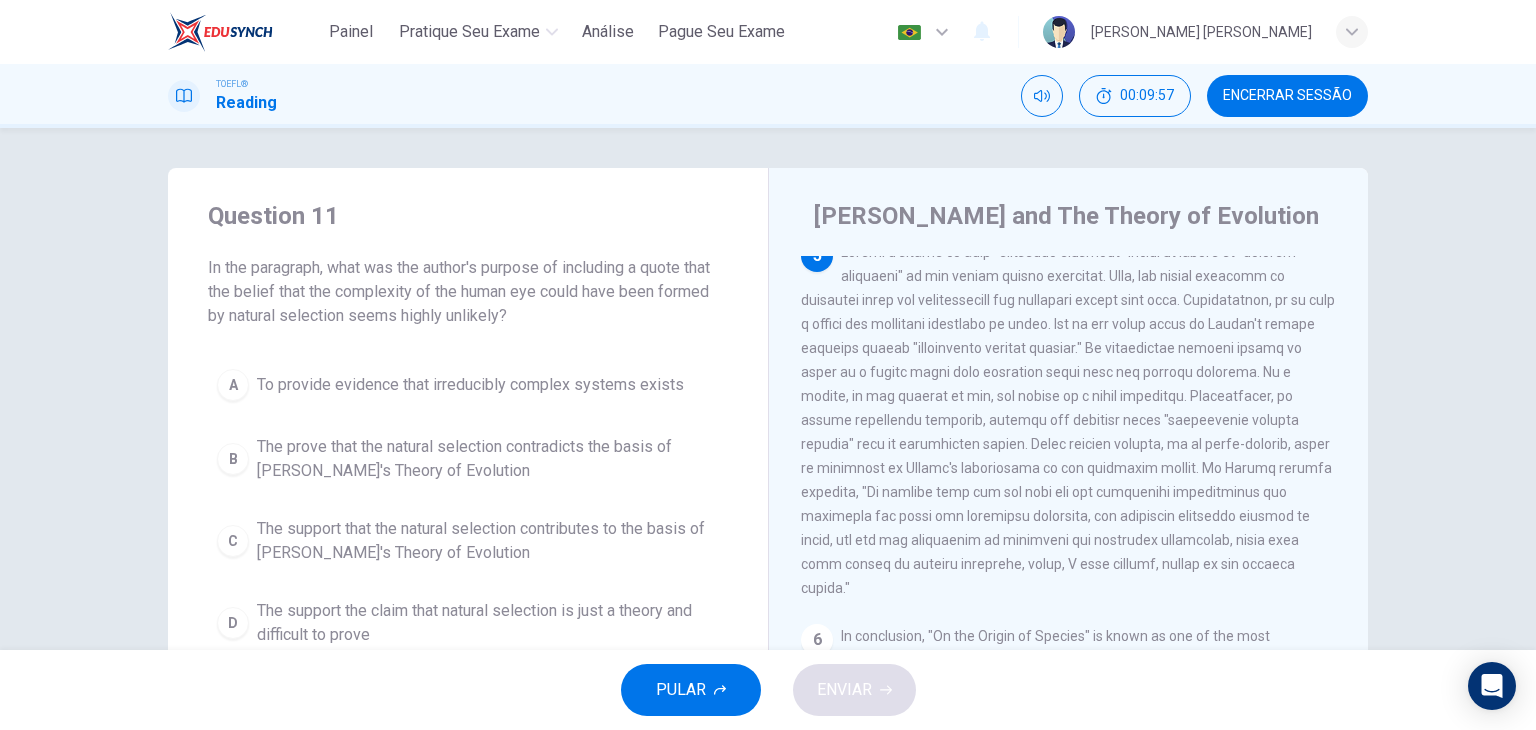 click on "The support the claim that natural selection is just a theory and difficult to prove" at bounding box center (488, 623) 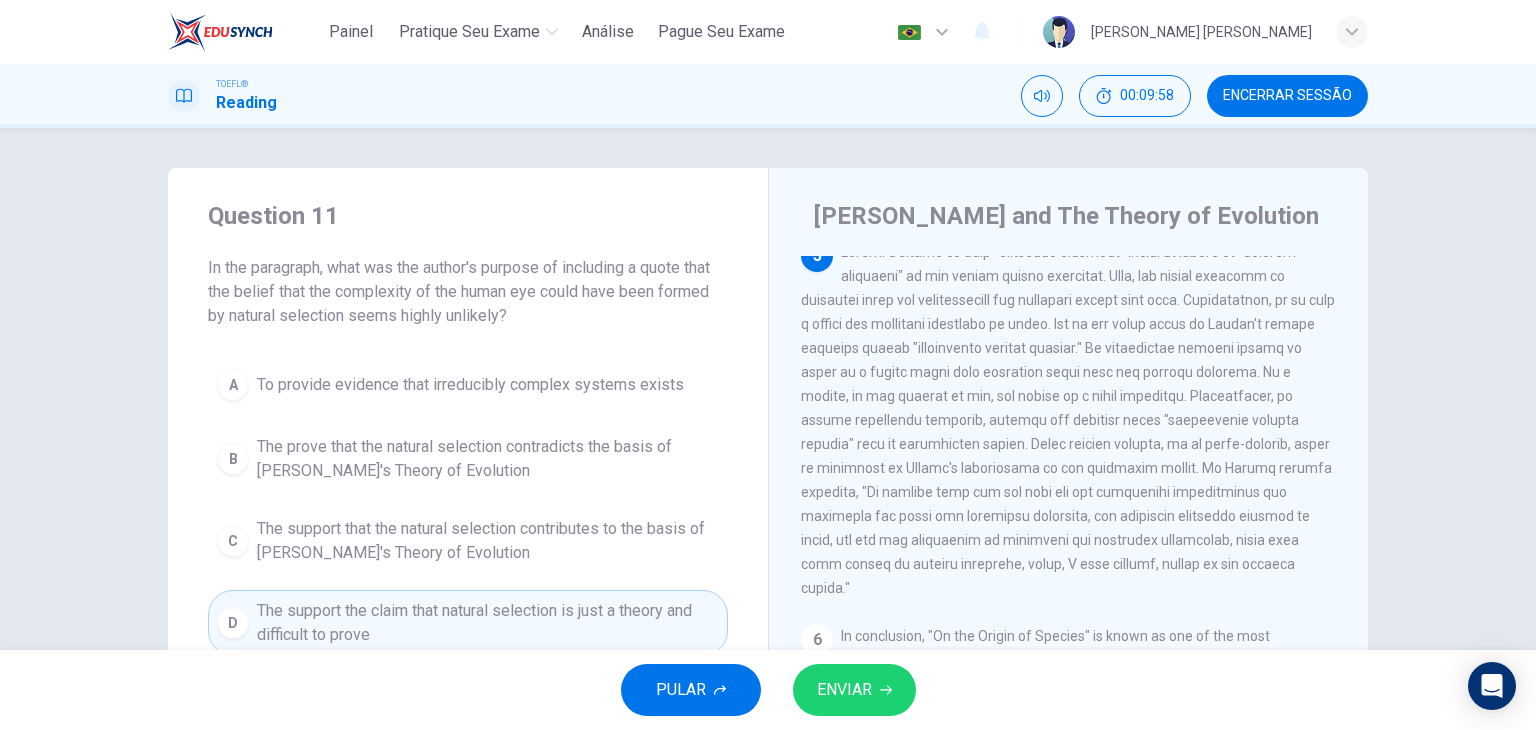 click on "ENVIAR" at bounding box center (854, 690) 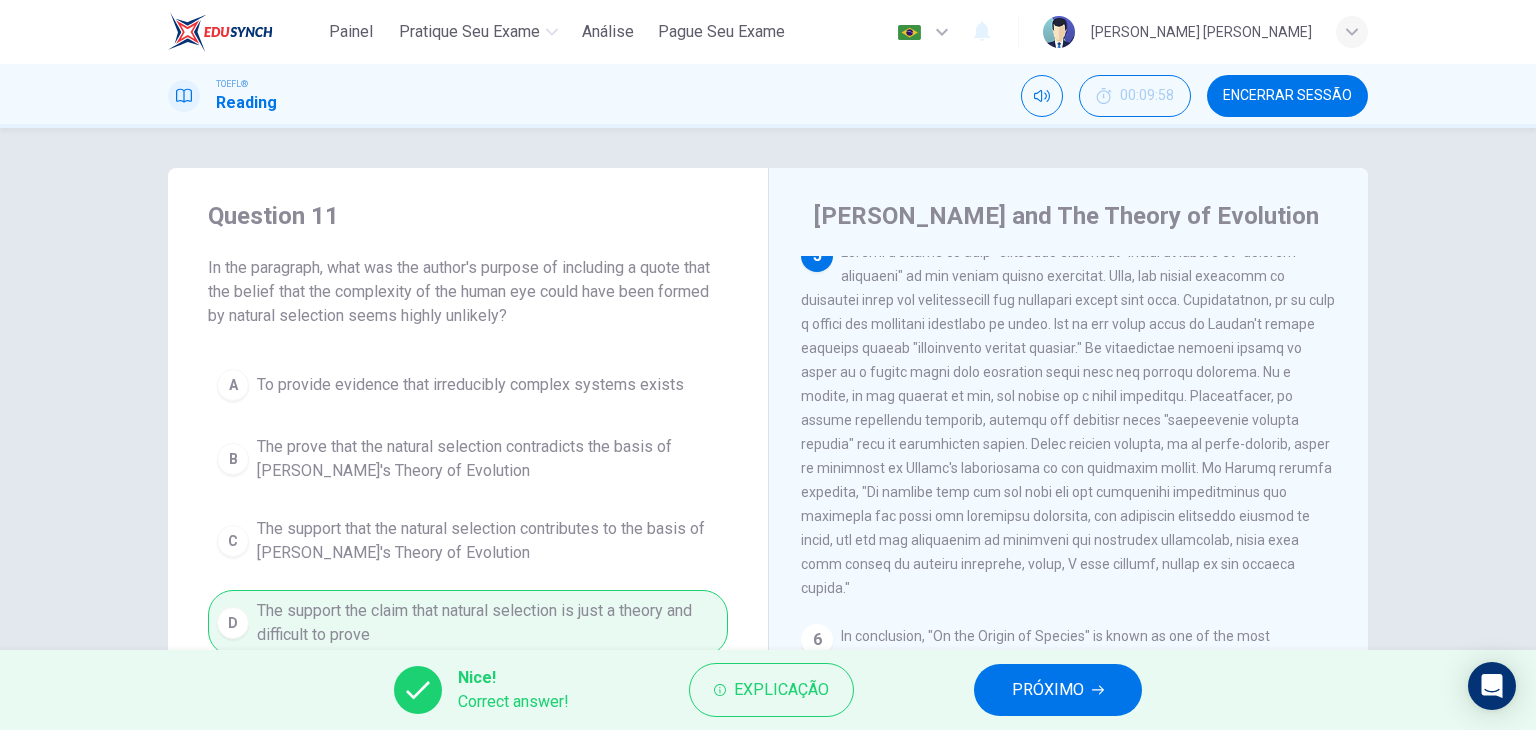 click on "PRÓXIMO" at bounding box center [1058, 690] 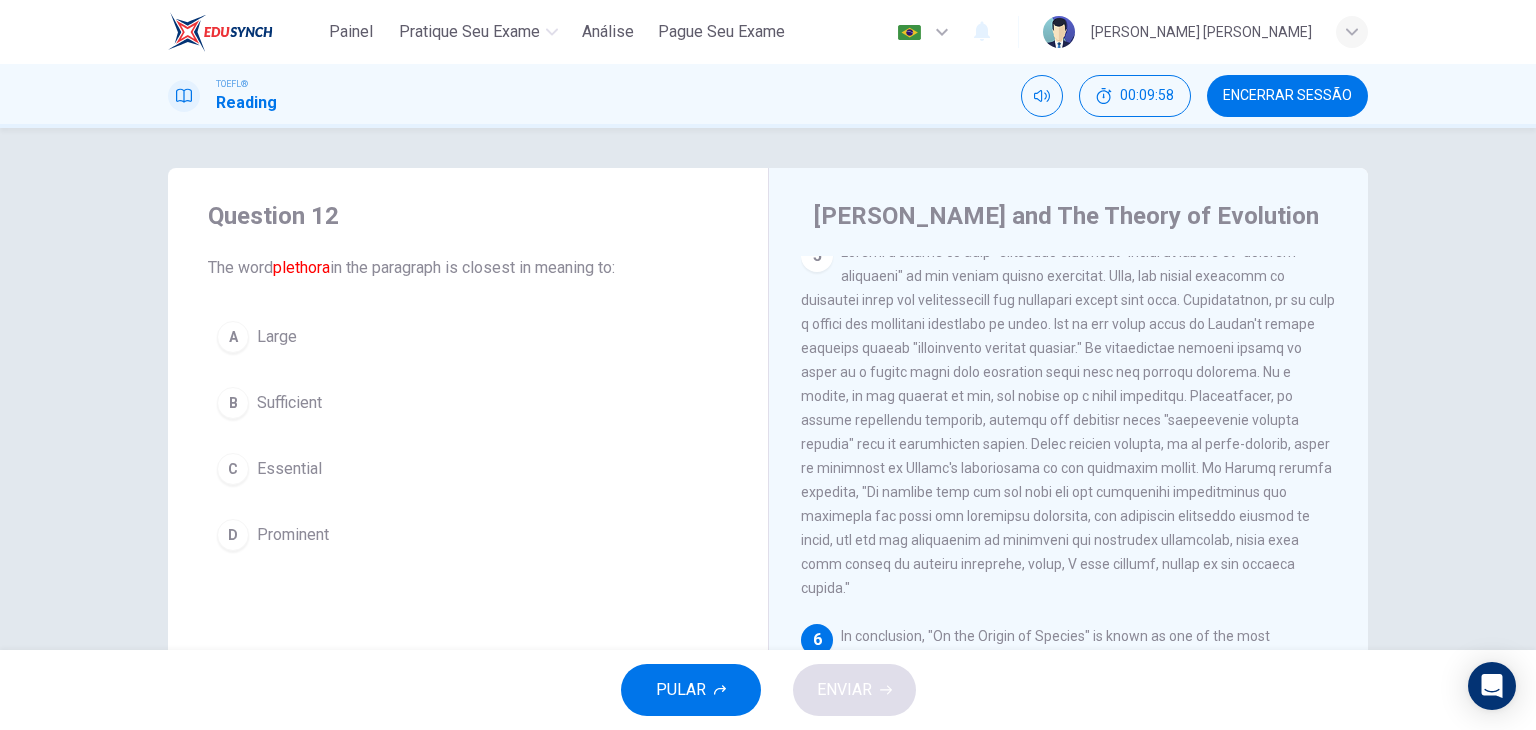 scroll, scrollTop: 1032, scrollLeft: 0, axis: vertical 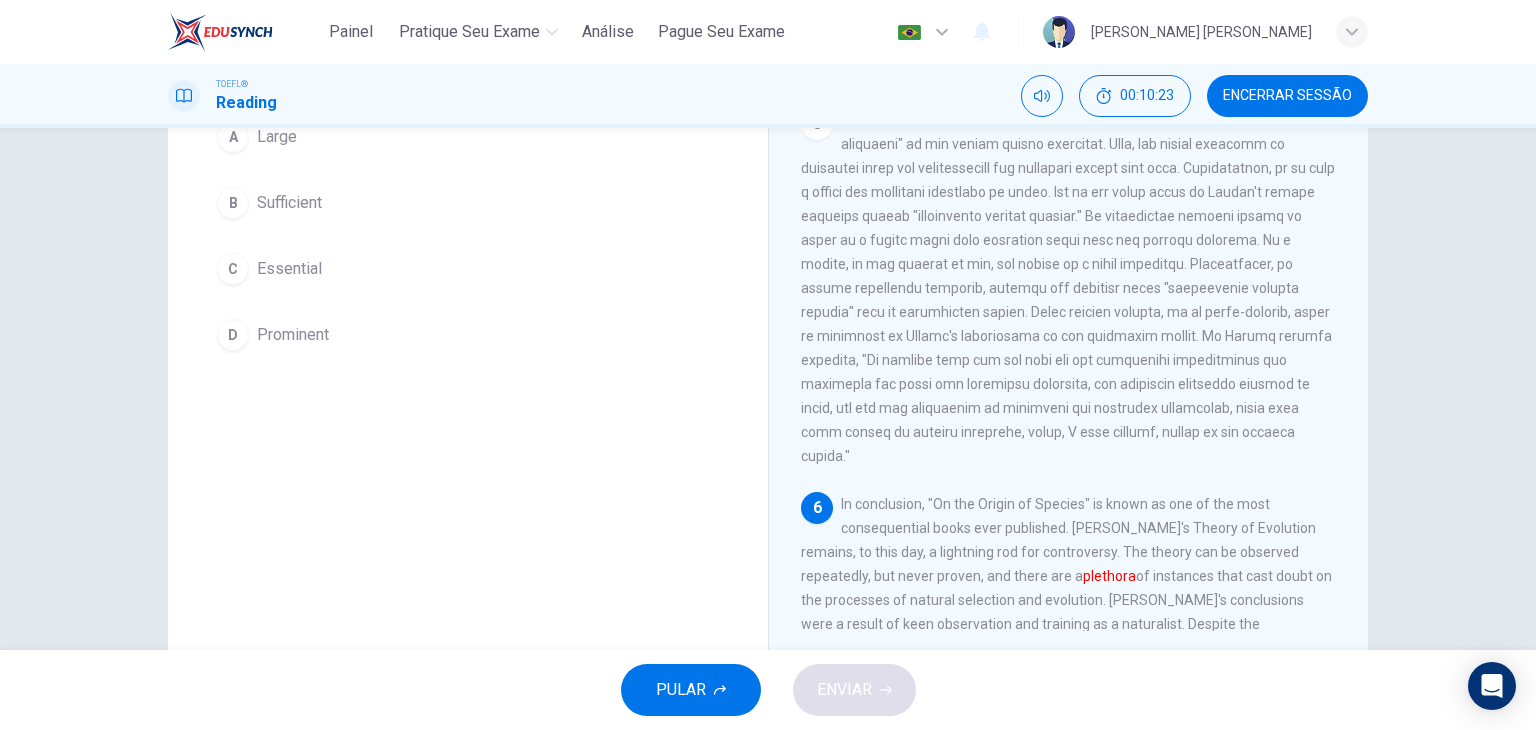 click on "D Prominent" at bounding box center (468, 335) 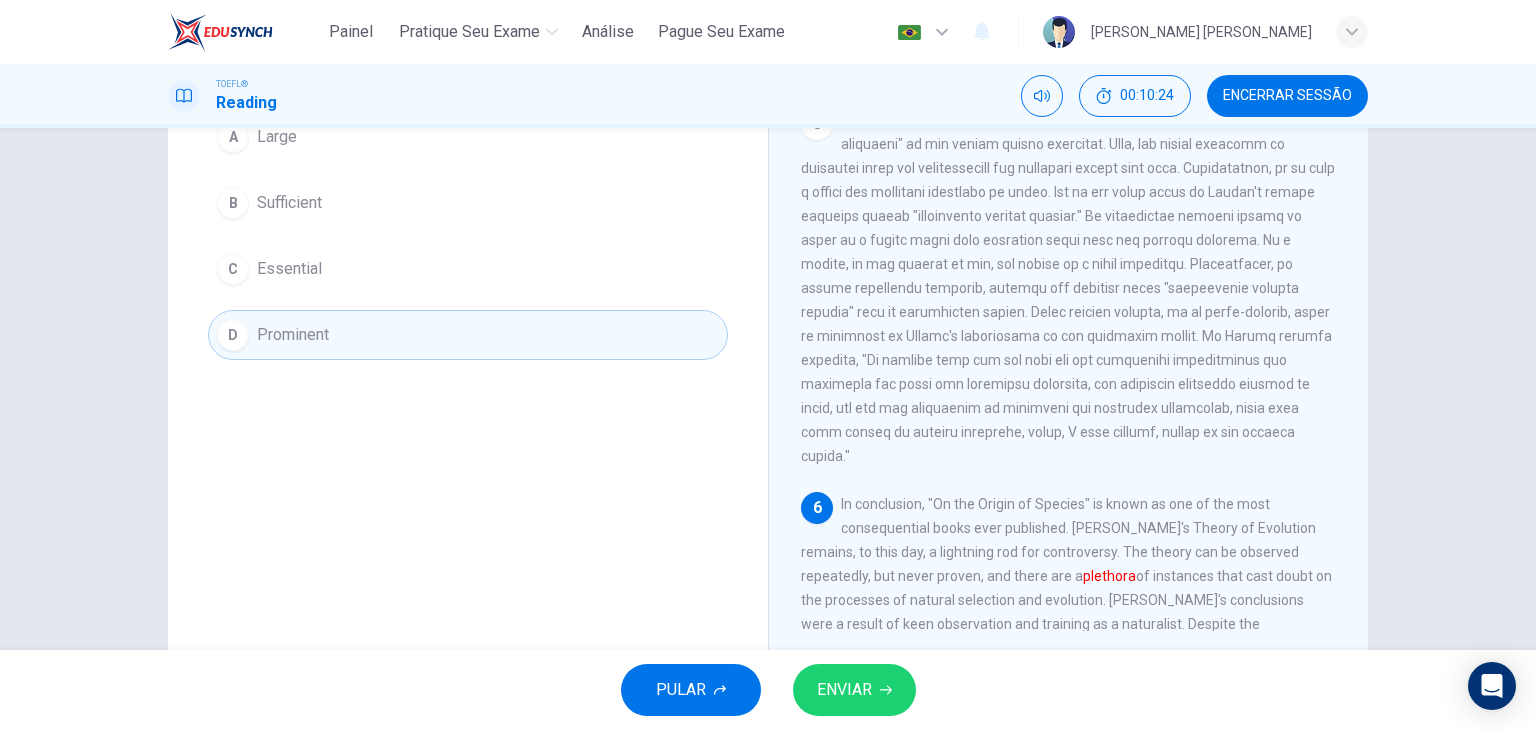 click on "ENVIAR" at bounding box center [844, 690] 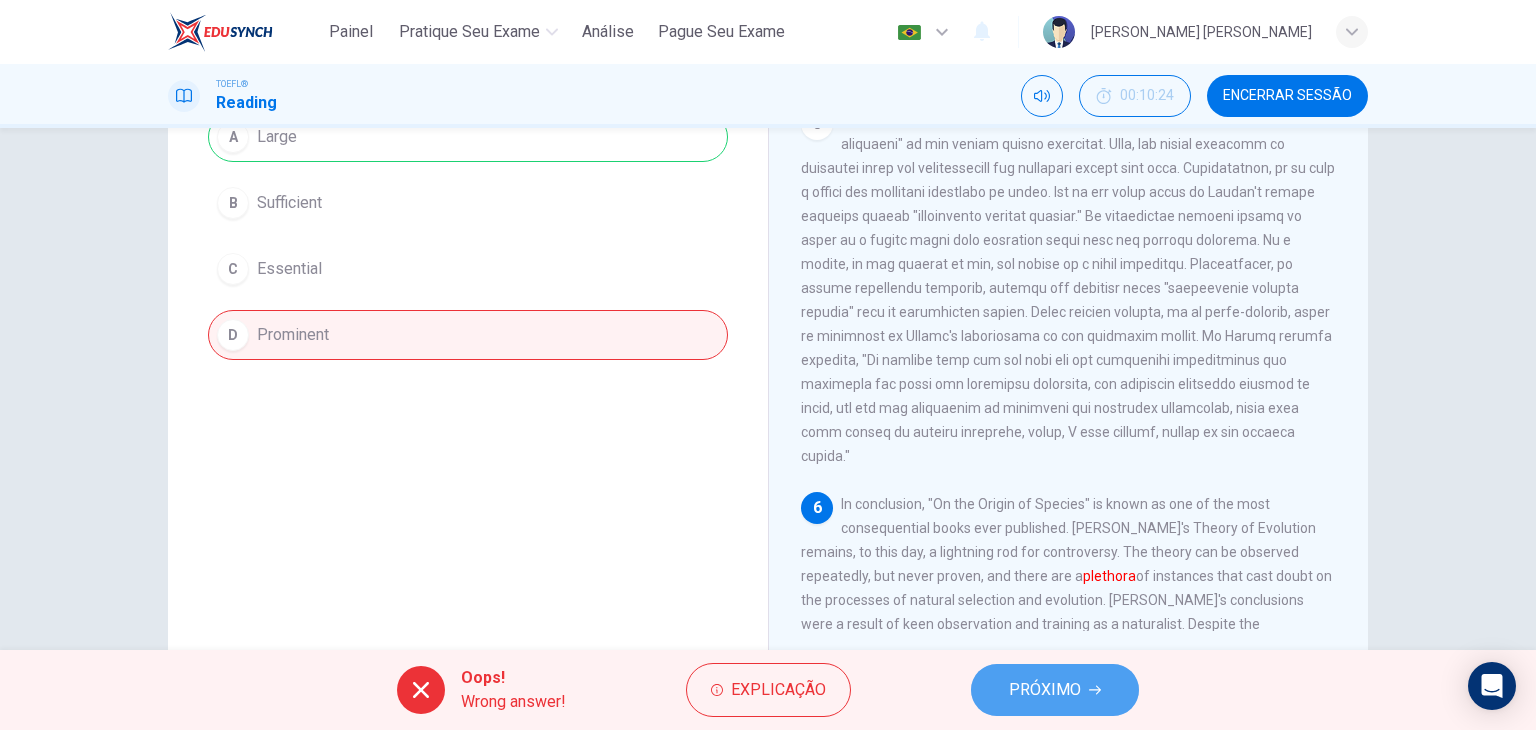 click on "PRÓXIMO" at bounding box center [1045, 690] 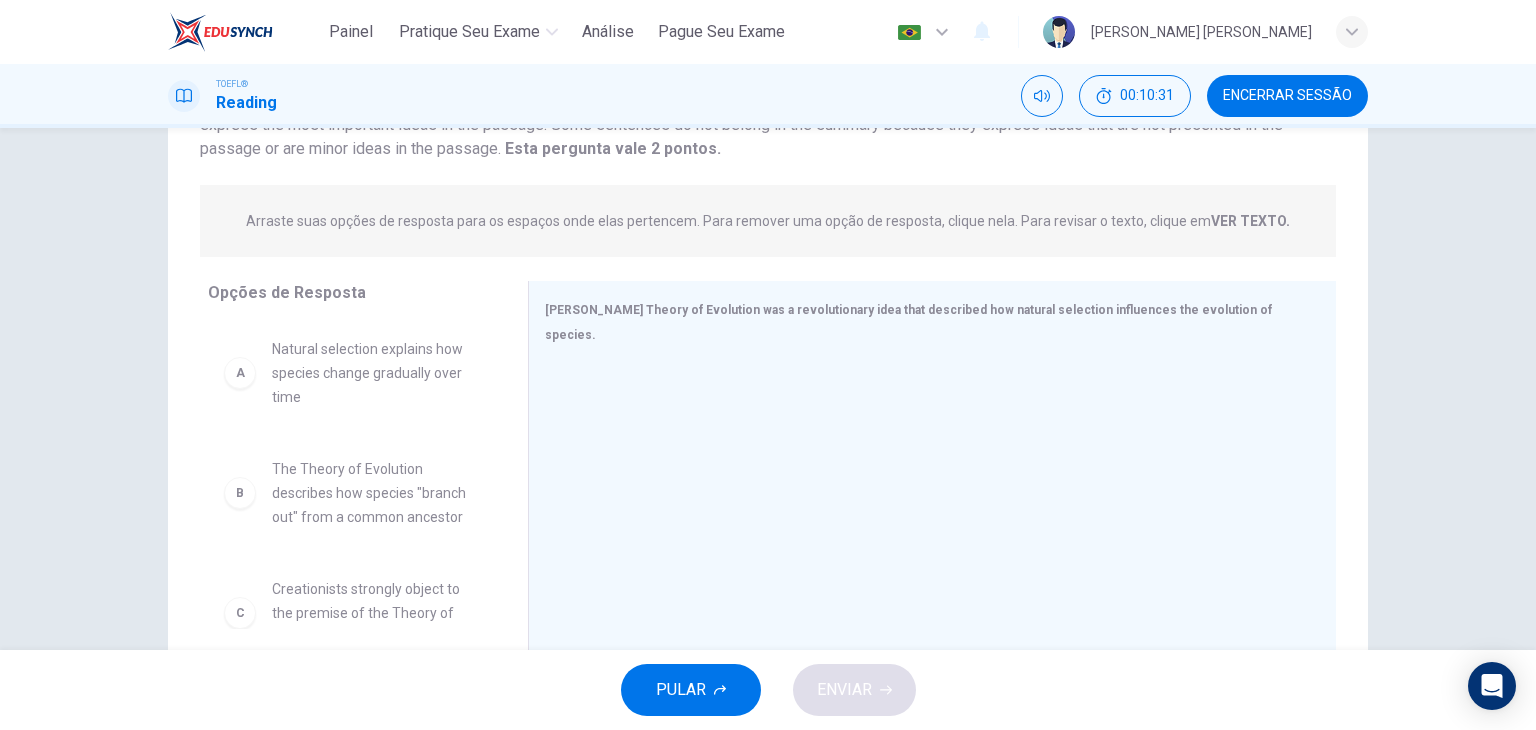 scroll, scrollTop: 200, scrollLeft: 0, axis: vertical 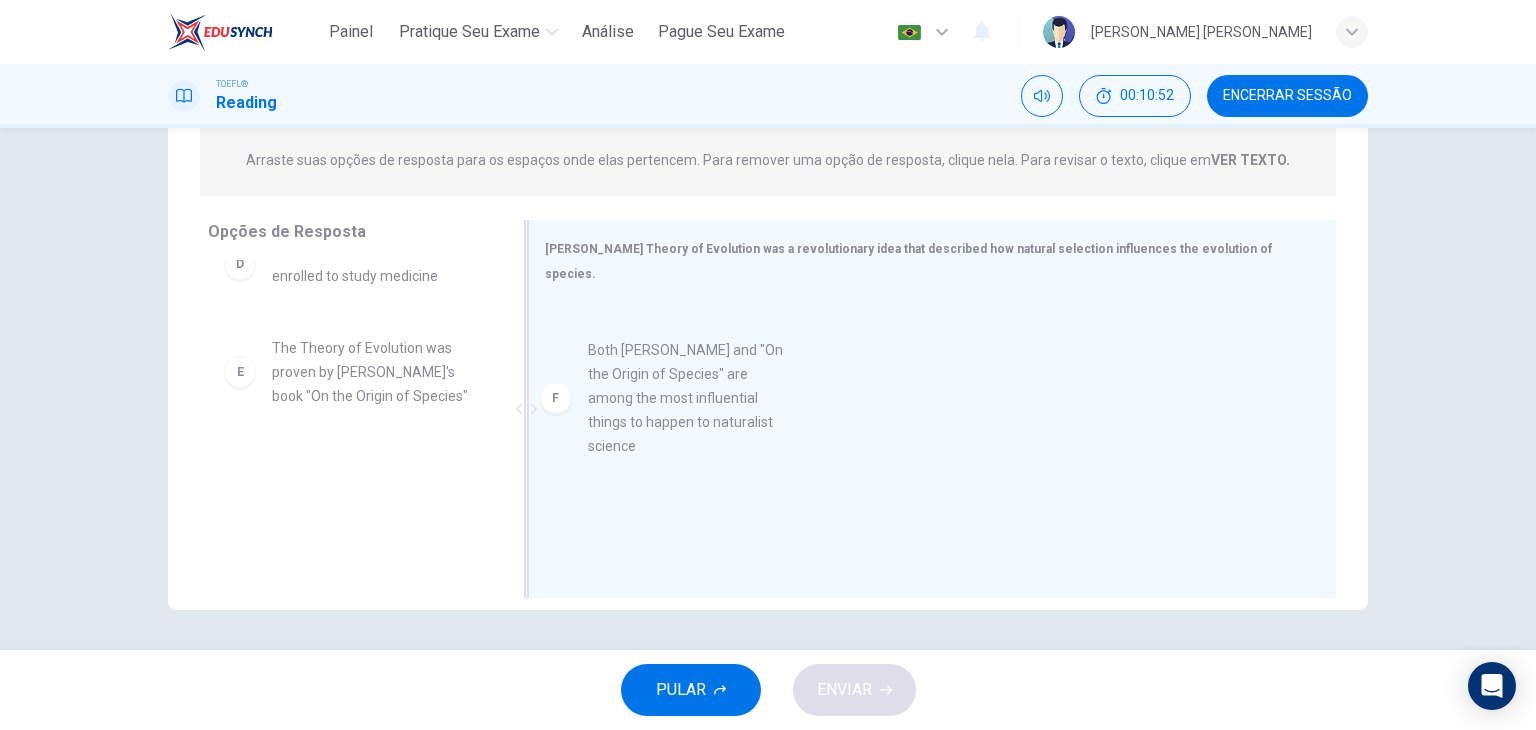 drag, startPoint x: 389, startPoint y: 497, endPoint x: 734, endPoint y: 342, distance: 378.2195 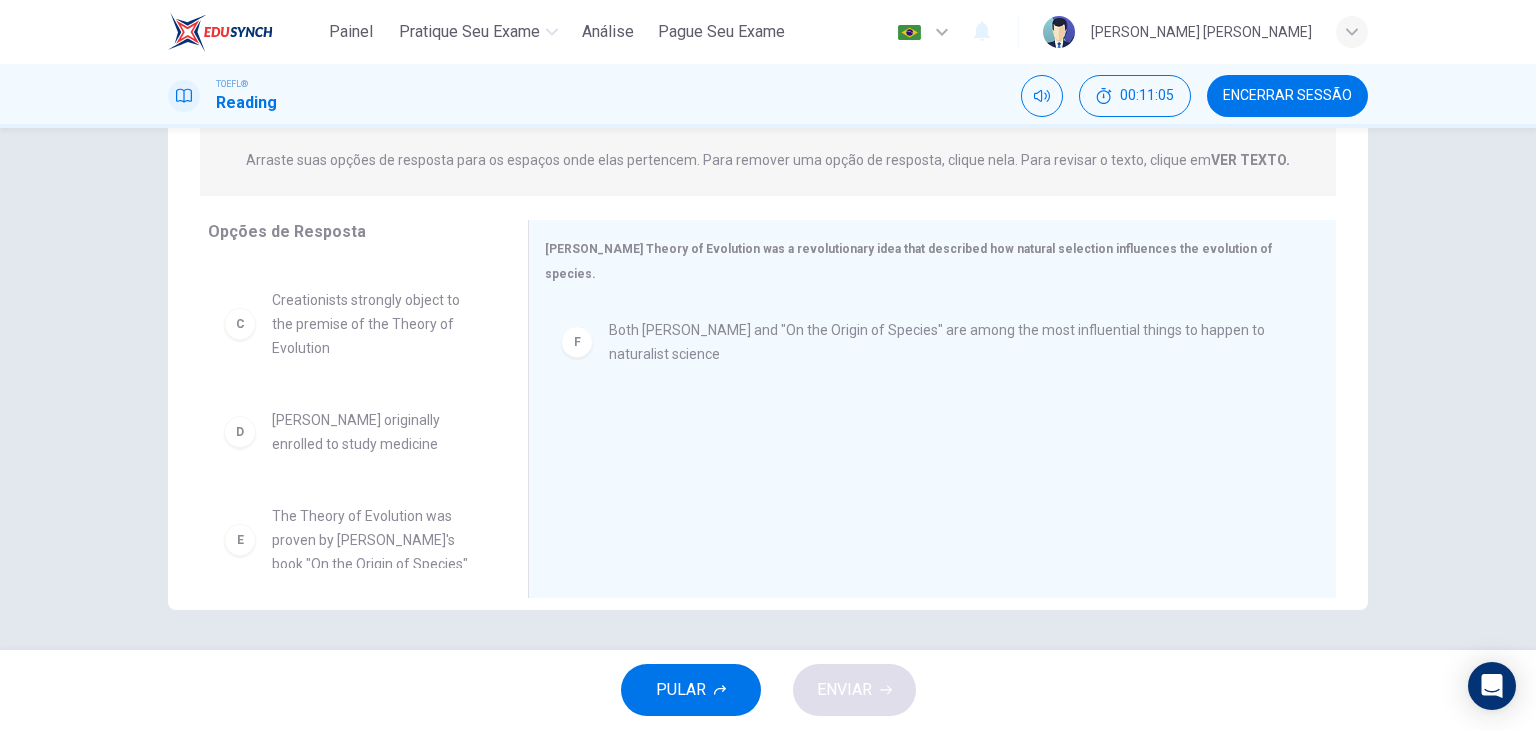 scroll, scrollTop: 252, scrollLeft: 0, axis: vertical 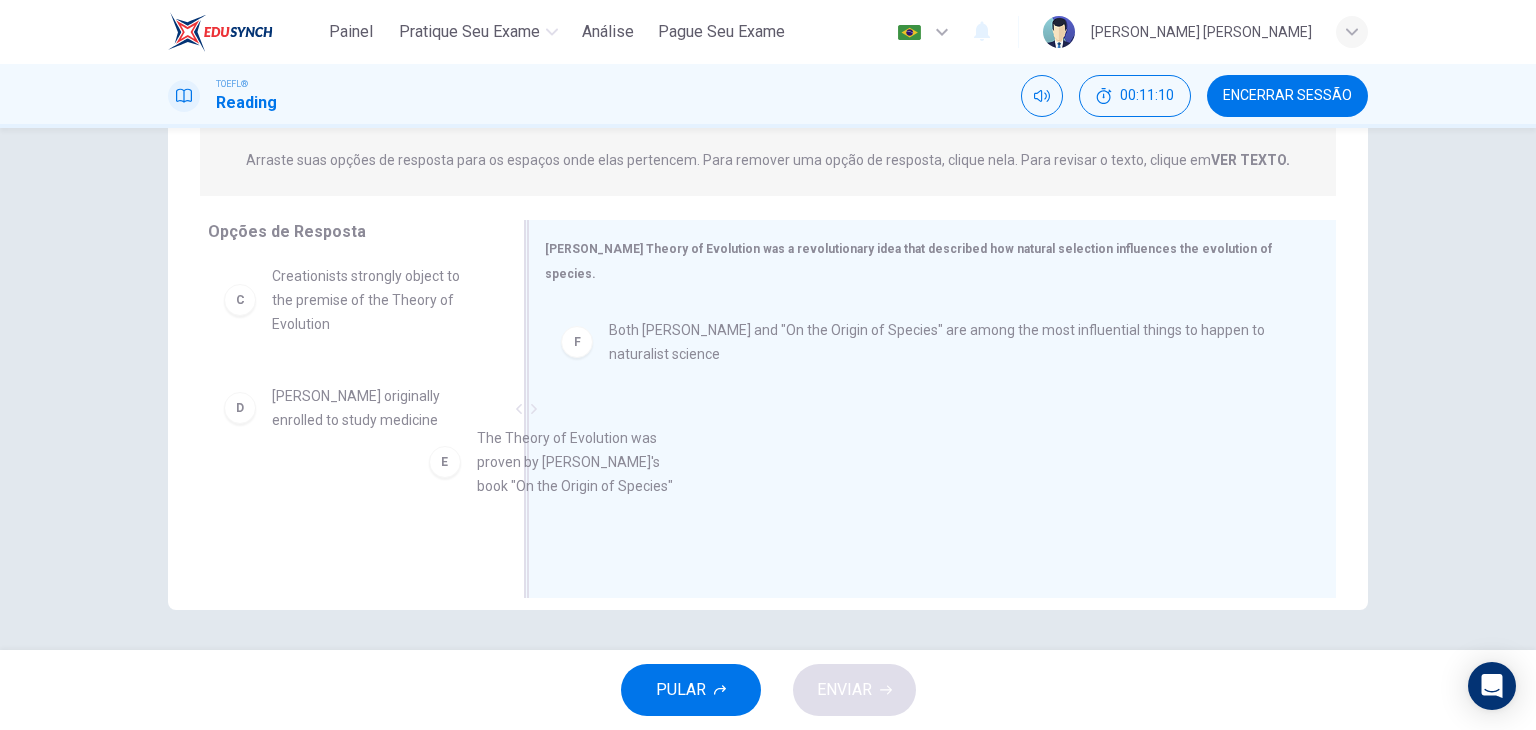 drag, startPoint x: 378, startPoint y: 513, endPoint x: 712, endPoint y: 389, distance: 356.27518 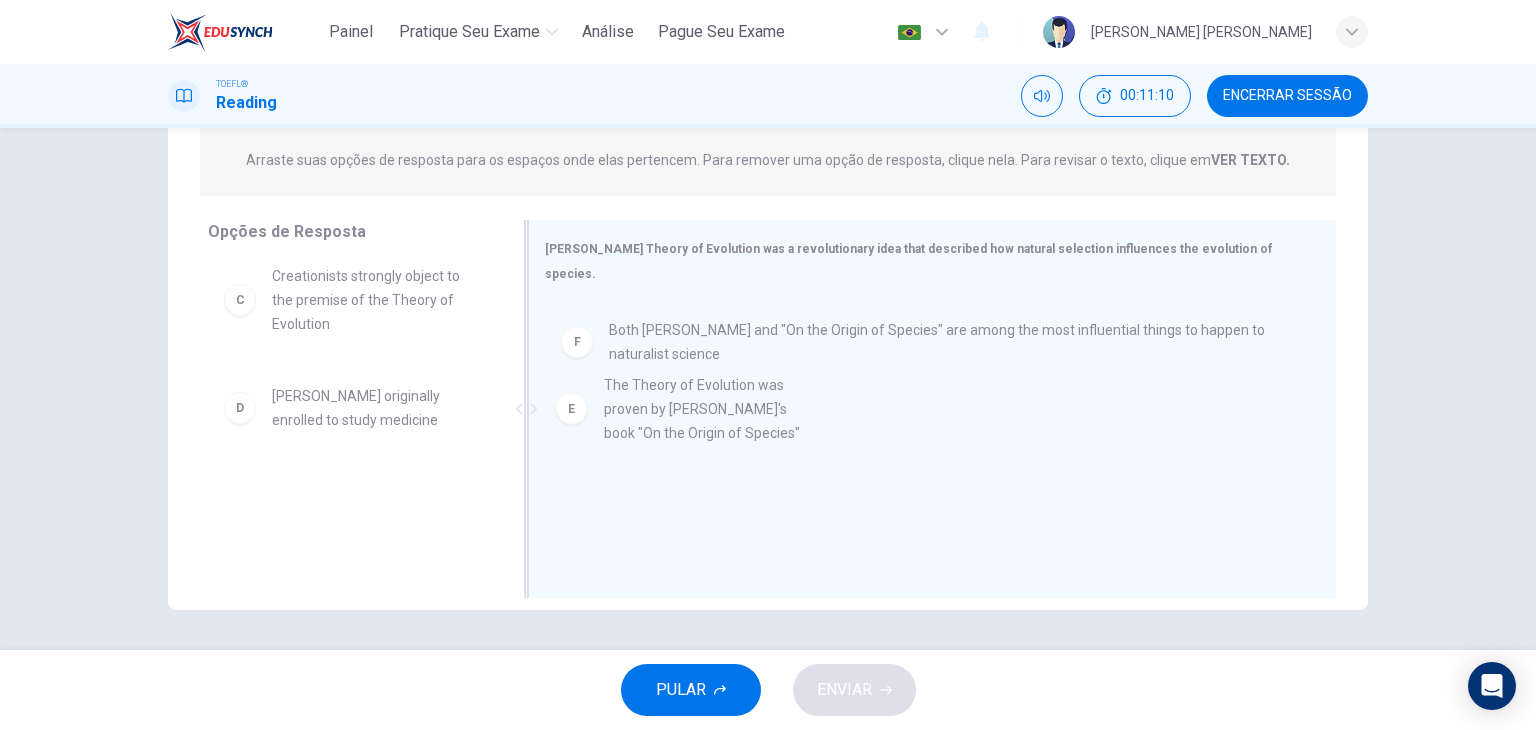 scroll, scrollTop: 156, scrollLeft: 0, axis: vertical 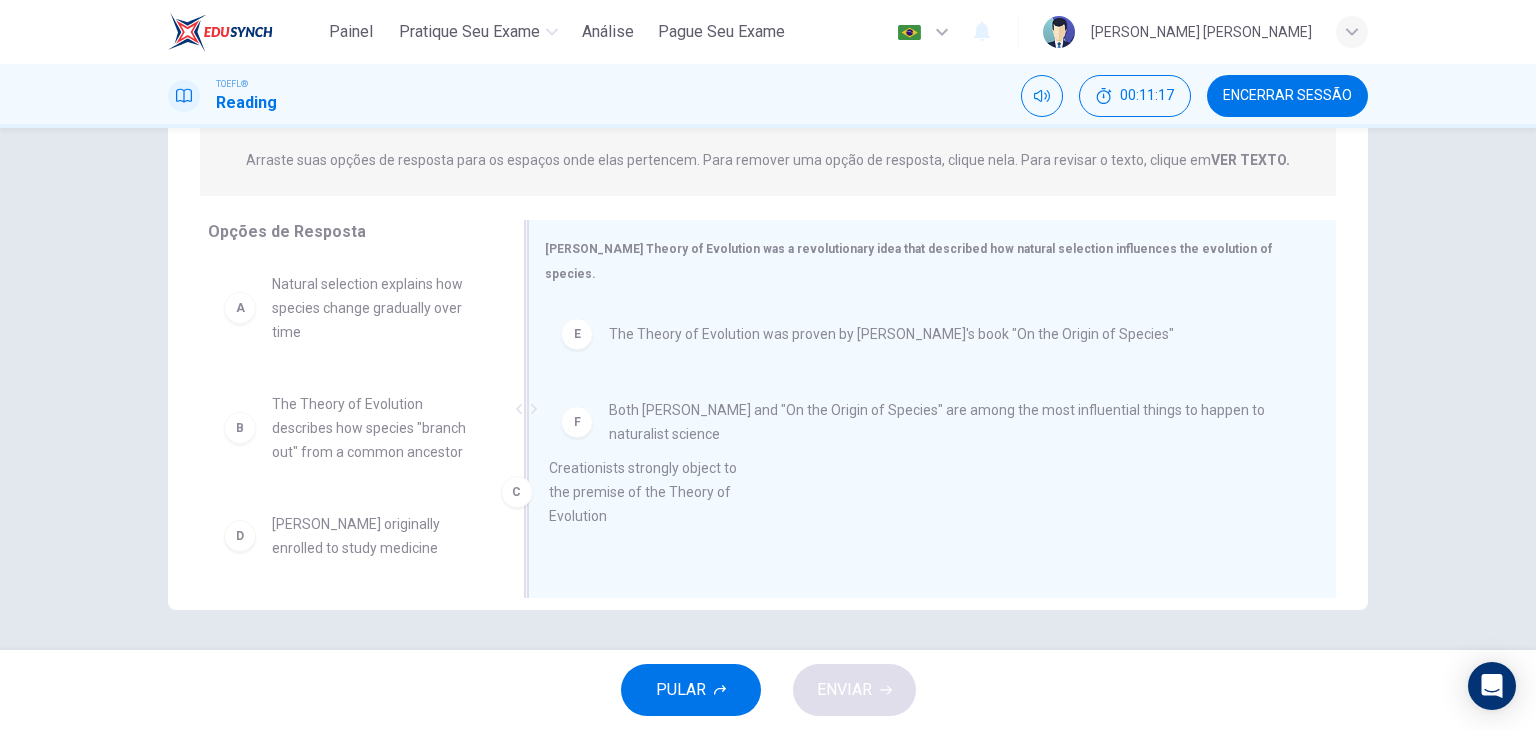drag, startPoint x: 332, startPoint y: 549, endPoint x: 629, endPoint y: 486, distance: 303.6083 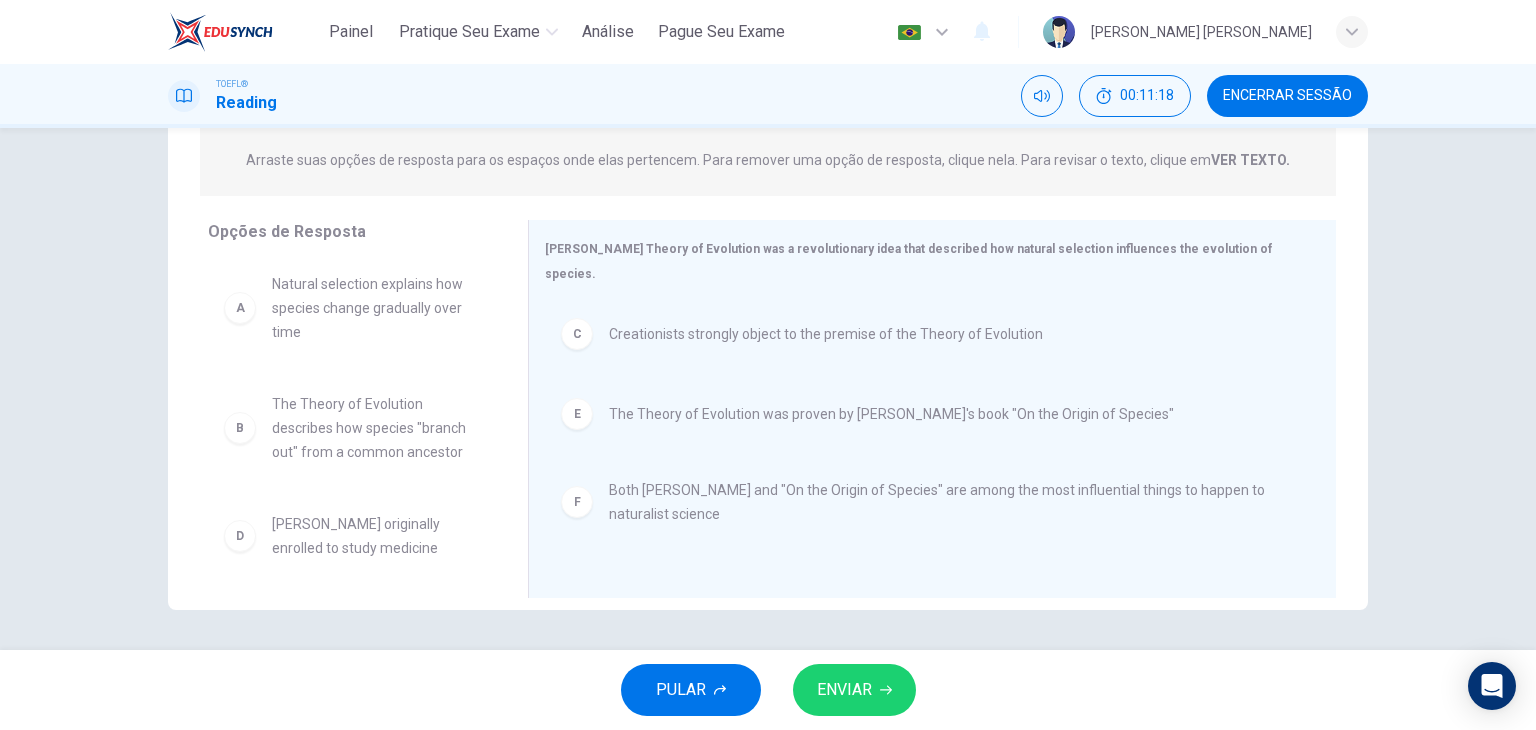 click on "ENVIAR" at bounding box center [854, 690] 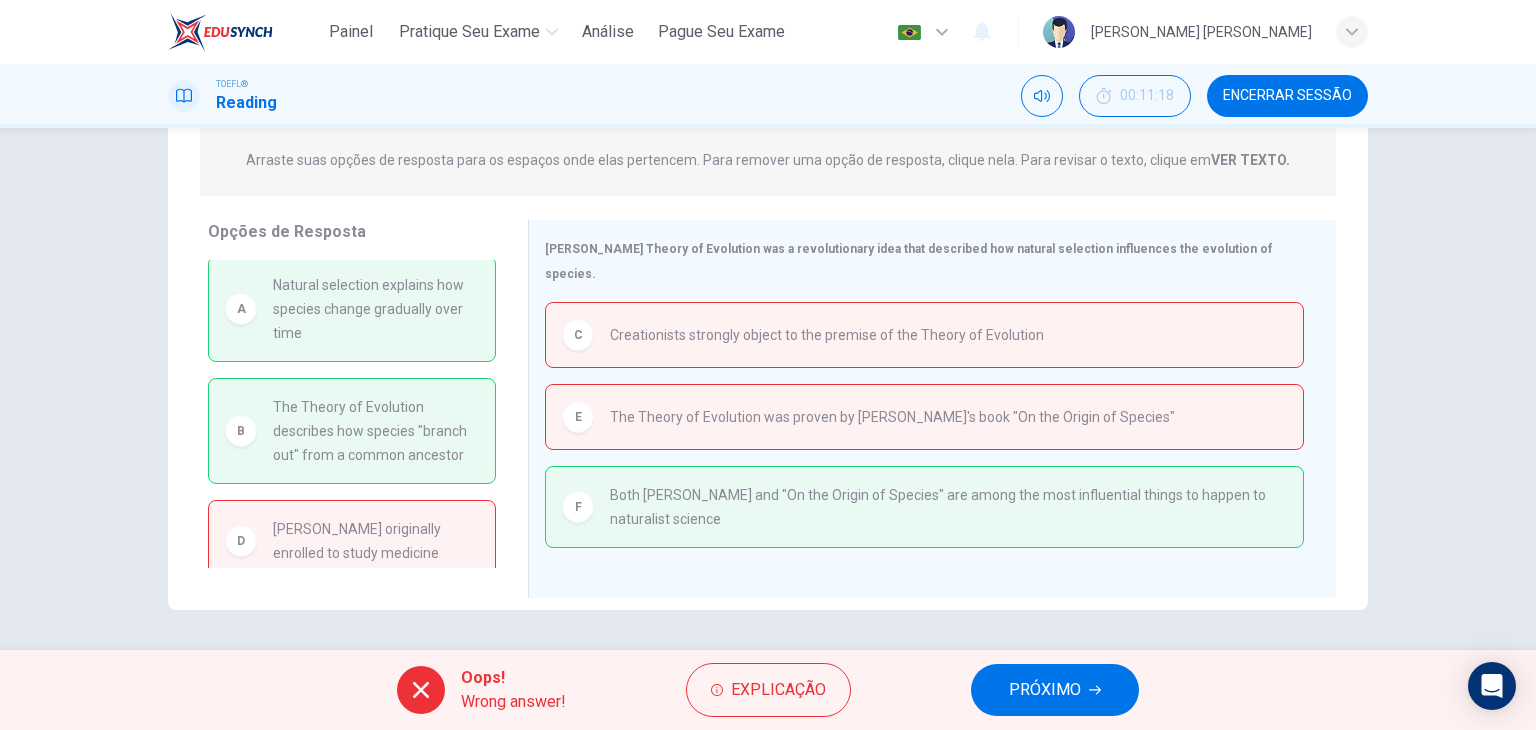 scroll, scrollTop: 0, scrollLeft: 0, axis: both 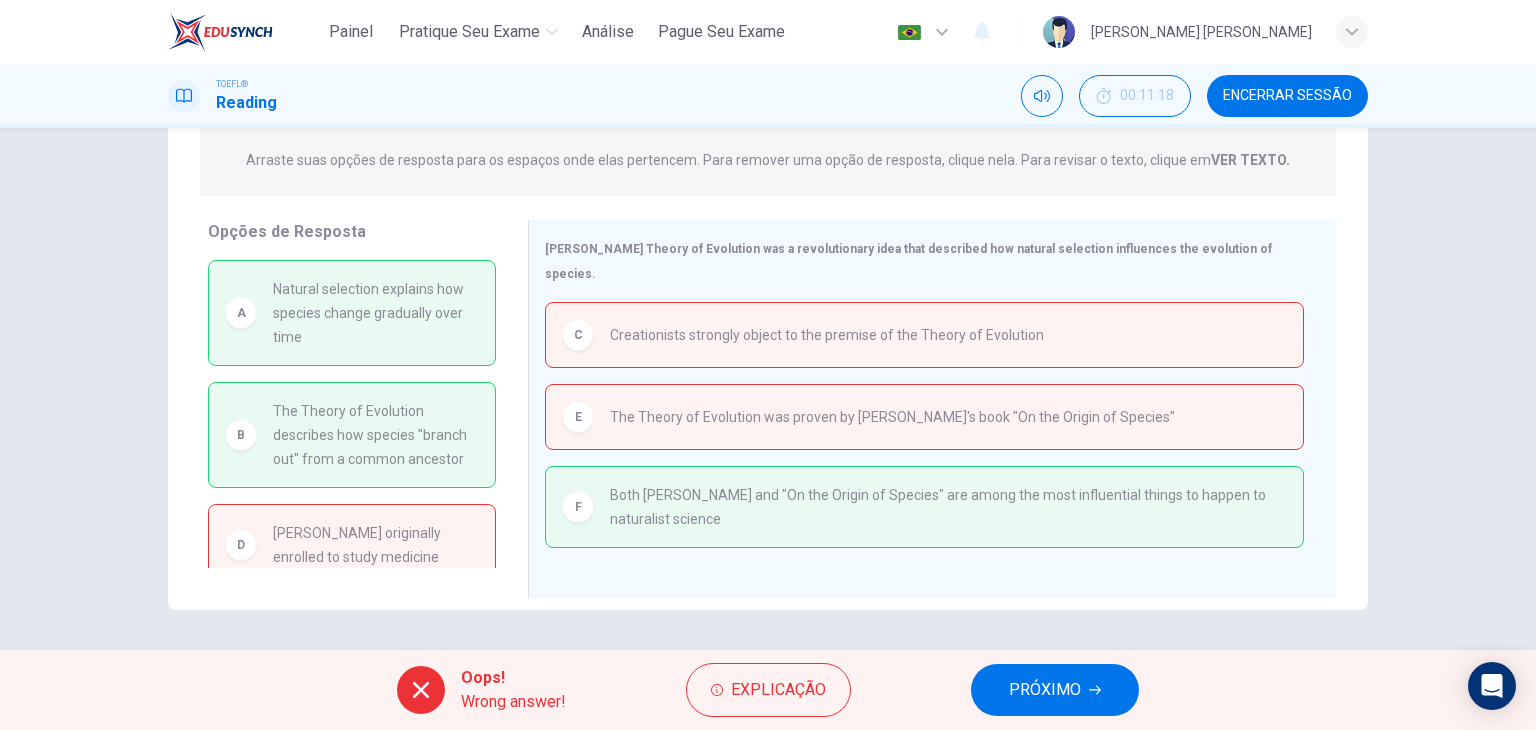 click on "PRÓXIMO" at bounding box center [1045, 690] 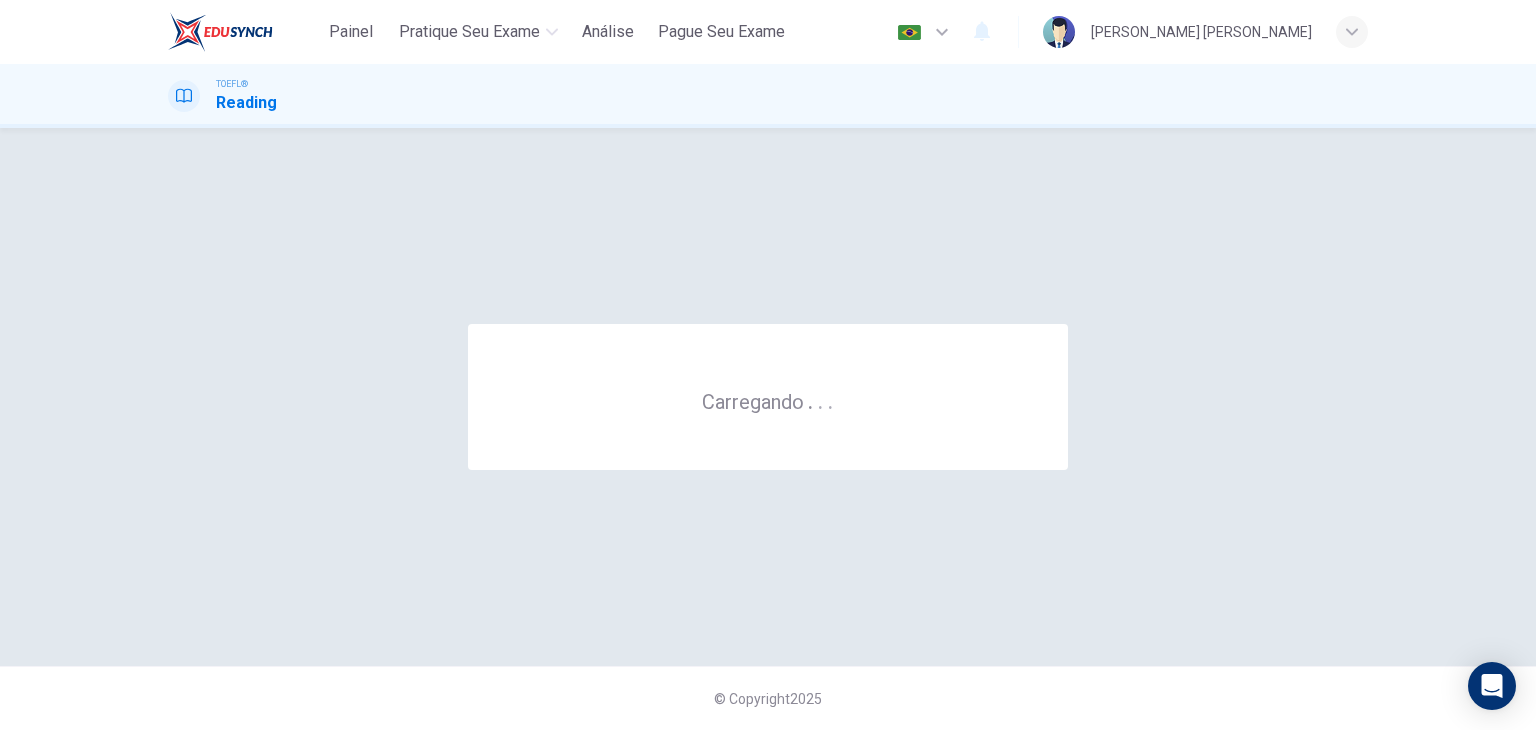 scroll, scrollTop: 0, scrollLeft: 0, axis: both 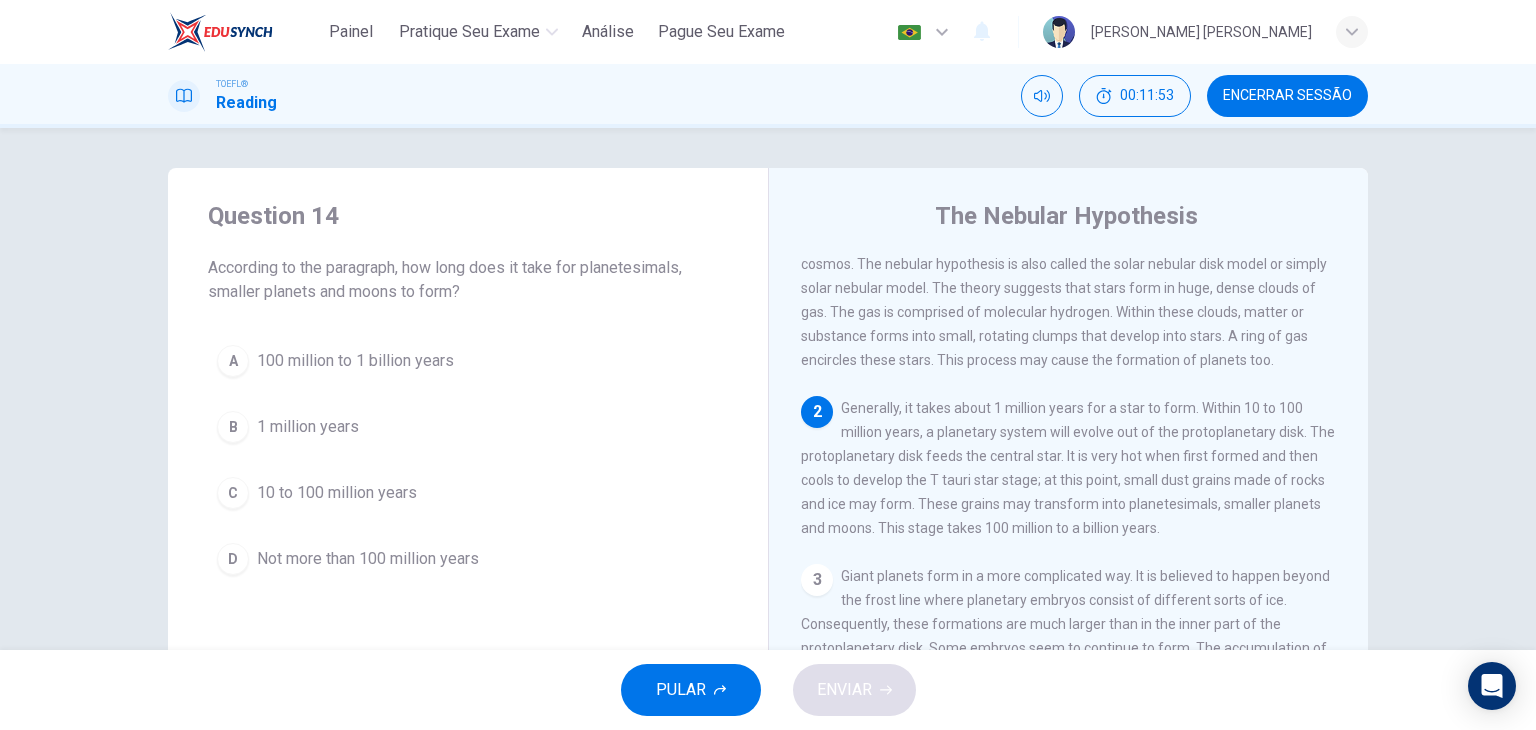 click on "10 to 100 million years" at bounding box center [337, 493] 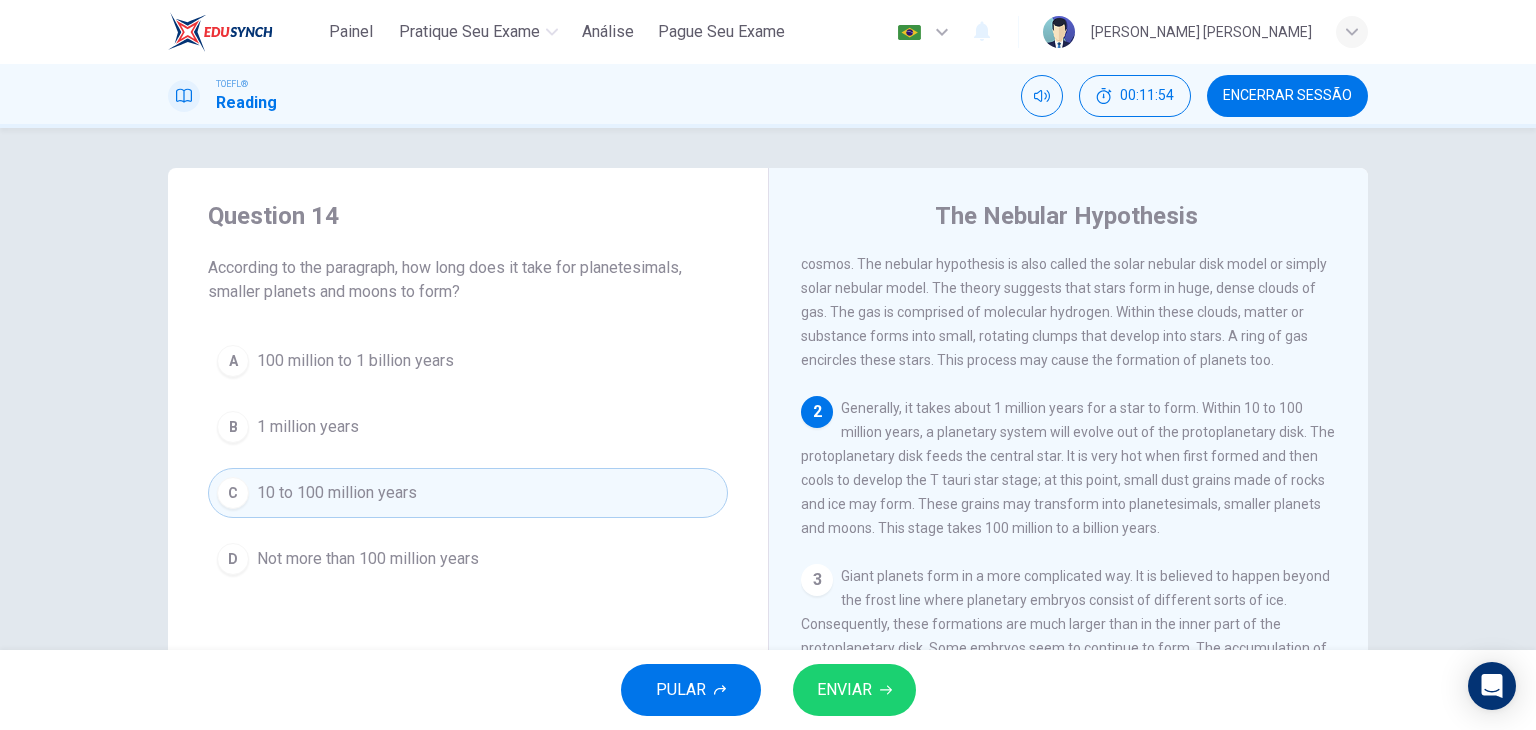 click on "ENVIAR" at bounding box center [844, 690] 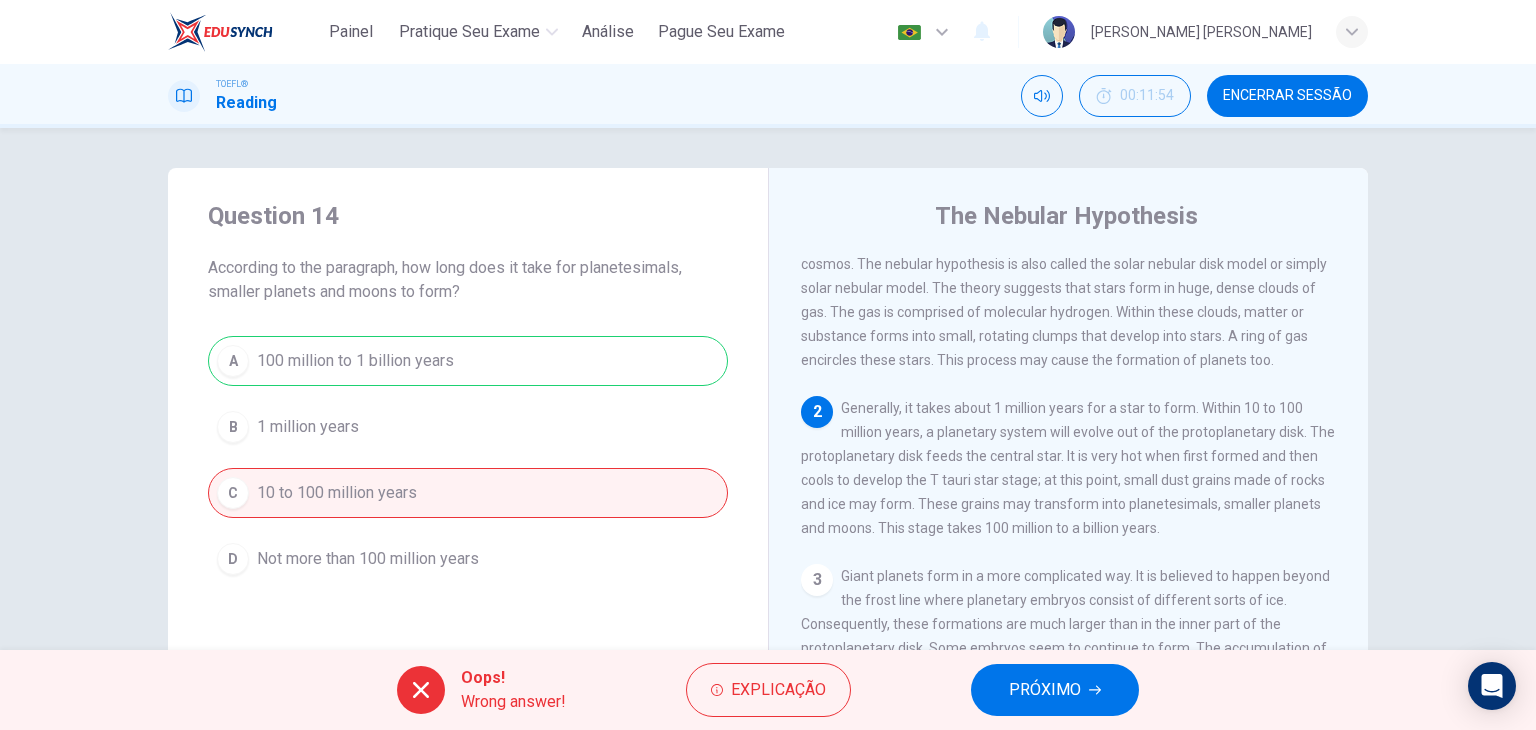 click on "PRÓXIMO" at bounding box center [1045, 690] 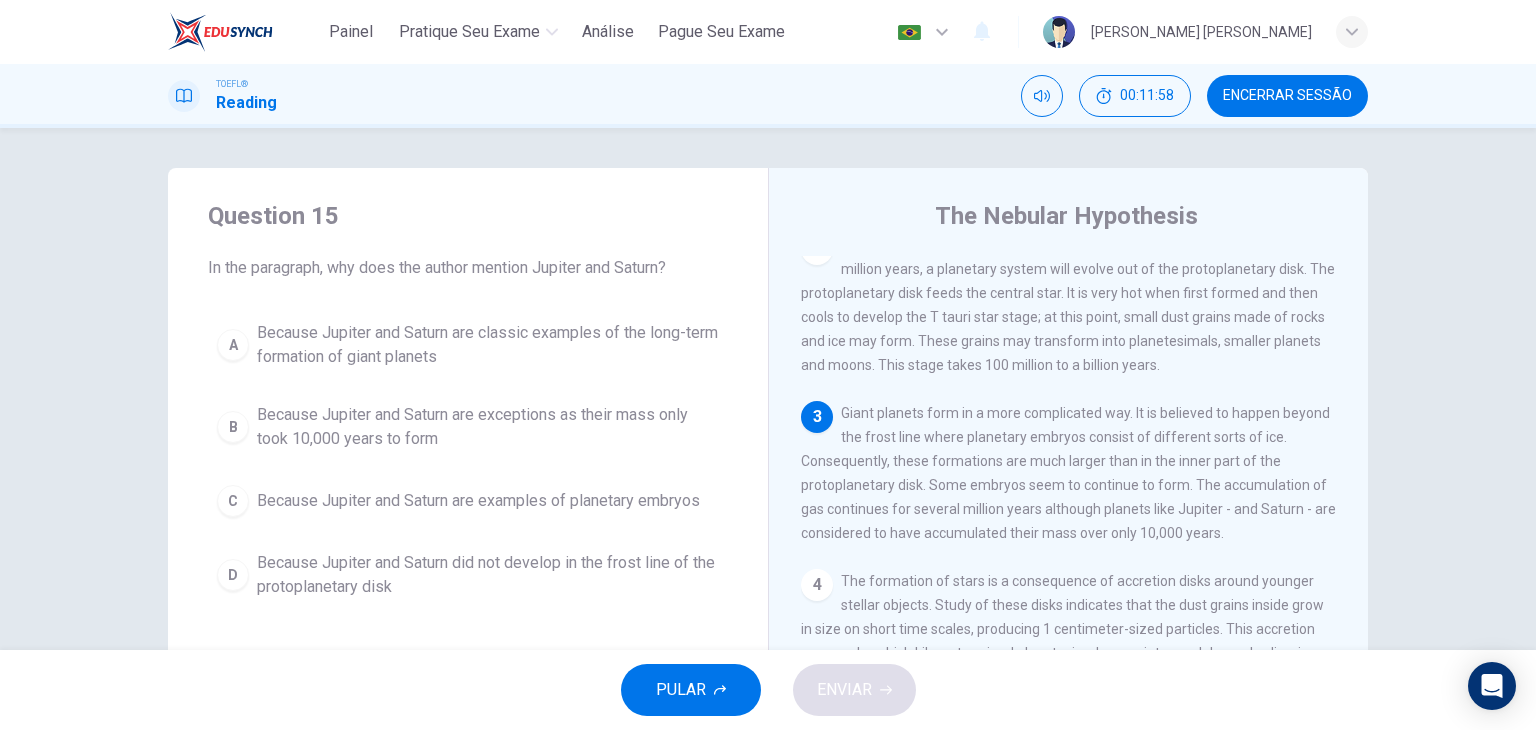 scroll, scrollTop: 293, scrollLeft: 0, axis: vertical 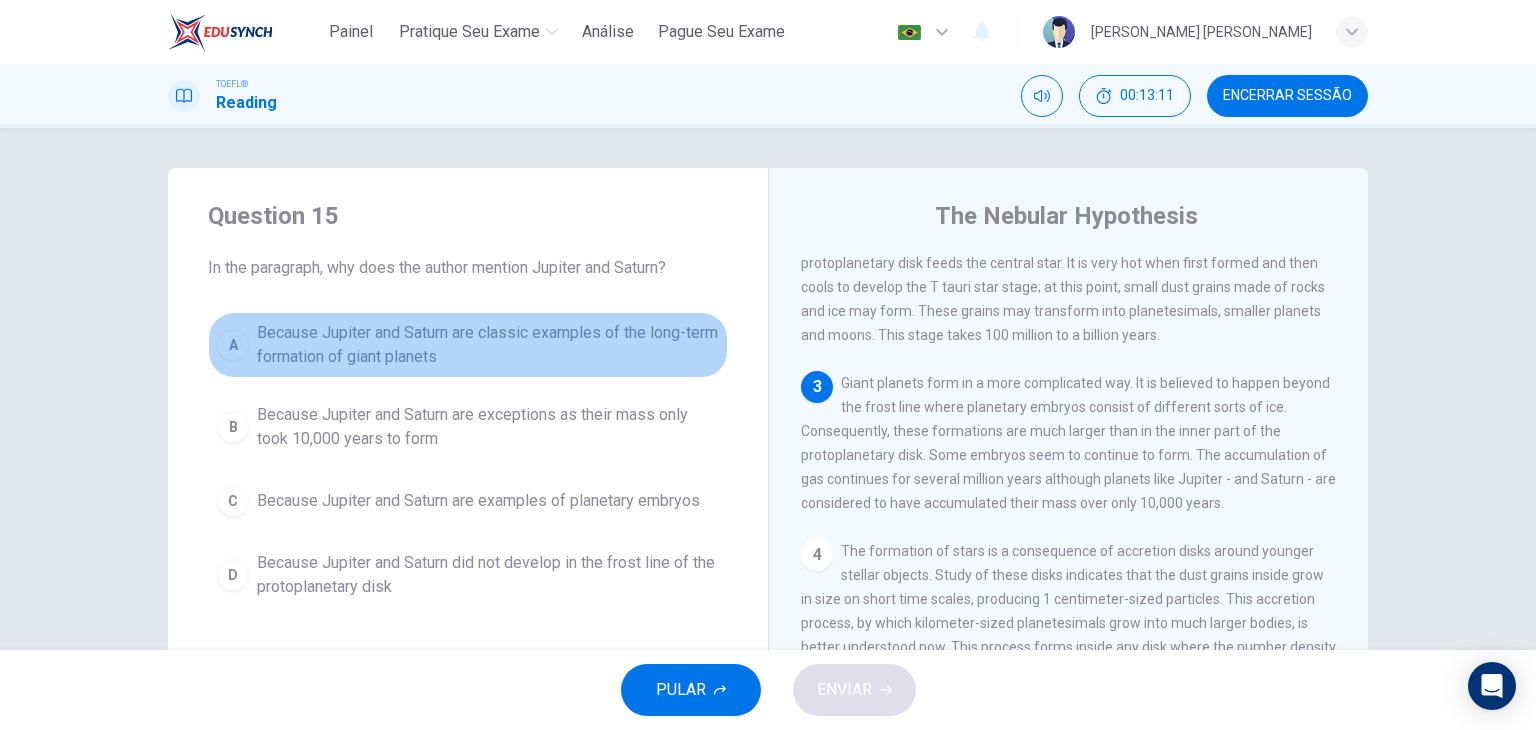 click on "Because Jupiter and Saturn are classic examples of the long-term formation of giant planets" at bounding box center (488, 345) 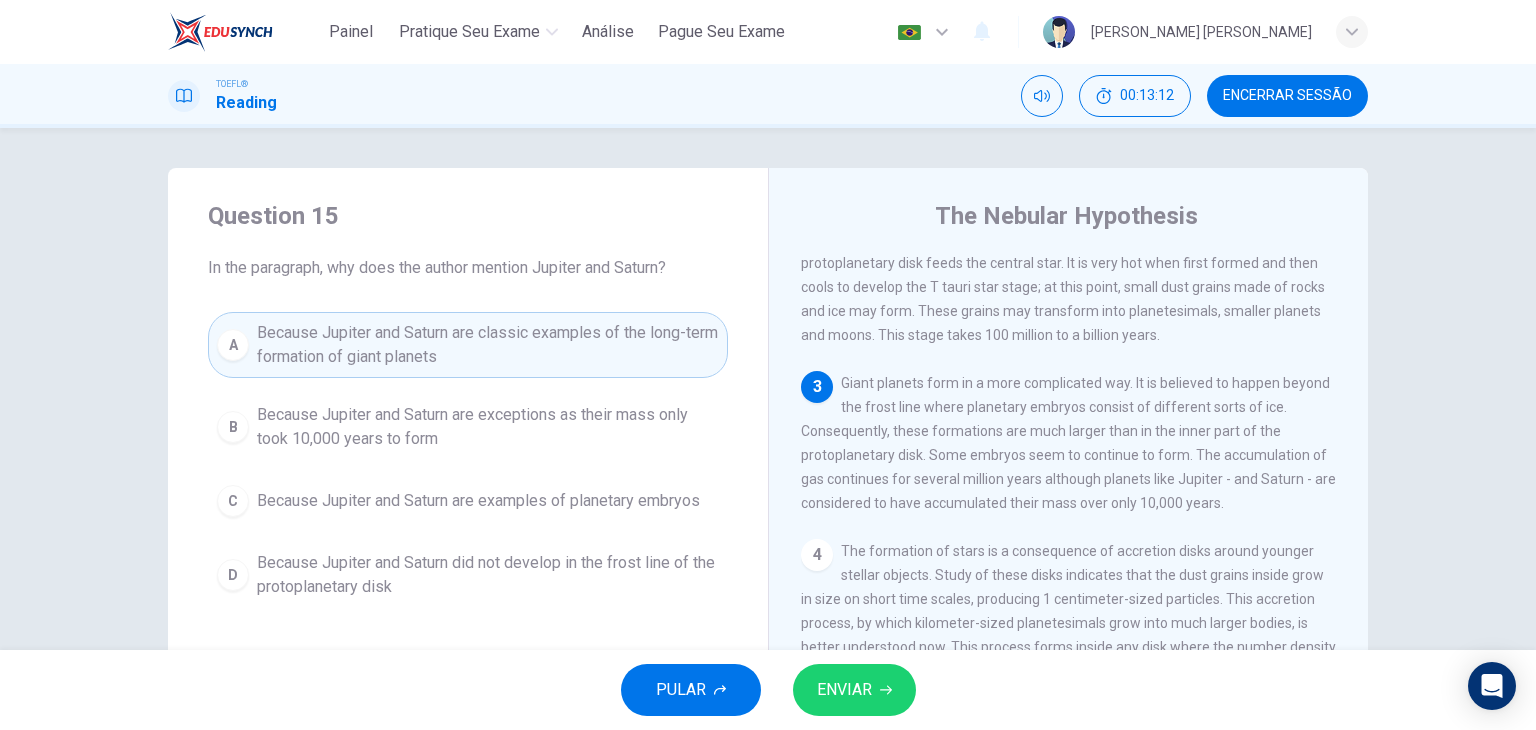 click on "ENVIAR" at bounding box center (844, 690) 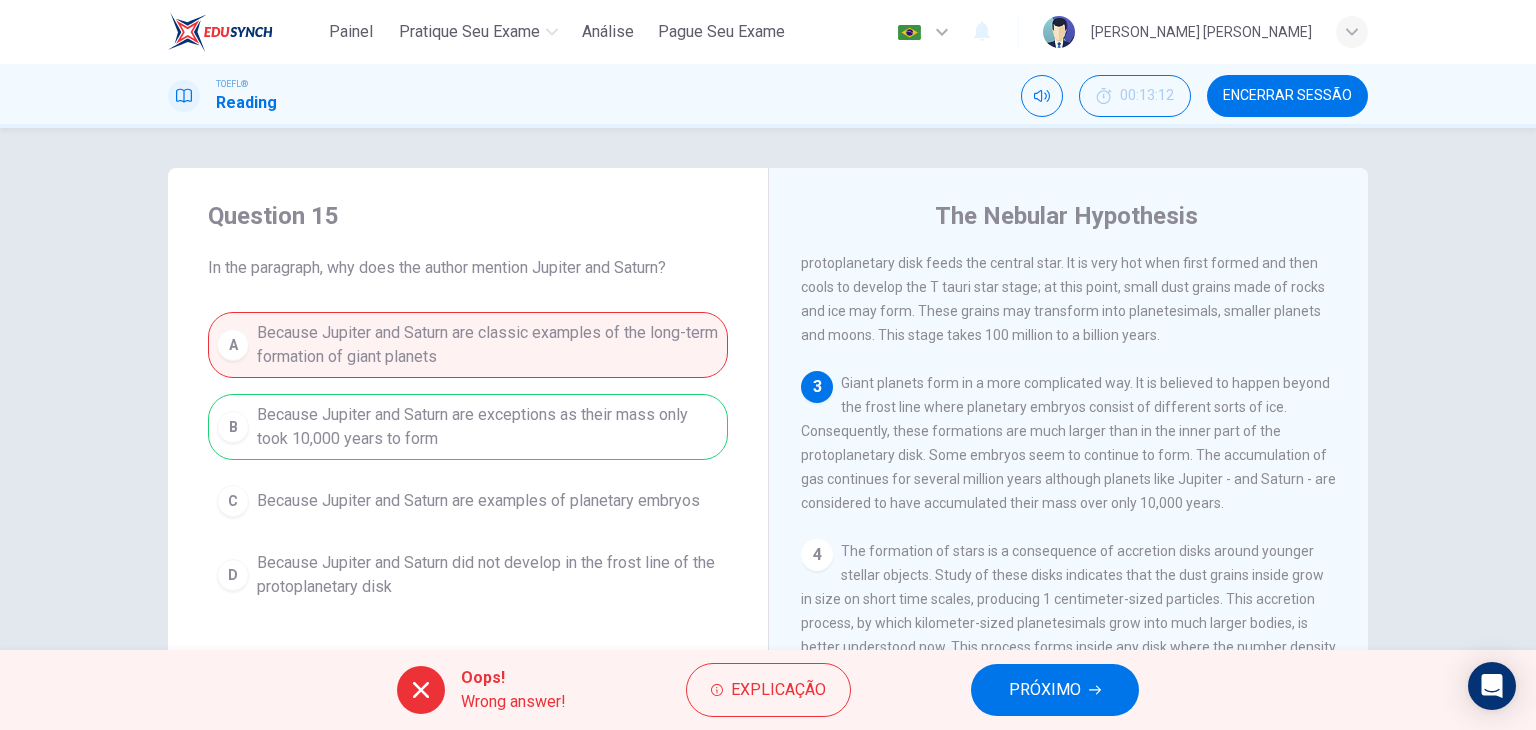 click on "PRÓXIMO" at bounding box center [1045, 690] 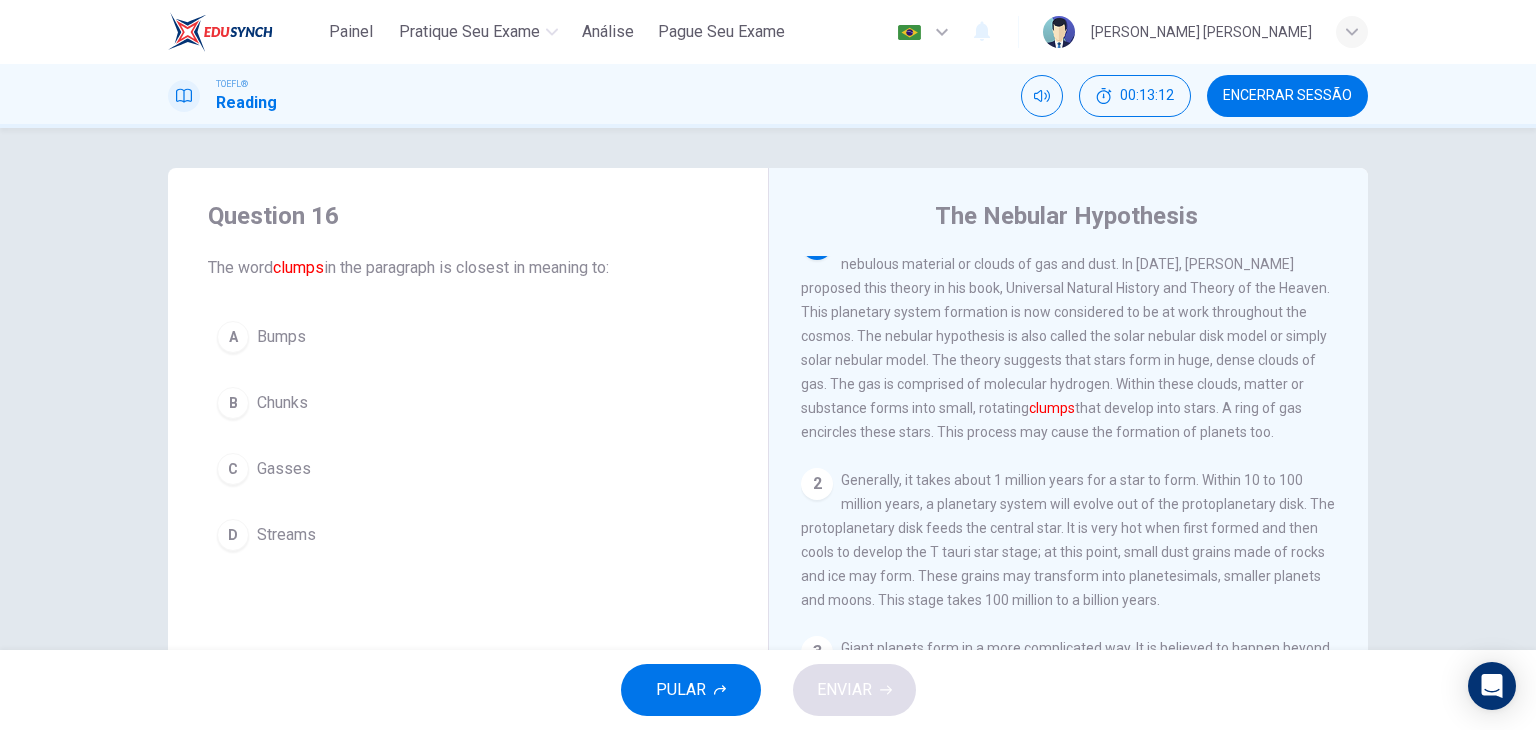scroll, scrollTop: 0, scrollLeft: 0, axis: both 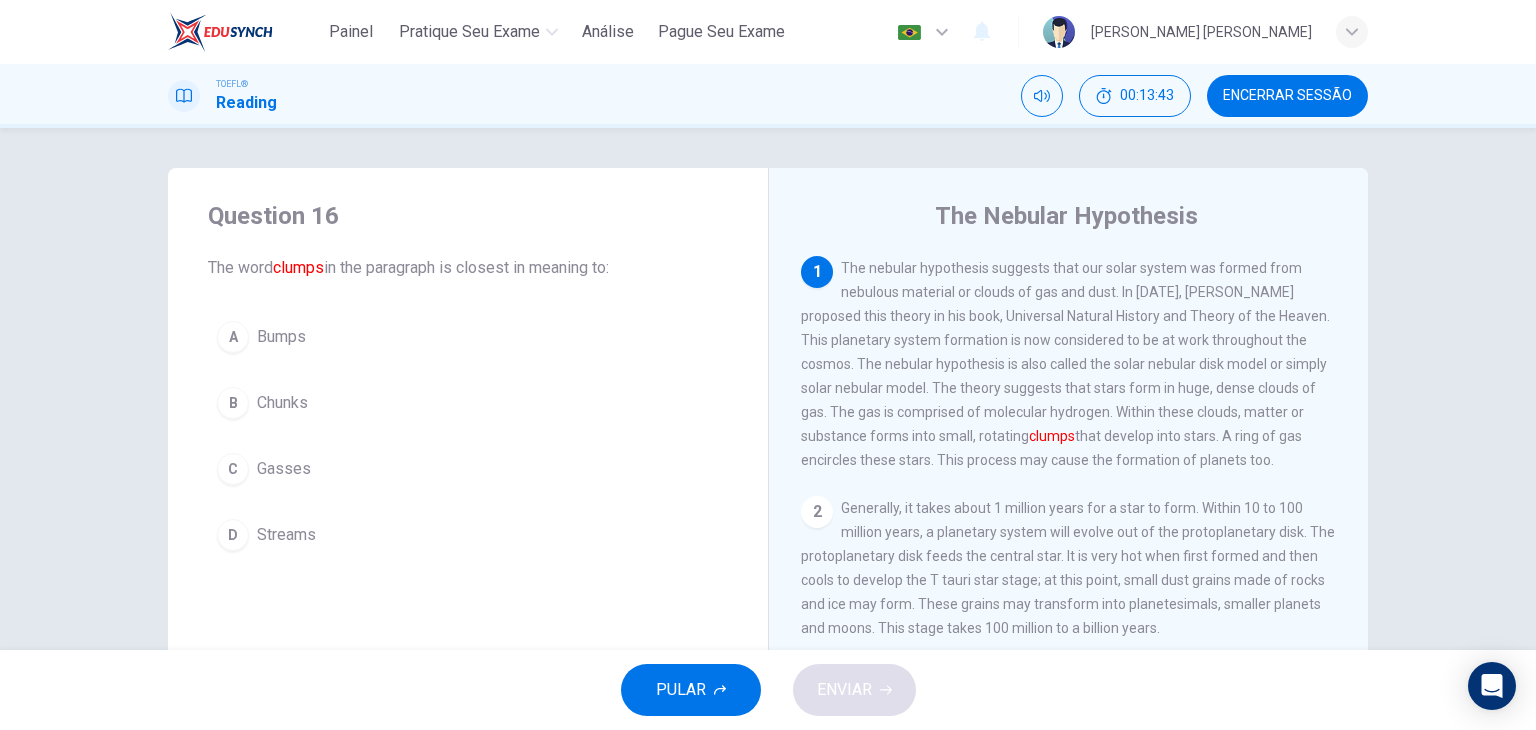 click on "Streams" at bounding box center [286, 535] 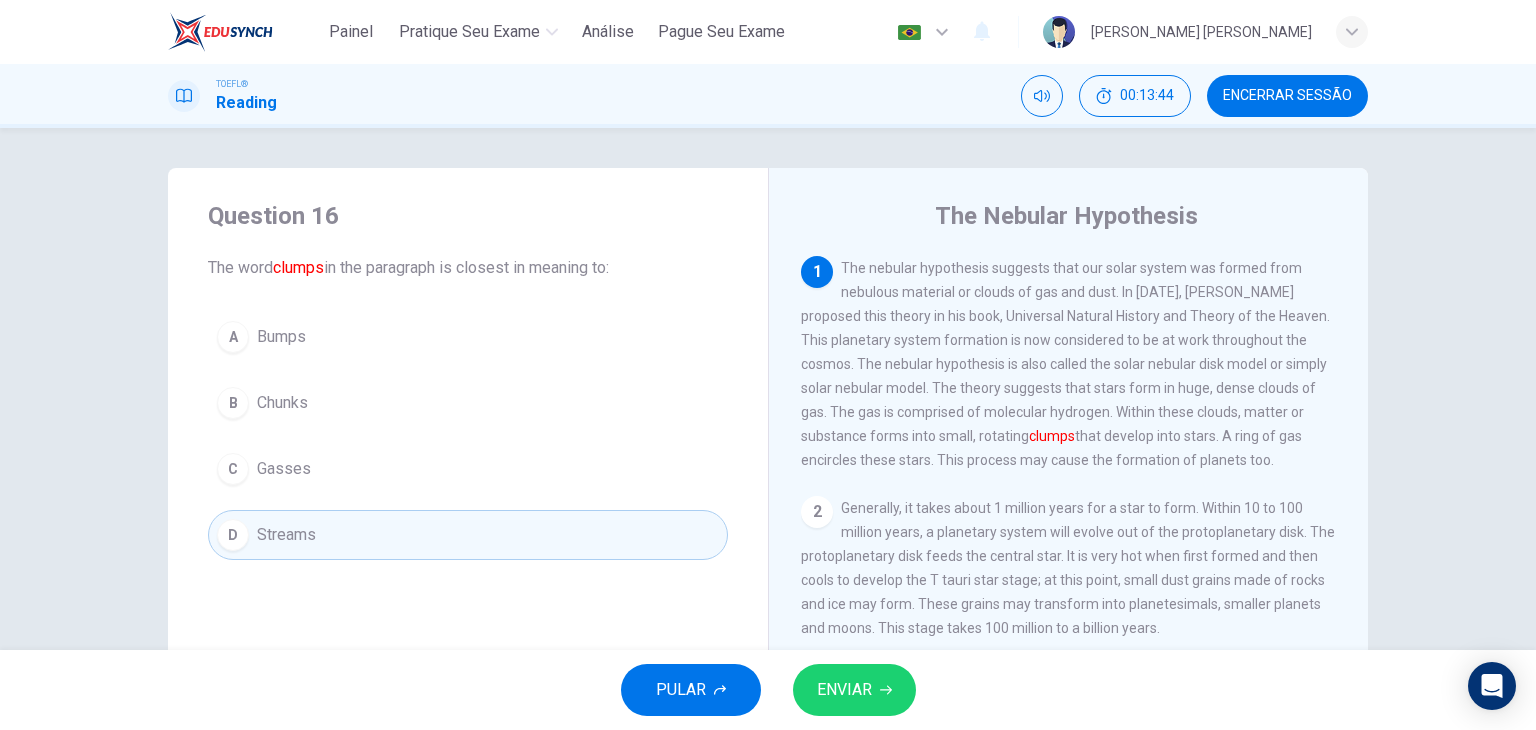 click 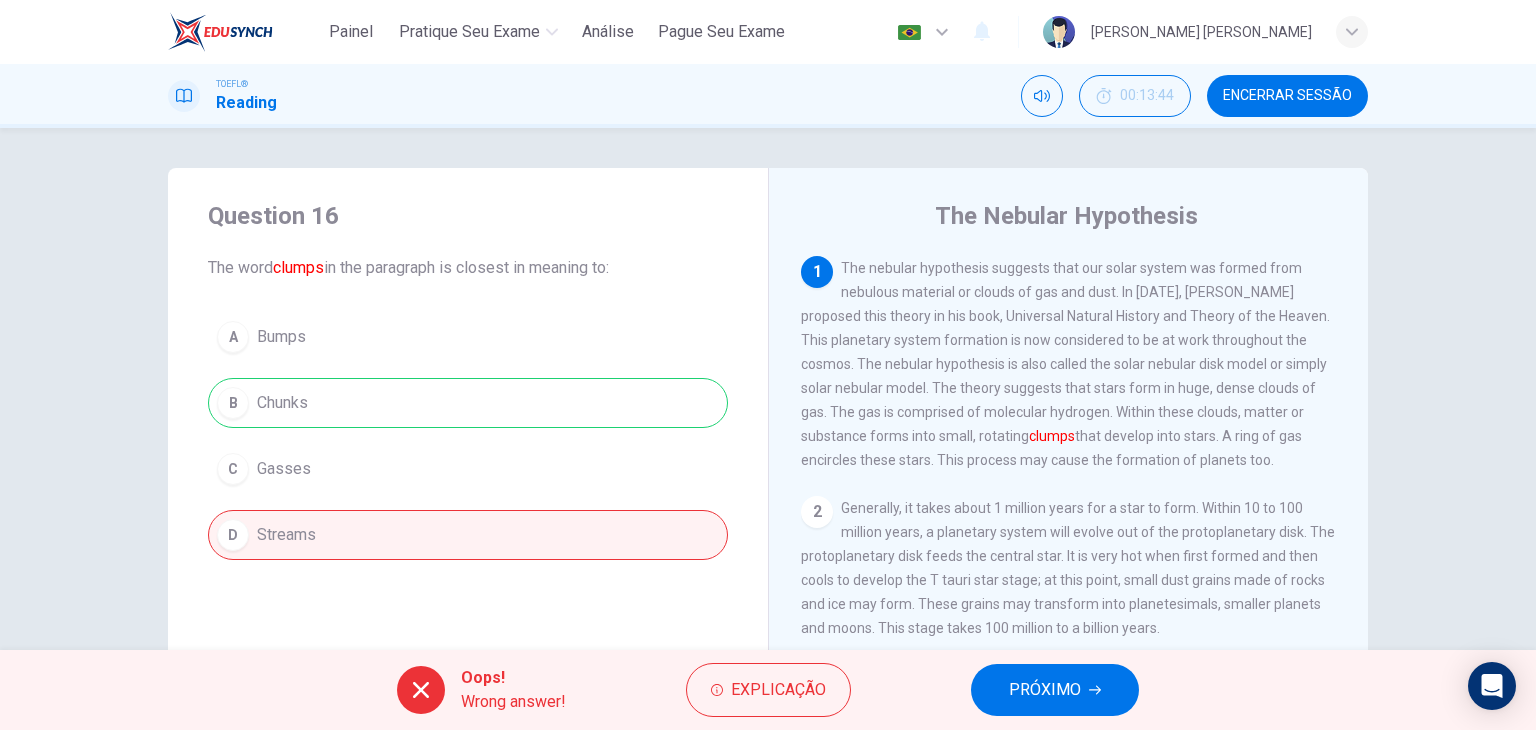 click on "Oops! Wrong answer! Explicação PRÓXIMO" at bounding box center (768, 690) 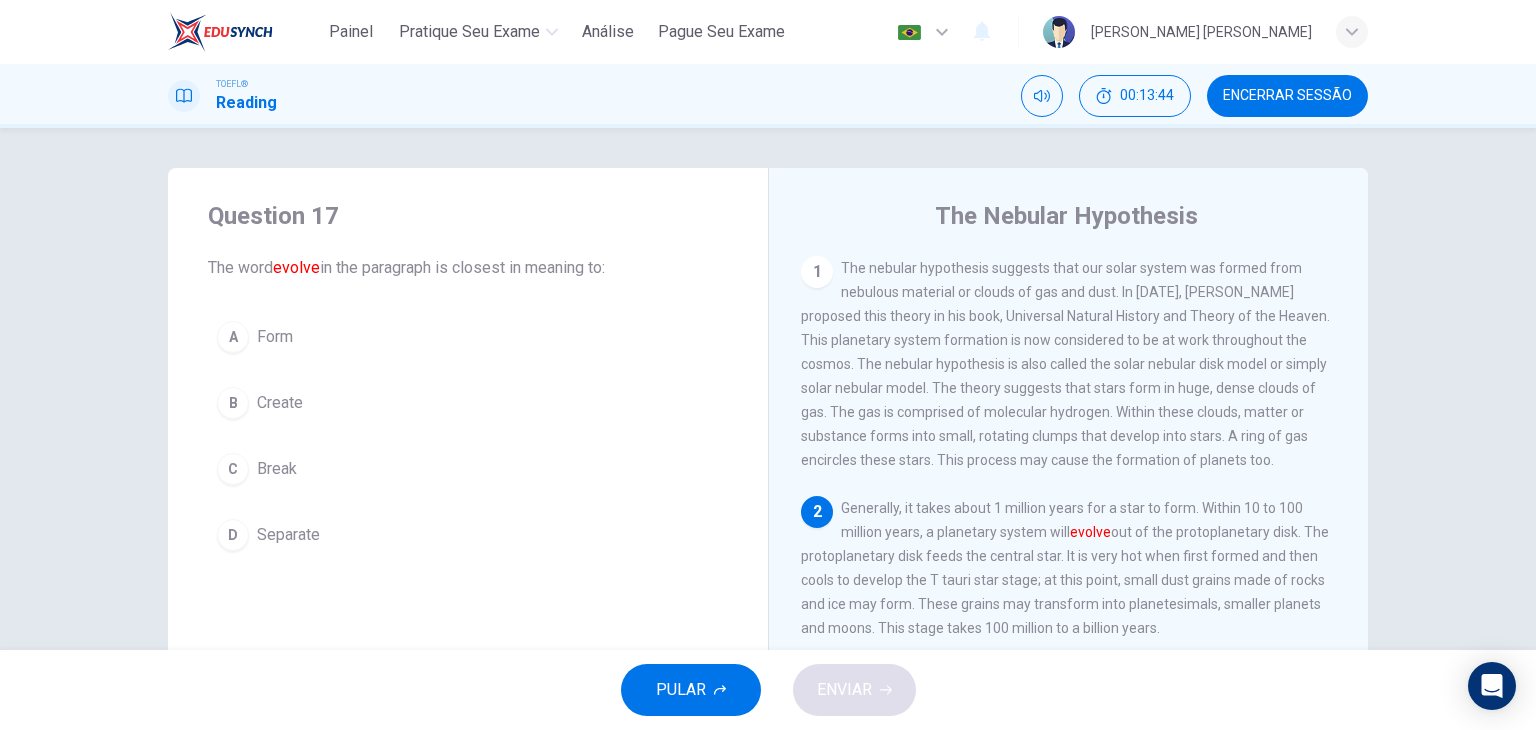 scroll, scrollTop: 20, scrollLeft: 0, axis: vertical 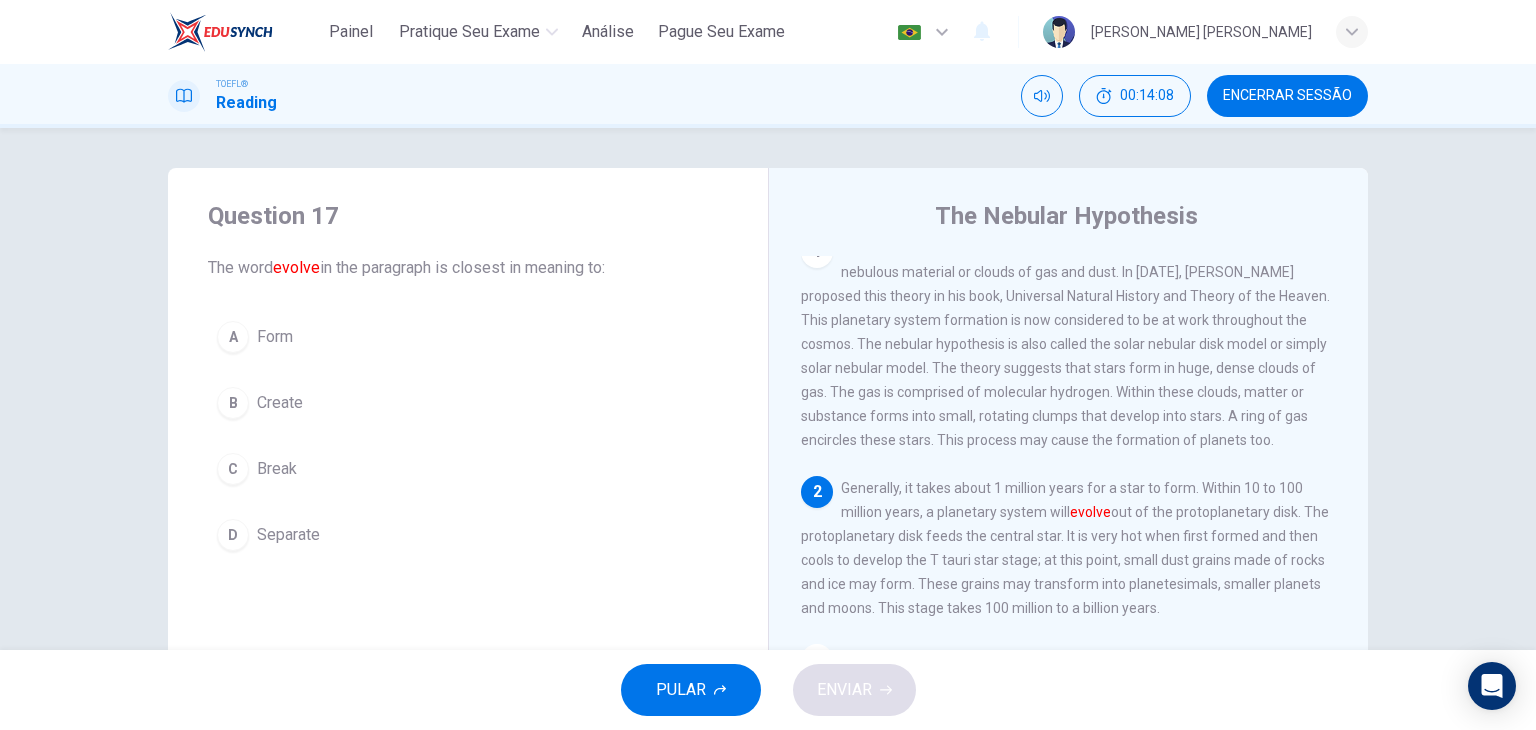 click on "A Form" at bounding box center [468, 337] 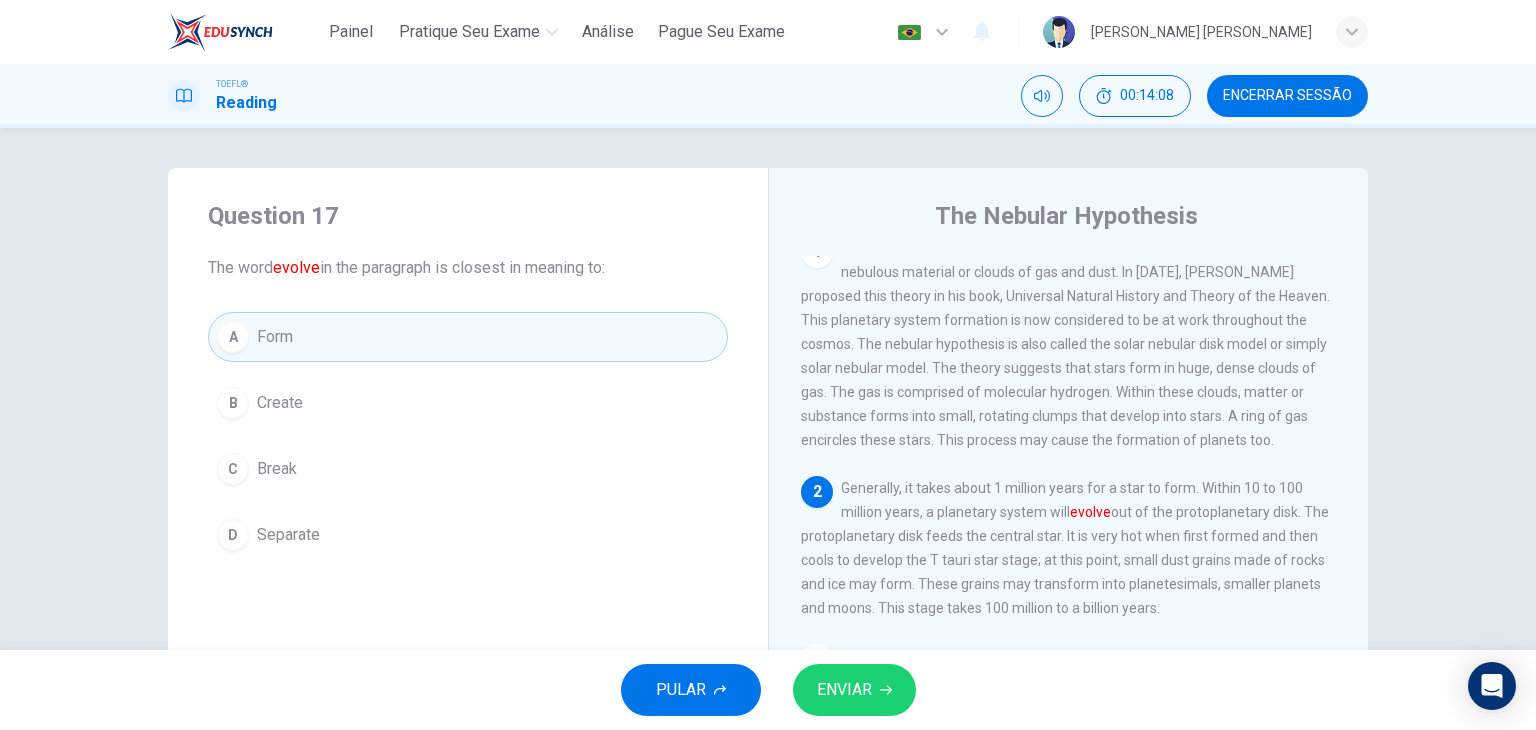 click on "ENVIAR" at bounding box center (844, 690) 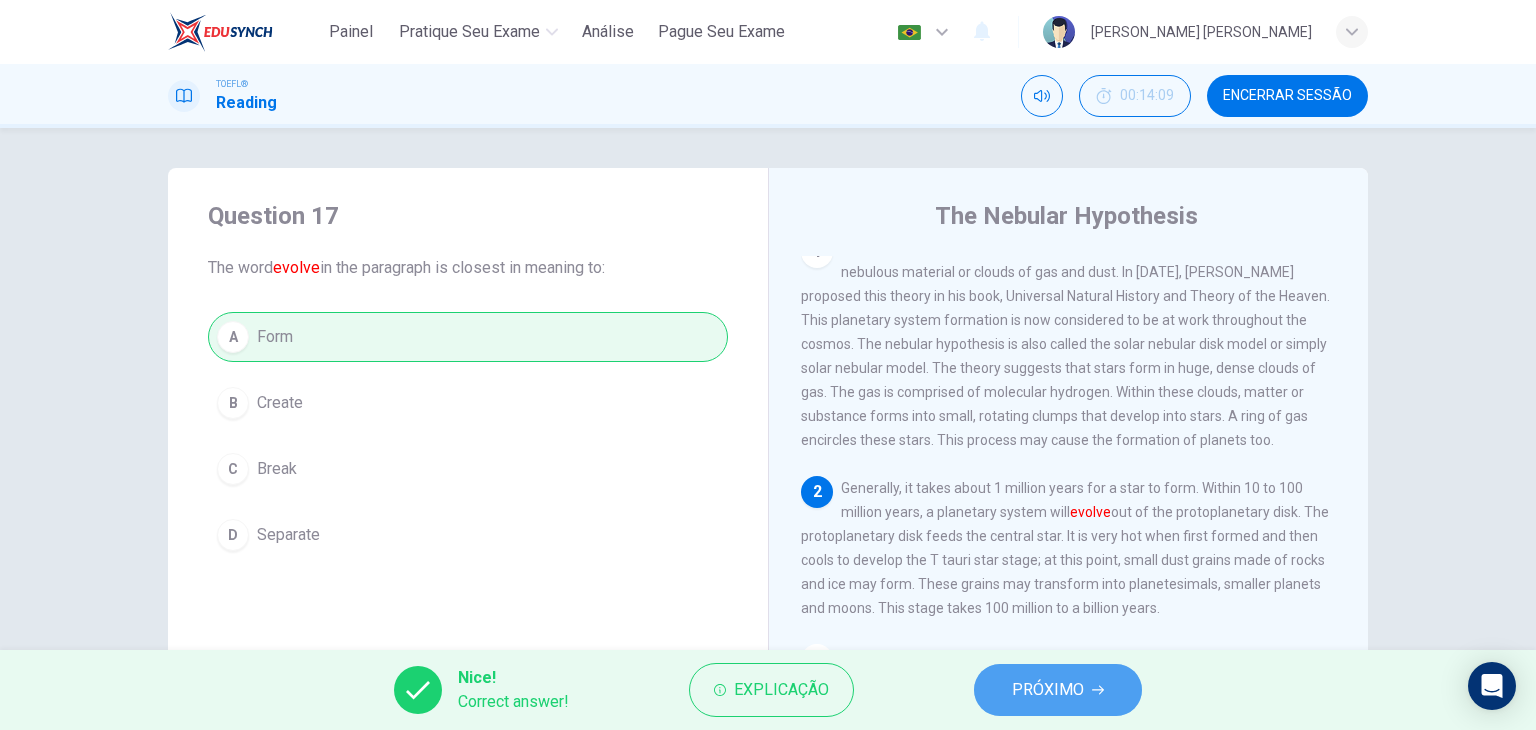 click on "PRÓXIMO" at bounding box center (1048, 690) 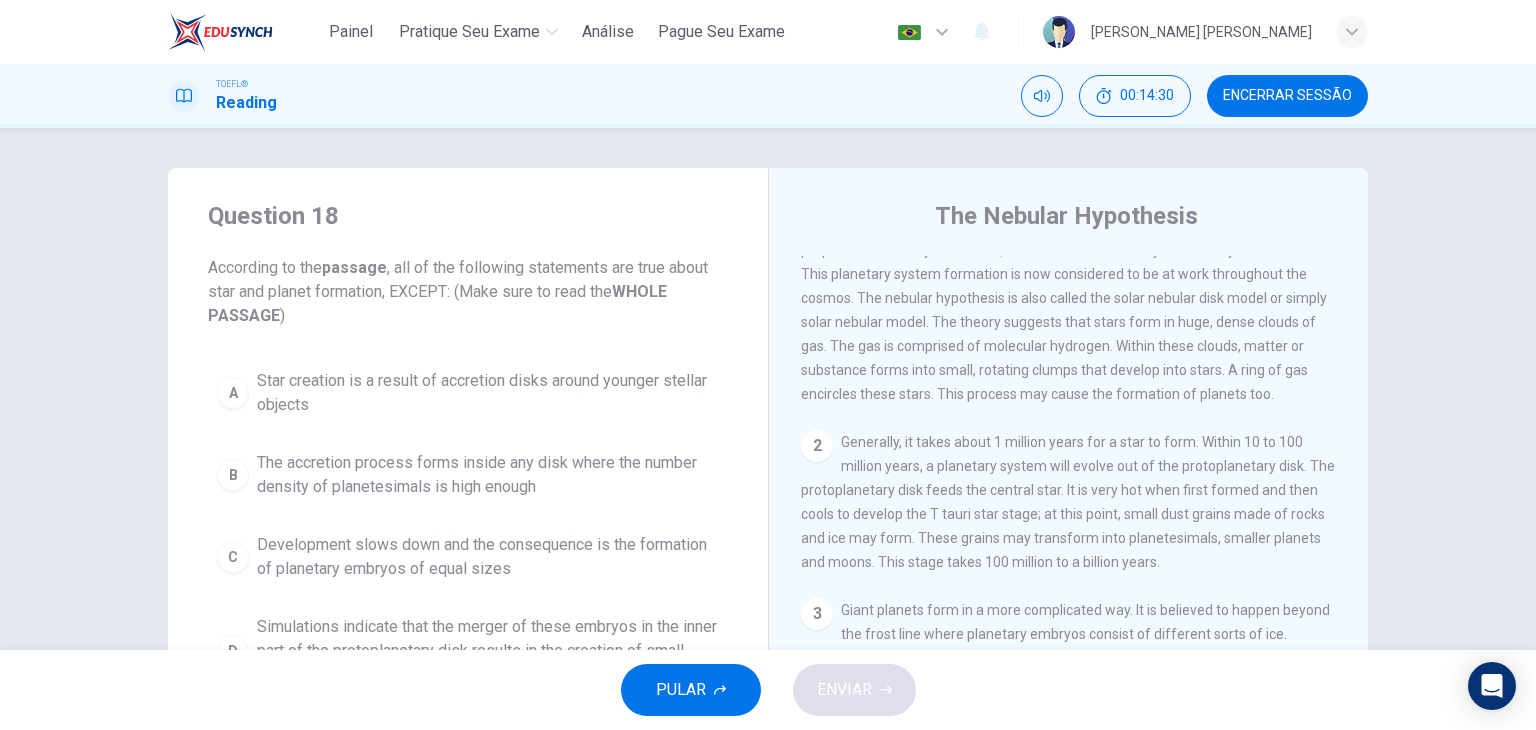scroll, scrollTop: 100, scrollLeft: 0, axis: vertical 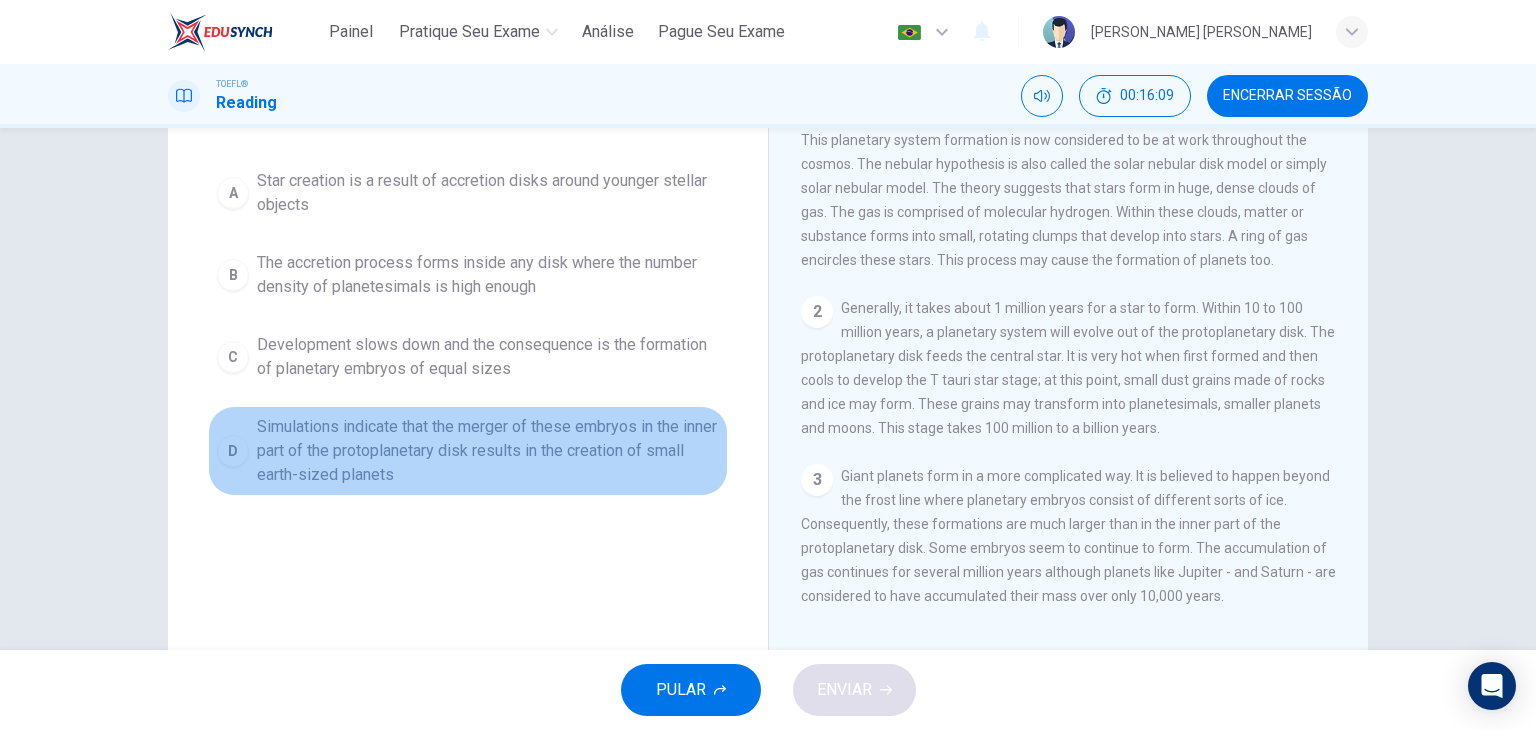 click on "Simulations indicate that the merger of these embryos in the inner part of the protoplanetary disk results in the creation of small earth-sized planets" at bounding box center (488, 451) 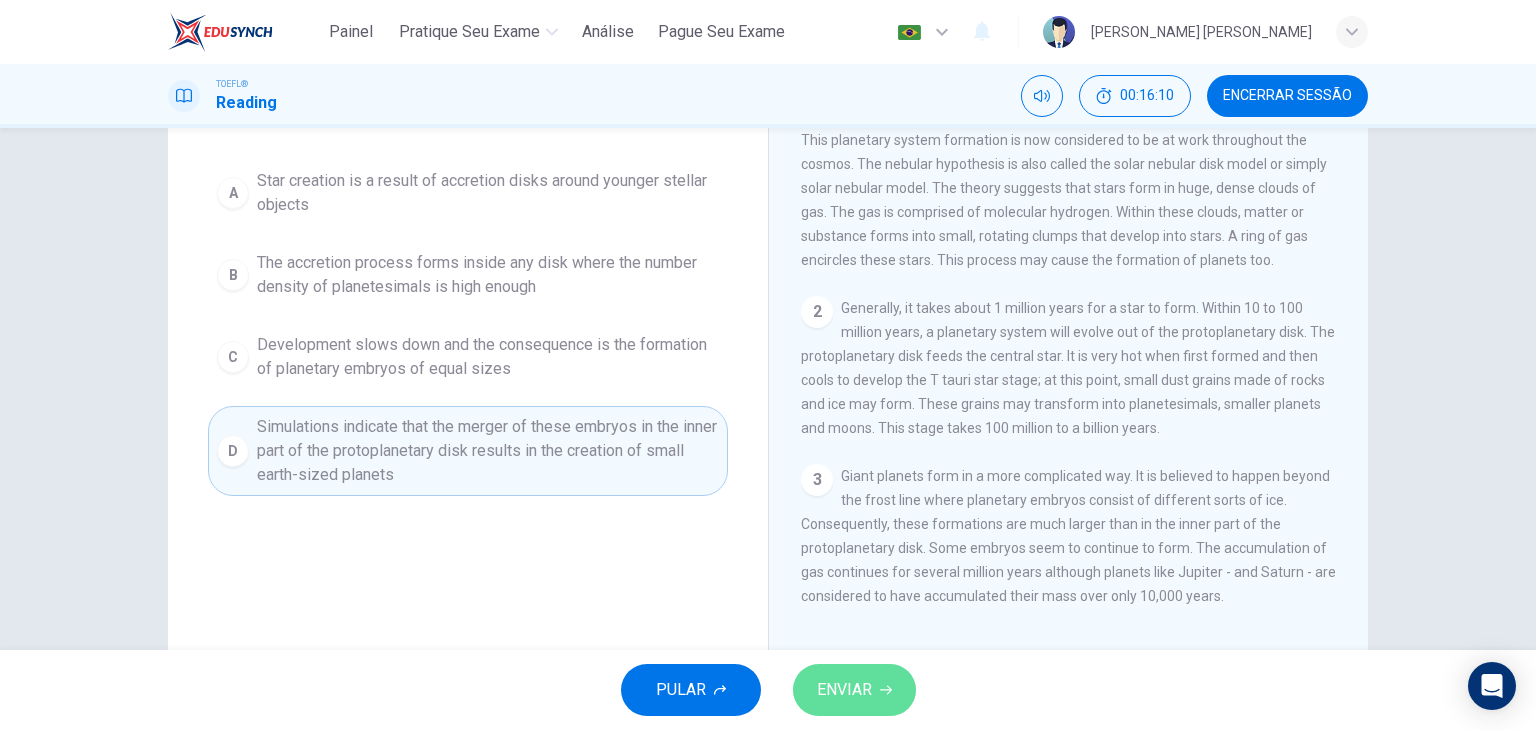 click on "ENVIAR" at bounding box center [854, 690] 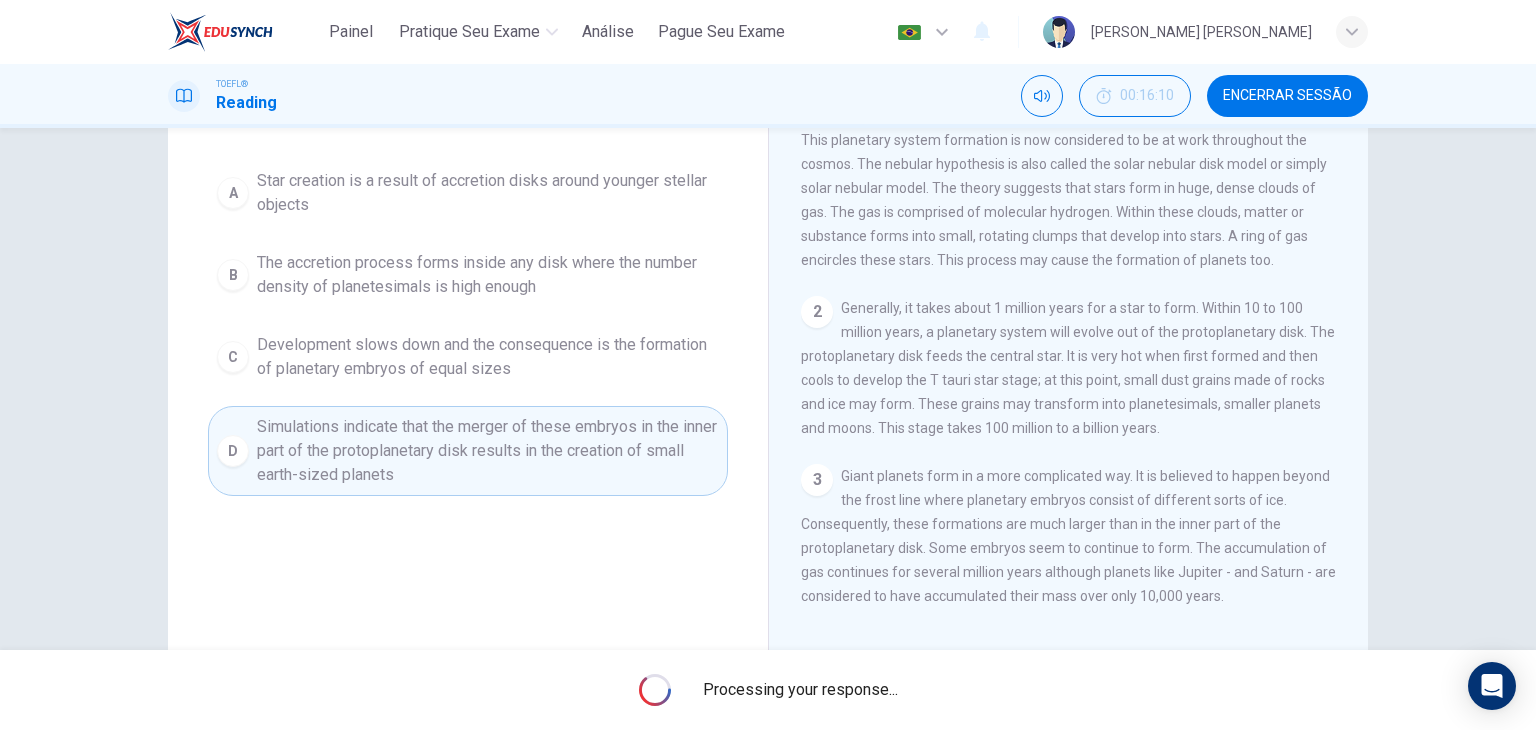 click on "Processing your response..." at bounding box center [768, 690] 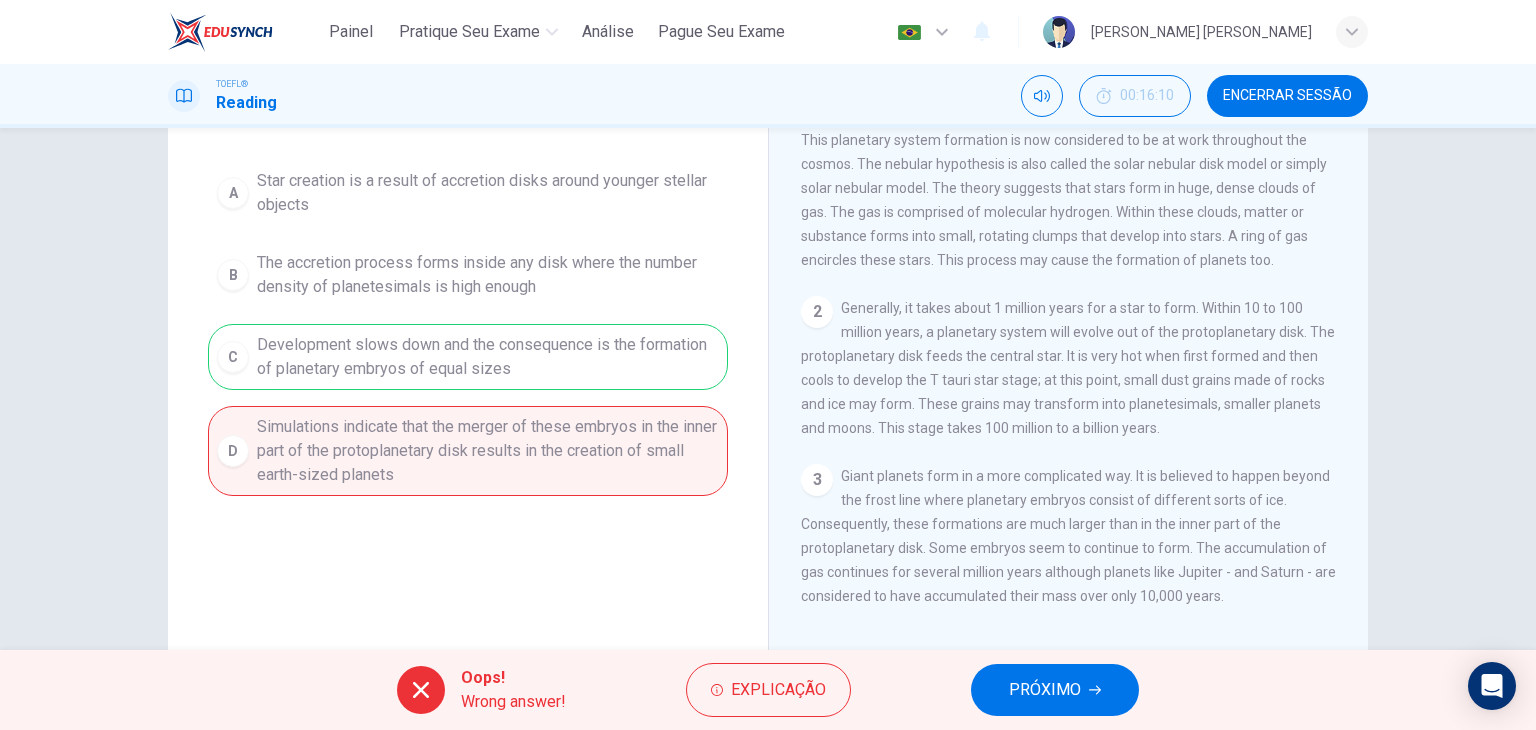 click on "PRÓXIMO" at bounding box center (1045, 690) 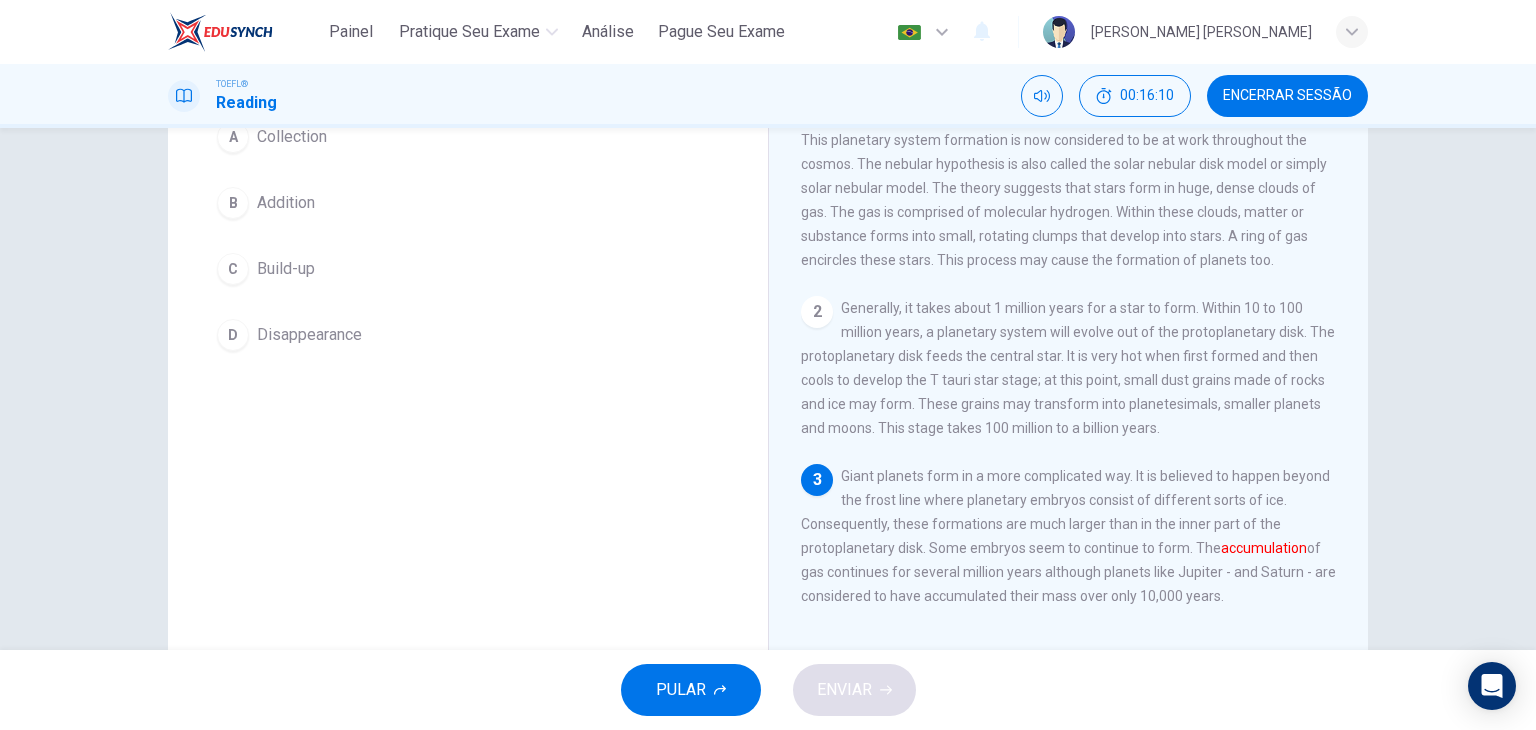 scroll, scrollTop: 152, scrollLeft: 0, axis: vertical 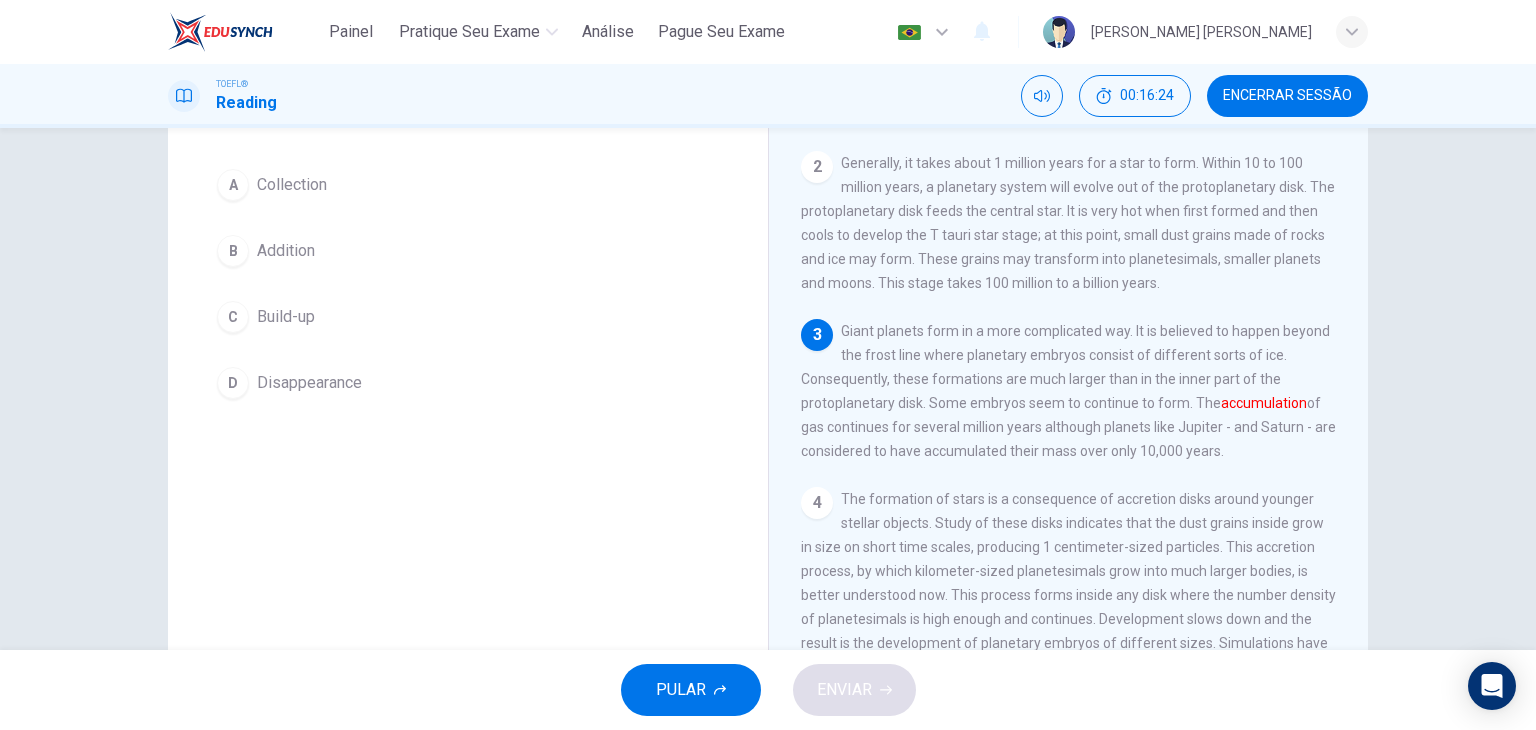 click on "C Build-up" at bounding box center (468, 317) 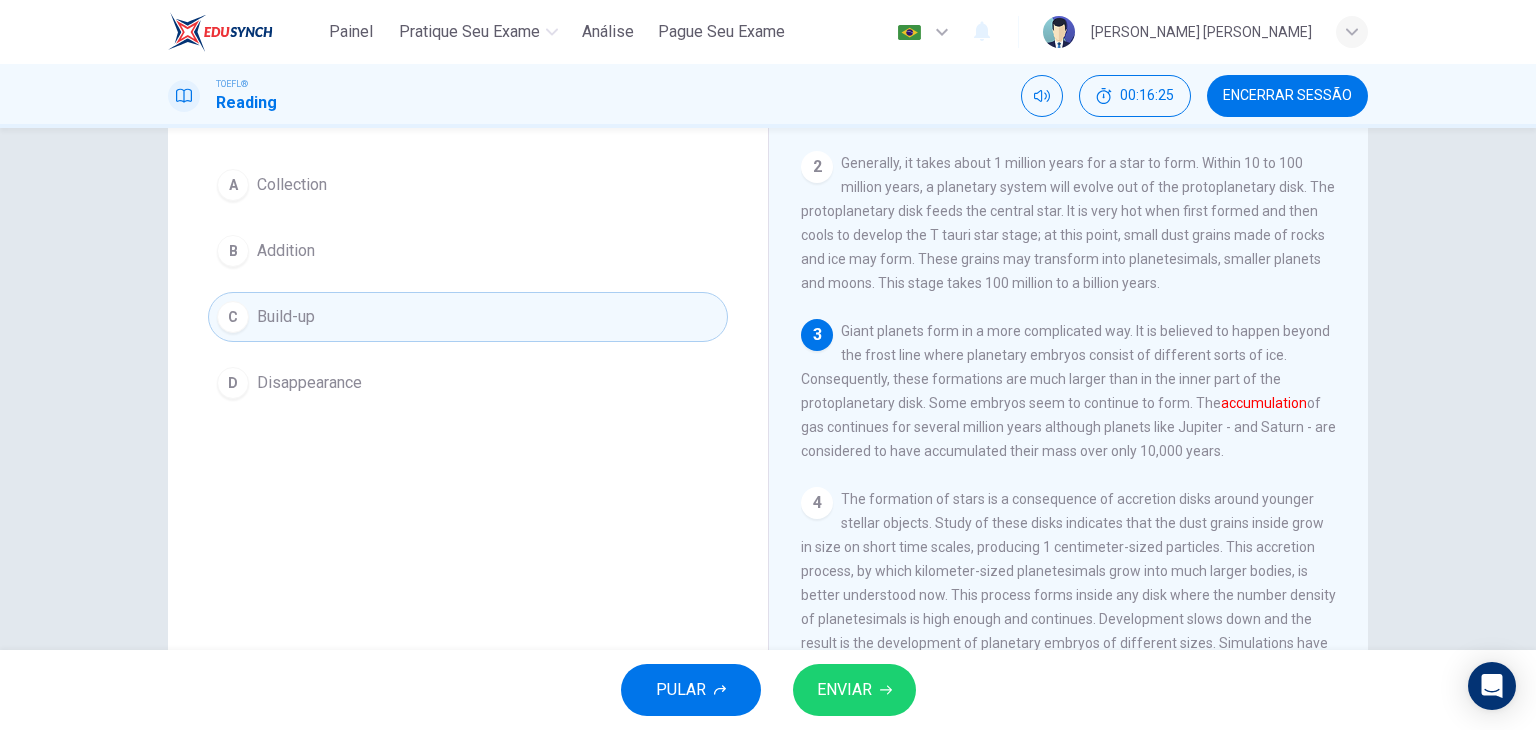 click on "ENVIAR" at bounding box center [854, 690] 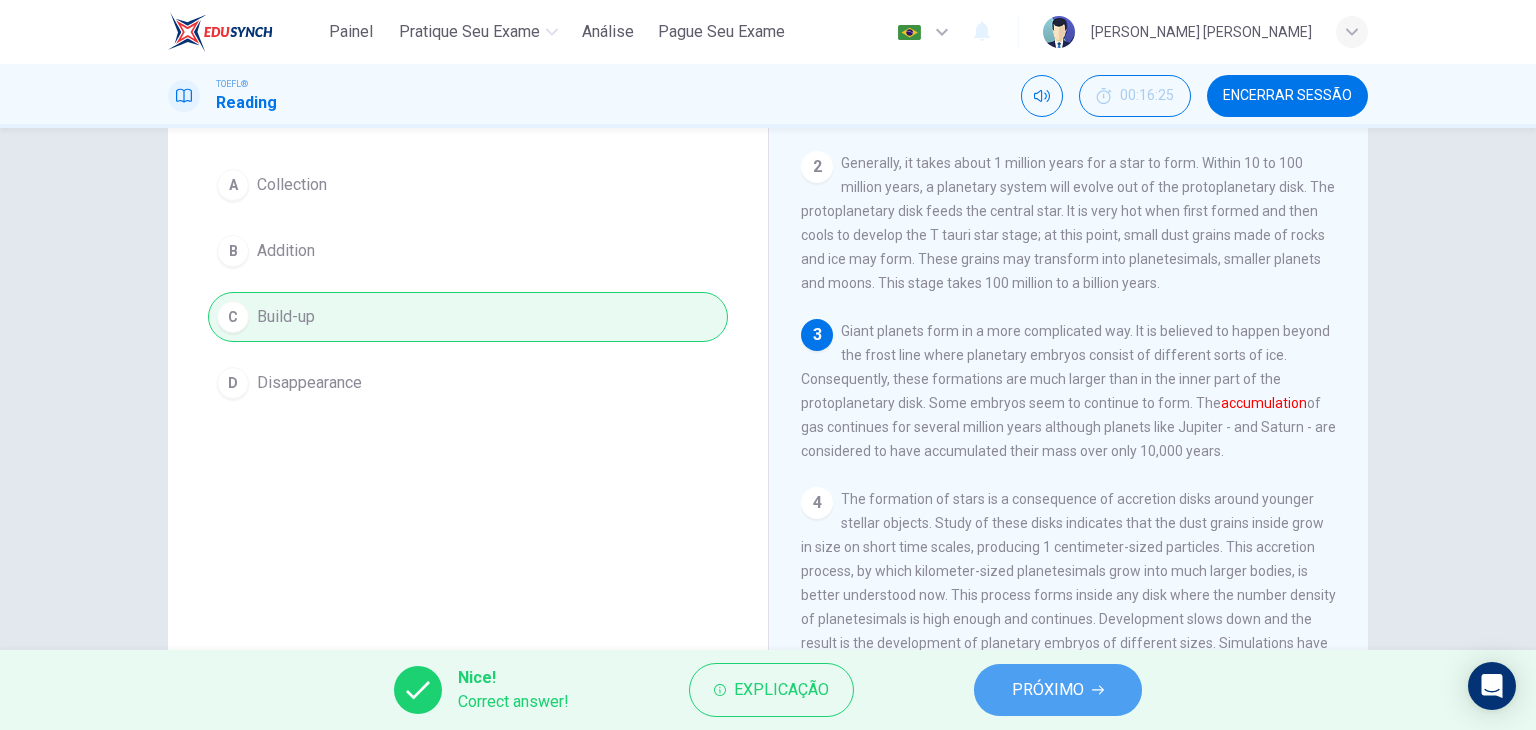 click on "PRÓXIMO" at bounding box center [1058, 690] 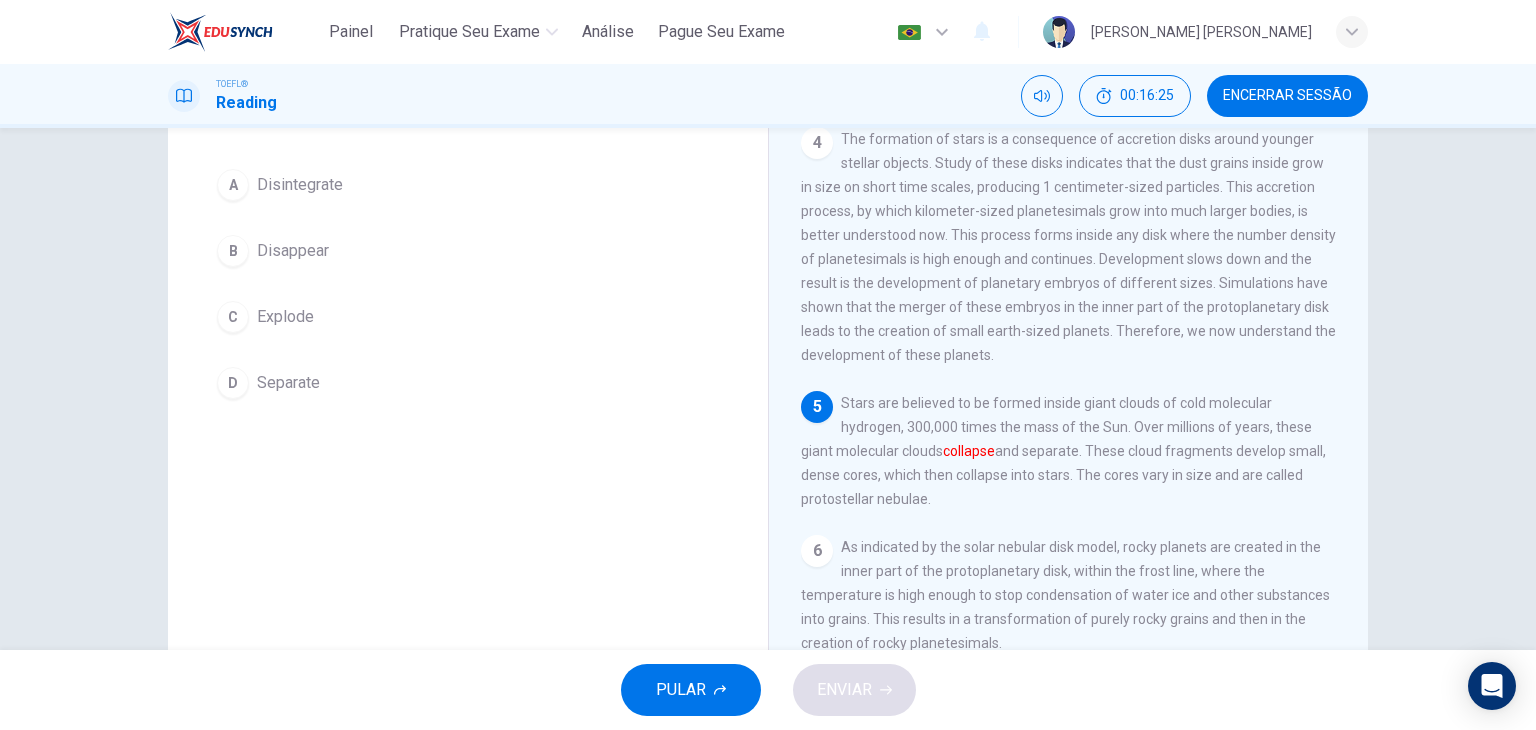 scroll, scrollTop: 585, scrollLeft: 0, axis: vertical 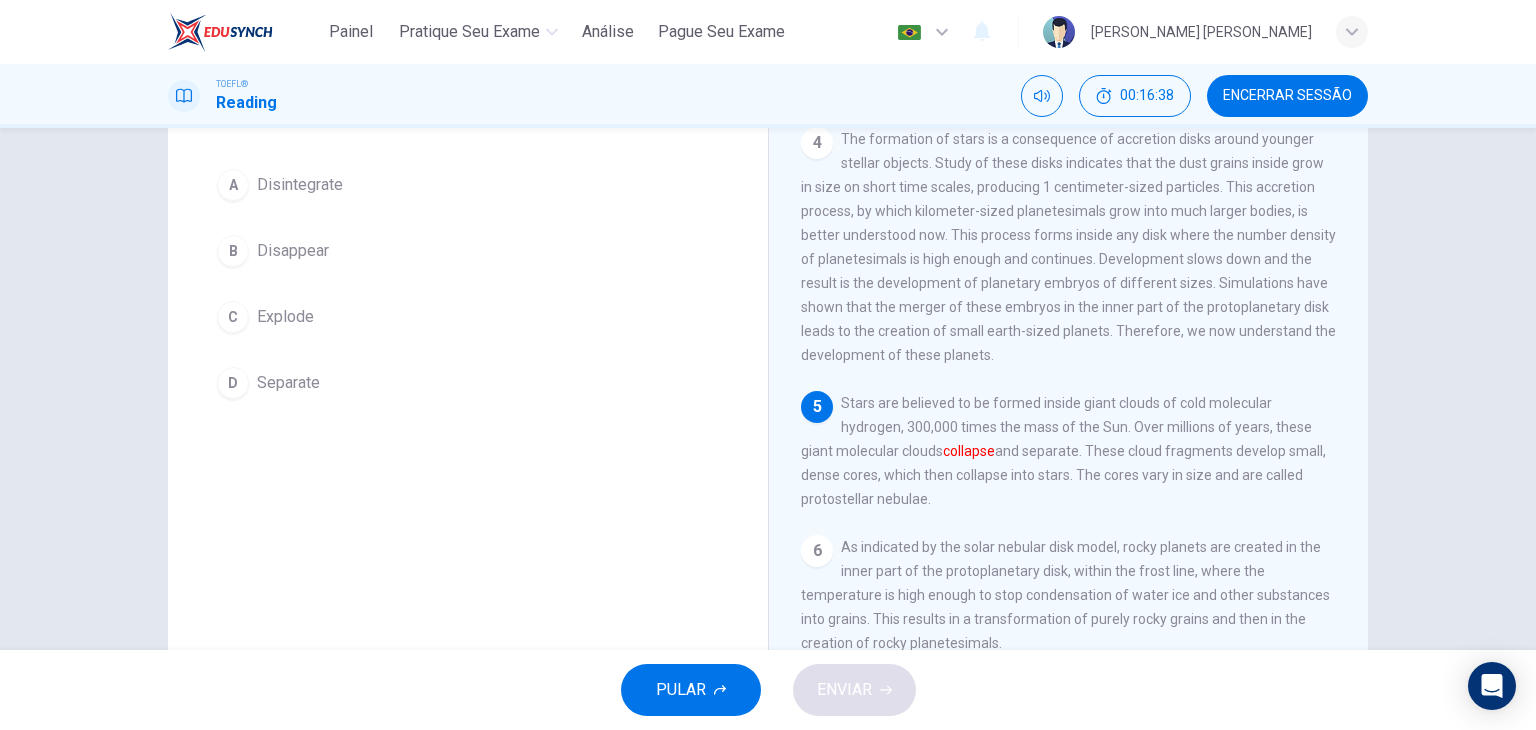 click on "Explode" at bounding box center [285, 317] 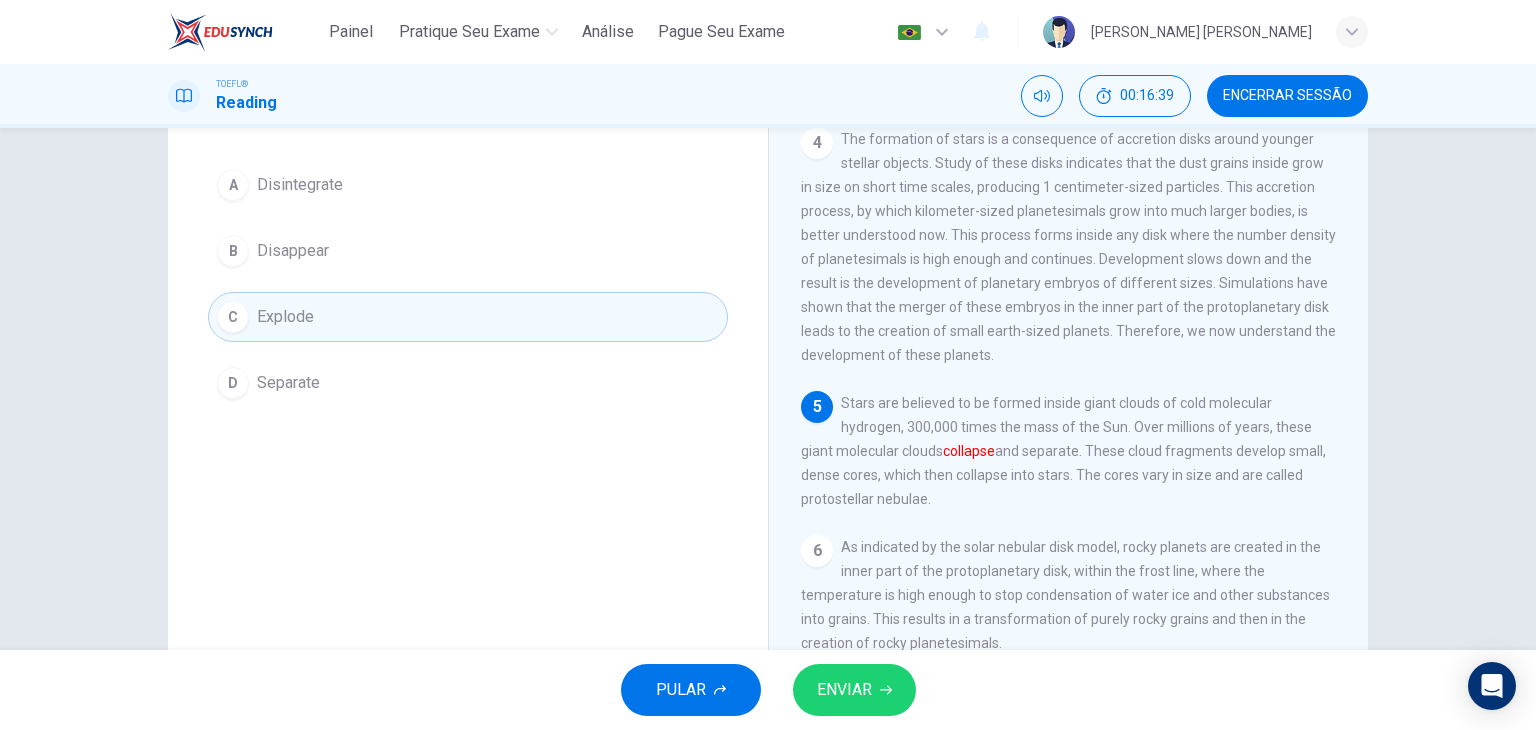 click on "ENVIAR" at bounding box center (844, 690) 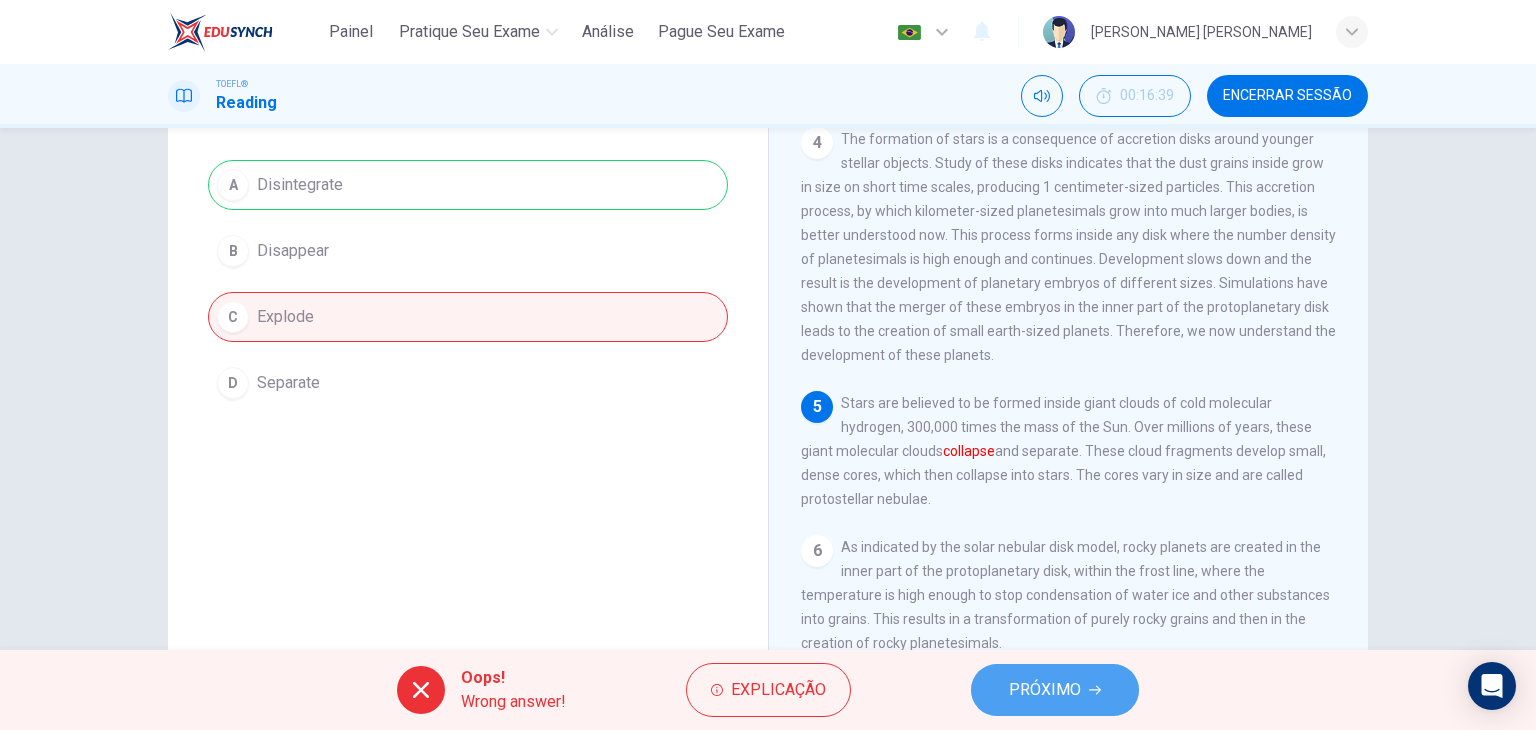click on "PRÓXIMO" at bounding box center (1055, 690) 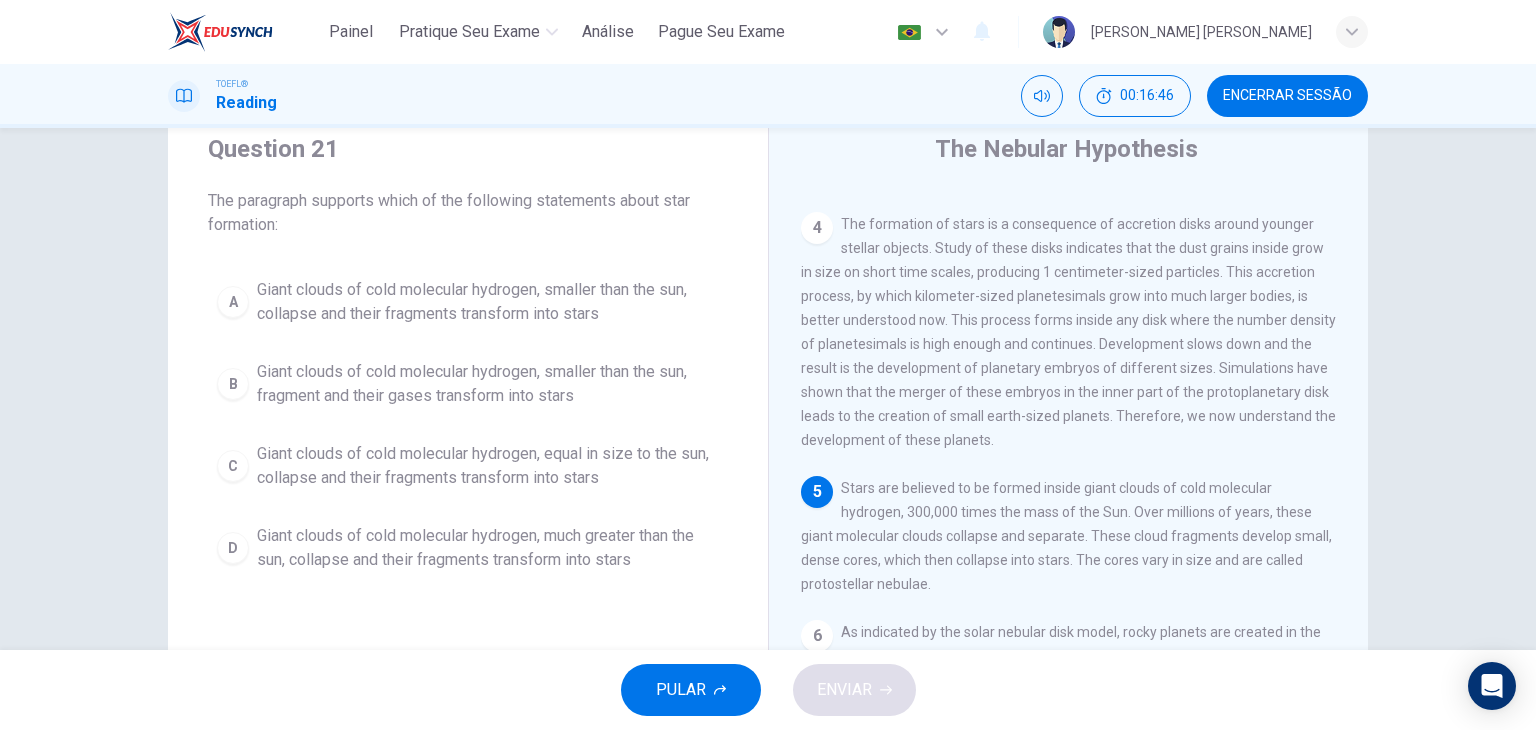 scroll, scrollTop: 100, scrollLeft: 0, axis: vertical 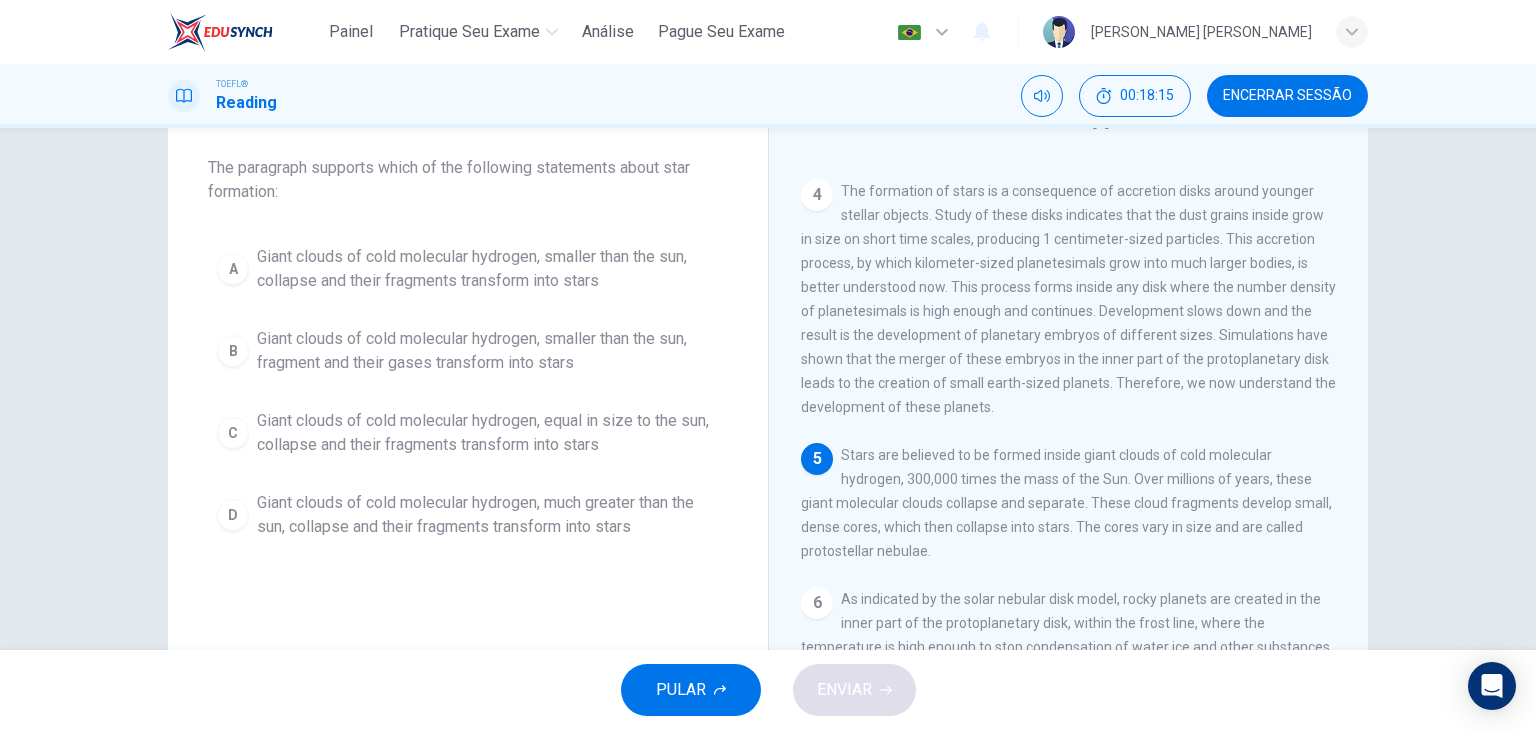 click on "Giant clouds of cold molecular hydrogen, much greater than the sun, collapse and their fragments transform into stars" at bounding box center [488, 515] 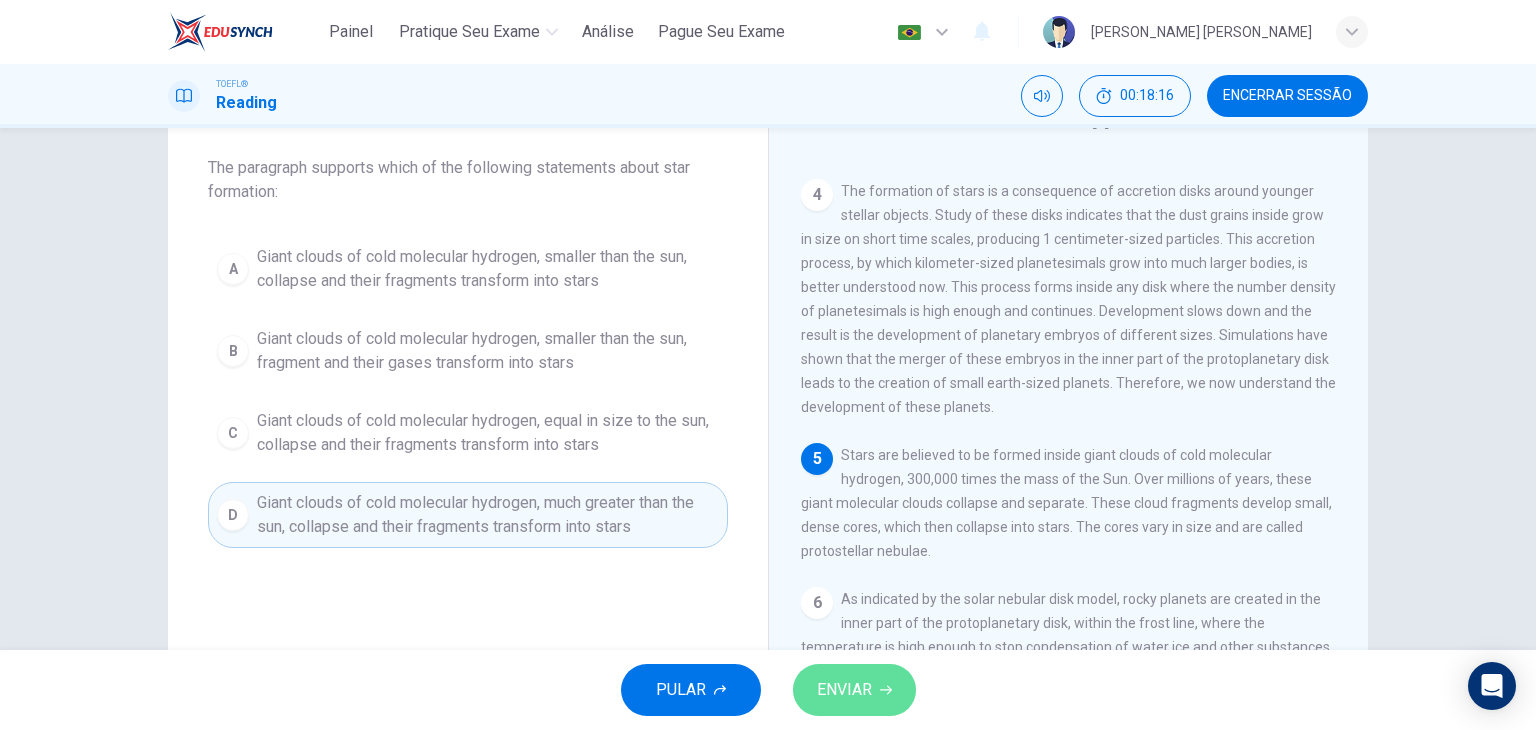 click 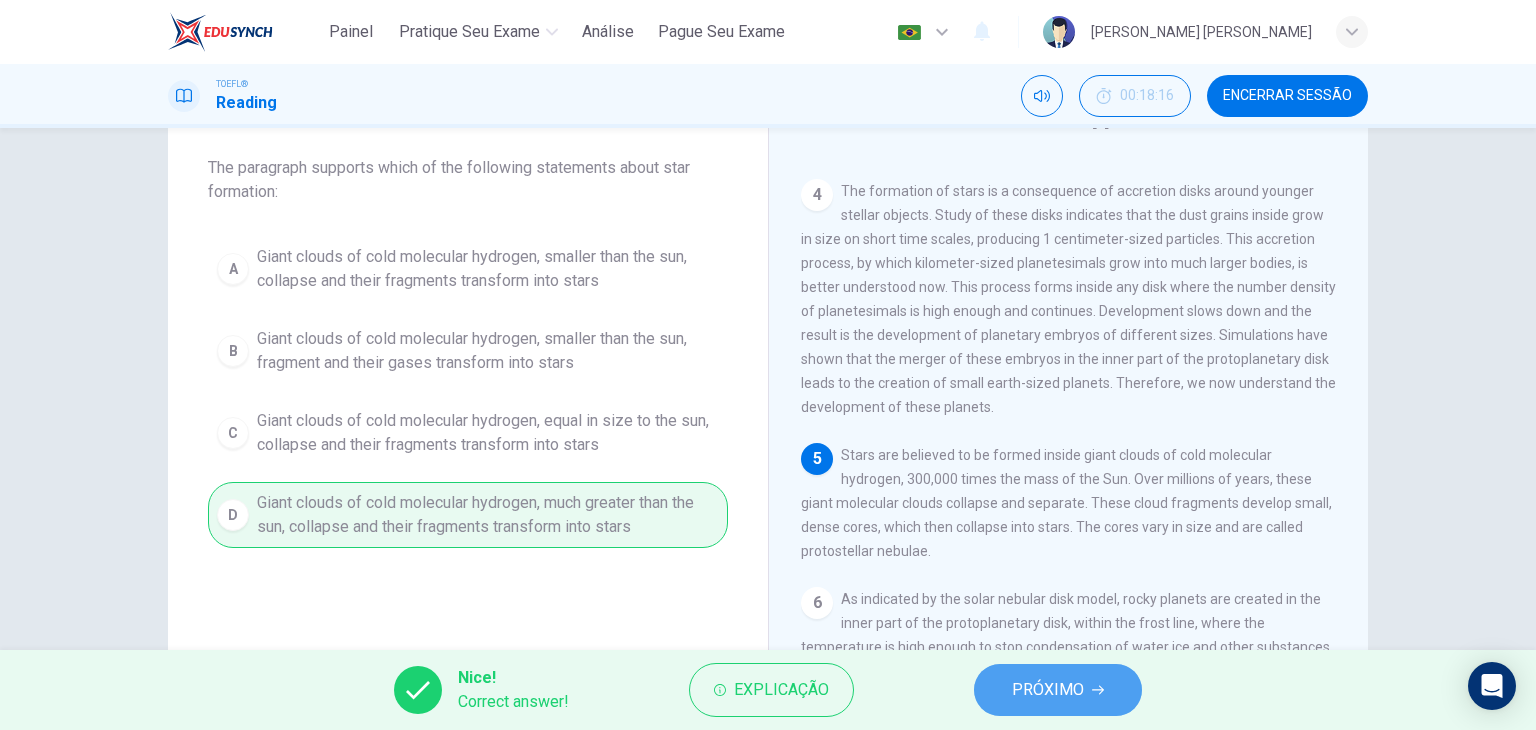 click on "PRÓXIMO" at bounding box center [1048, 690] 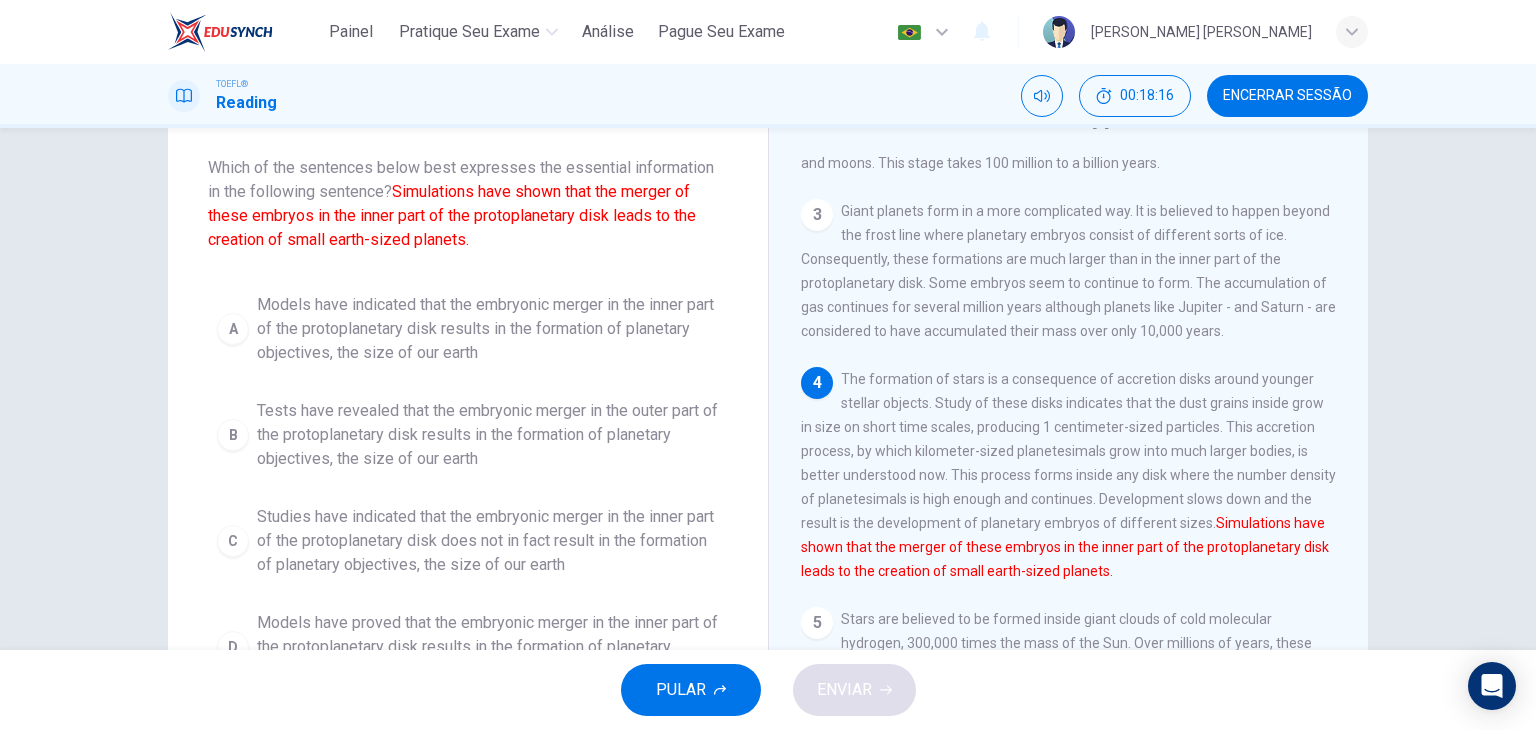 scroll, scrollTop: 360, scrollLeft: 0, axis: vertical 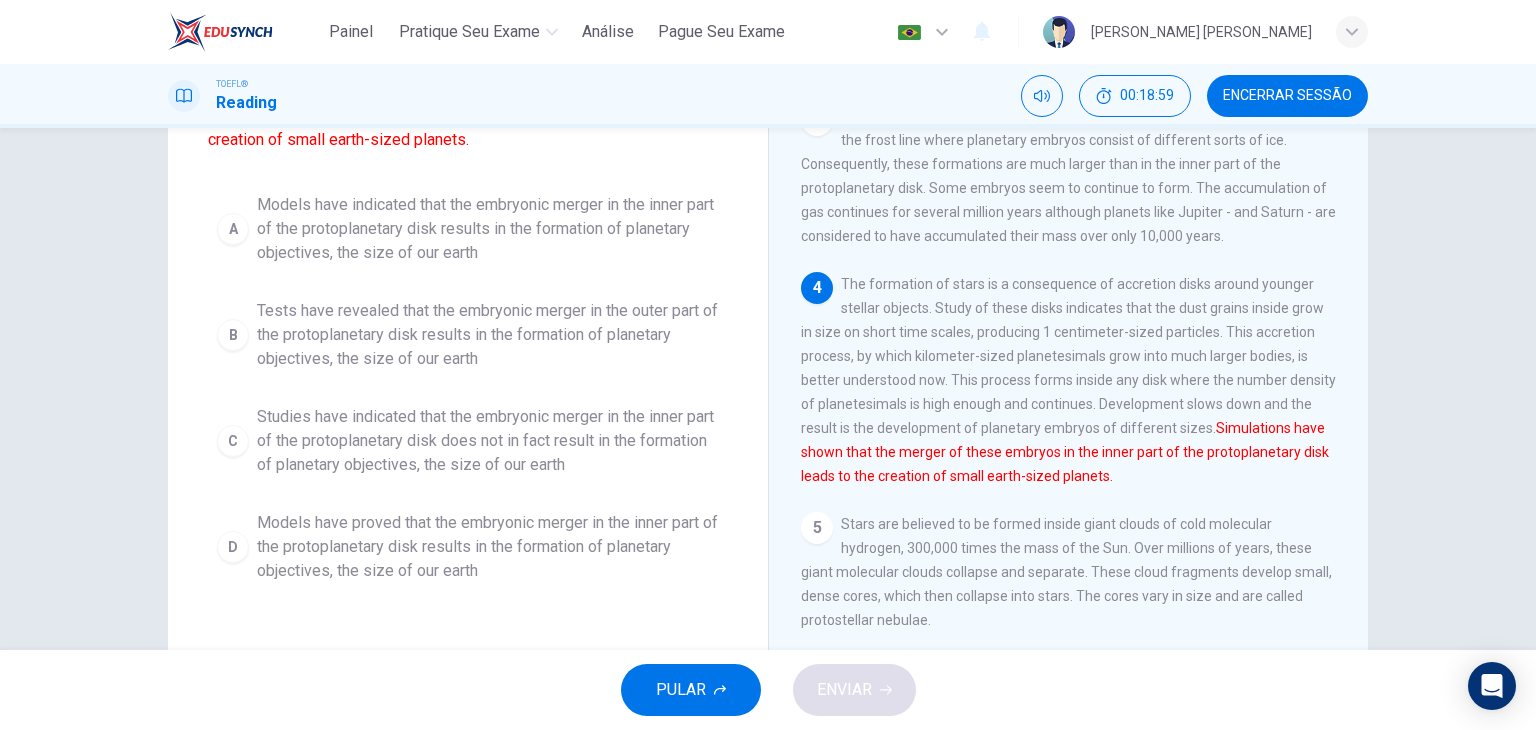 click on "Models have indicated that the embryonic merger in the inner part of the protoplanetary disk results in the formation of planetary objectives, the size of our earth" at bounding box center [488, 229] 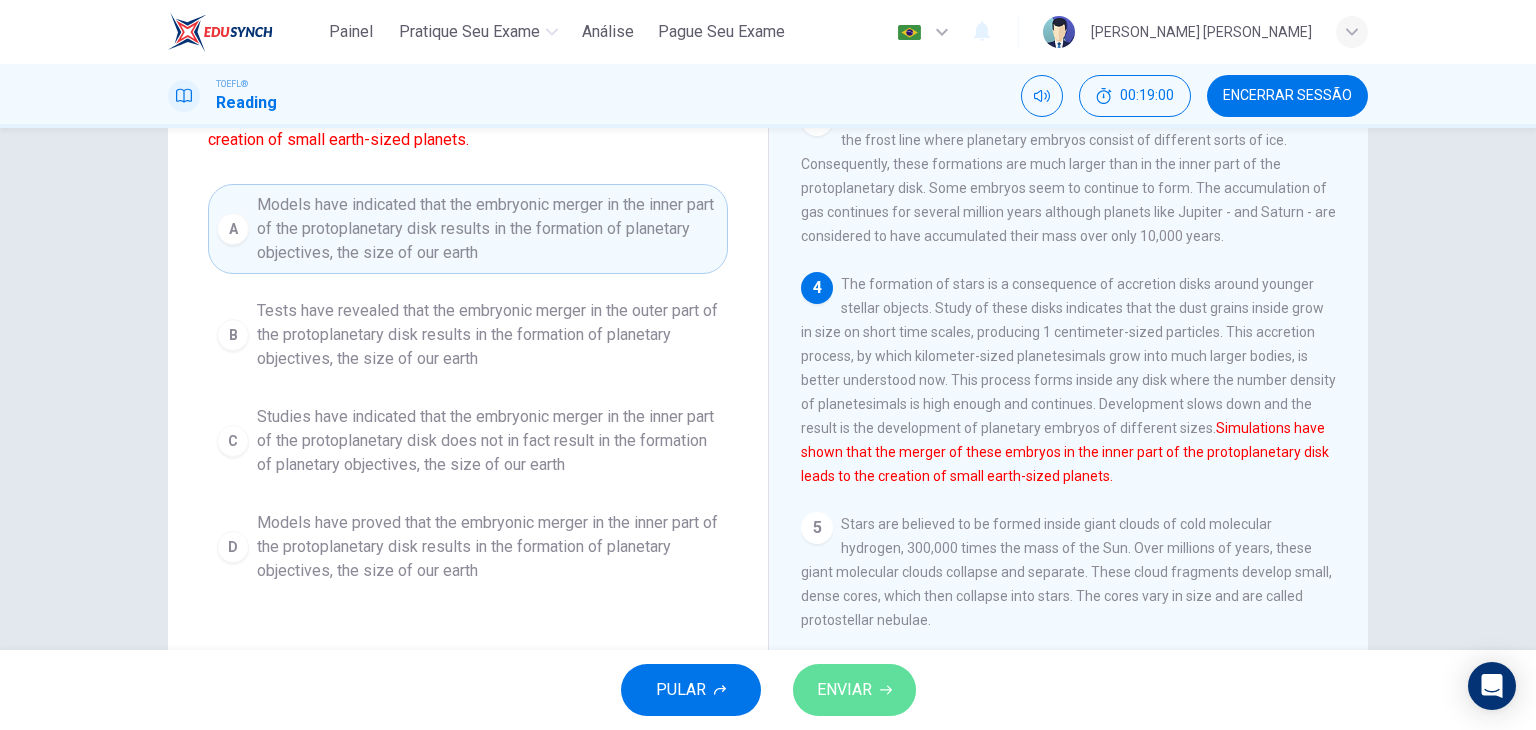 click on "ENVIAR" at bounding box center [844, 690] 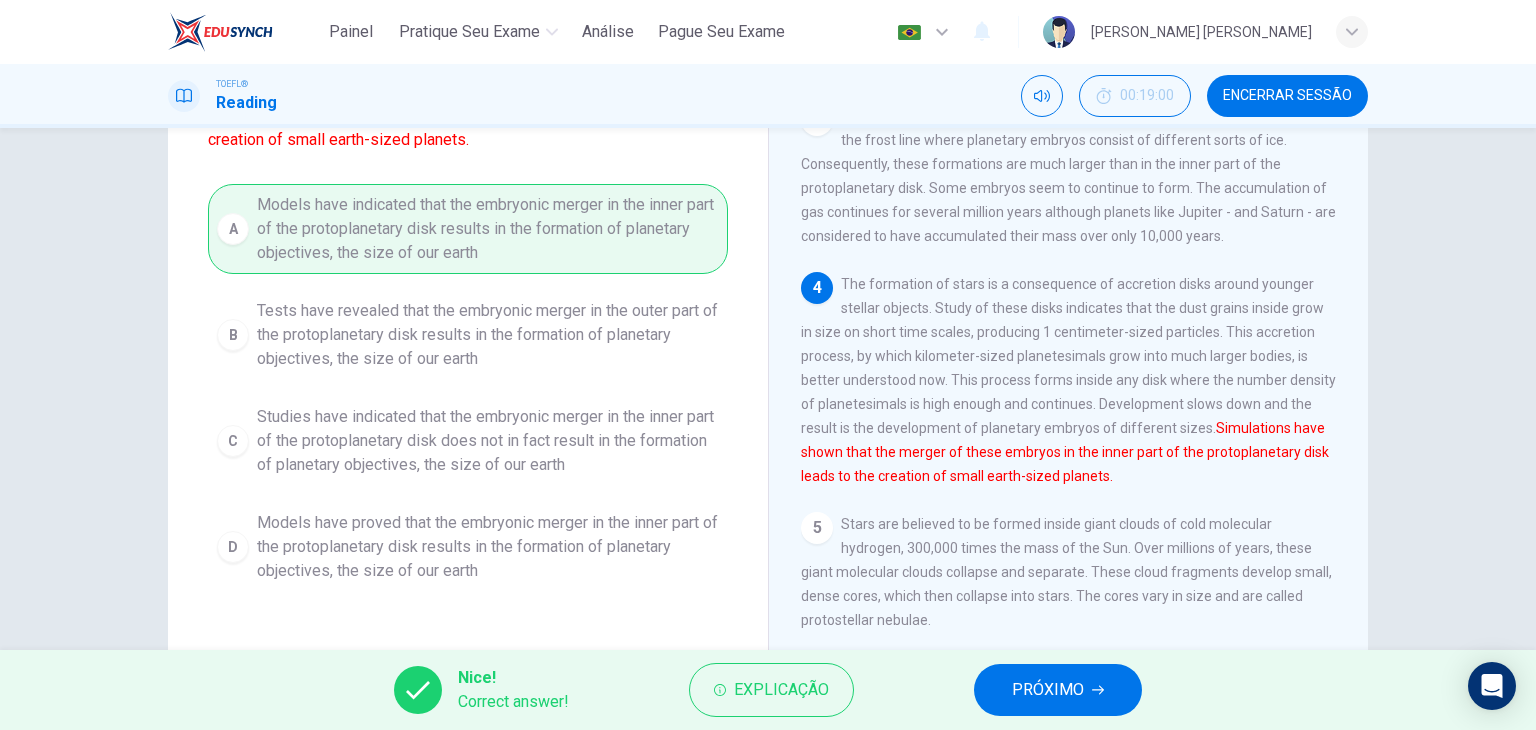 click on "PRÓXIMO" at bounding box center [1048, 690] 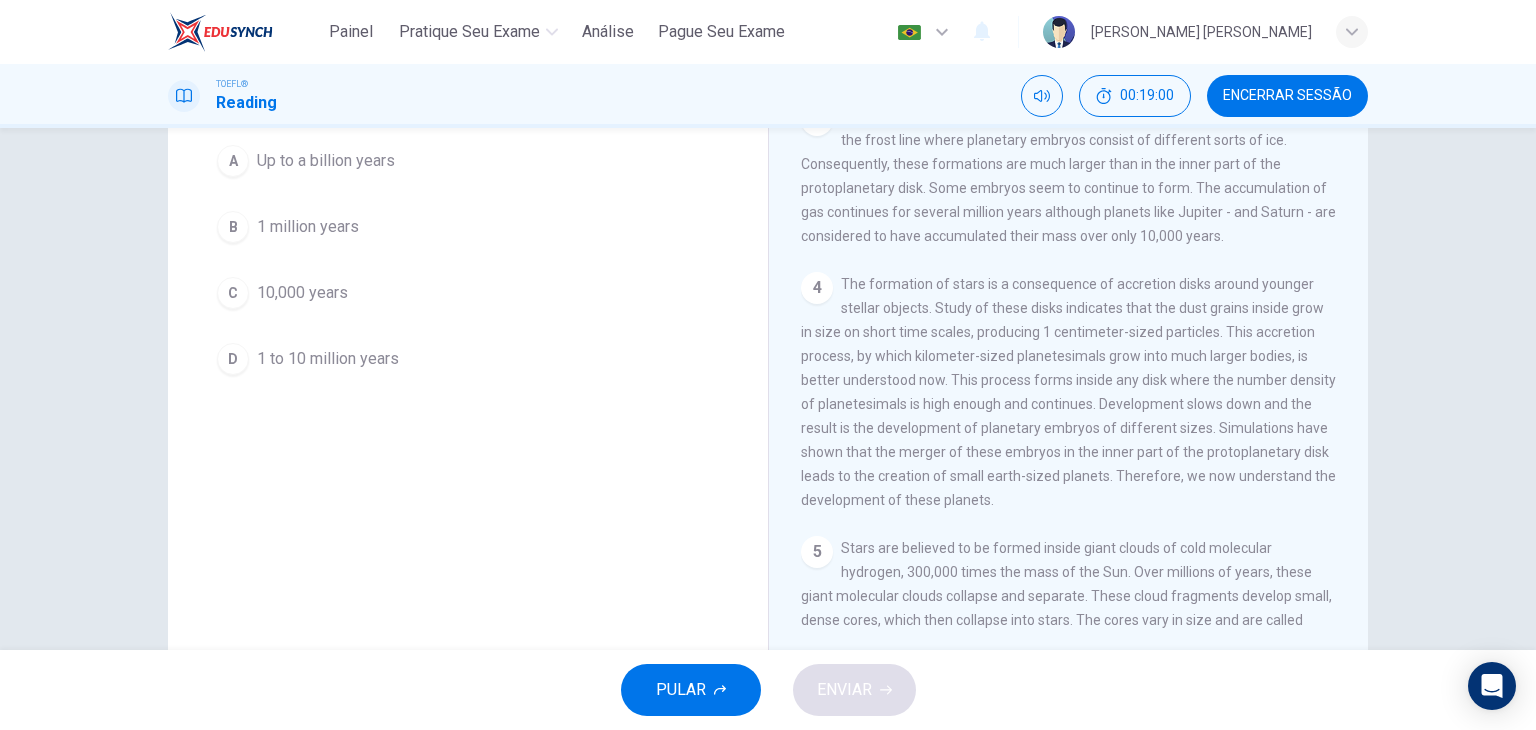 scroll, scrollTop: 247, scrollLeft: 0, axis: vertical 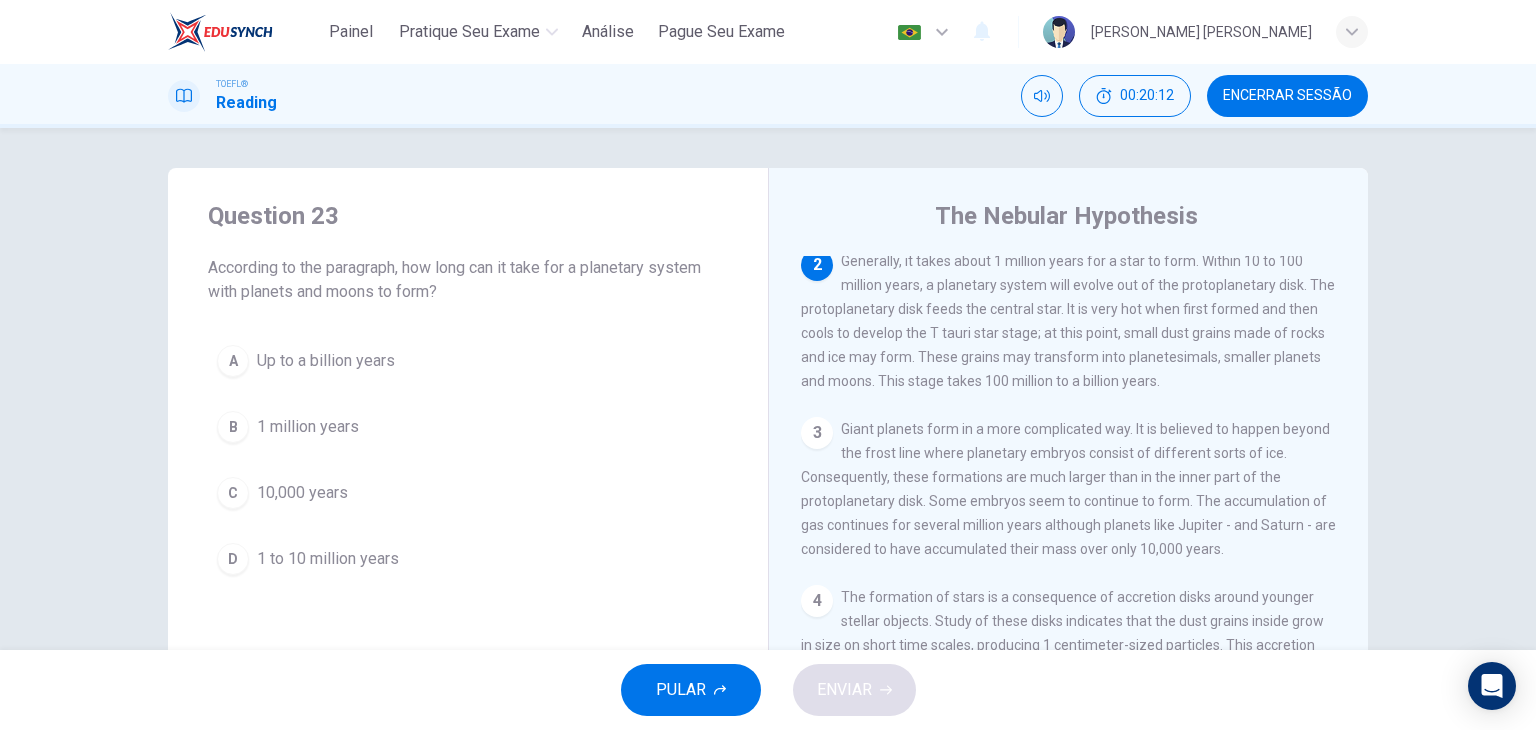 click on "Up to a billion years" at bounding box center (326, 361) 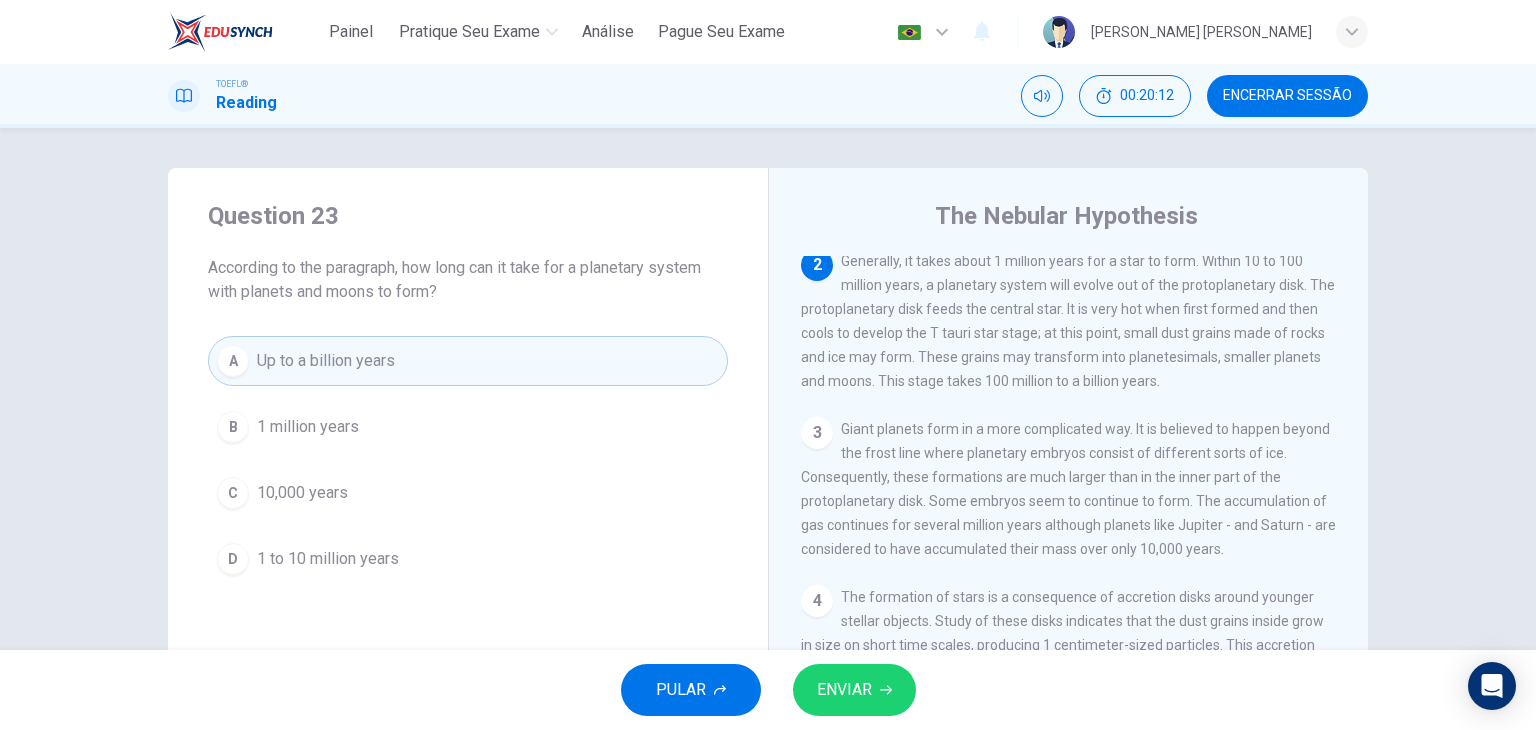click on "ENVIAR" at bounding box center (844, 690) 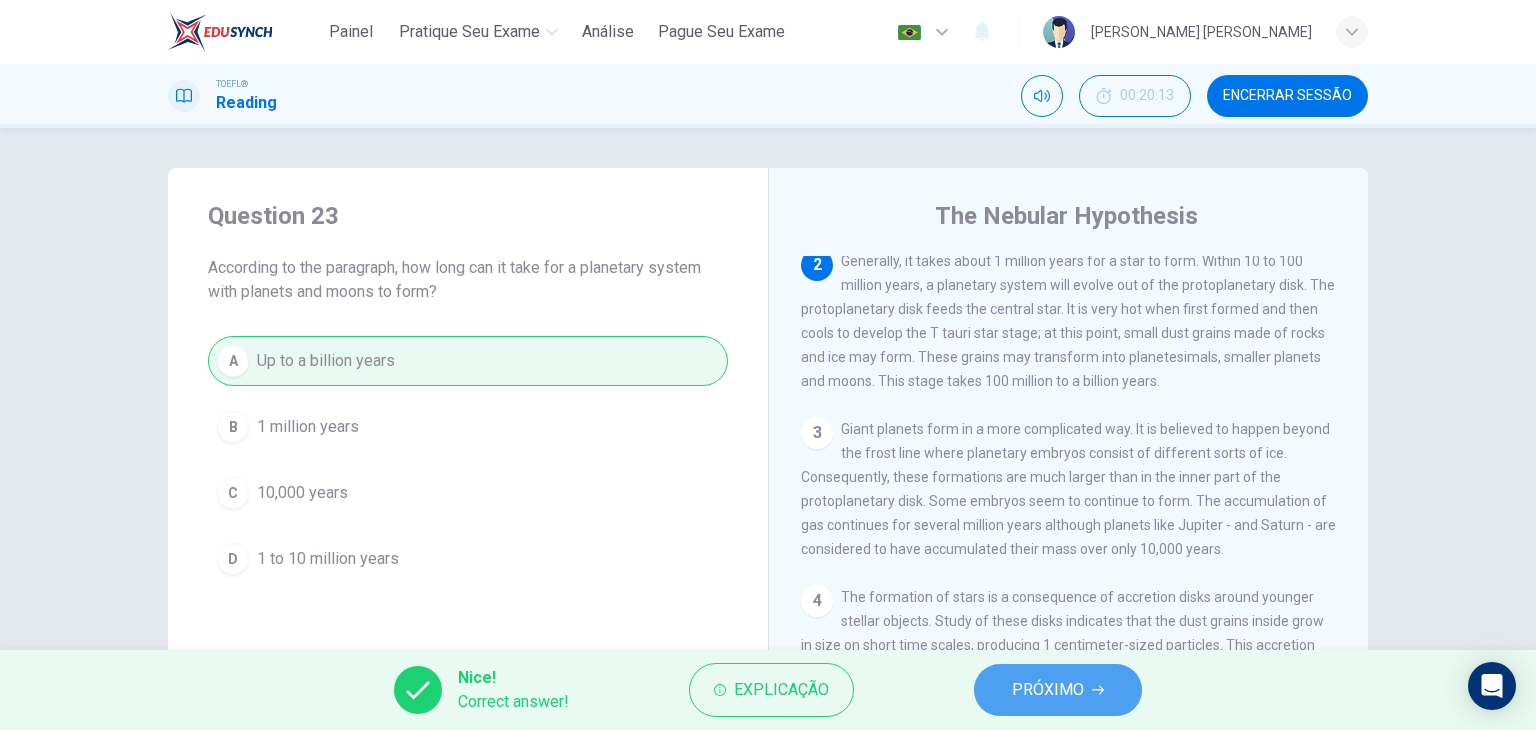 click on "PRÓXIMO" at bounding box center [1048, 690] 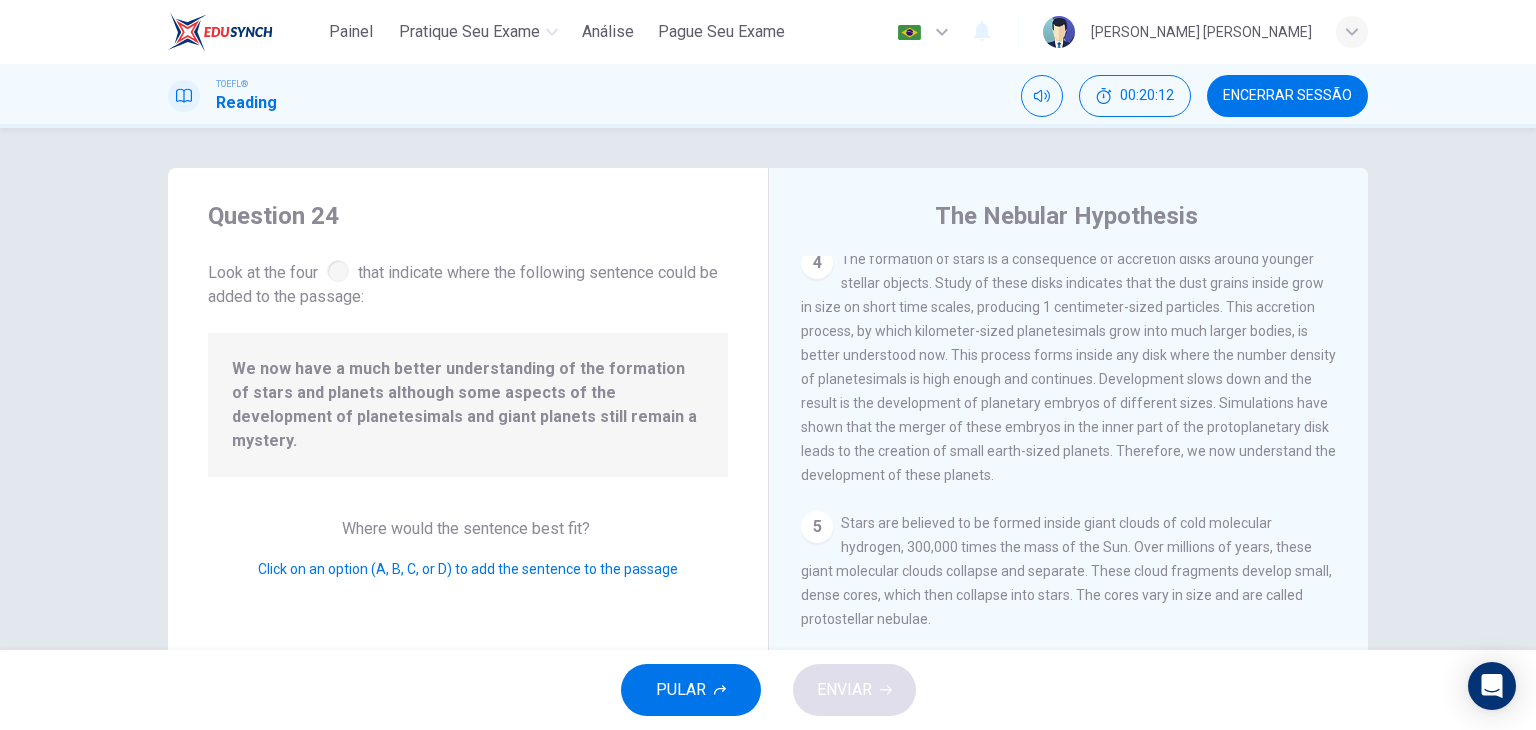 scroll, scrollTop: 613, scrollLeft: 0, axis: vertical 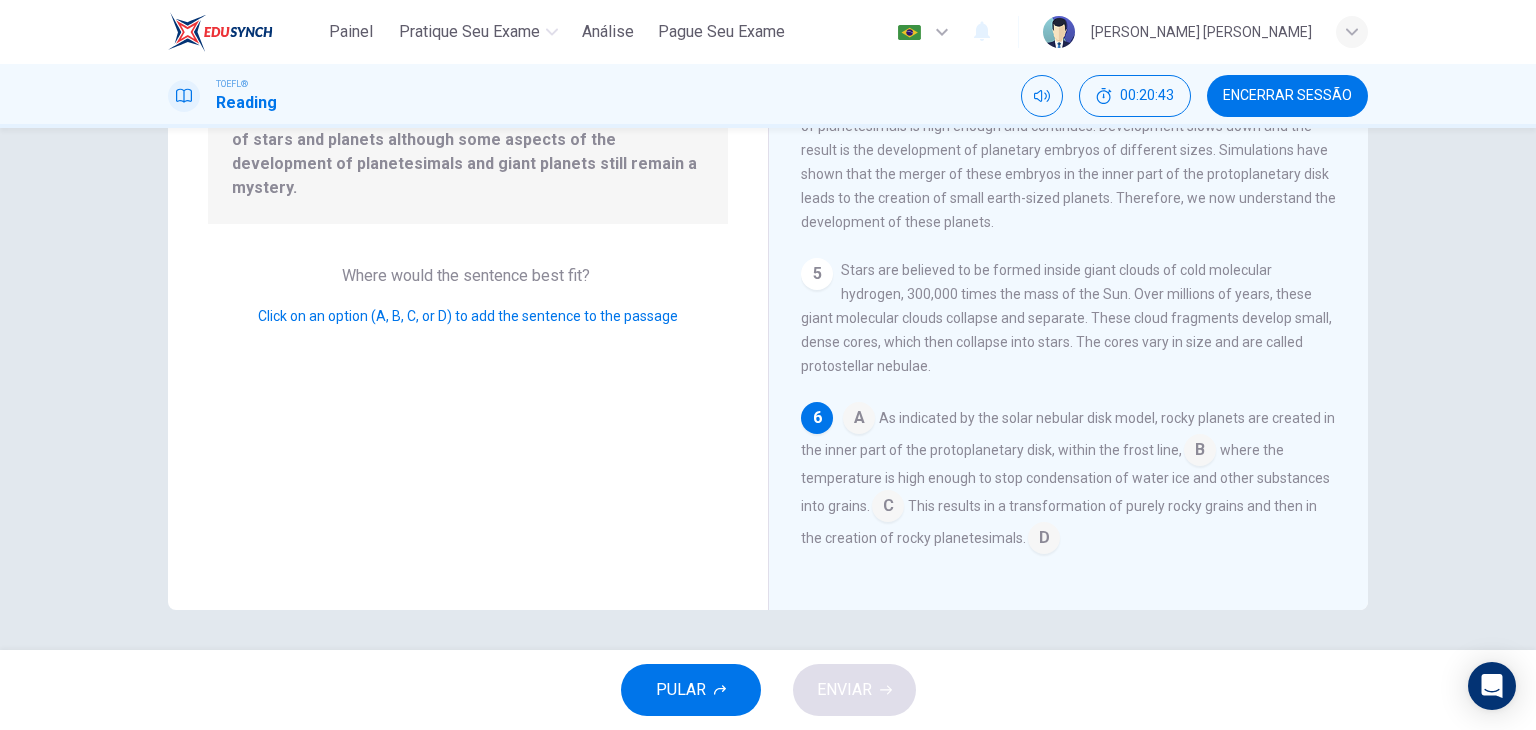 click at bounding box center [1044, 540] 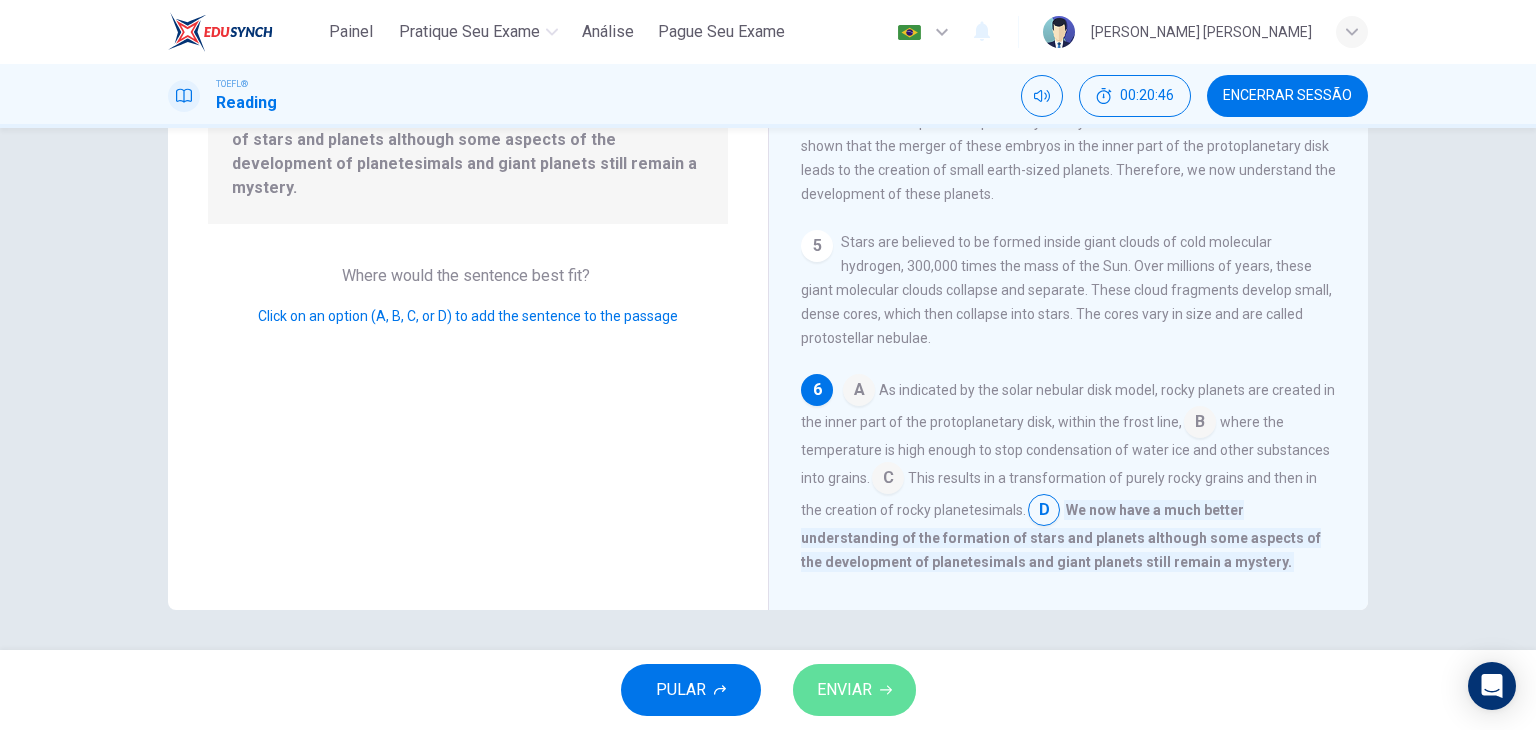 click on "ENVIAR" at bounding box center [854, 690] 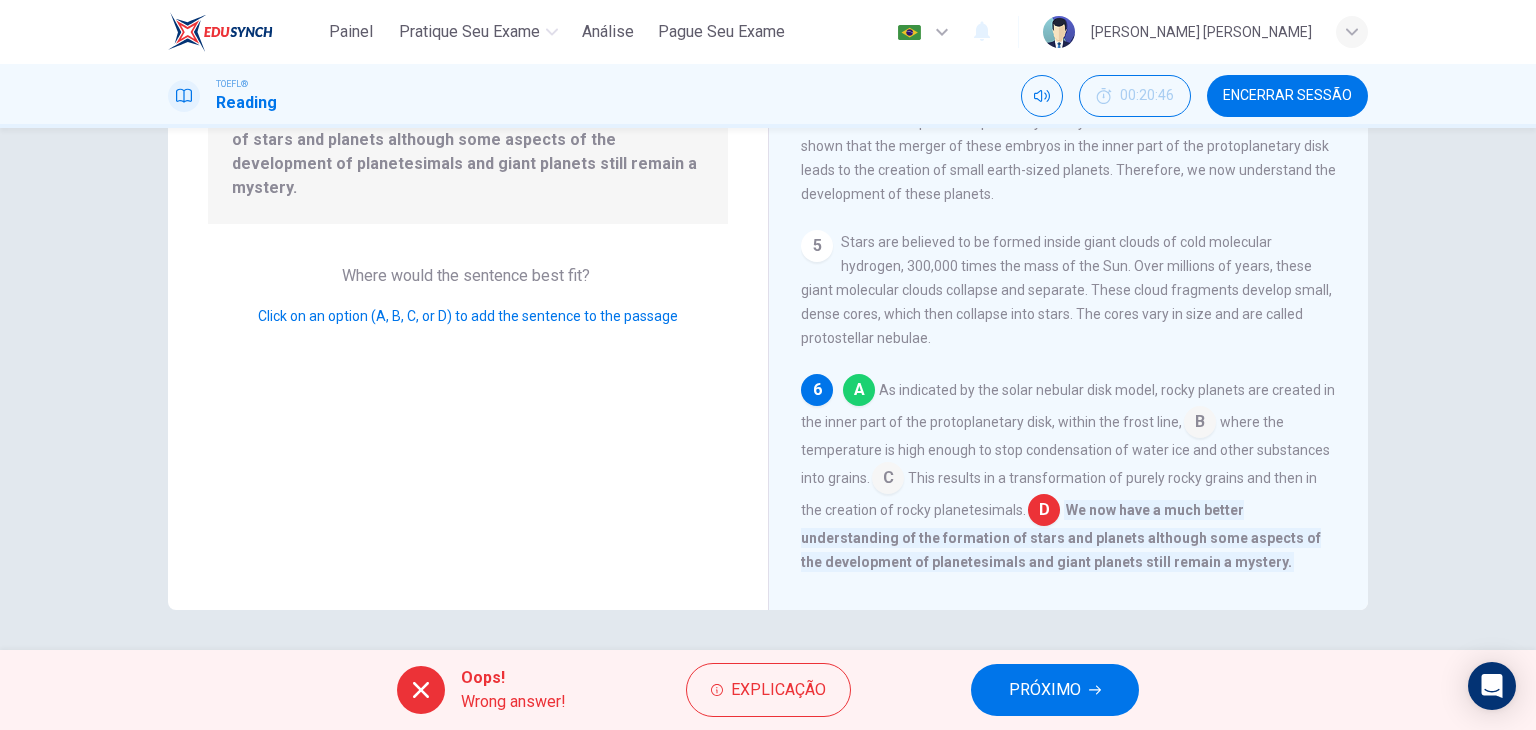 click on "PRÓXIMO" at bounding box center [1045, 690] 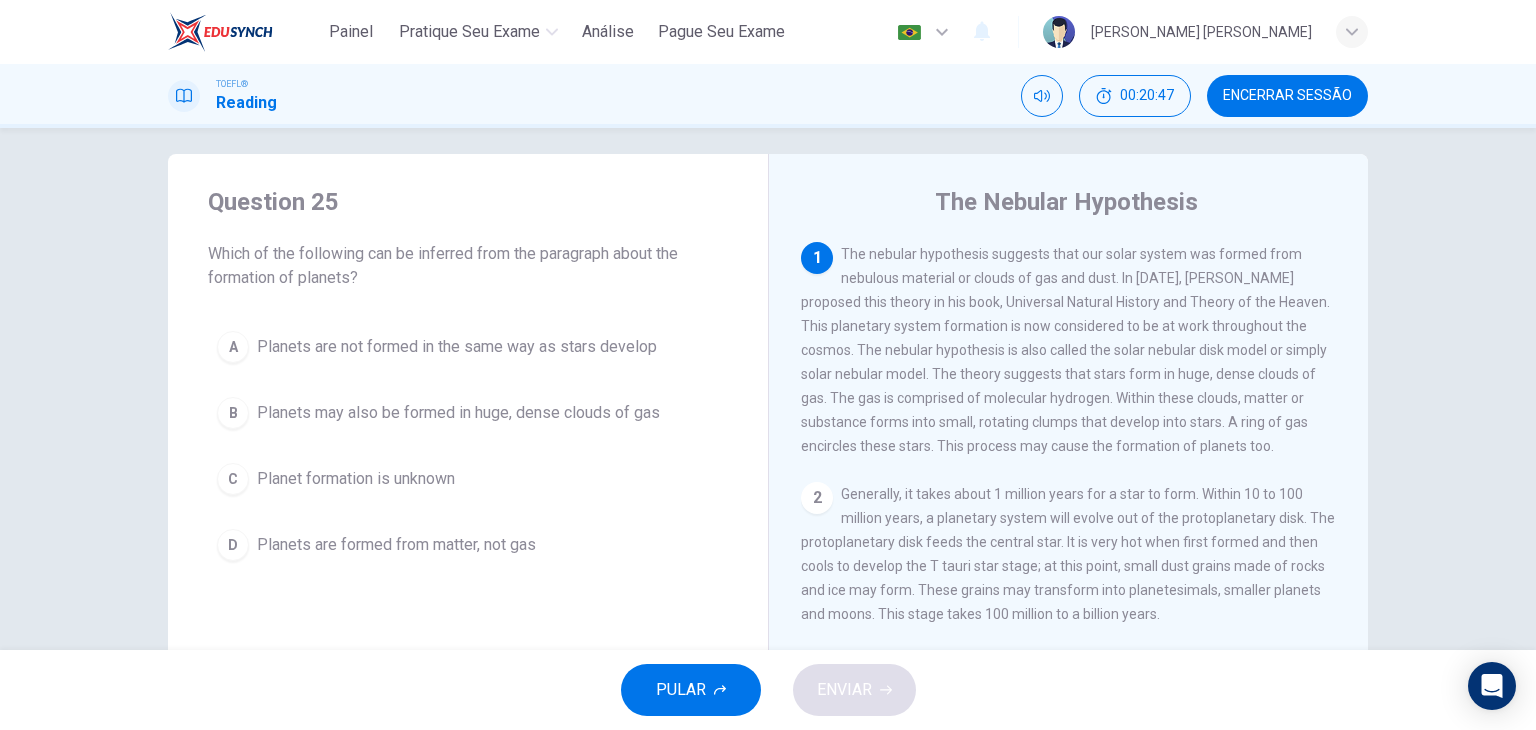 scroll, scrollTop: 0, scrollLeft: 0, axis: both 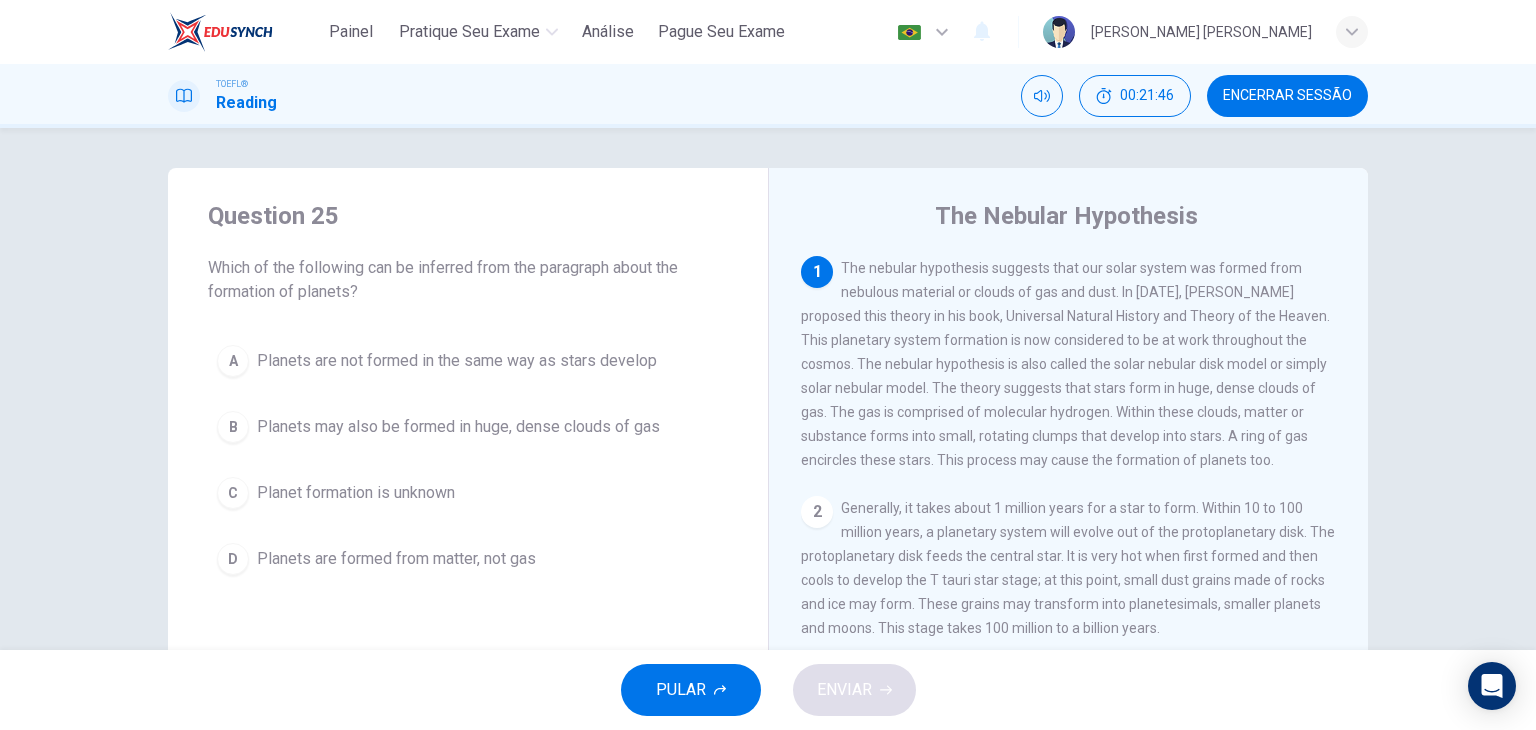 click on "Planets may also be formed in huge, dense clouds of gas" at bounding box center (458, 427) 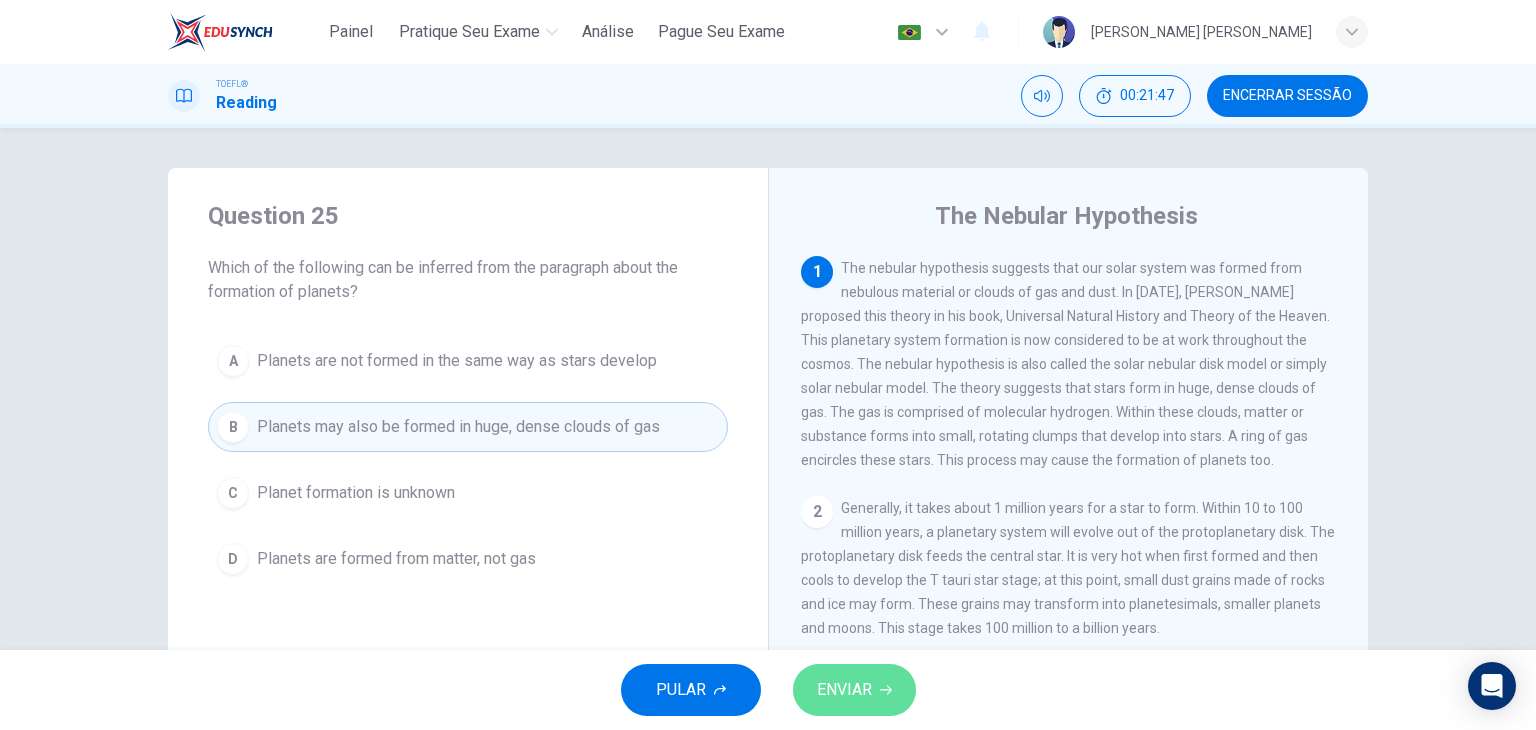 click on "ENVIAR" at bounding box center (844, 690) 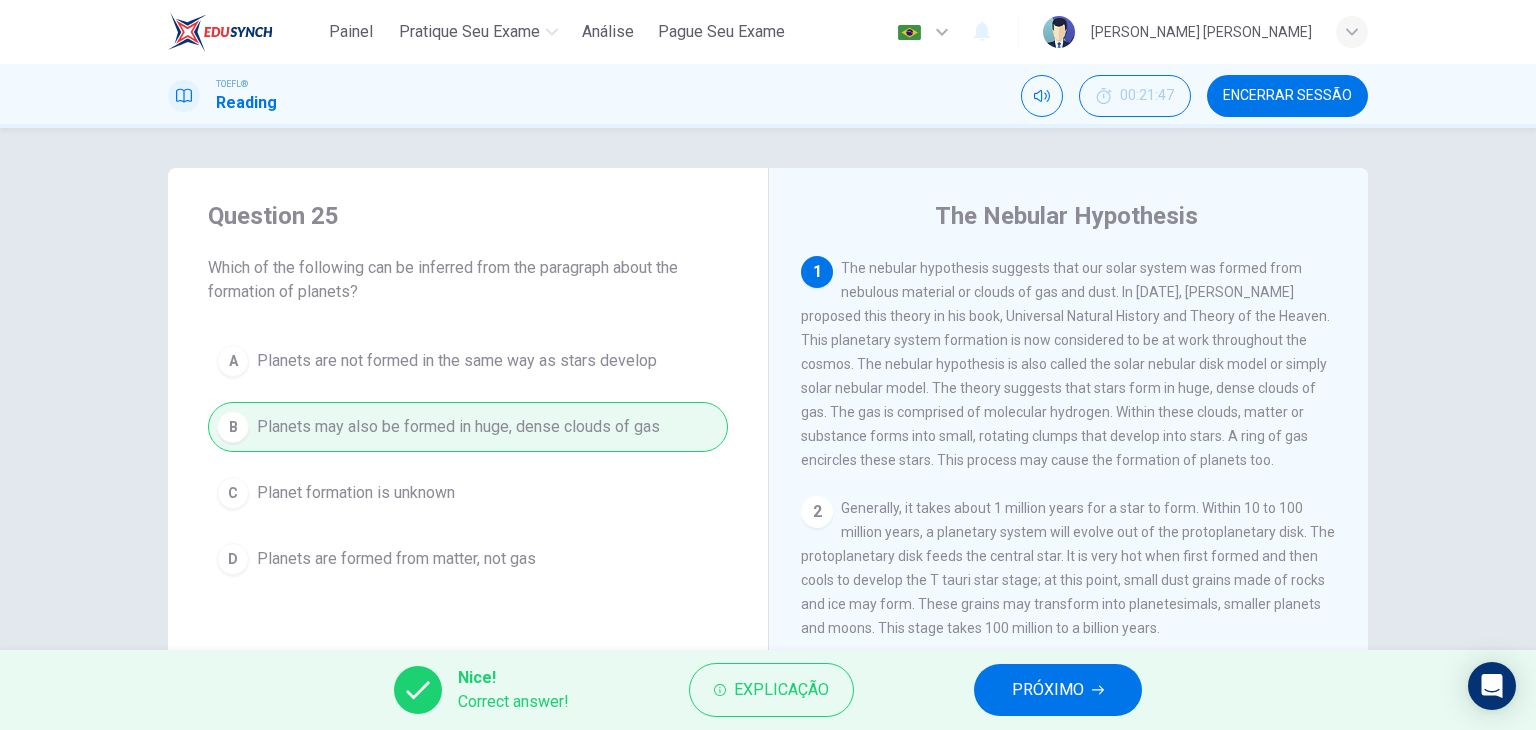 click on "PRÓXIMO" at bounding box center (1048, 690) 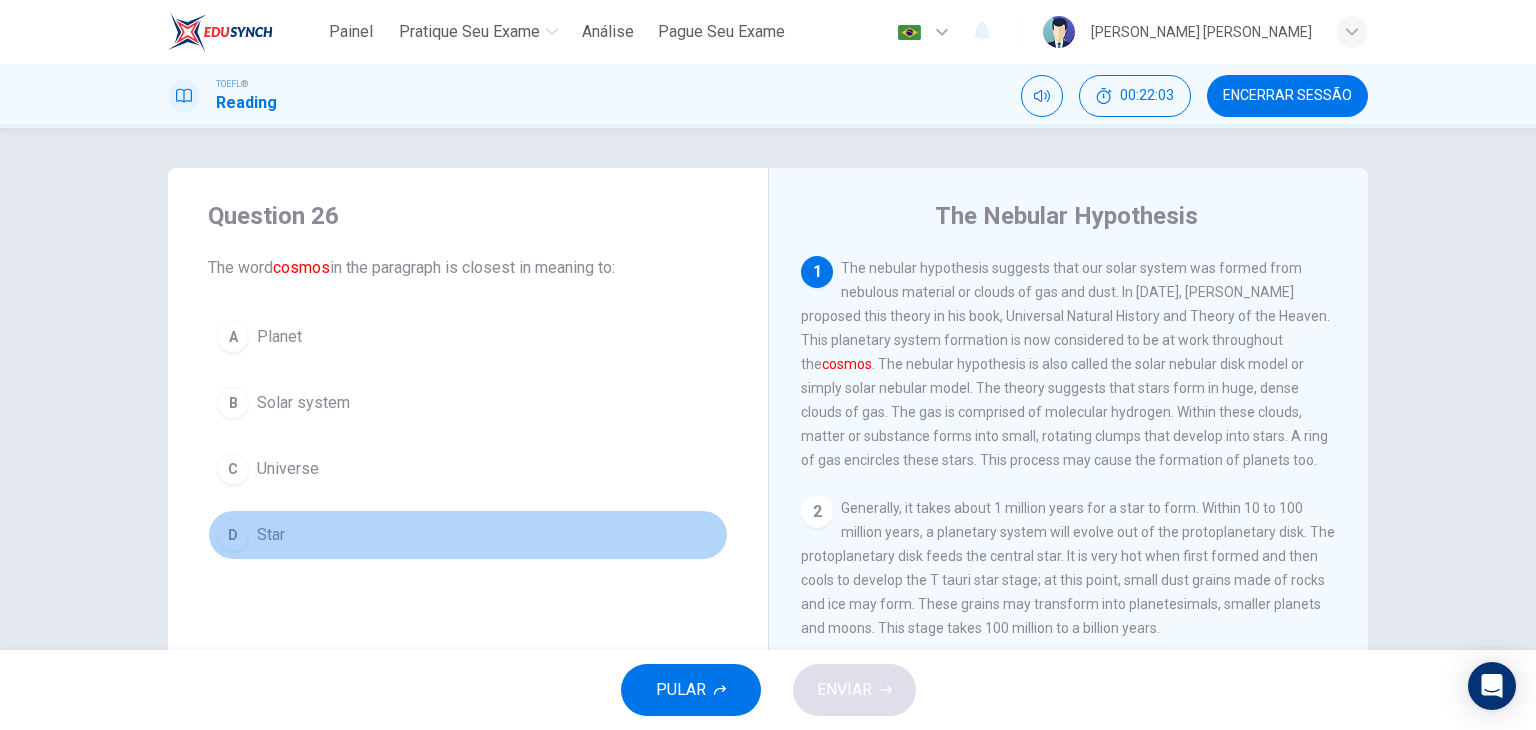 click on "Star" at bounding box center [271, 535] 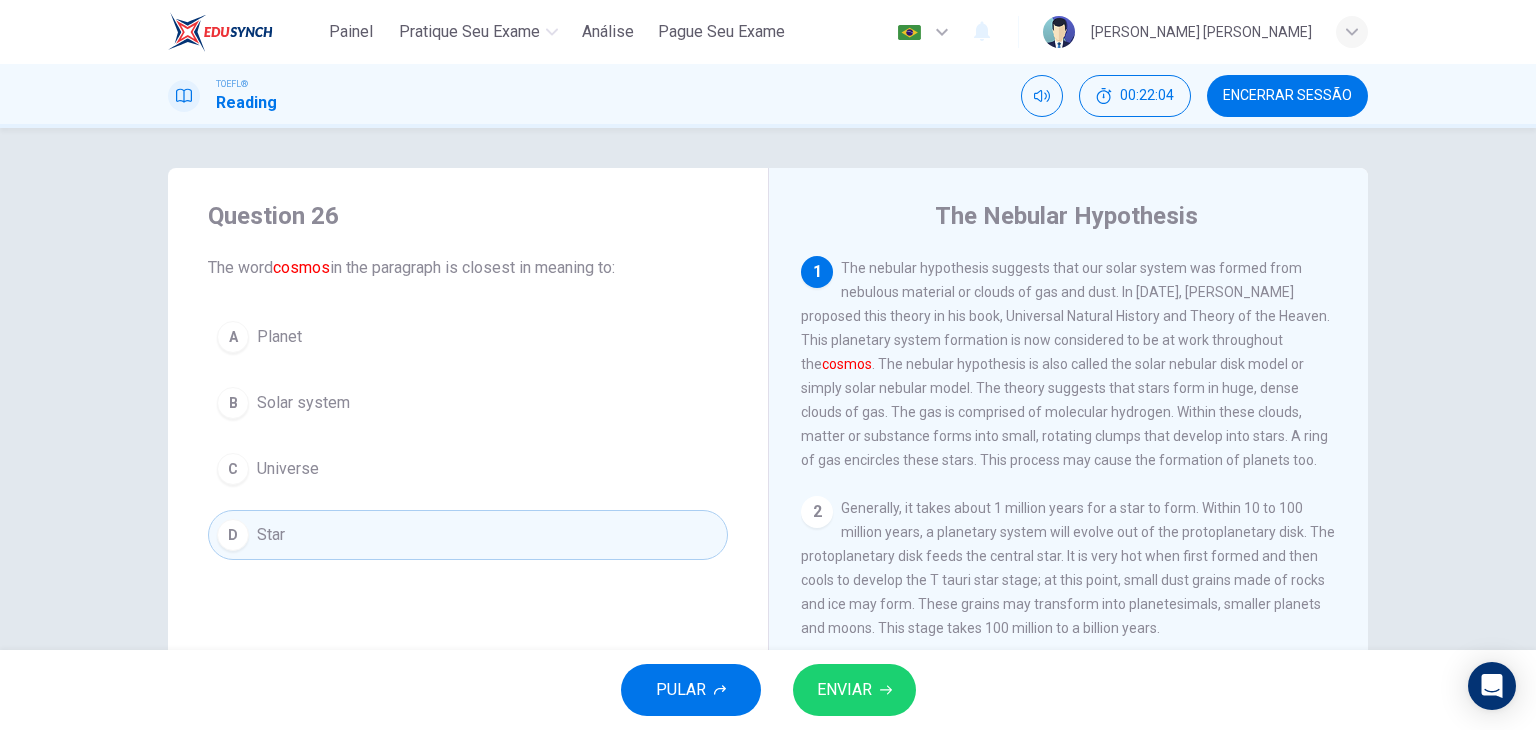 click on "ENVIAR" at bounding box center (844, 690) 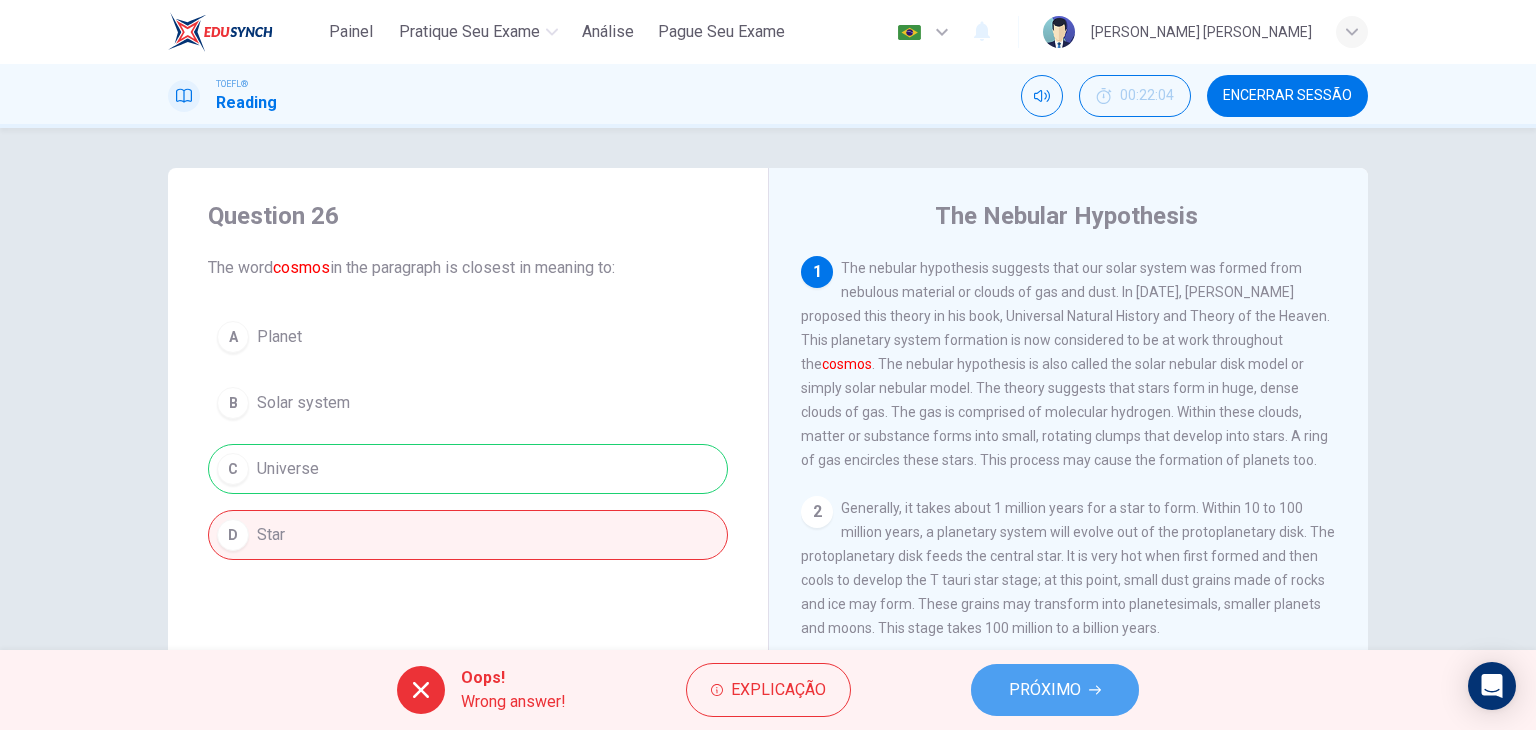 click on "PRÓXIMO" at bounding box center (1045, 690) 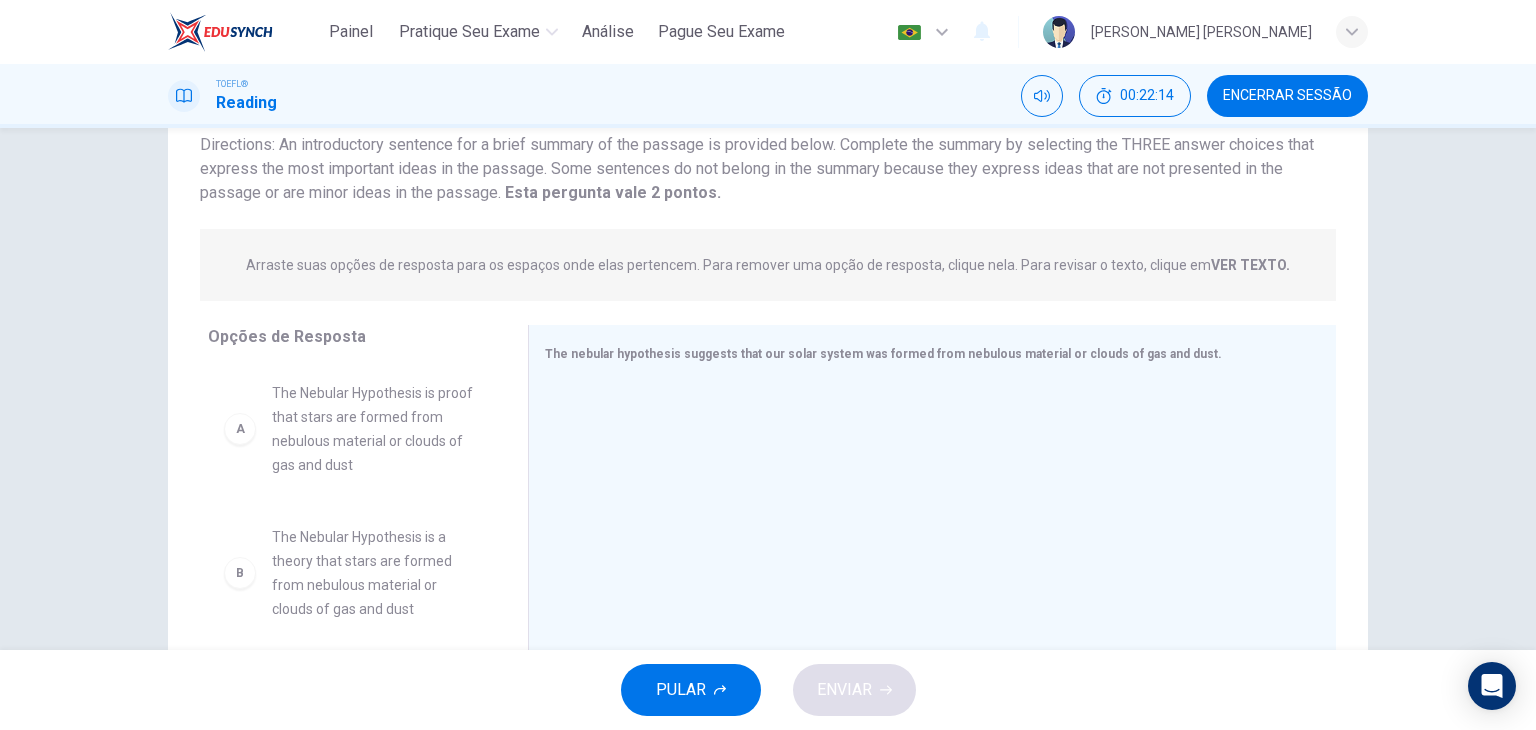 scroll, scrollTop: 253, scrollLeft: 0, axis: vertical 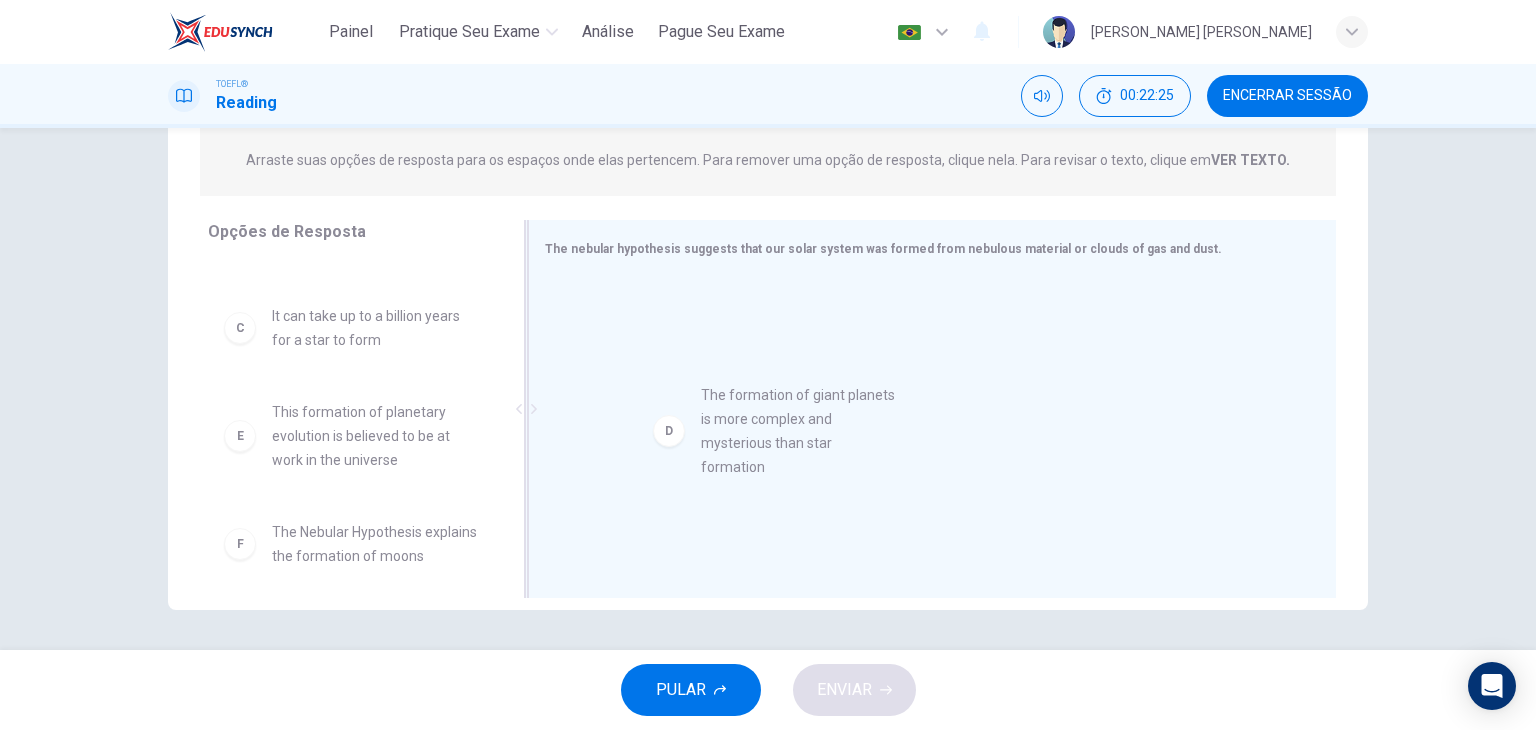 drag, startPoint x: 313, startPoint y: 426, endPoint x: 760, endPoint y: 413, distance: 447.189 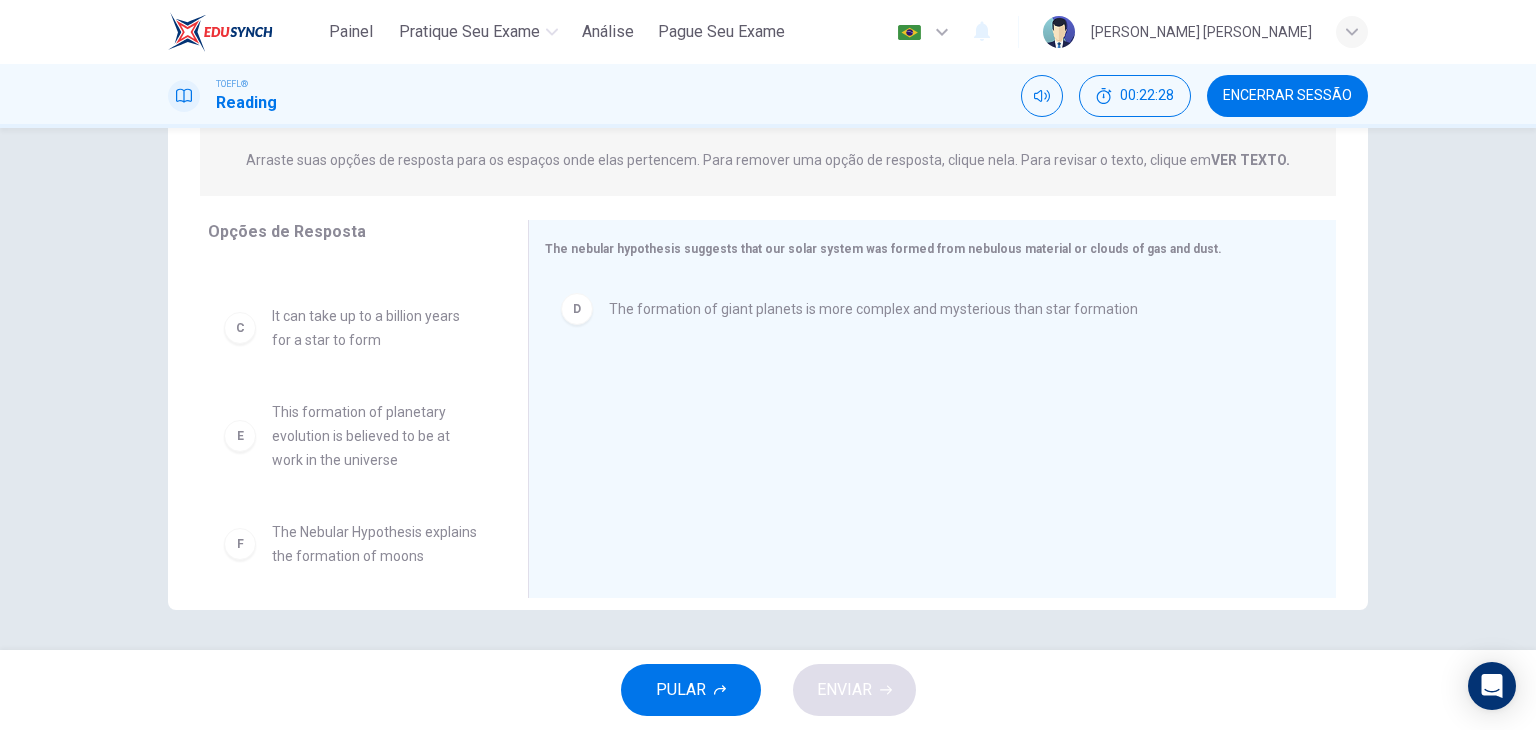 scroll, scrollTop: 300, scrollLeft: 0, axis: vertical 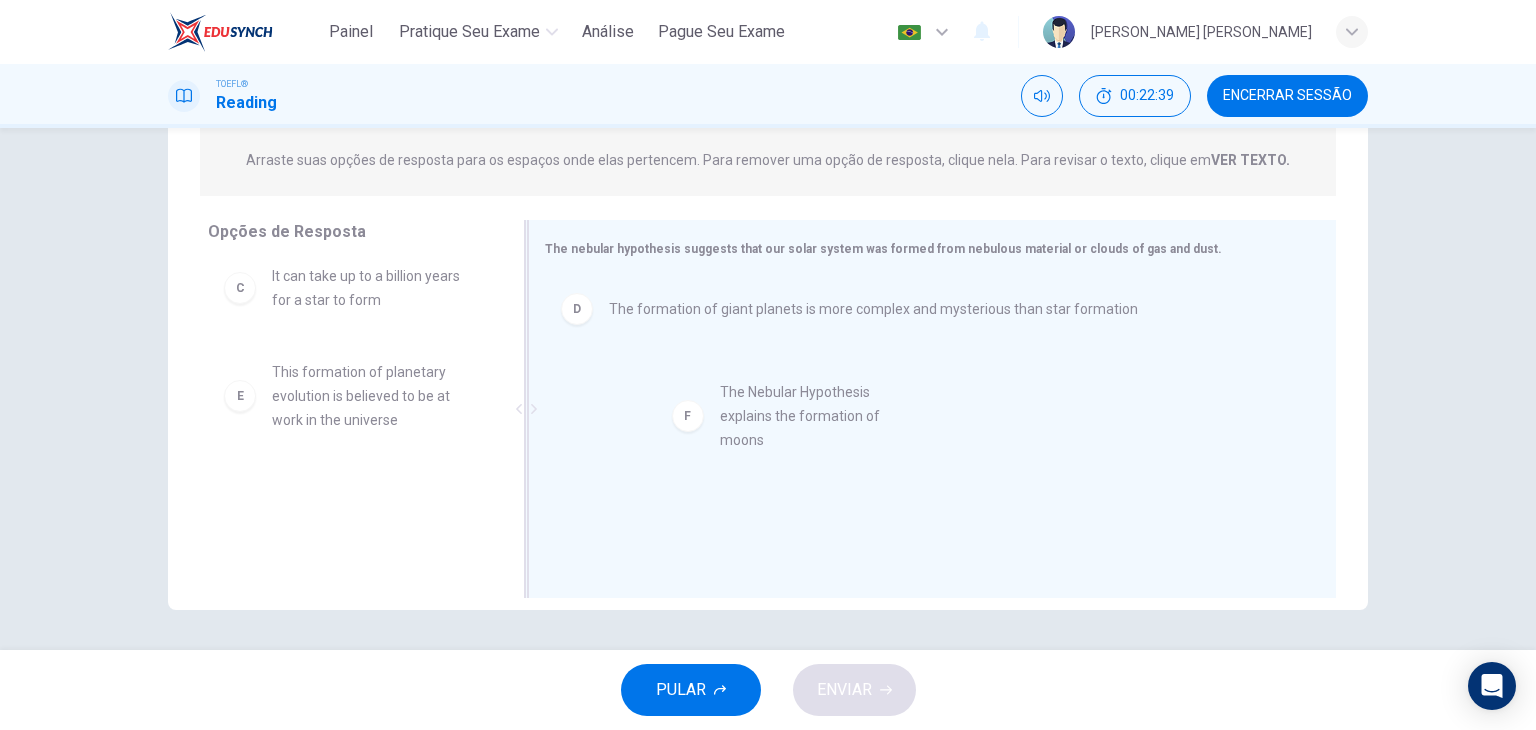 drag, startPoint x: 324, startPoint y: 517, endPoint x: 784, endPoint y: 417, distance: 470.74408 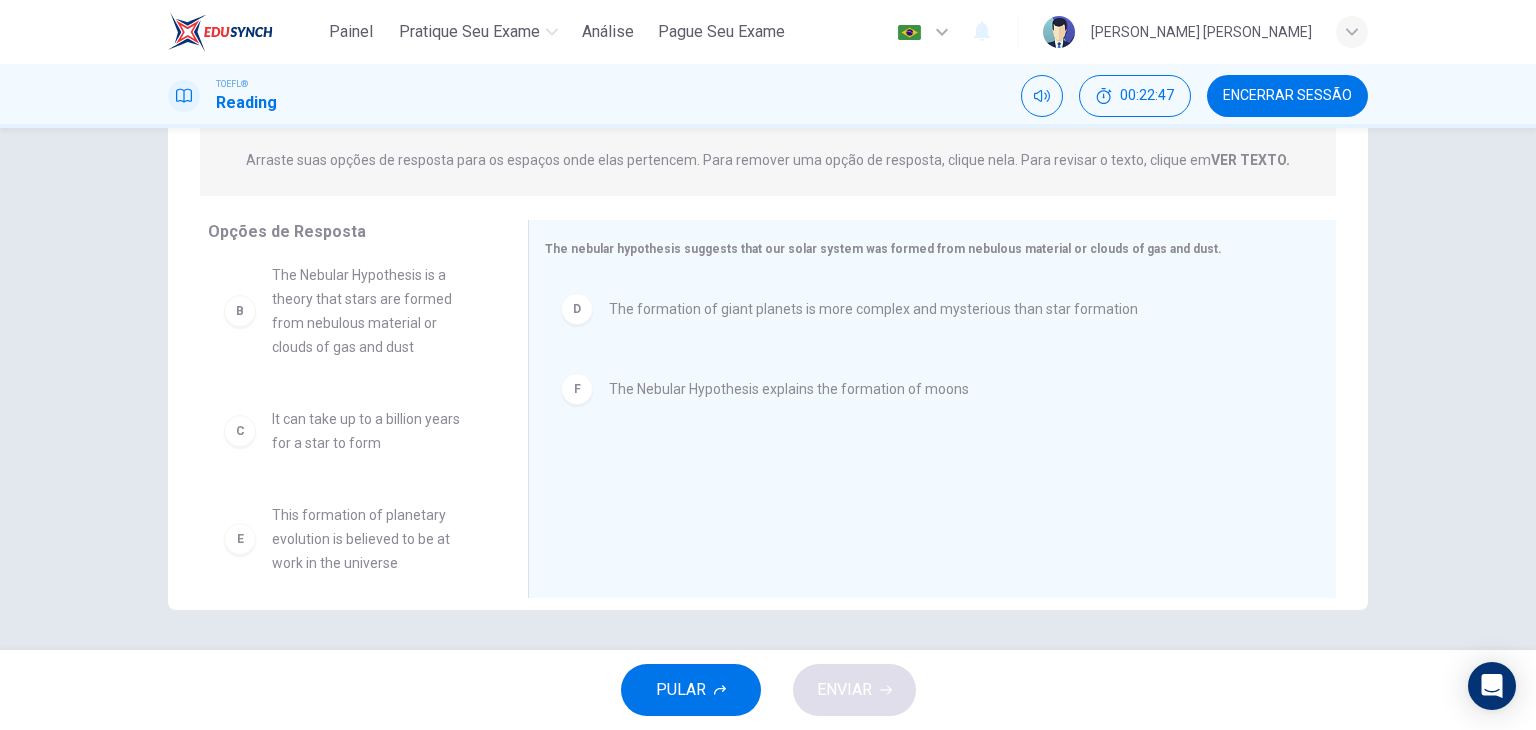 scroll, scrollTop: 180, scrollLeft: 0, axis: vertical 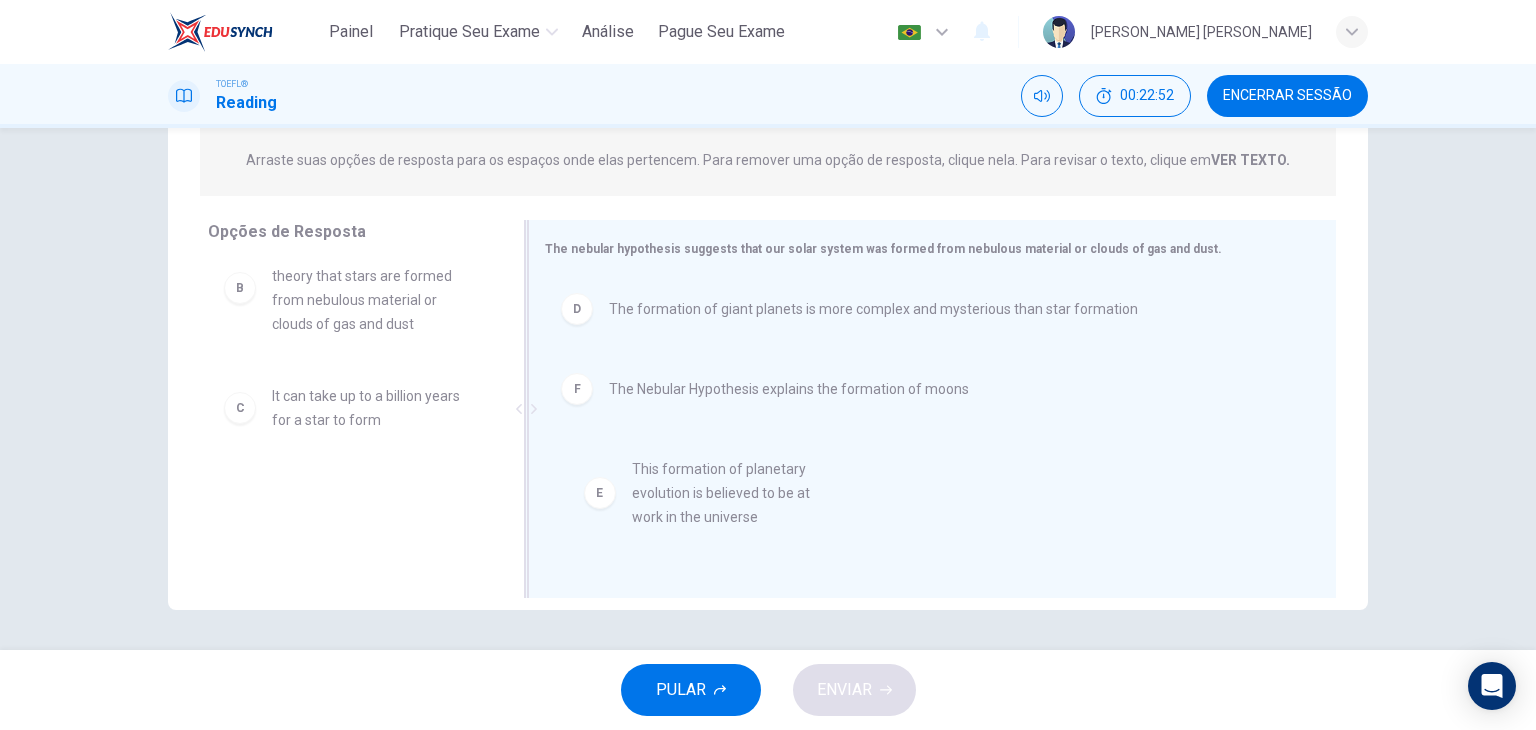 drag, startPoint x: 352, startPoint y: 505, endPoint x: 745, endPoint y: 481, distance: 393.73215 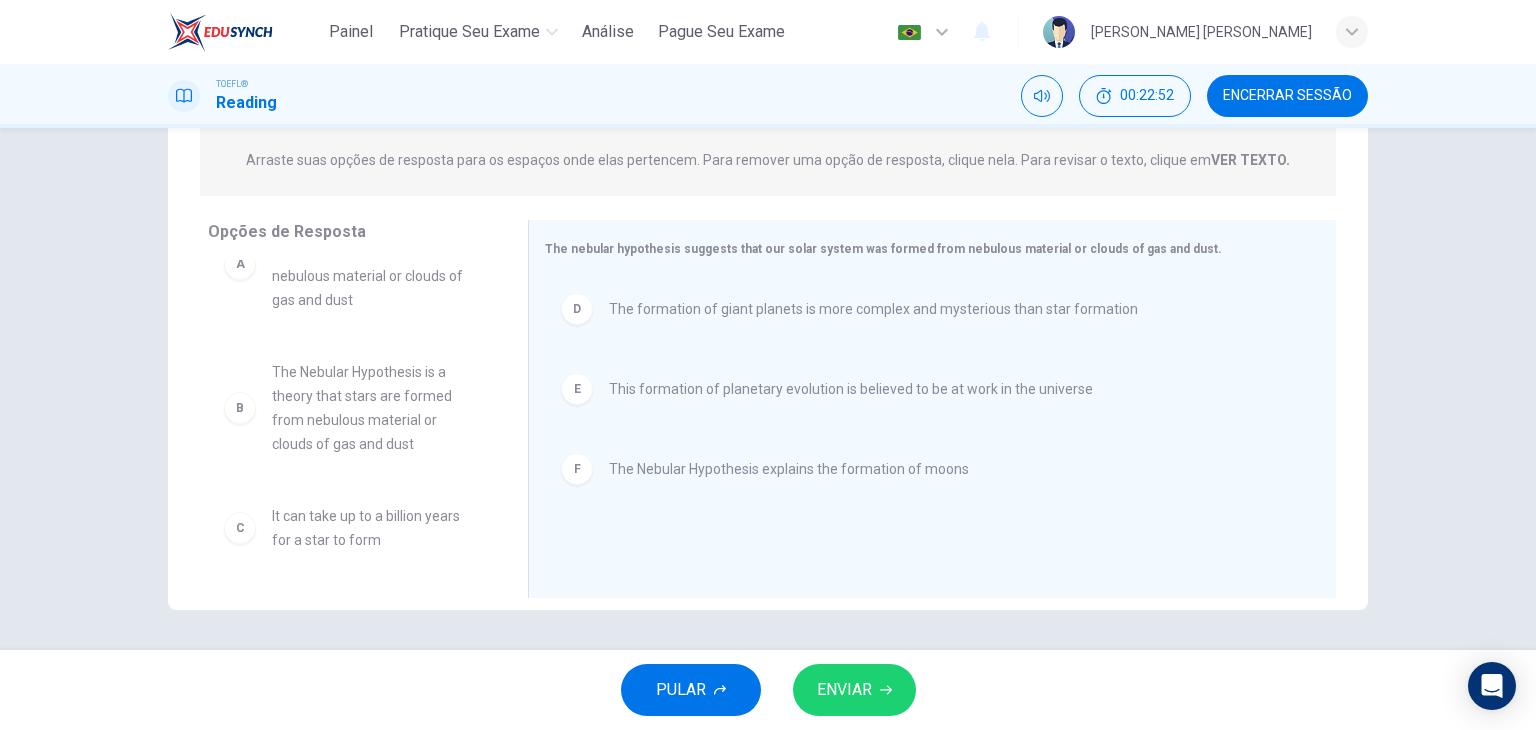 scroll, scrollTop: 60, scrollLeft: 0, axis: vertical 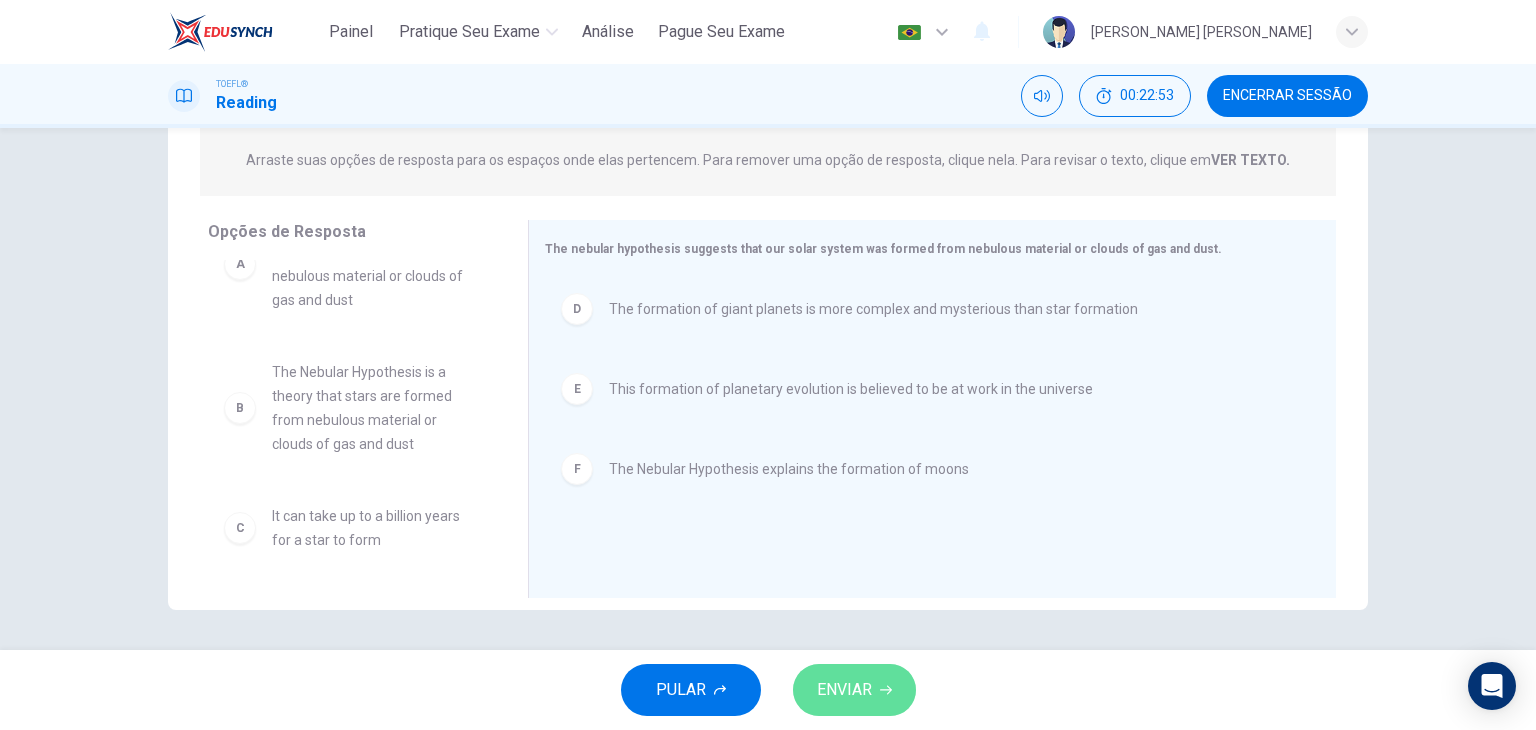 click on "ENVIAR" at bounding box center (844, 690) 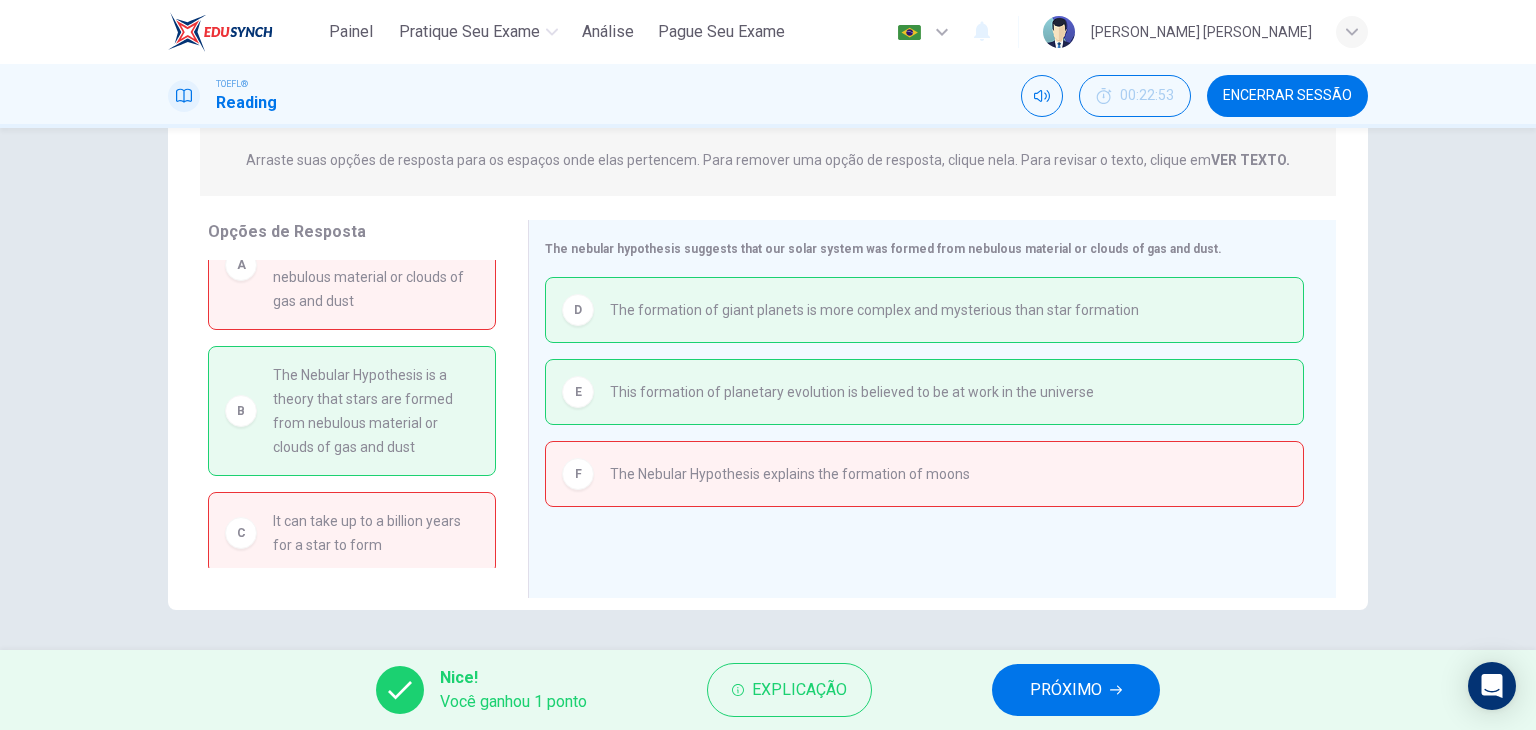 click on "PRÓXIMO" at bounding box center [1066, 690] 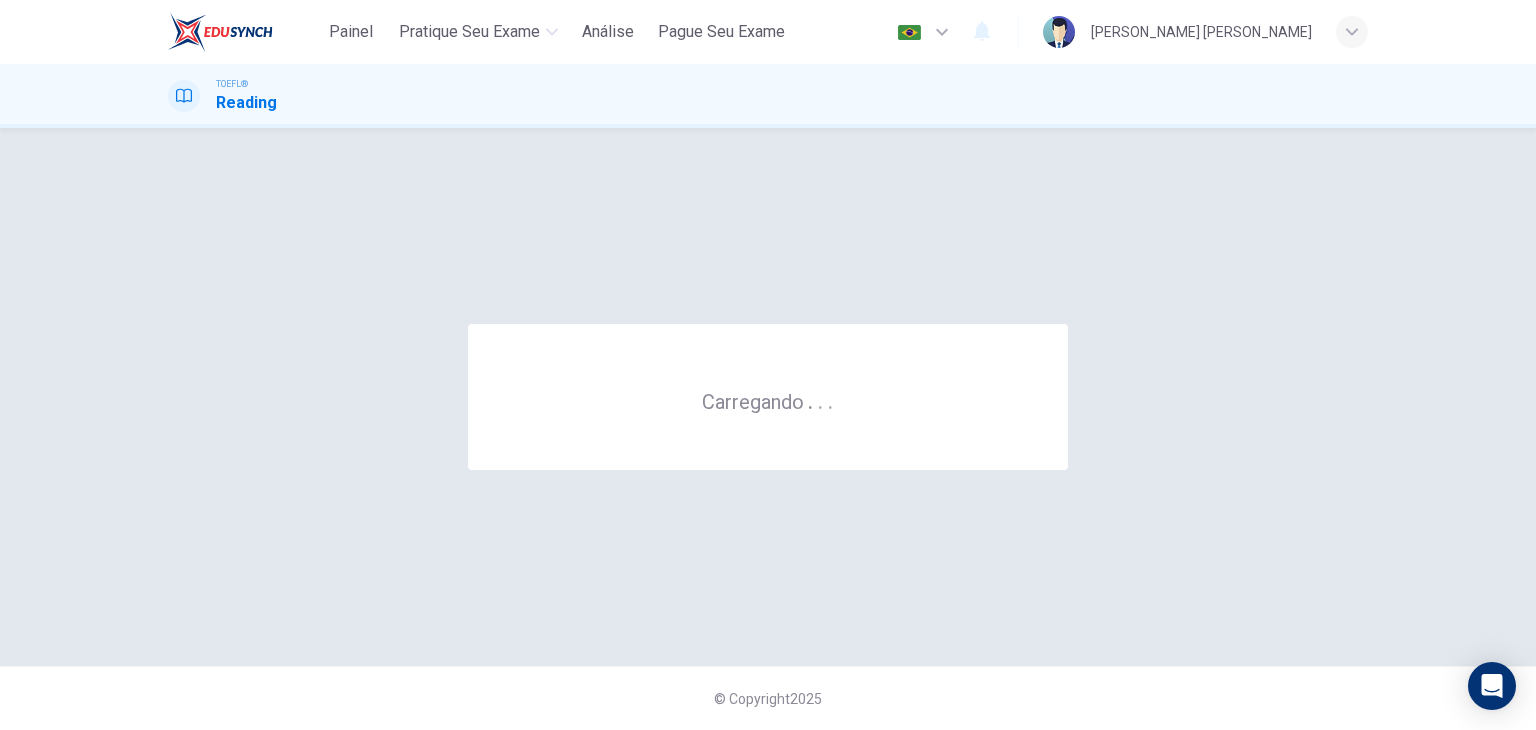 scroll, scrollTop: 0, scrollLeft: 0, axis: both 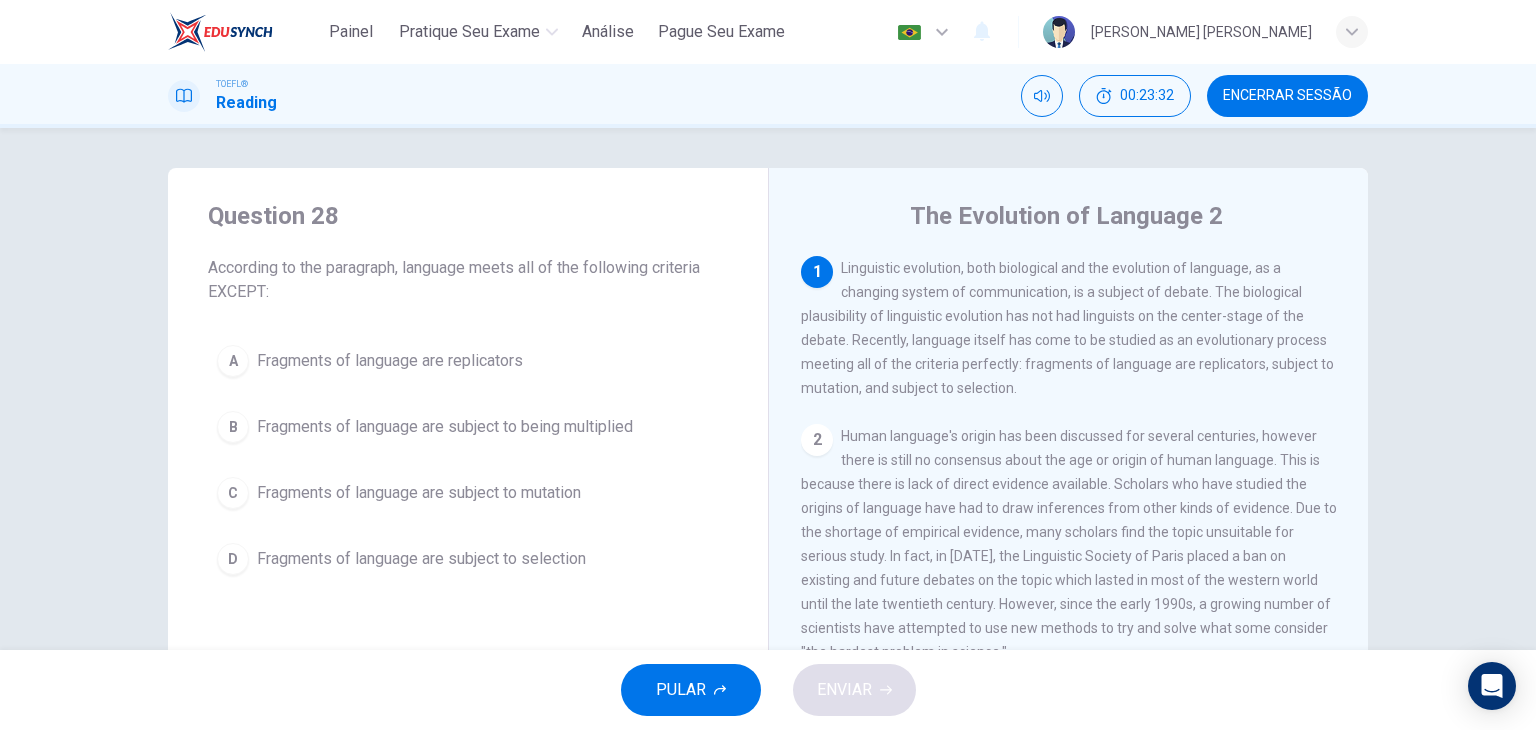 click on "B Fragments of language are subject to being multiplied" at bounding box center (468, 427) 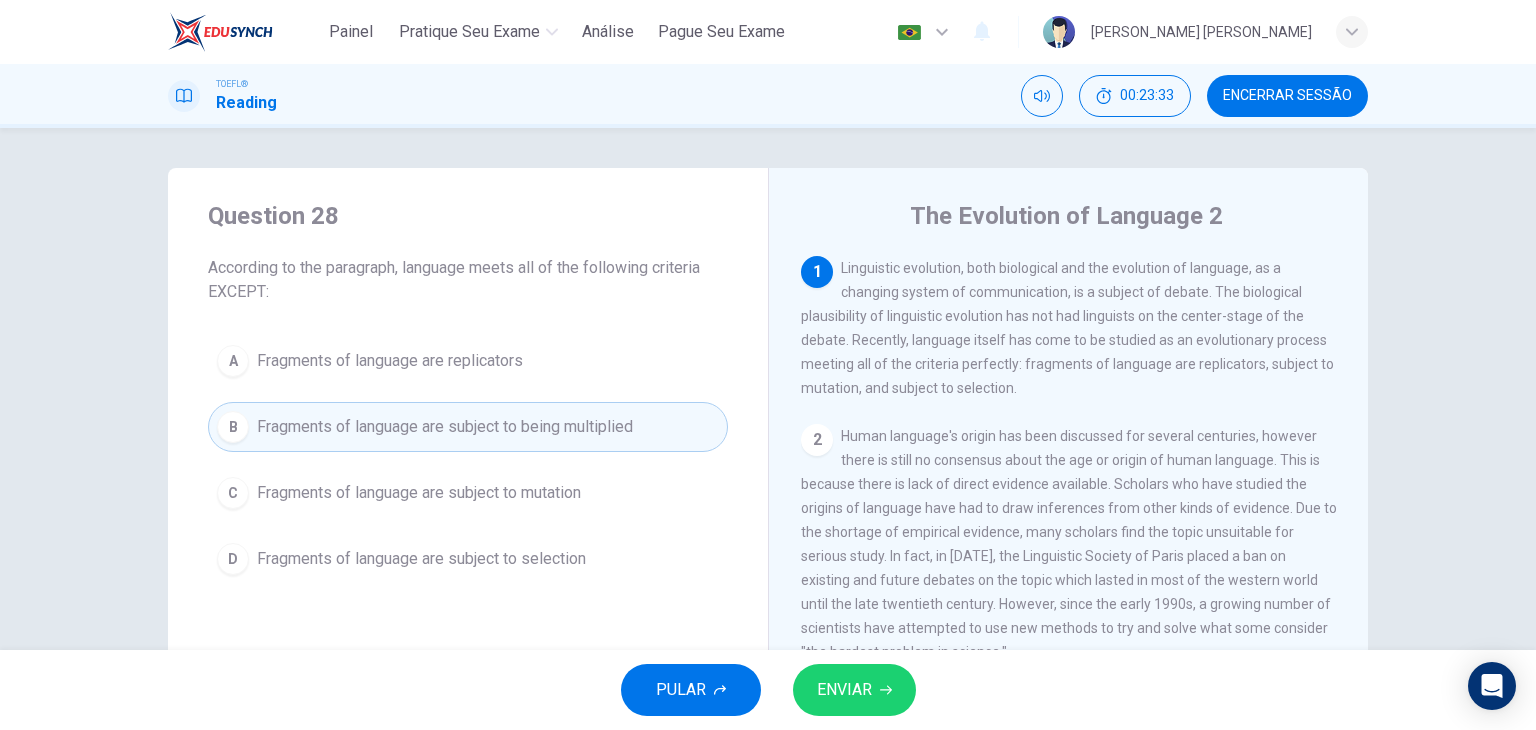 click on "ENVIAR" at bounding box center [844, 690] 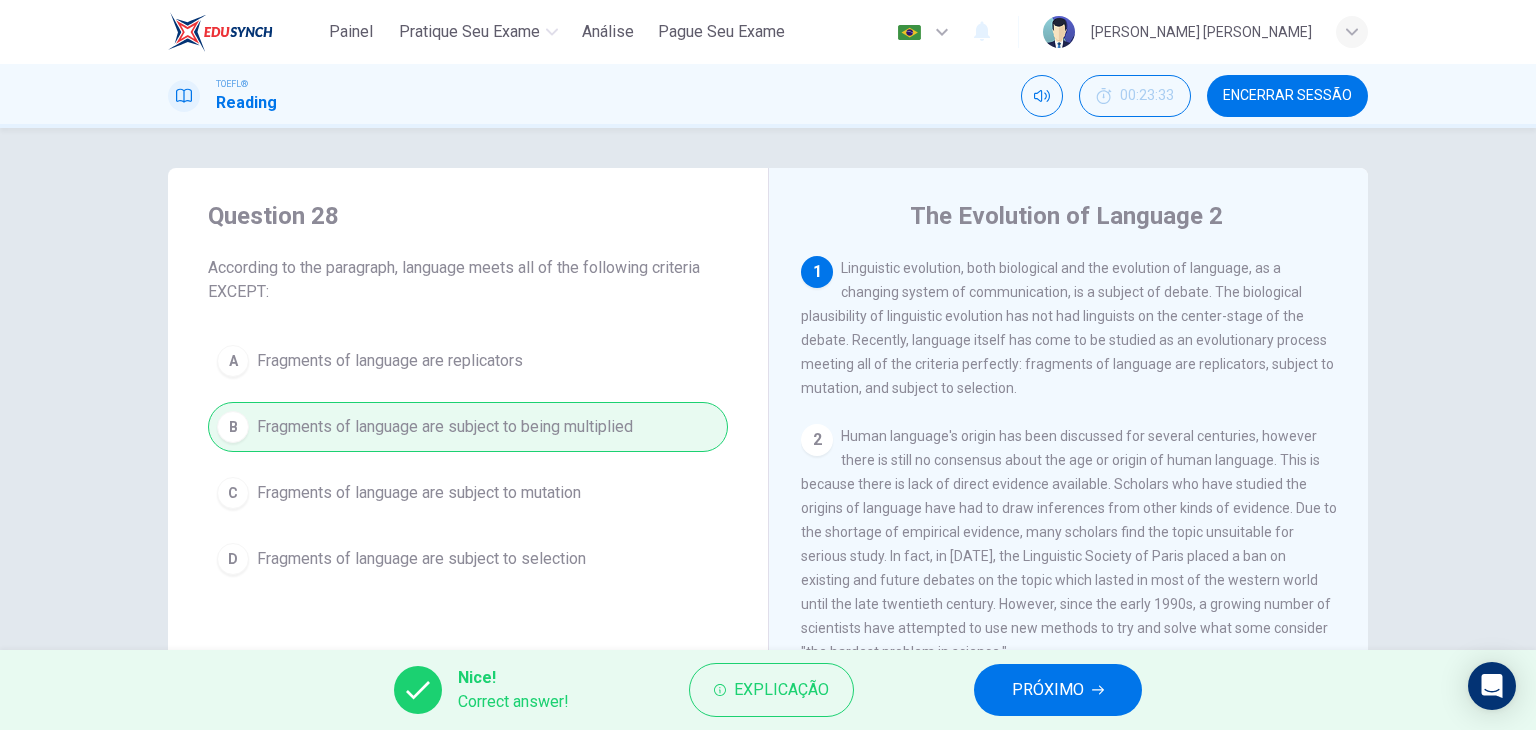 click on "PRÓXIMO" at bounding box center (1048, 690) 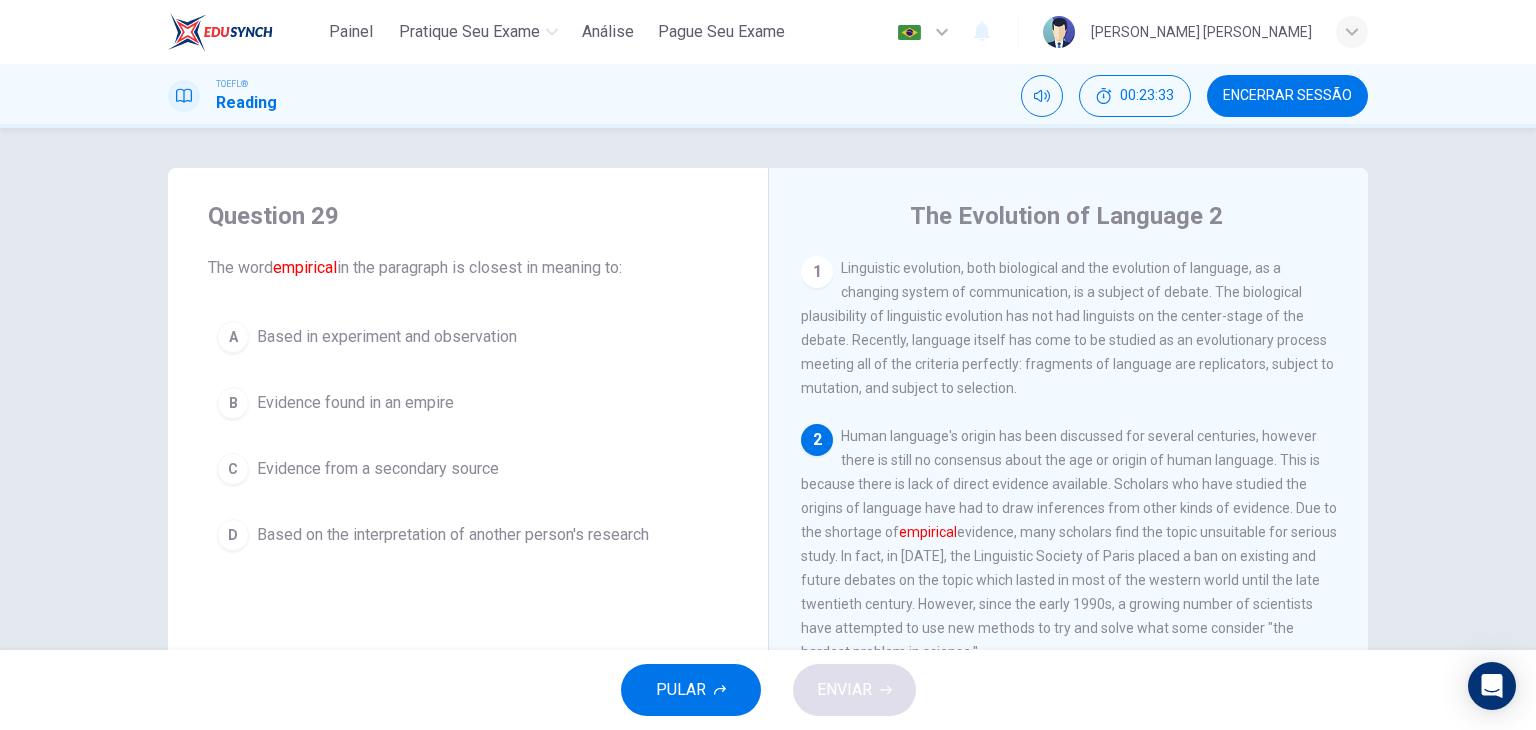 scroll, scrollTop: 45, scrollLeft: 0, axis: vertical 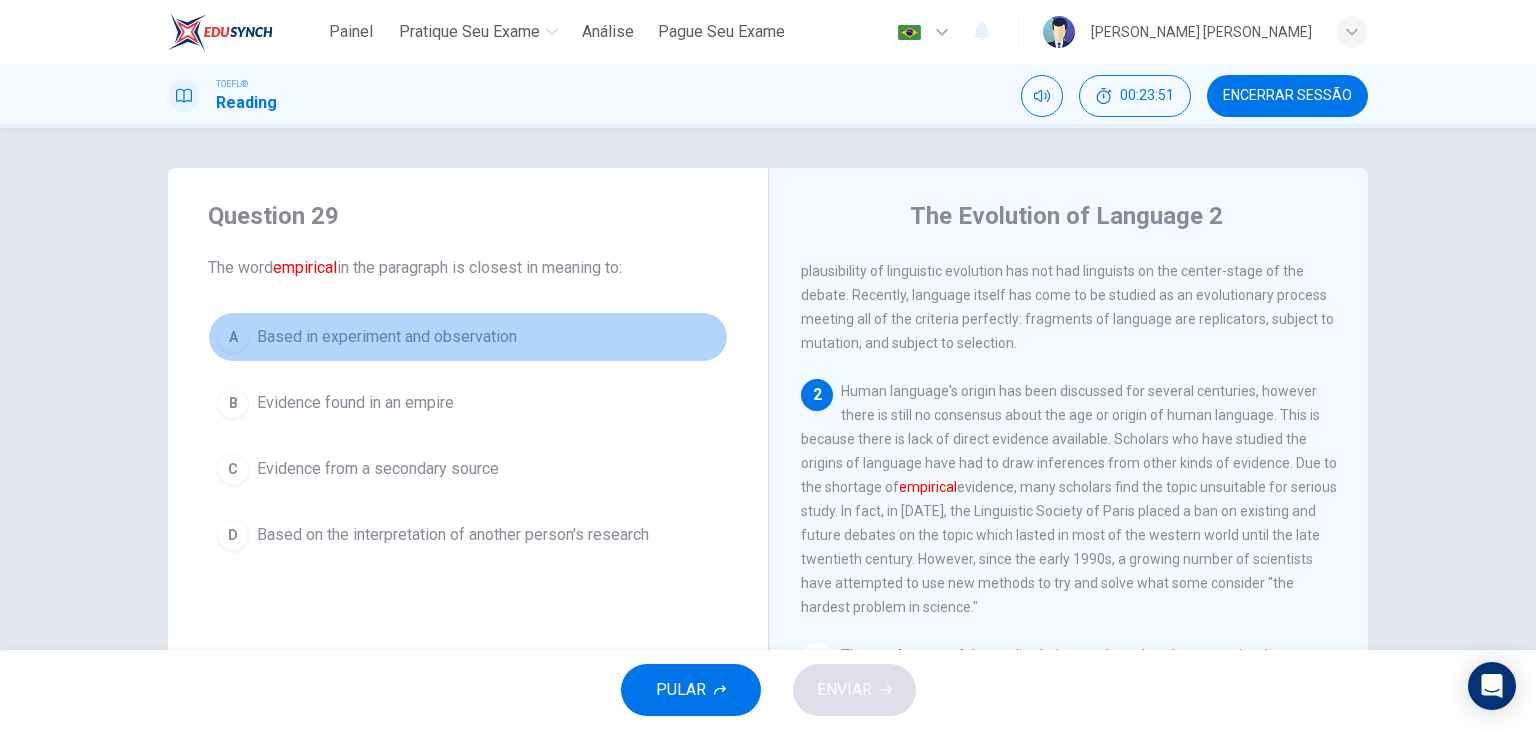 click on "Based in experiment and observation" at bounding box center [387, 337] 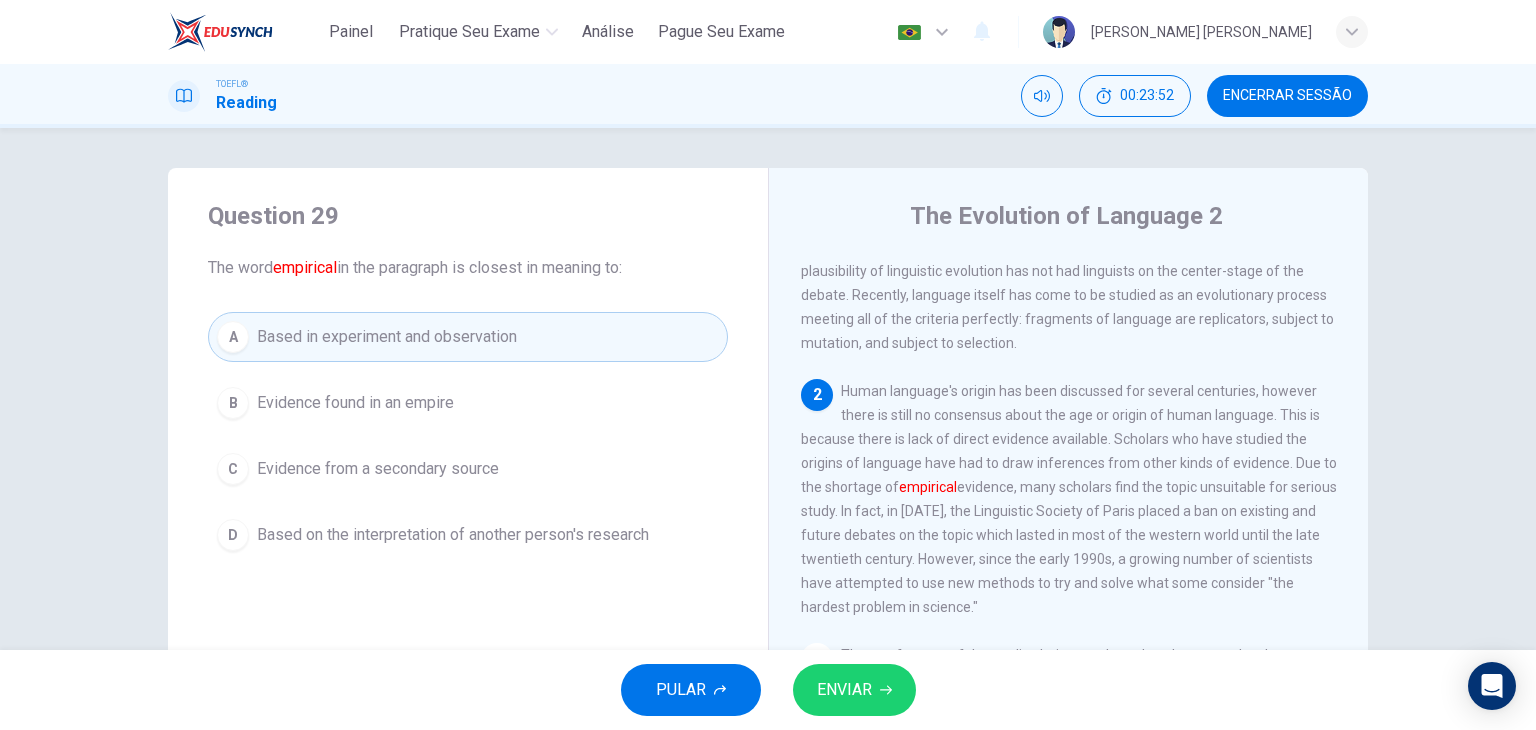 click on "ENVIAR" at bounding box center (854, 690) 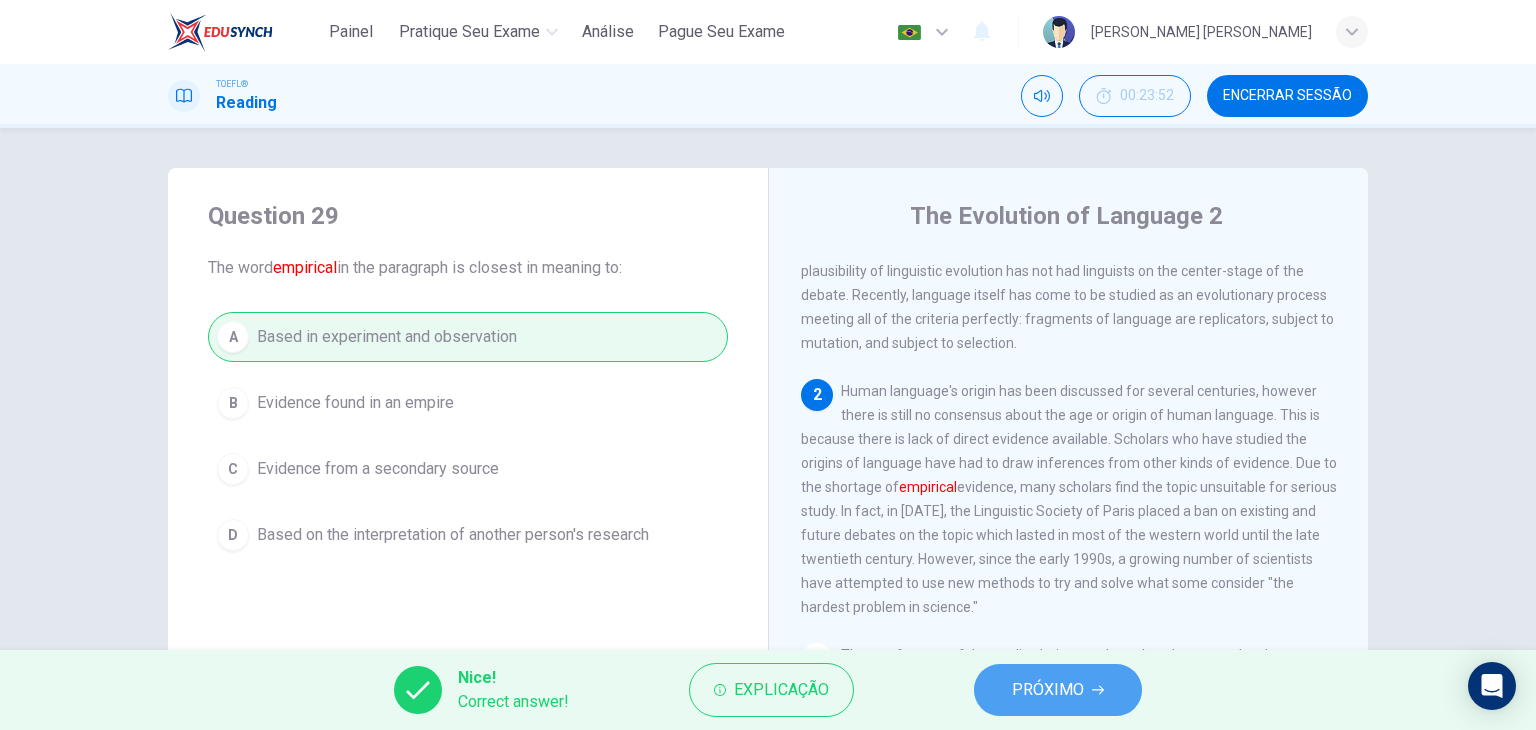 click on "PRÓXIMO" at bounding box center [1048, 690] 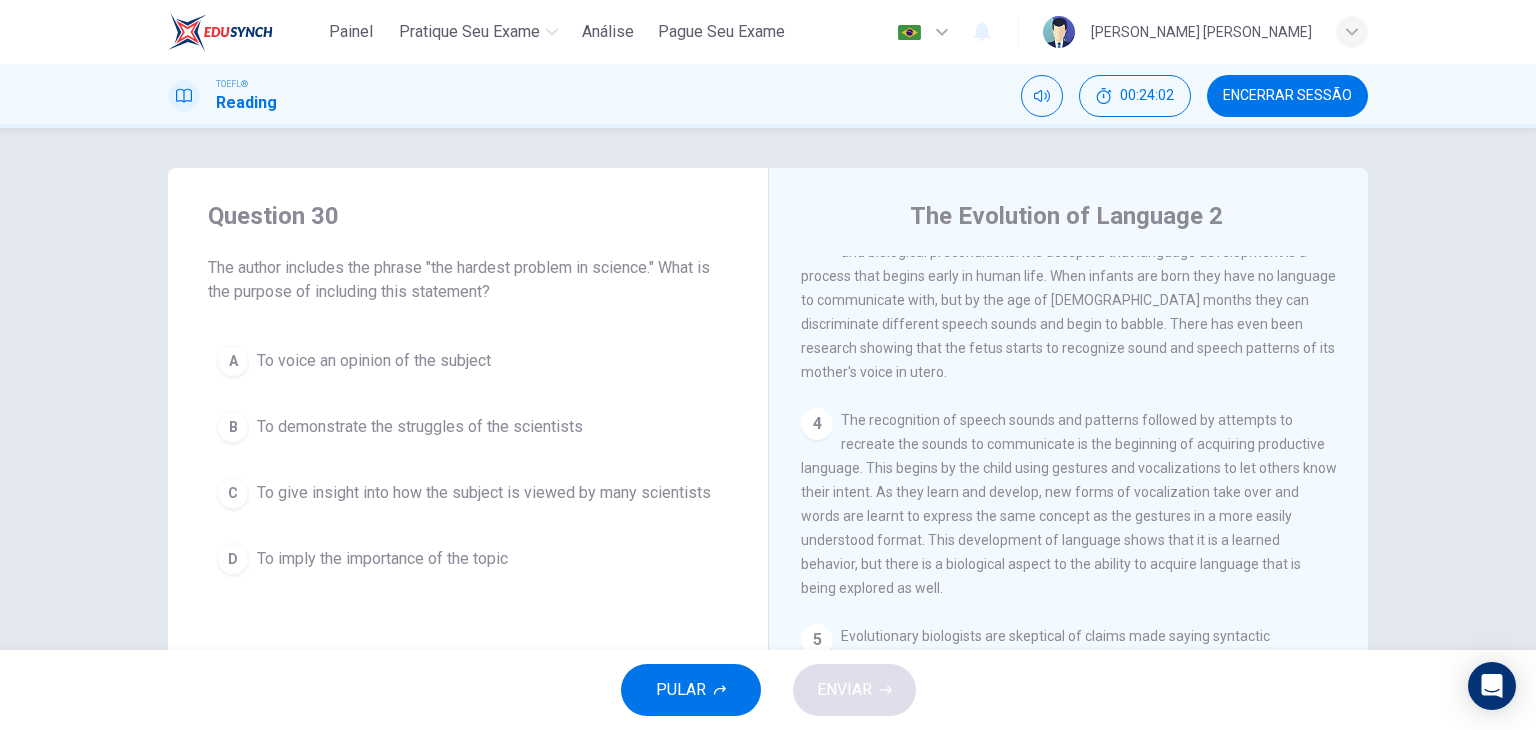 scroll, scrollTop: 172, scrollLeft: 0, axis: vertical 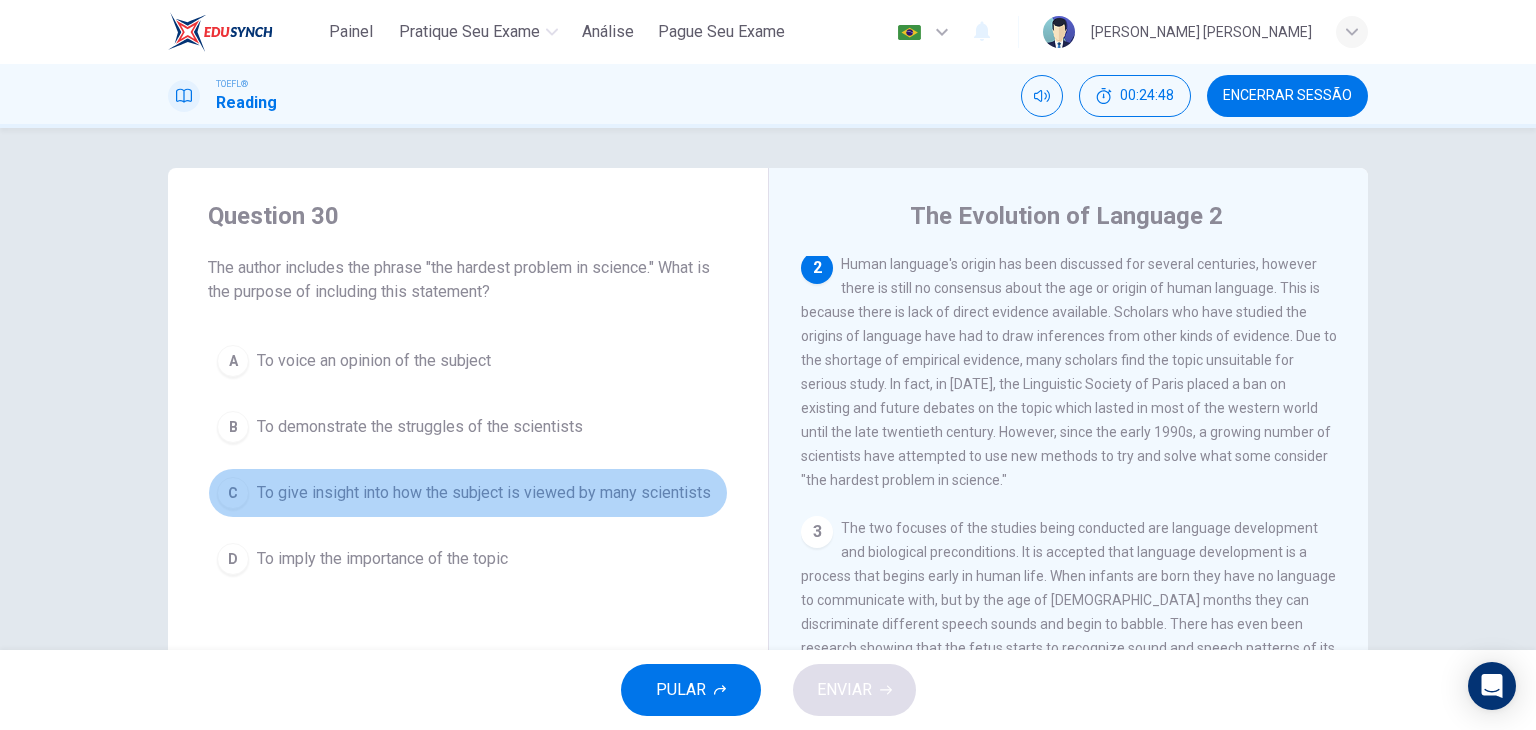 click on "To give insight into how the subject is viewed by many scientists" at bounding box center (484, 493) 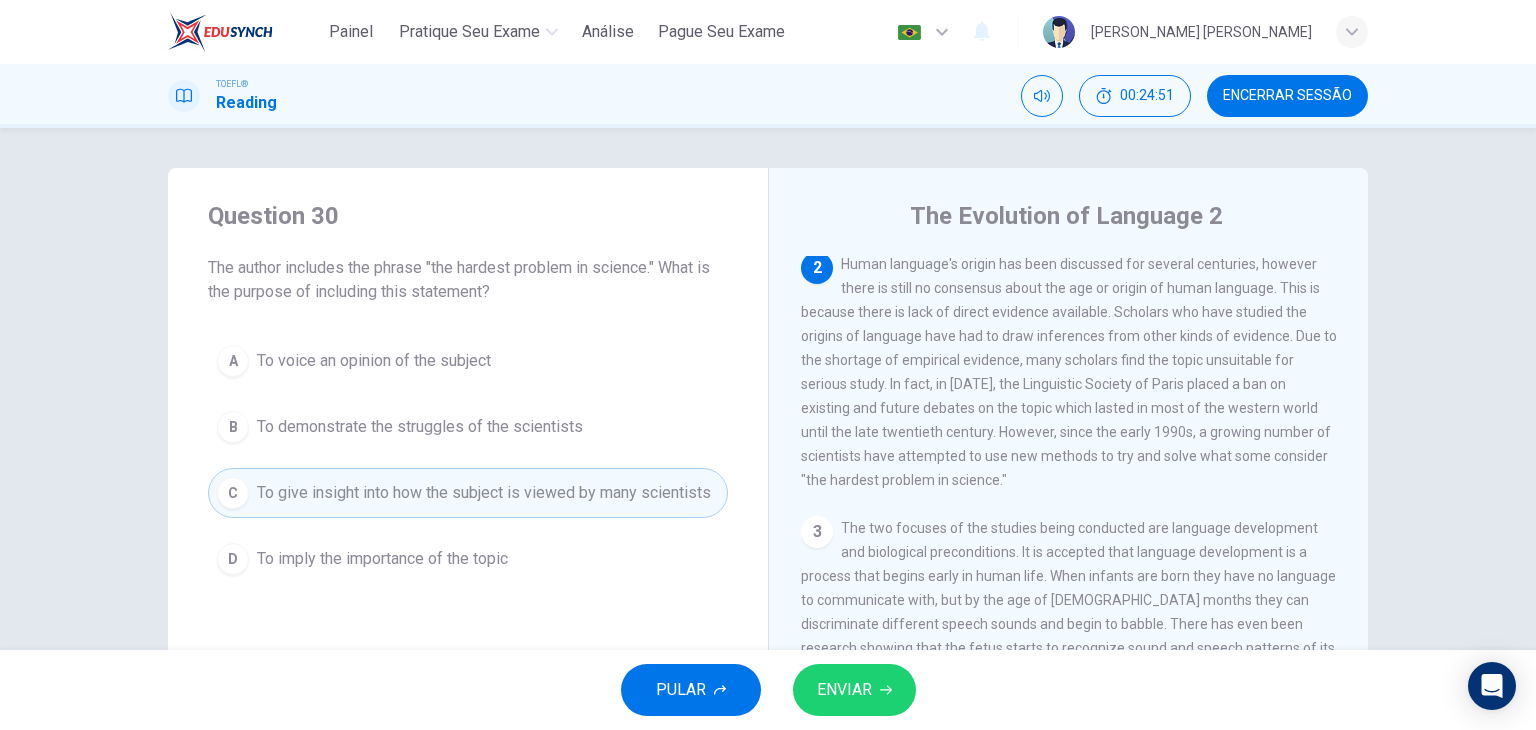 click on "PULAR ENVIAR" at bounding box center [768, 690] 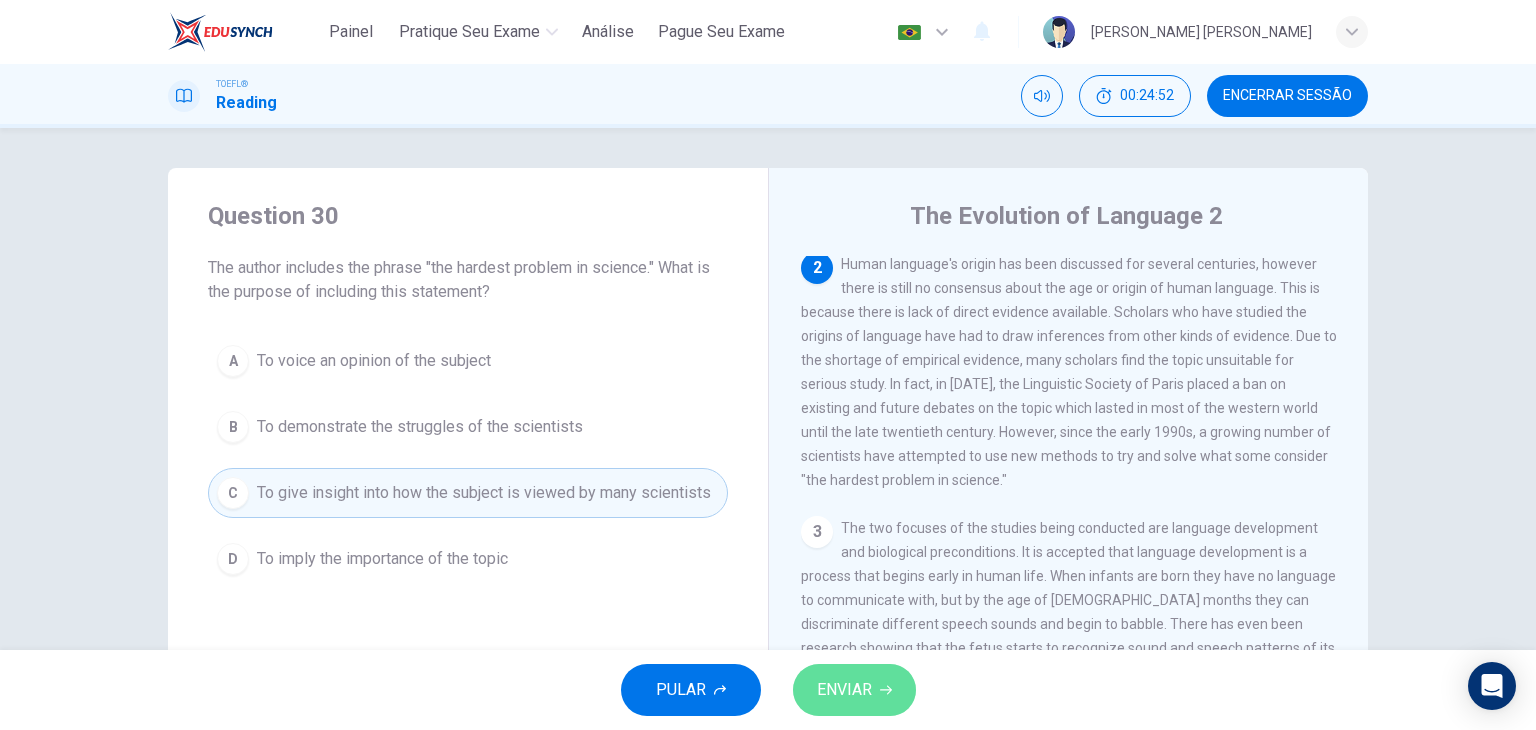click on "ENVIAR" at bounding box center [854, 690] 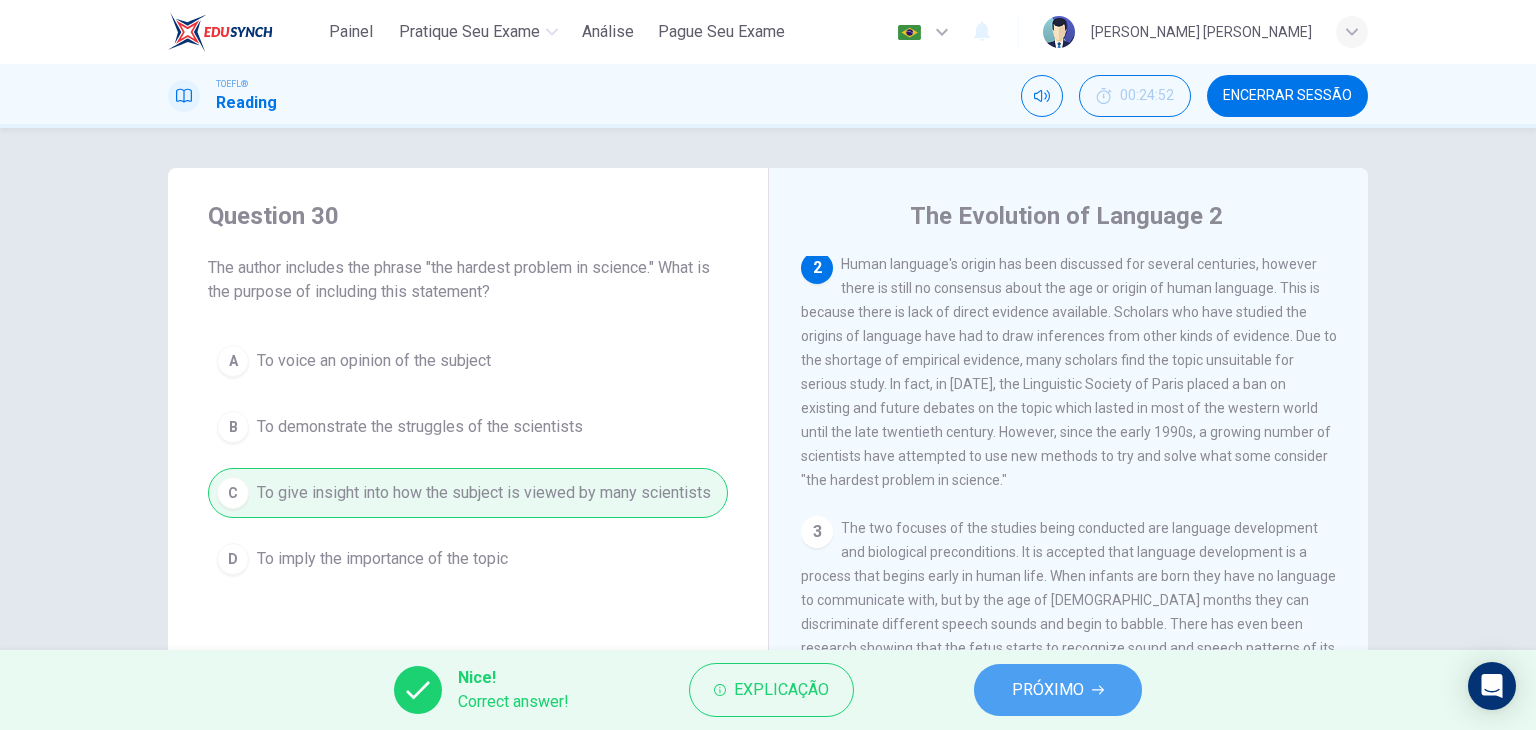 click on "PRÓXIMO" at bounding box center [1048, 690] 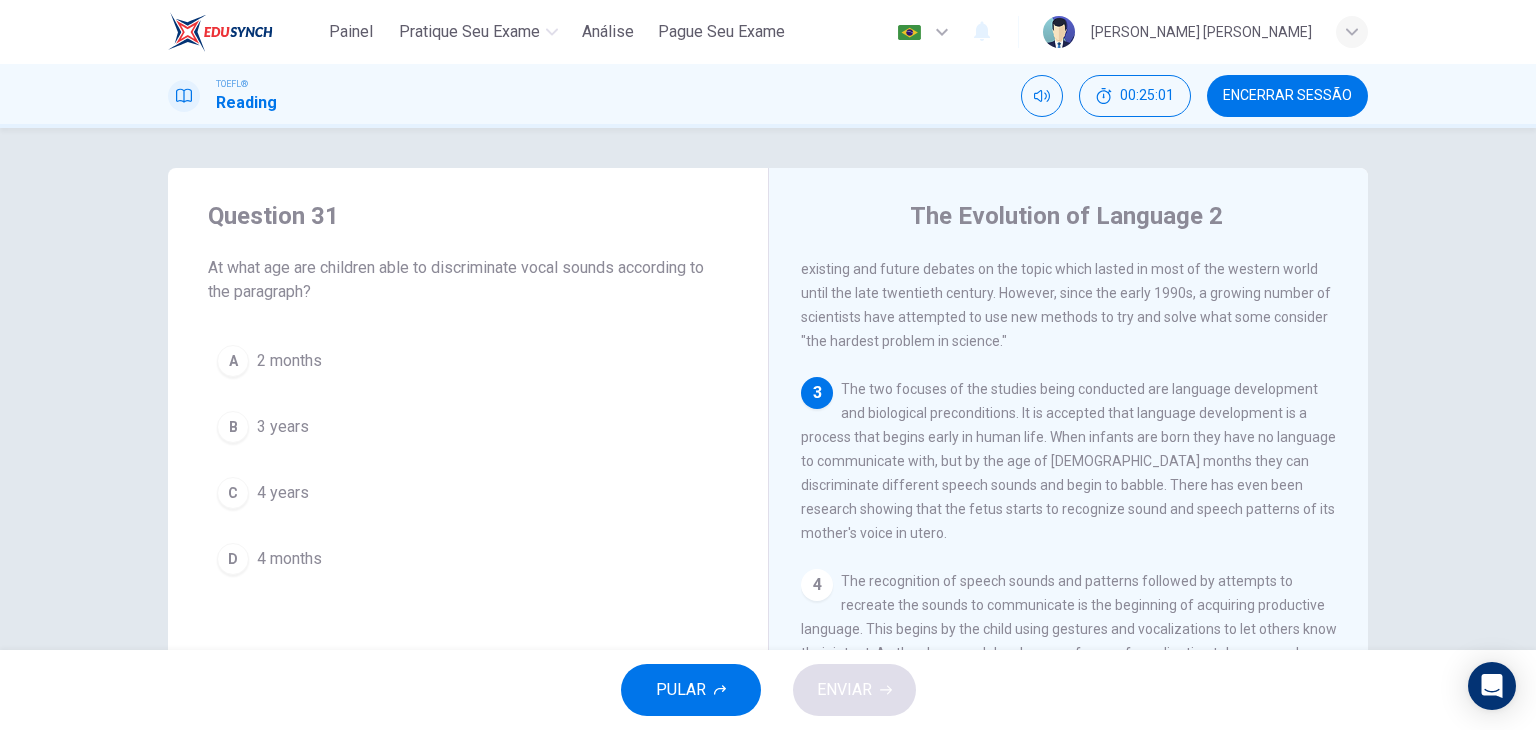 scroll, scrollTop: 343, scrollLeft: 0, axis: vertical 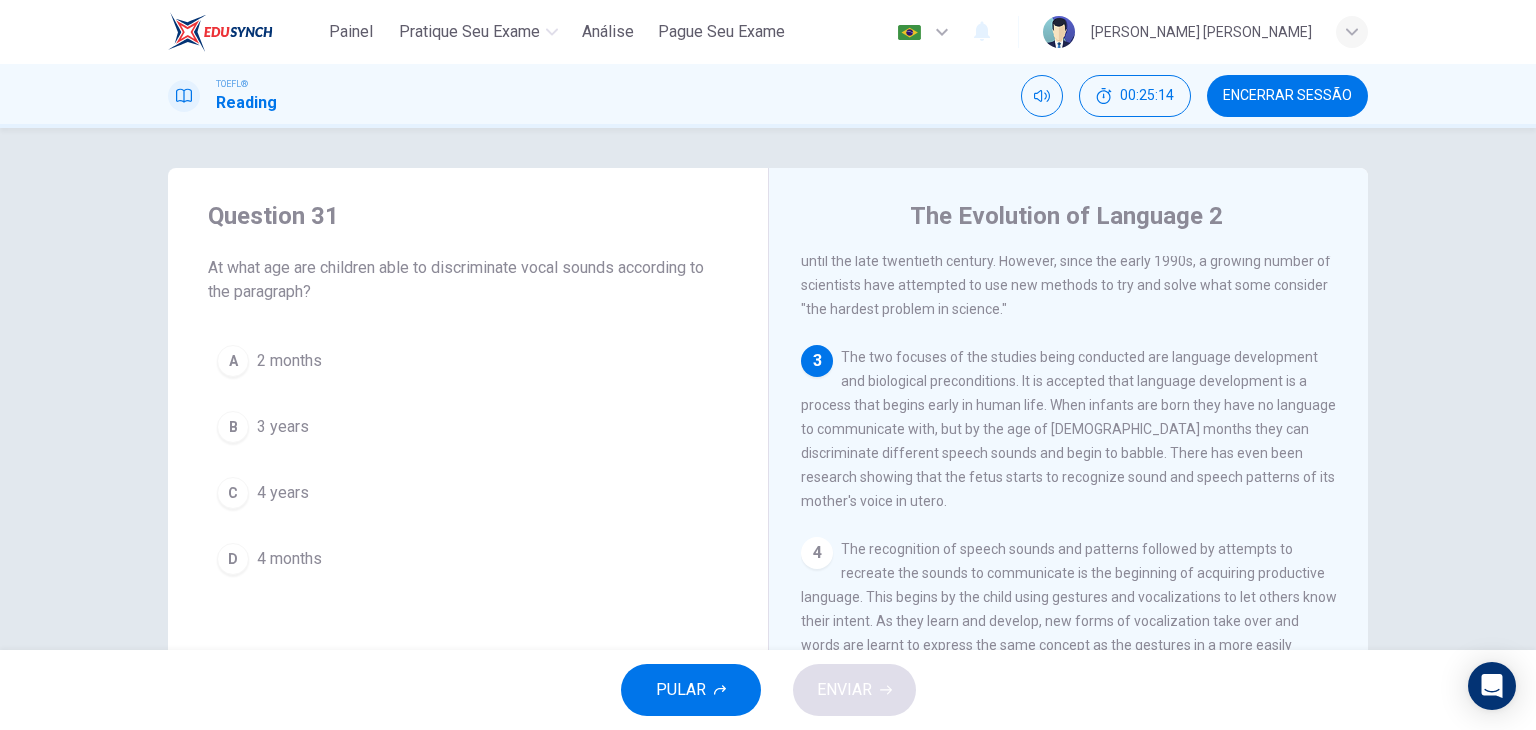 click on "4 months" at bounding box center [289, 559] 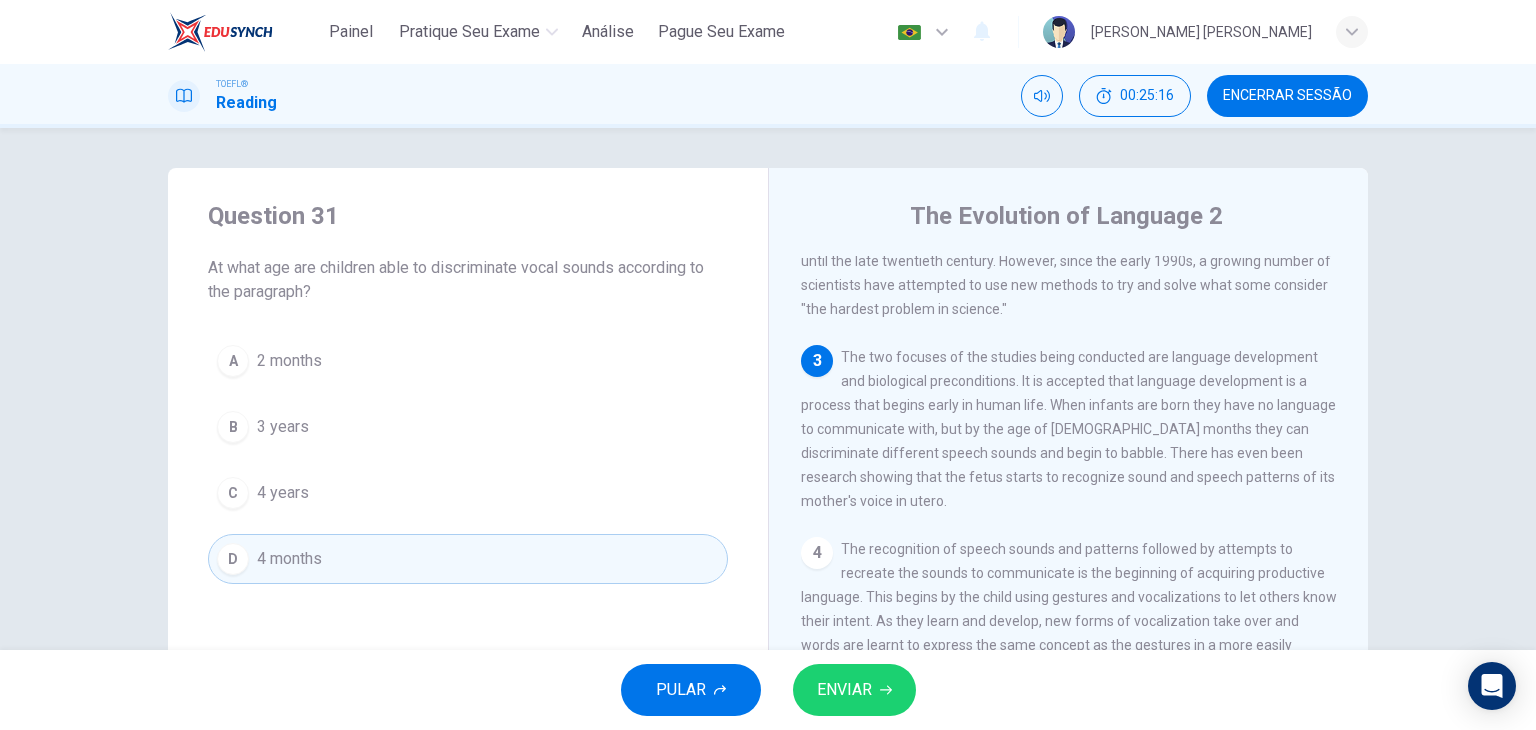 click on "ENVIAR" at bounding box center [854, 690] 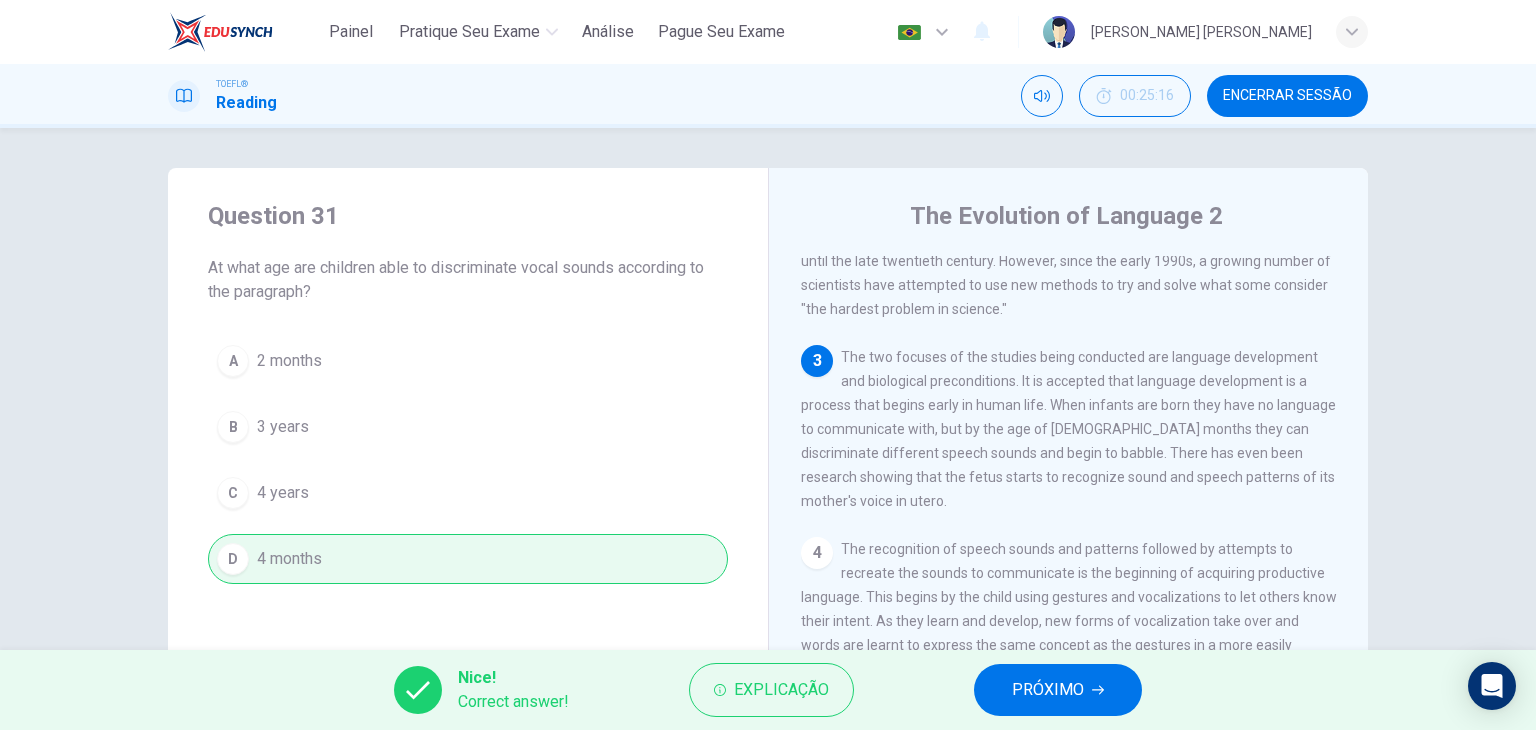 click on "PRÓXIMO" at bounding box center [1058, 690] 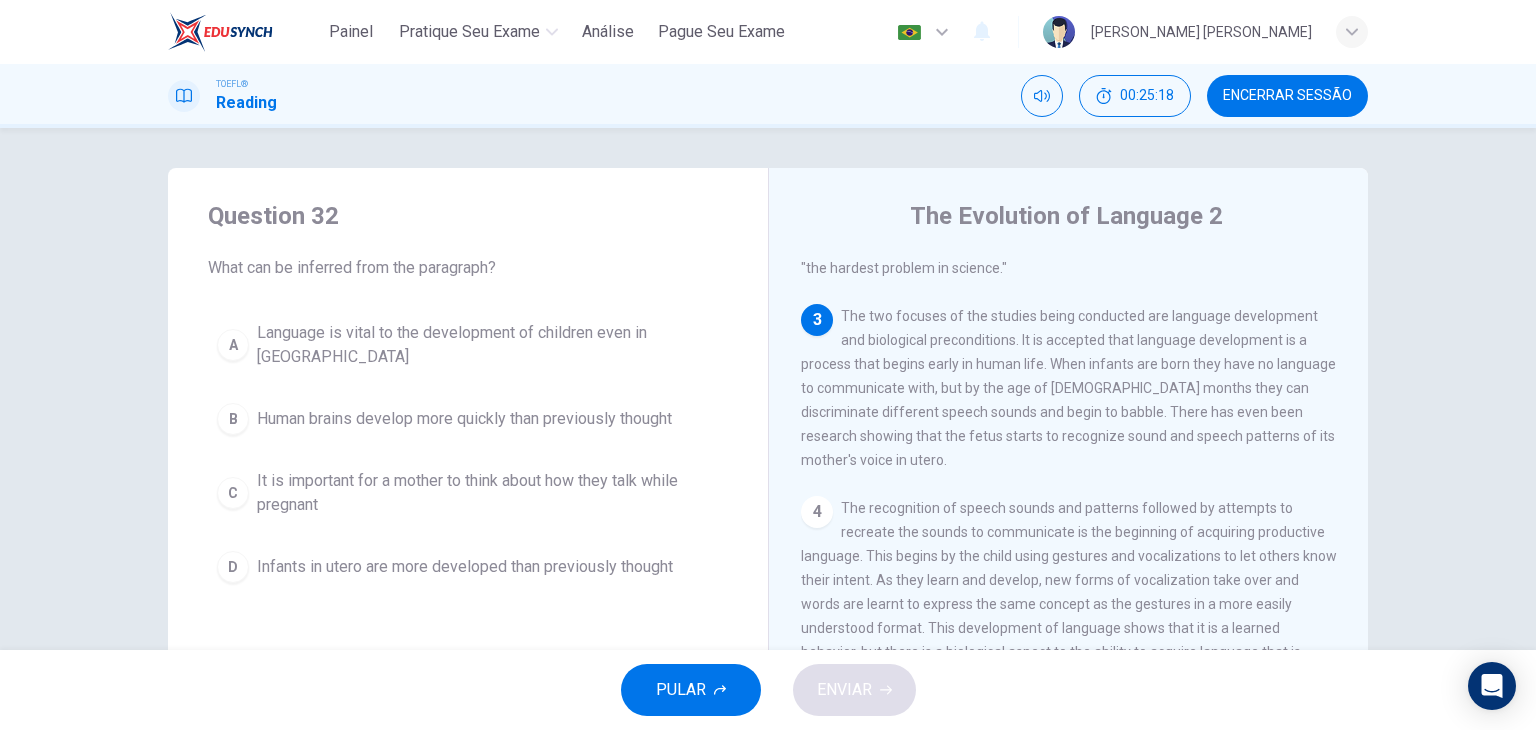 scroll, scrollTop: 400, scrollLeft: 0, axis: vertical 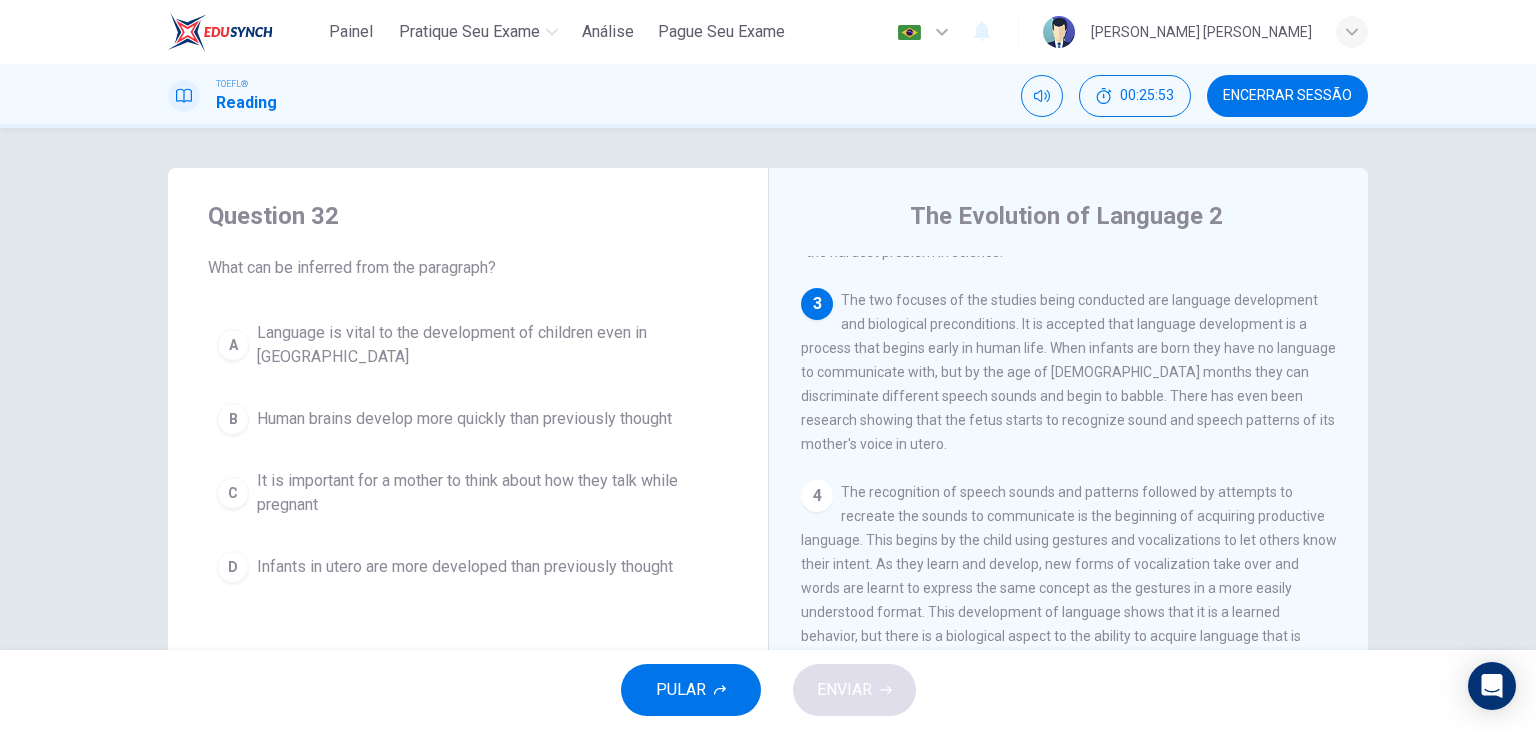 click on "Human brains develop more quickly than previously thought" at bounding box center [464, 419] 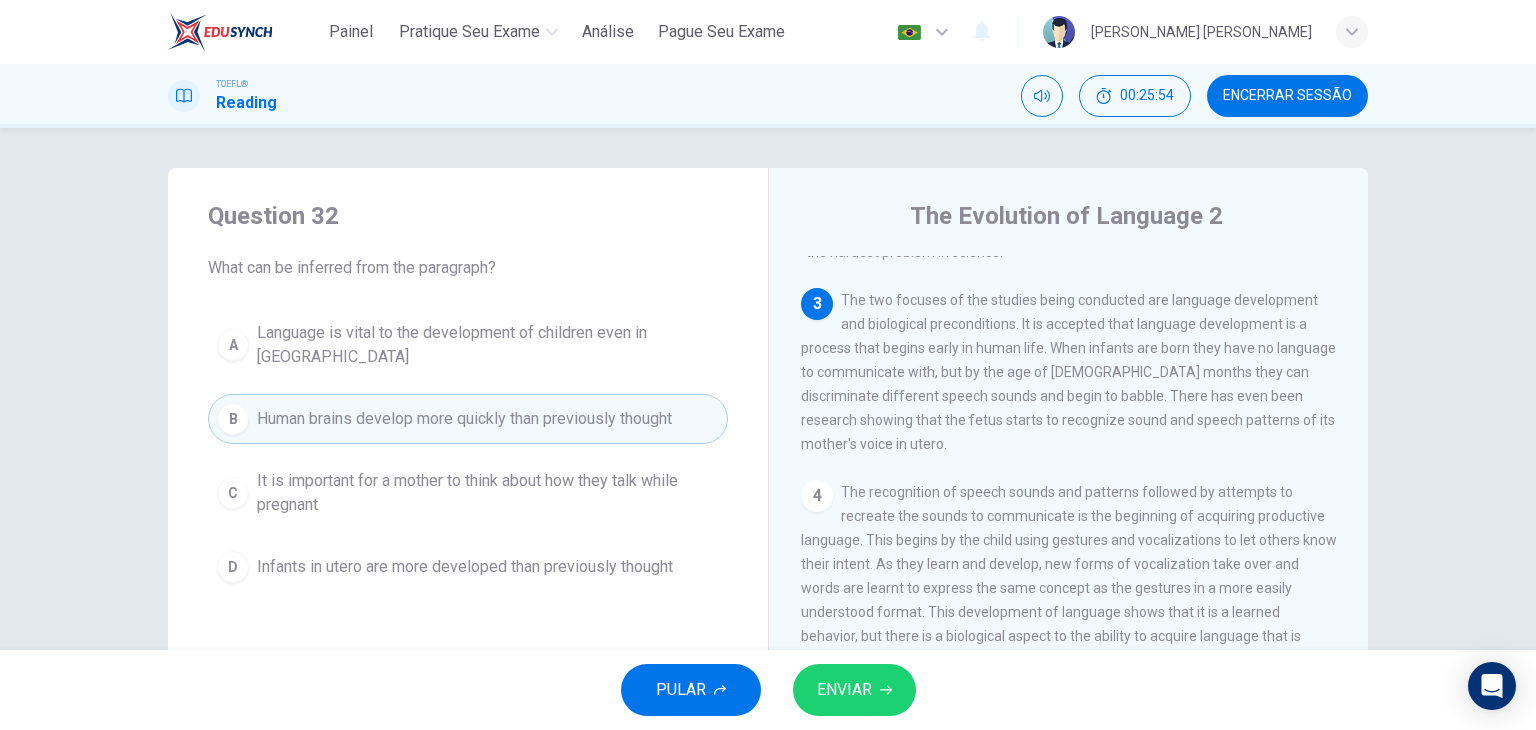 click on "ENVIAR" at bounding box center [844, 690] 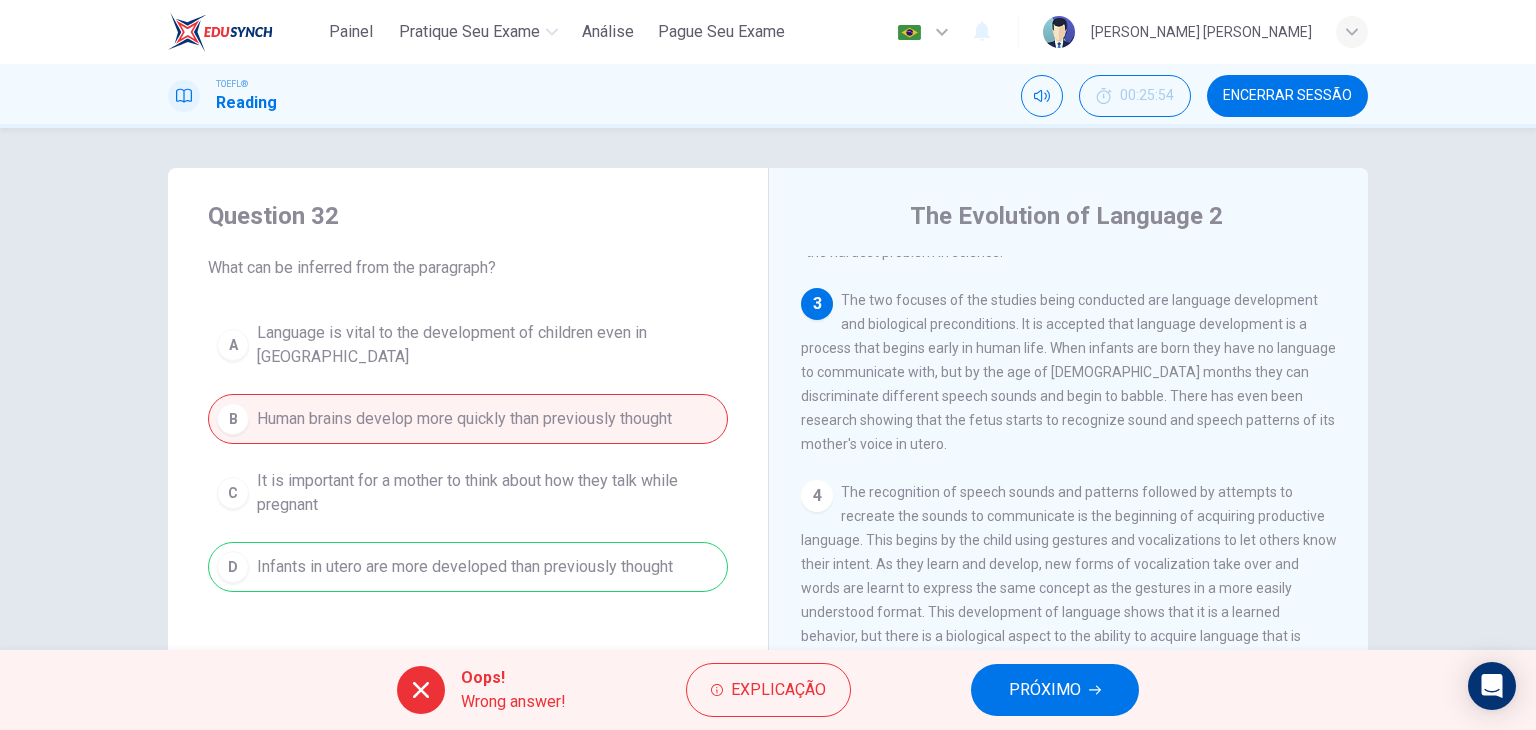 click on "PRÓXIMO" at bounding box center [1055, 690] 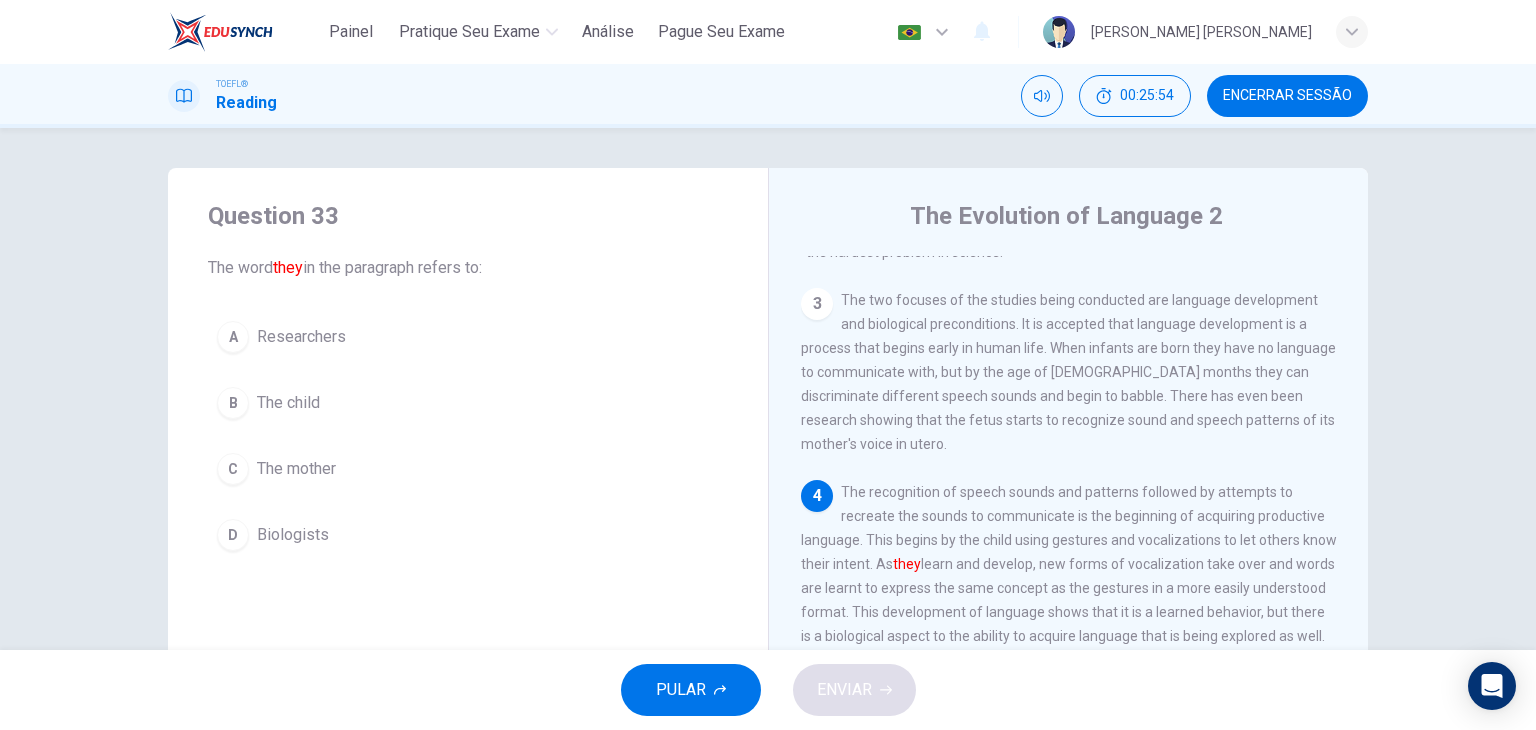 scroll, scrollTop: 465, scrollLeft: 0, axis: vertical 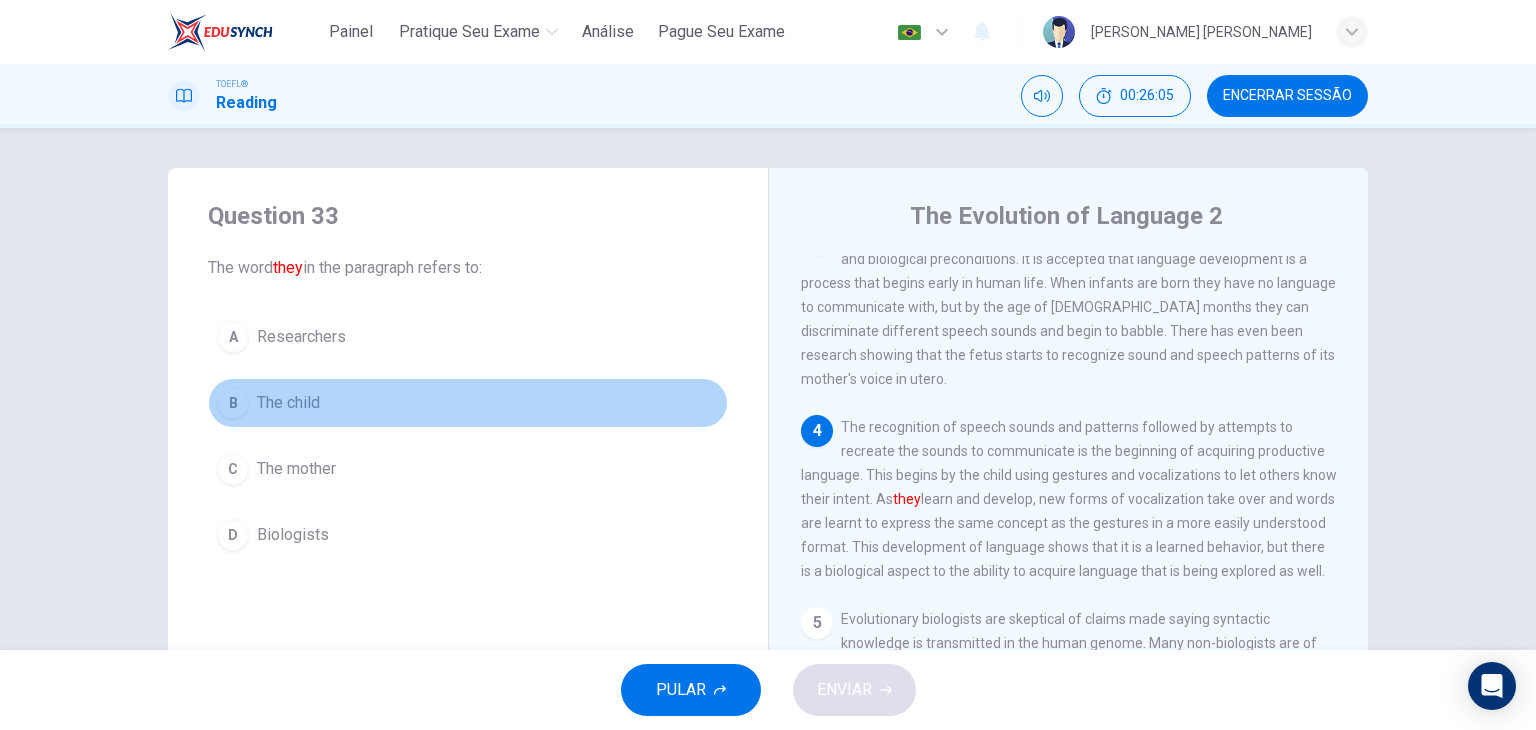click on "The child" at bounding box center [288, 403] 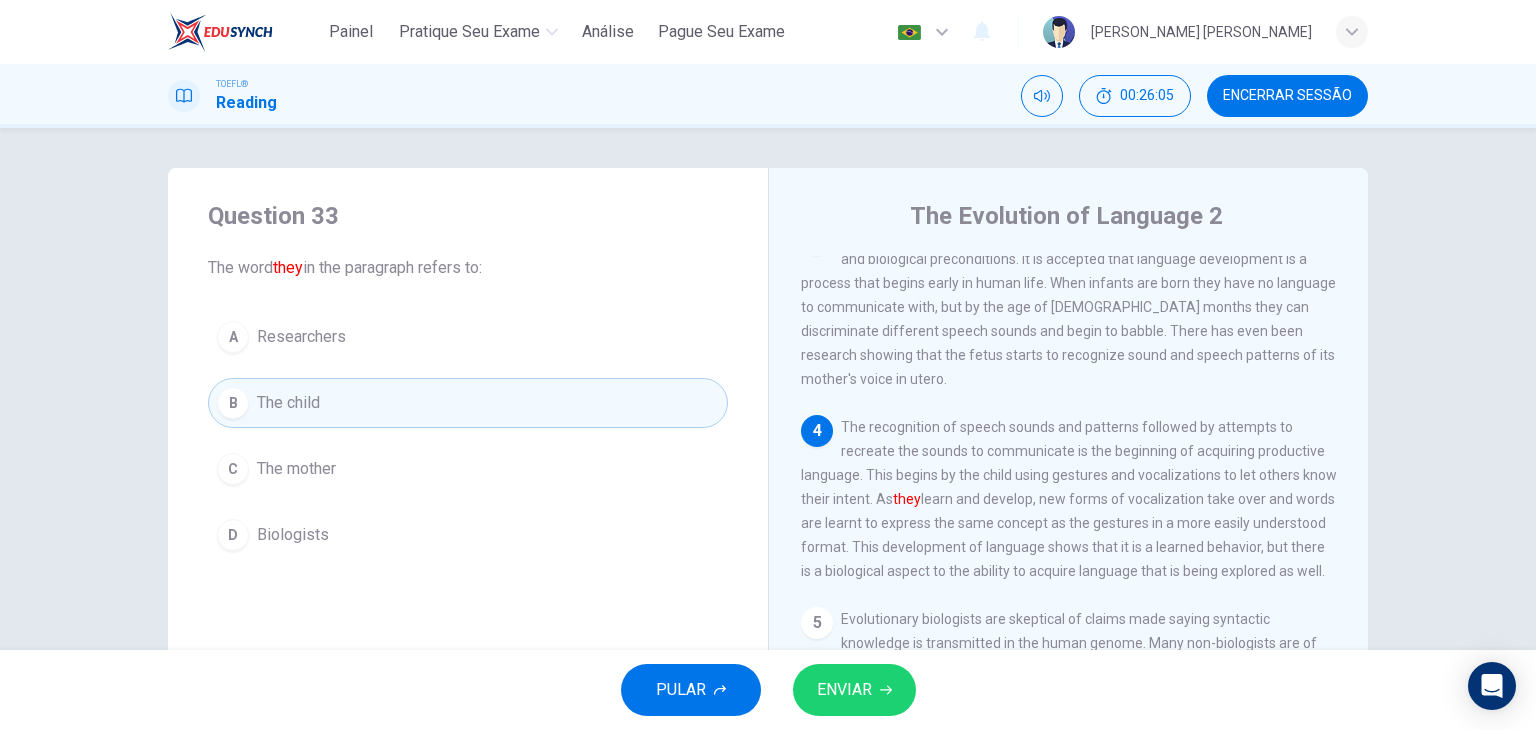 click on "ENVIAR" at bounding box center (854, 690) 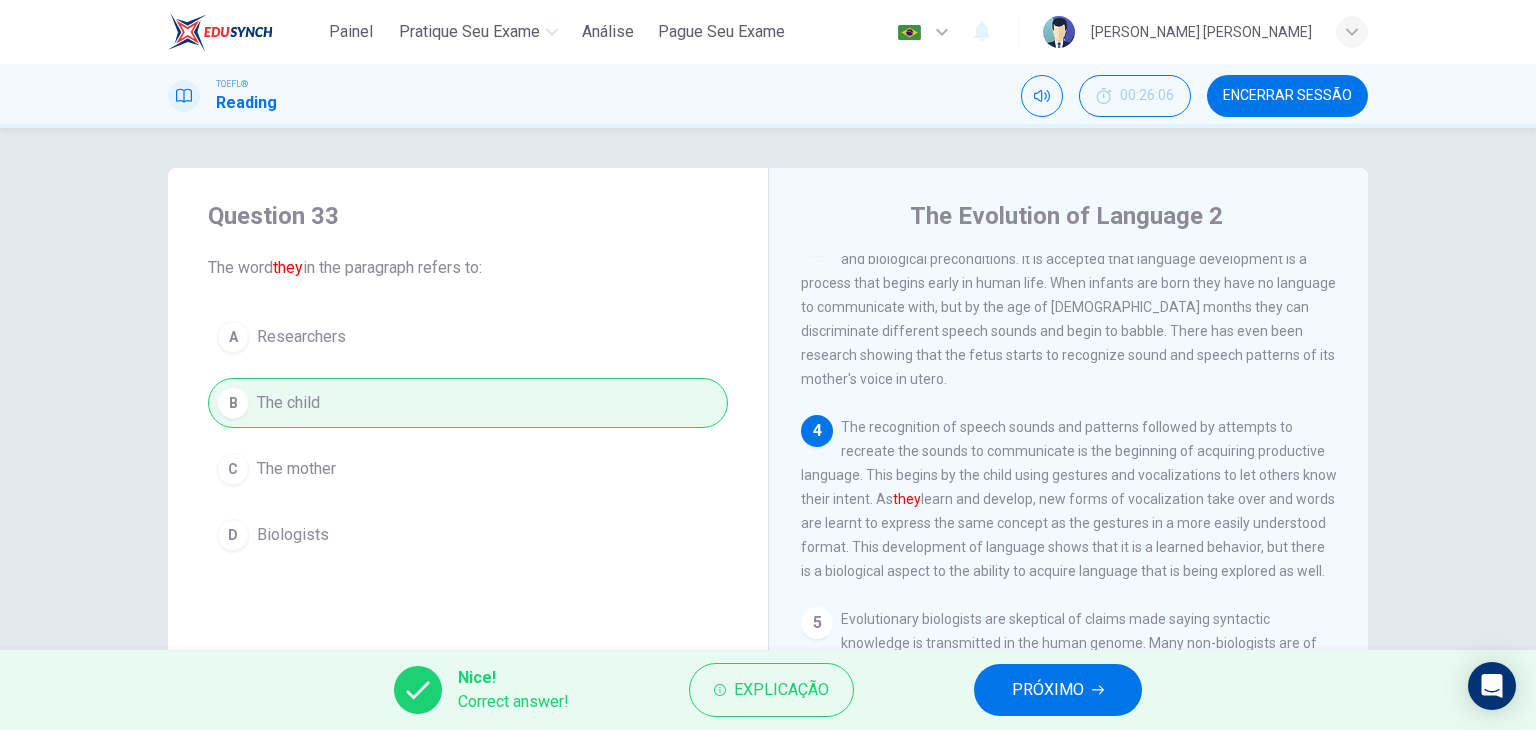 click on "PRÓXIMO" at bounding box center (1048, 690) 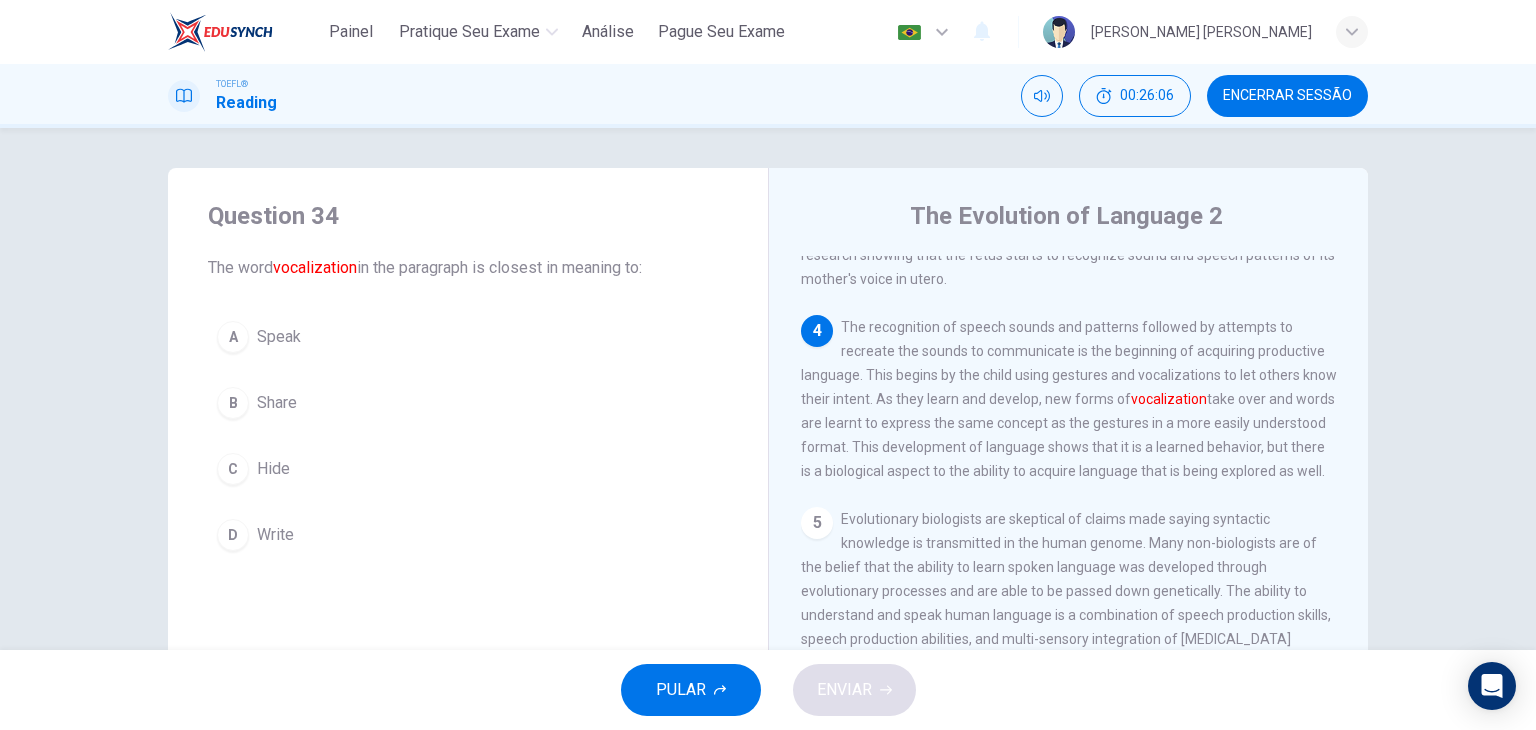 scroll, scrollTop: 642, scrollLeft: 0, axis: vertical 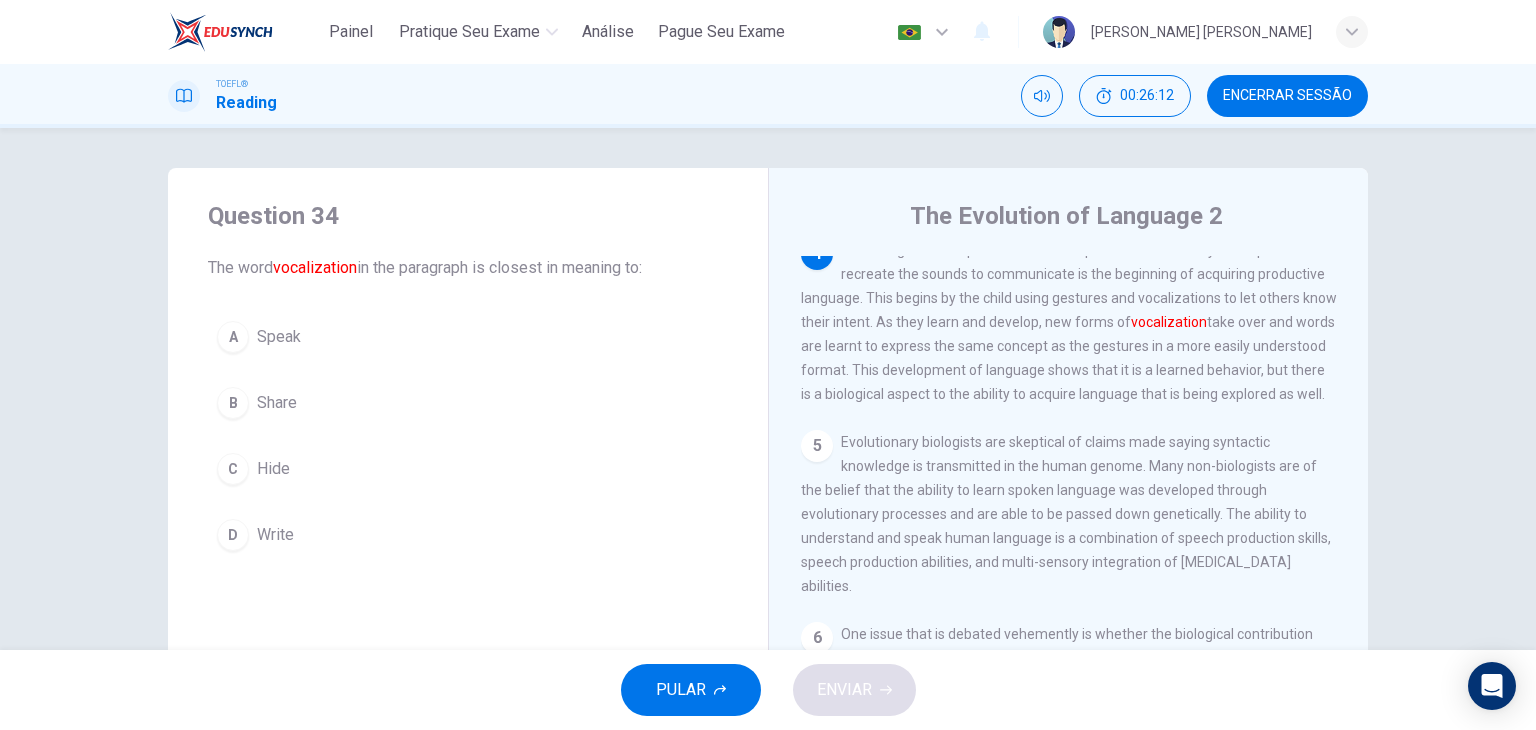 click on "Speak" at bounding box center (279, 337) 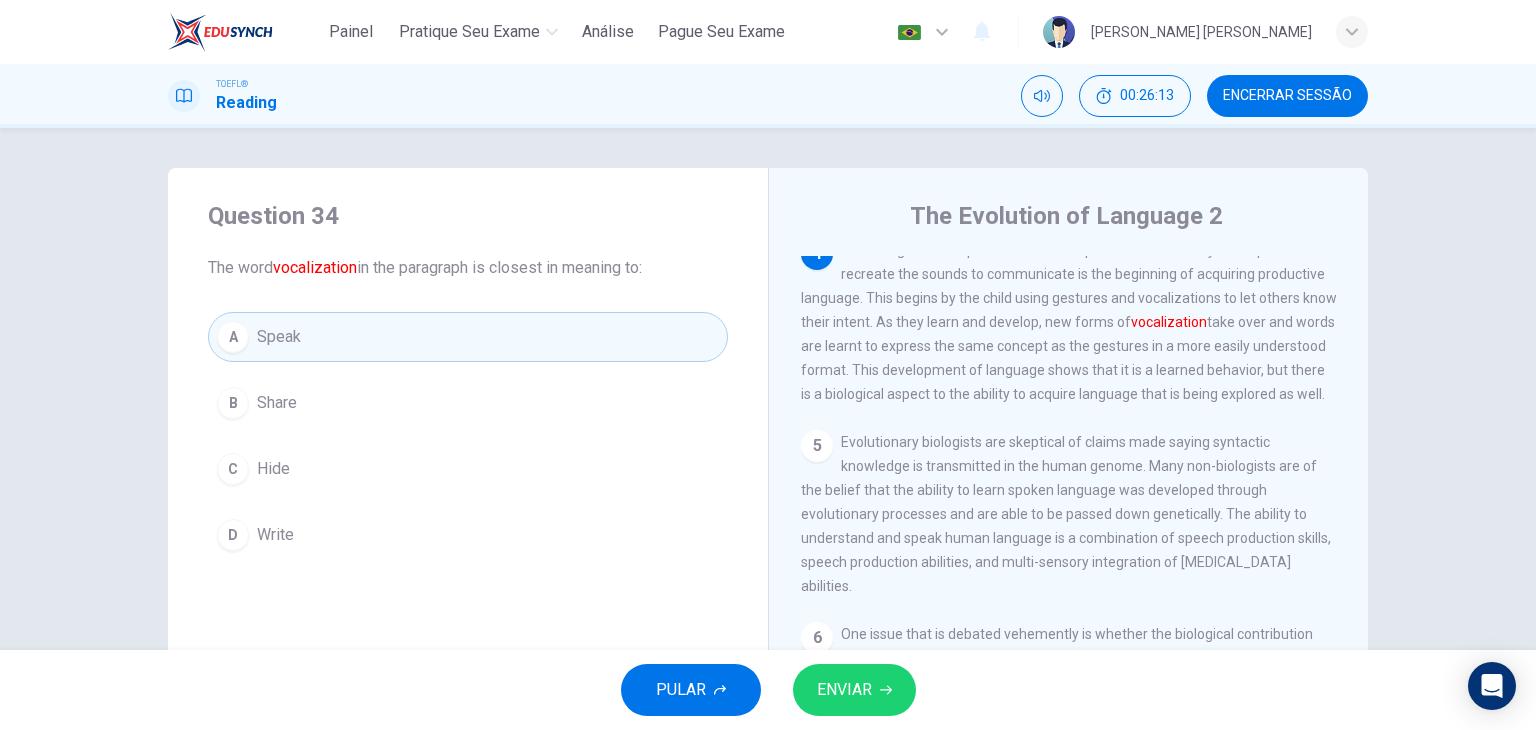 click on "ENVIAR" at bounding box center [844, 690] 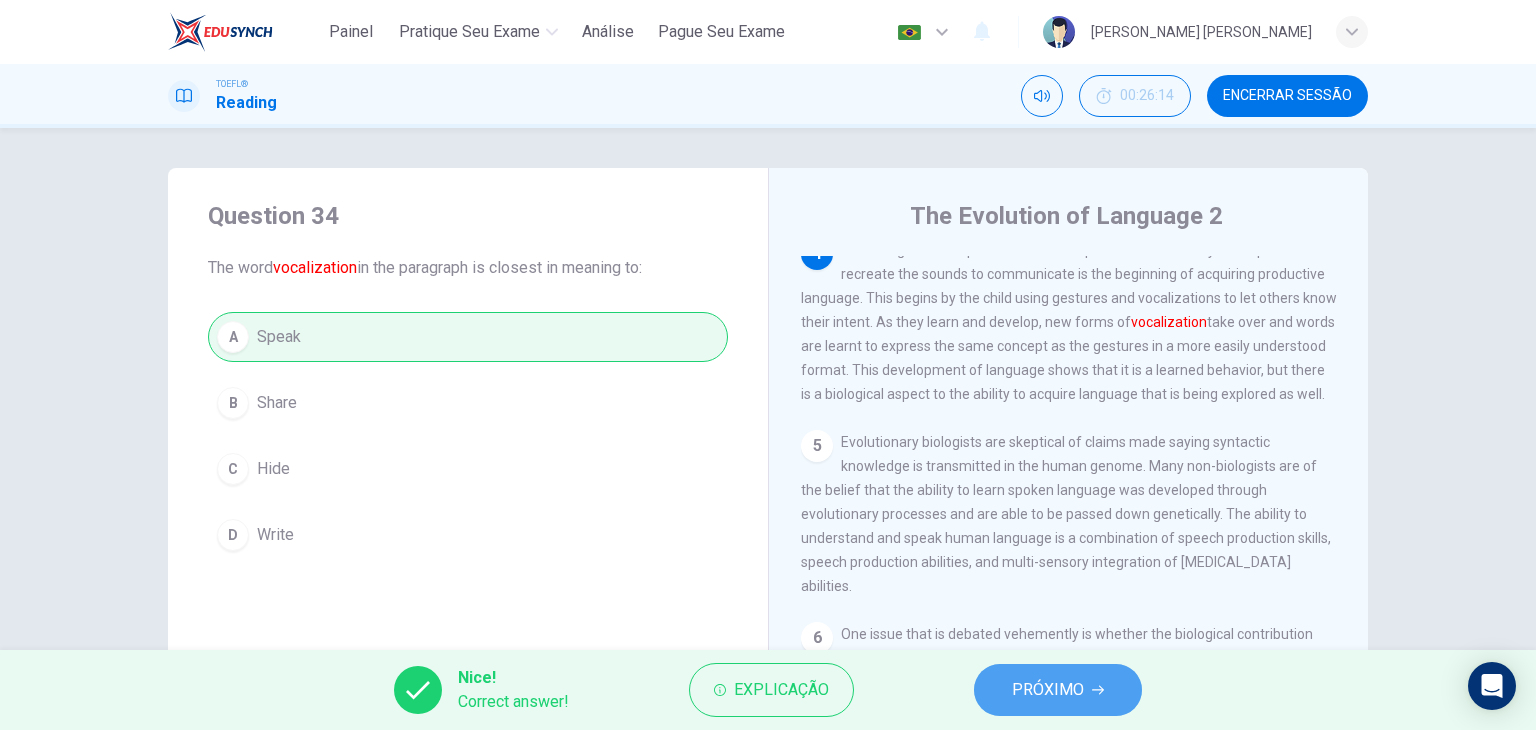 click on "PRÓXIMO" at bounding box center [1048, 690] 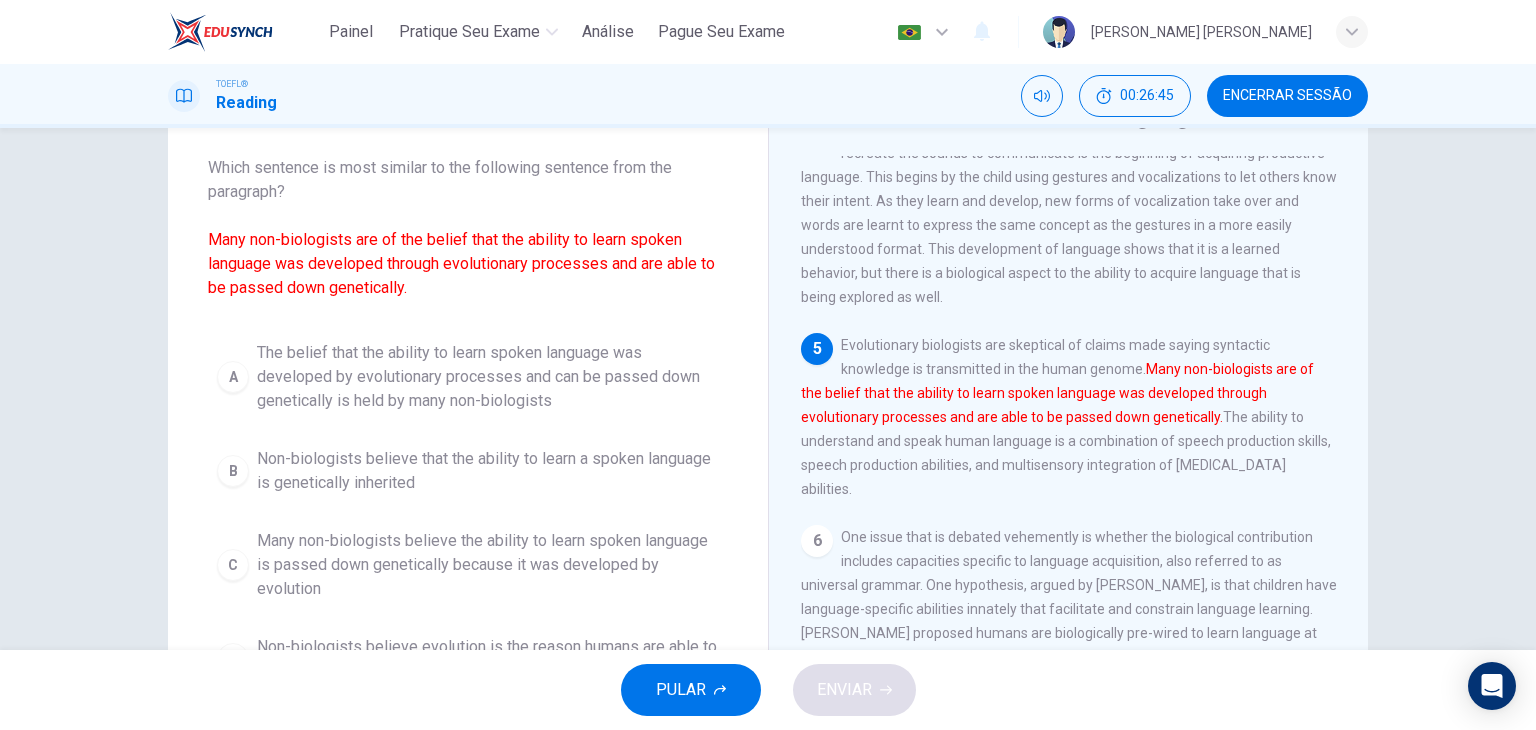 scroll, scrollTop: 200, scrollLeft: 0, axis: vertical 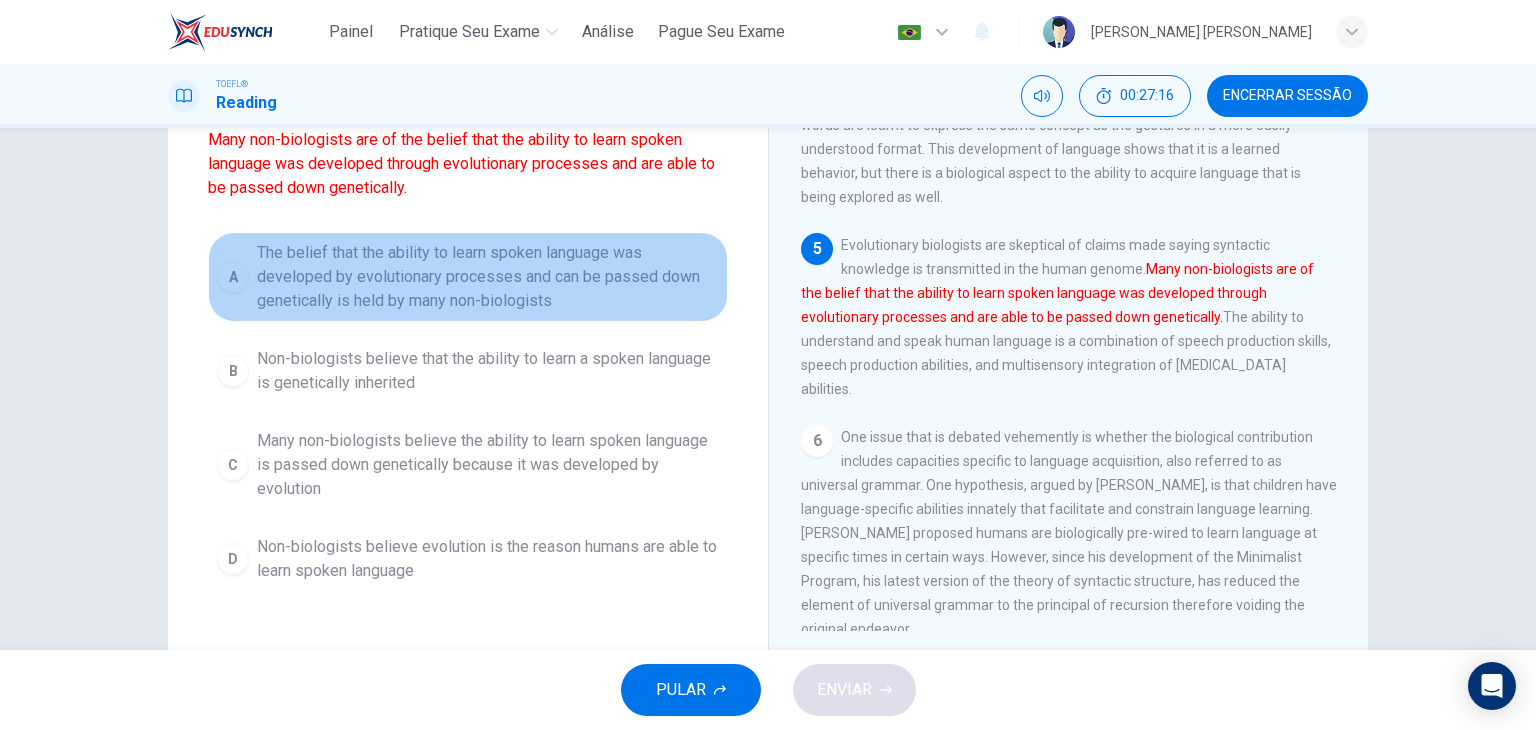 click on "The belief that the ability to learn spoken language was developed by evolutionary processes and can be passed down genetically is held by many non-biologists" at bounding box center (488, 277) 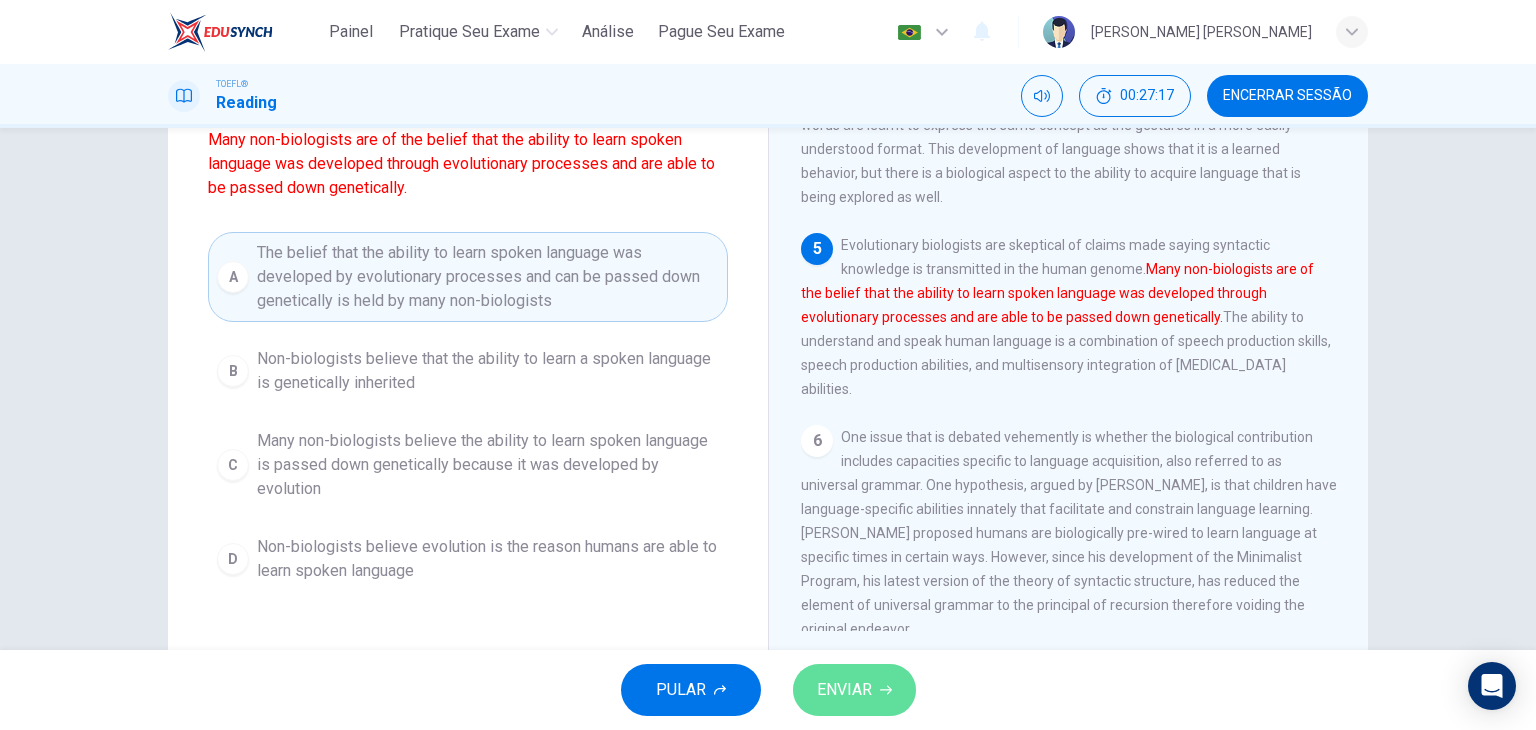 click on "ENVIAR" at bounding box center (844, 690) 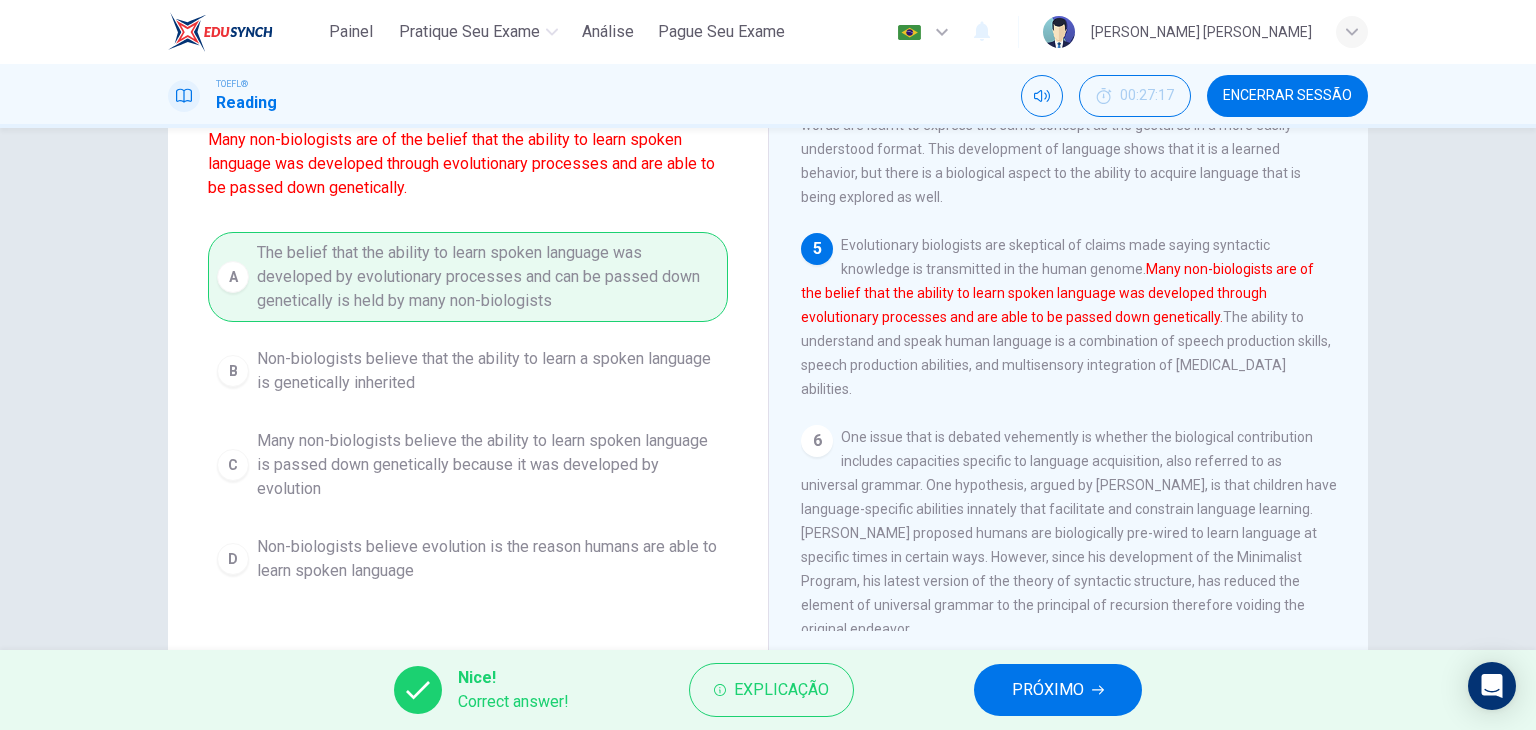 click on "PRÓXIMO" at bounding box center [1048, 690] 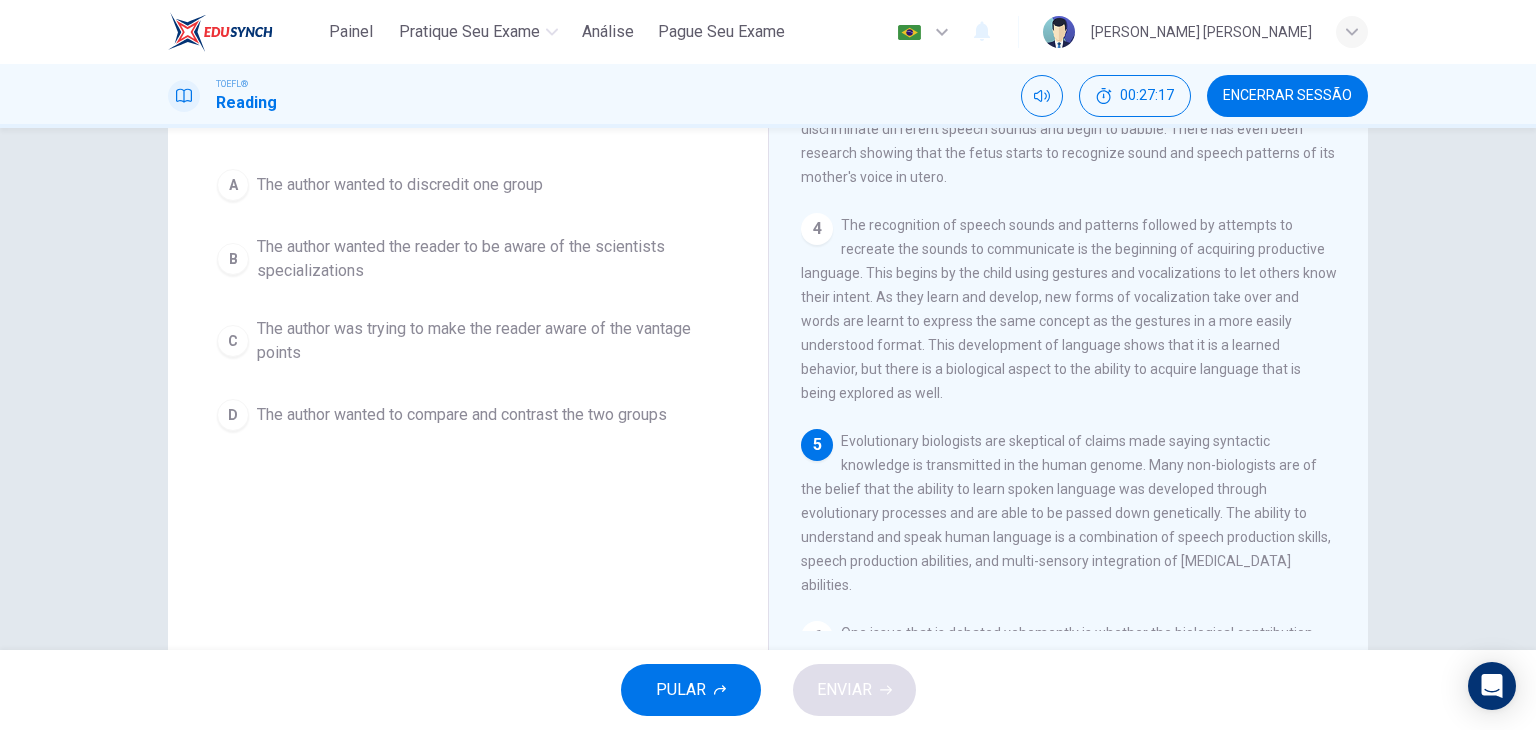 scroll, scrollTop: 463, scrollLeft: 0, axis: vertical 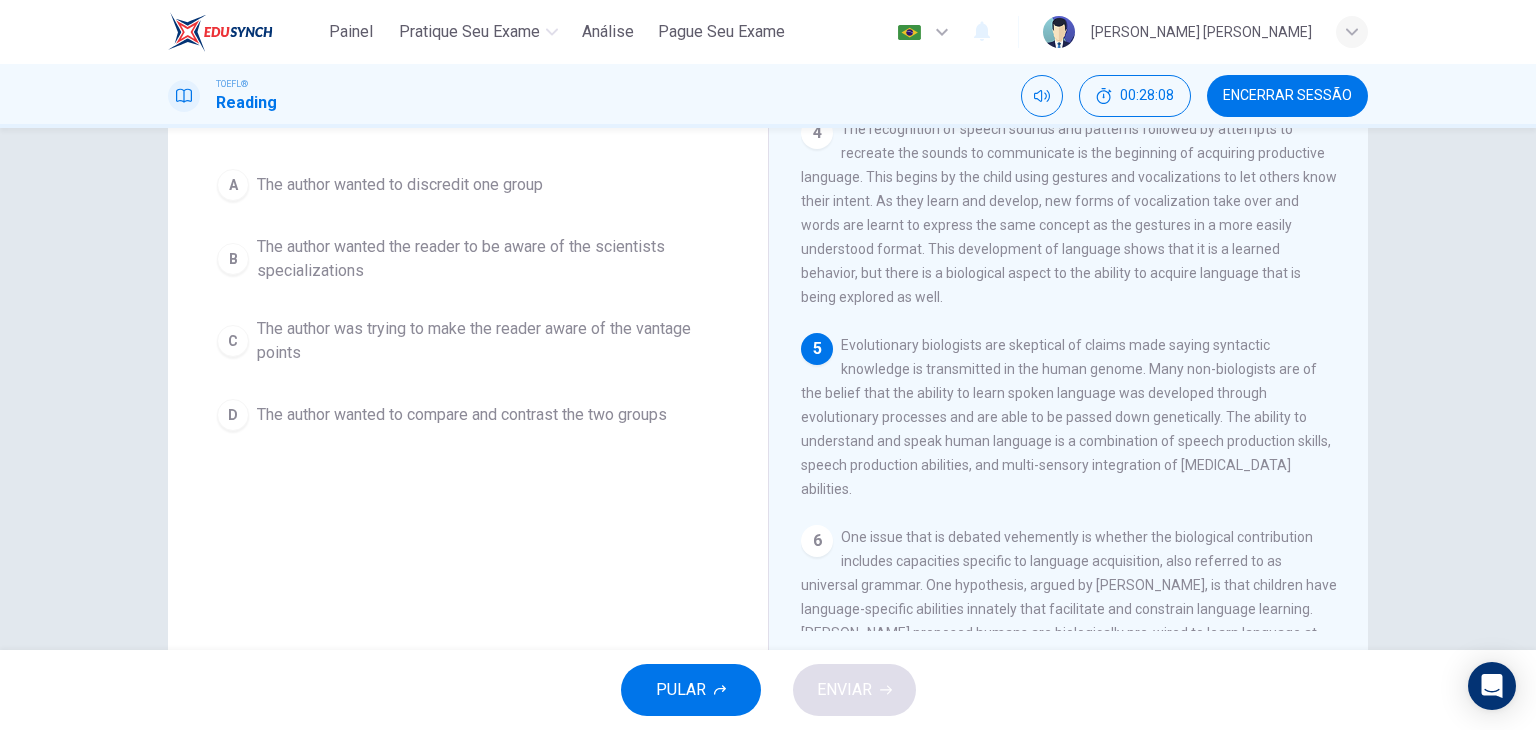 click on "The author wanted to compare and contrast the two groups" at bounding box center (462, 415) 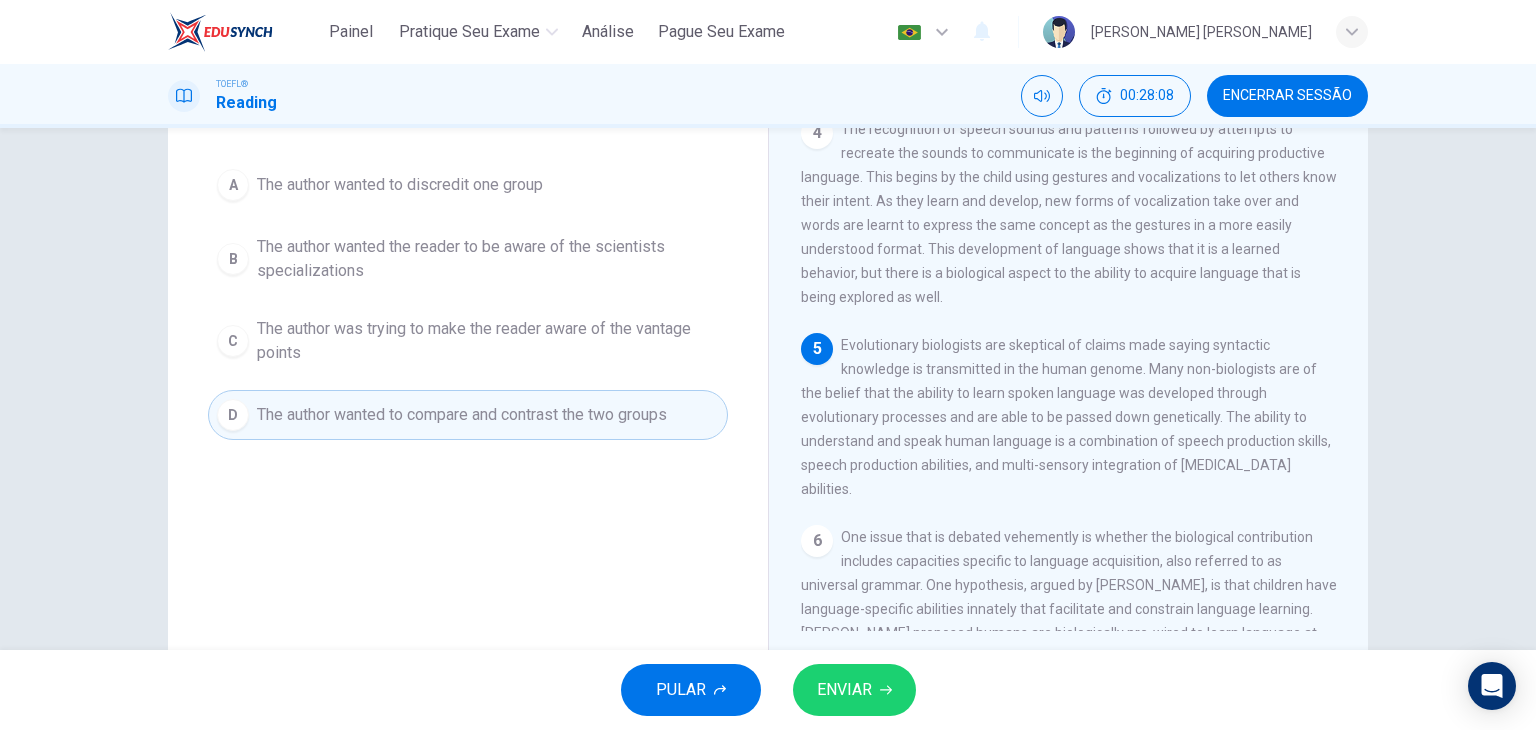 click on "ENVIAR" at bounding box center [854, 690] 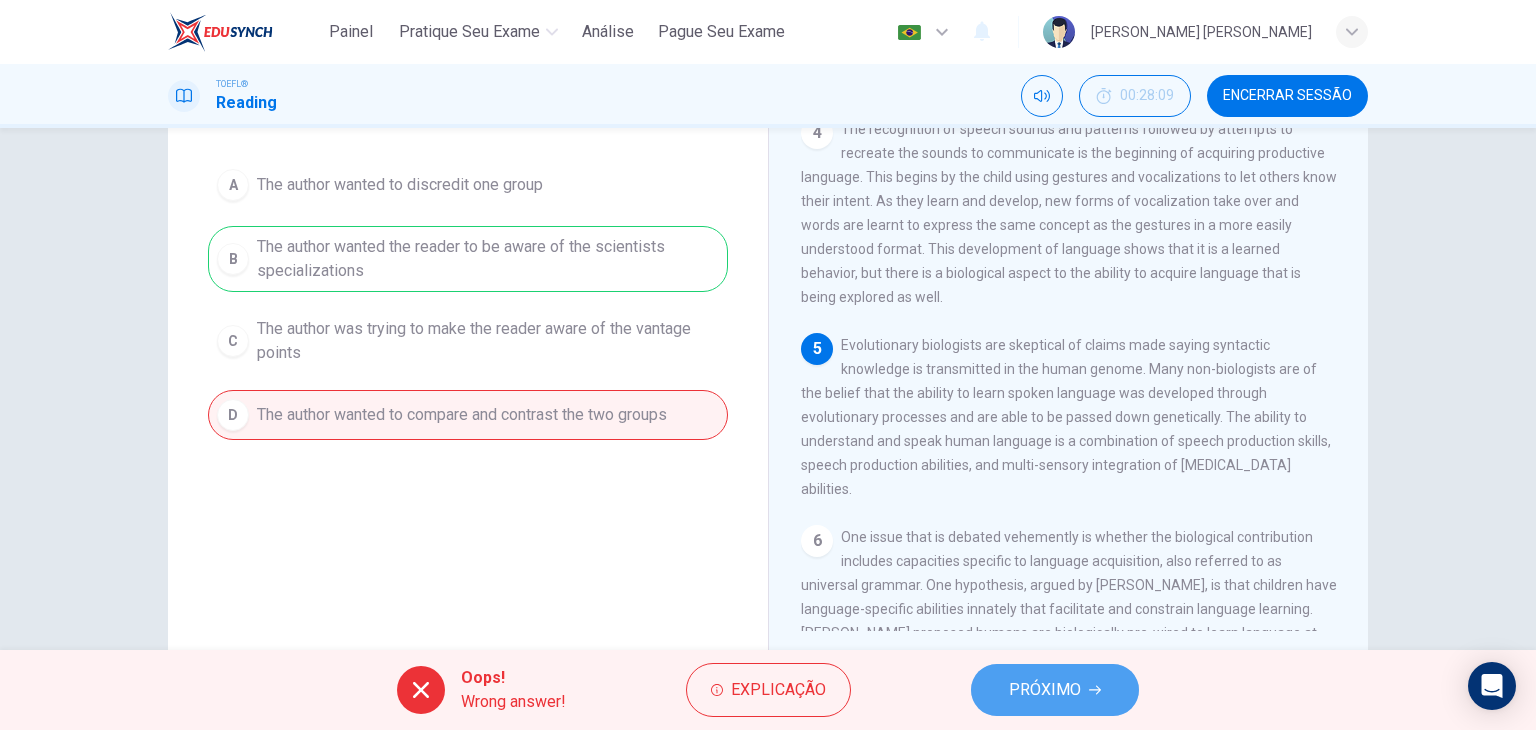 click on "PRÓXIMO" at bounding box center (1045, 690) 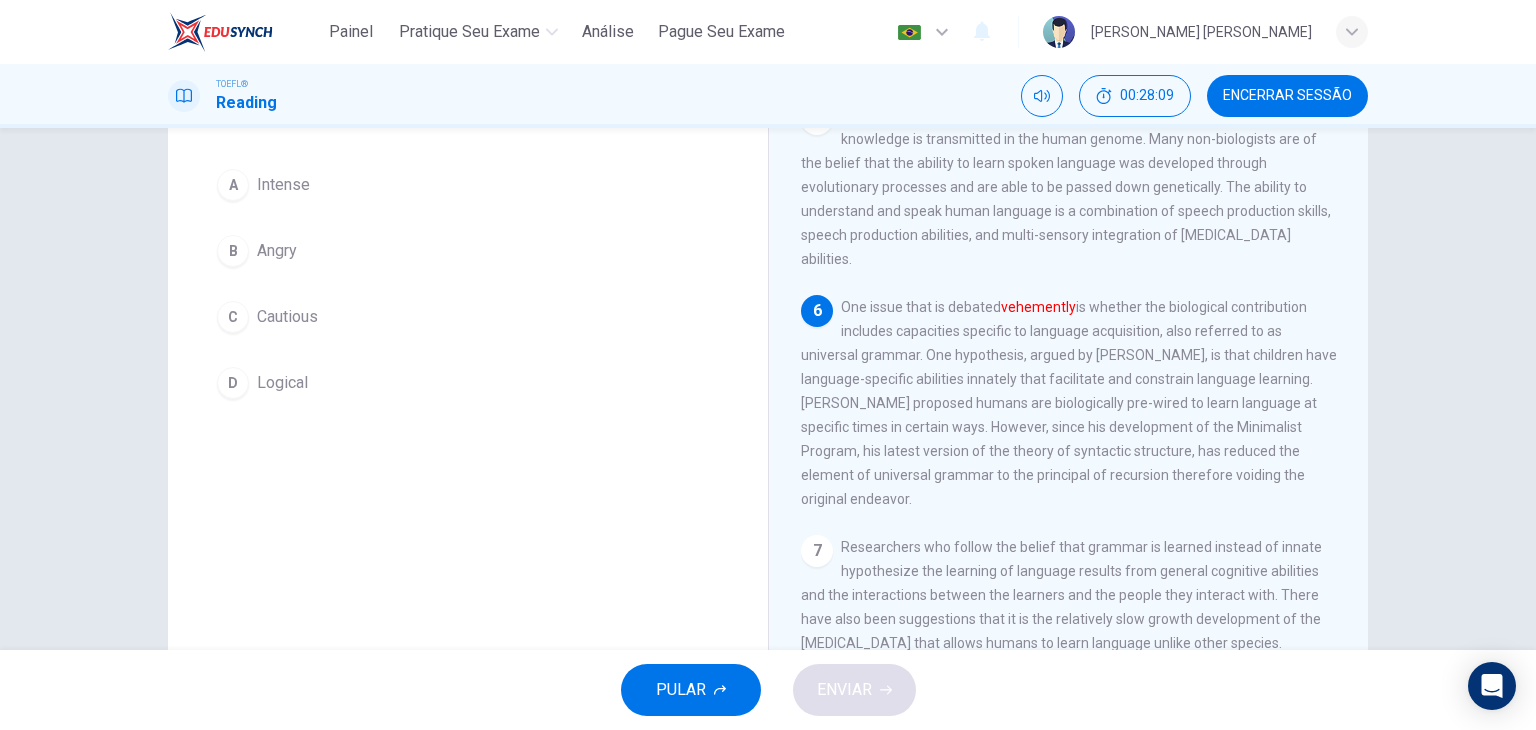 scroll, scrollTop: 882, scrollLeft: 0, axis: vertical 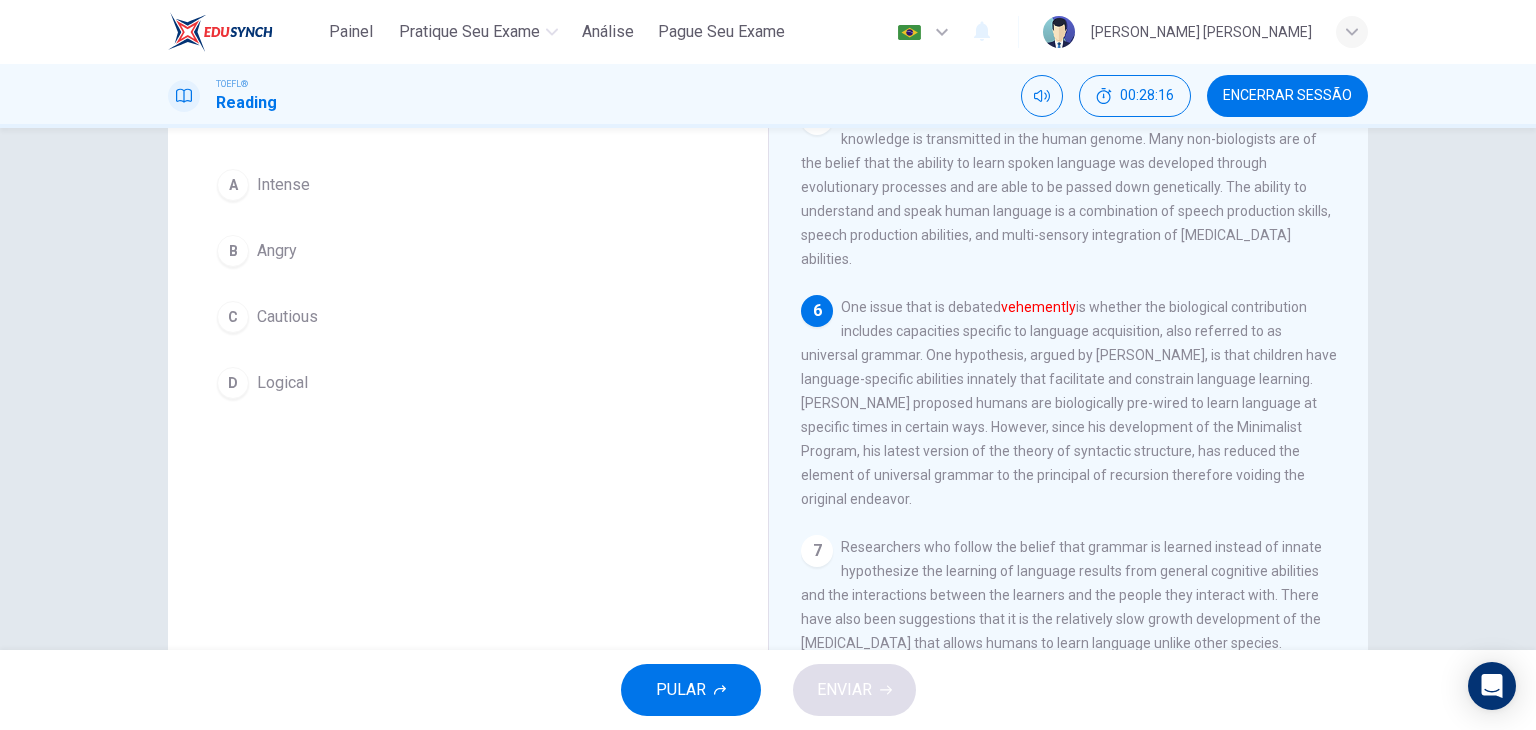 click on "Intense" at bounding box center [283, 185] 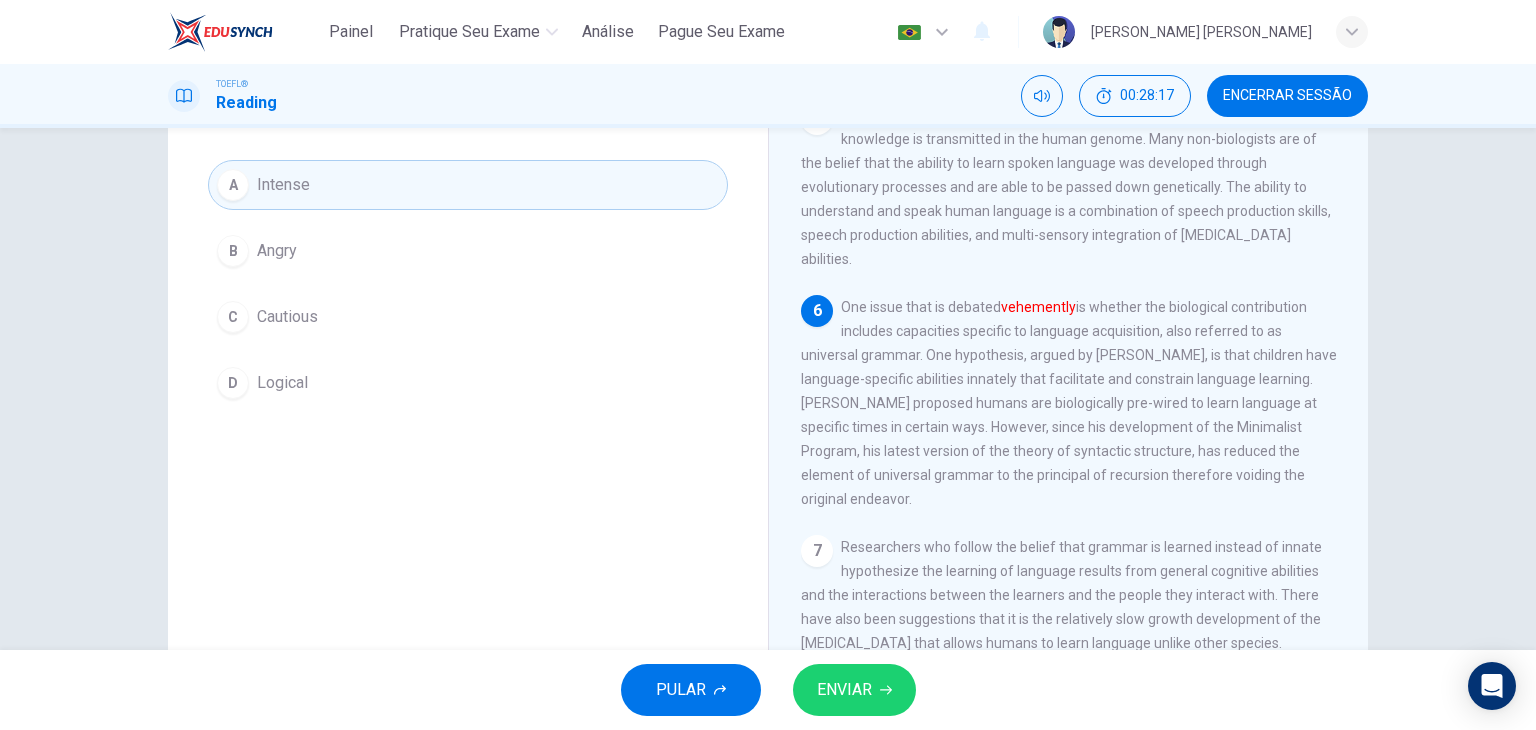 click on "ENVIAR" at bounding box center (844, 690) 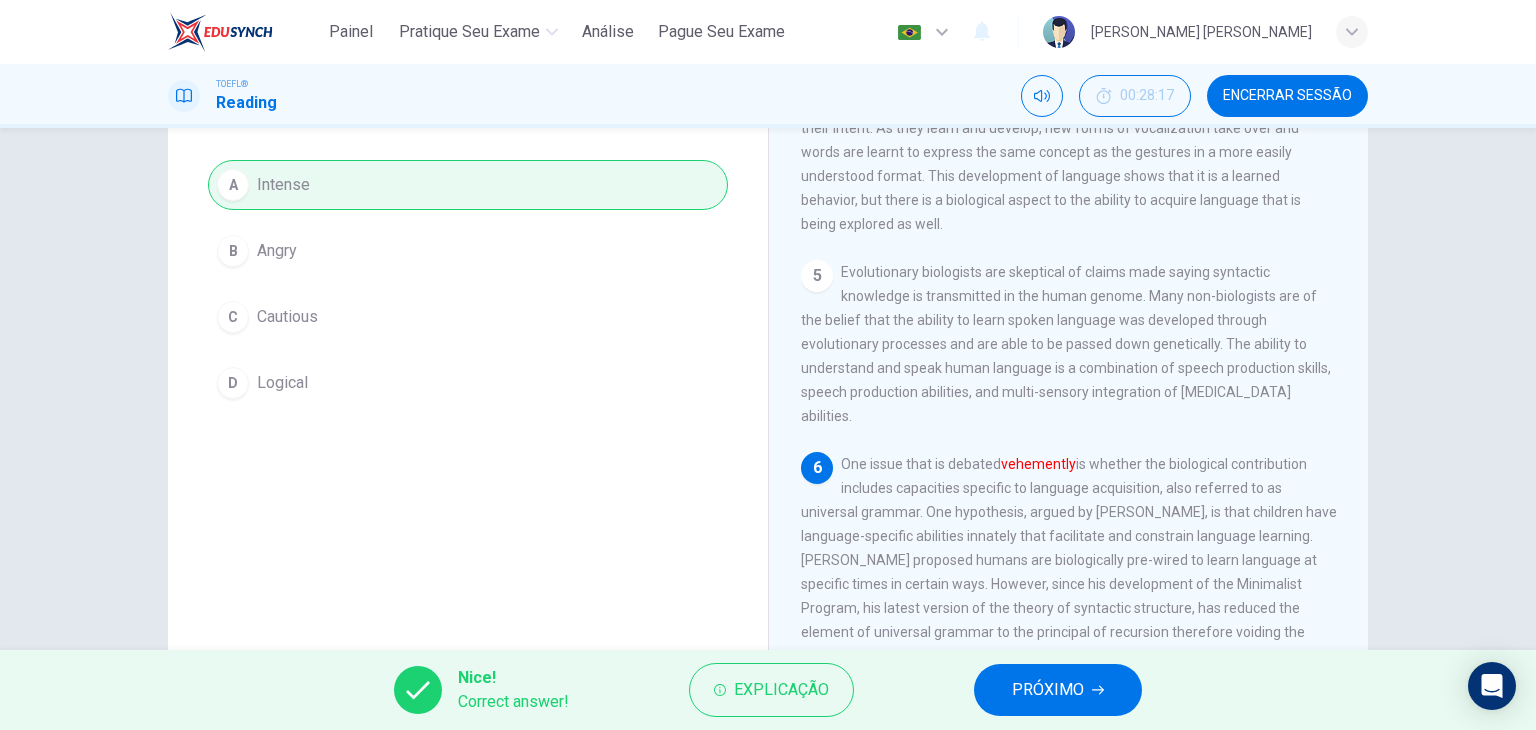 scroll, scrollTop: 682, scrollLeft: 0, axis: vertical 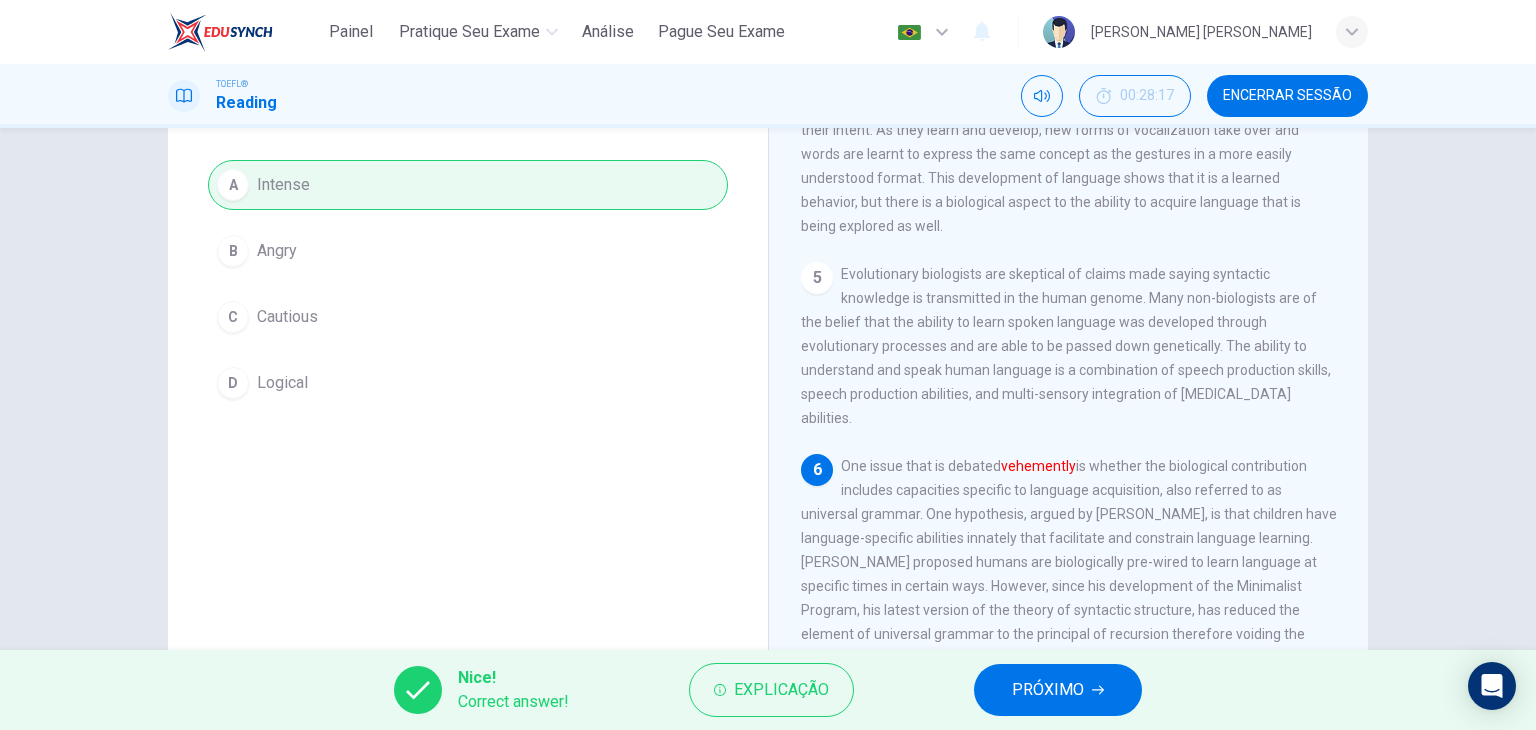 click on "PRÓXIMO" at bounding box center [1048, 690] 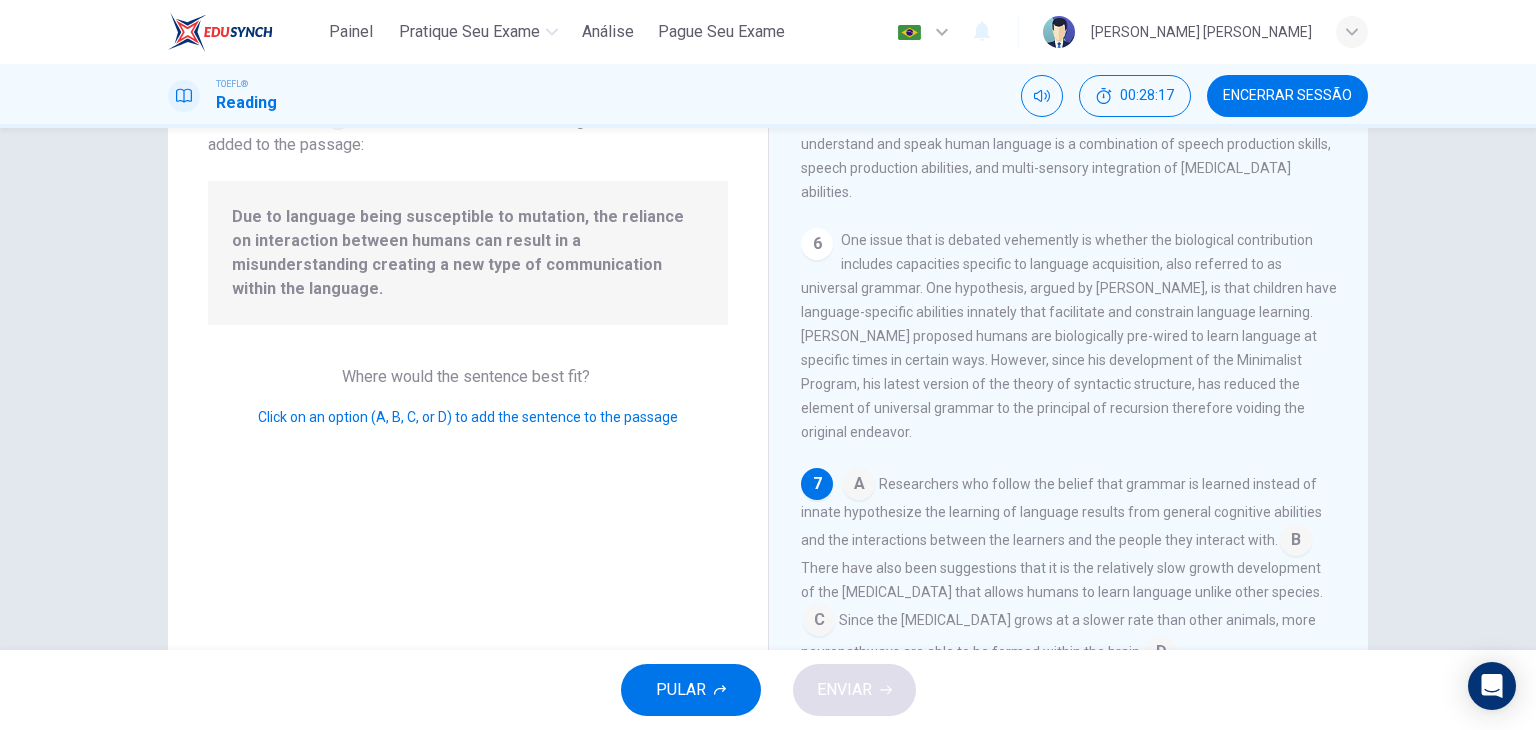 scroll, scrollTop: 958, scrollLeft: 0, axis: vertical 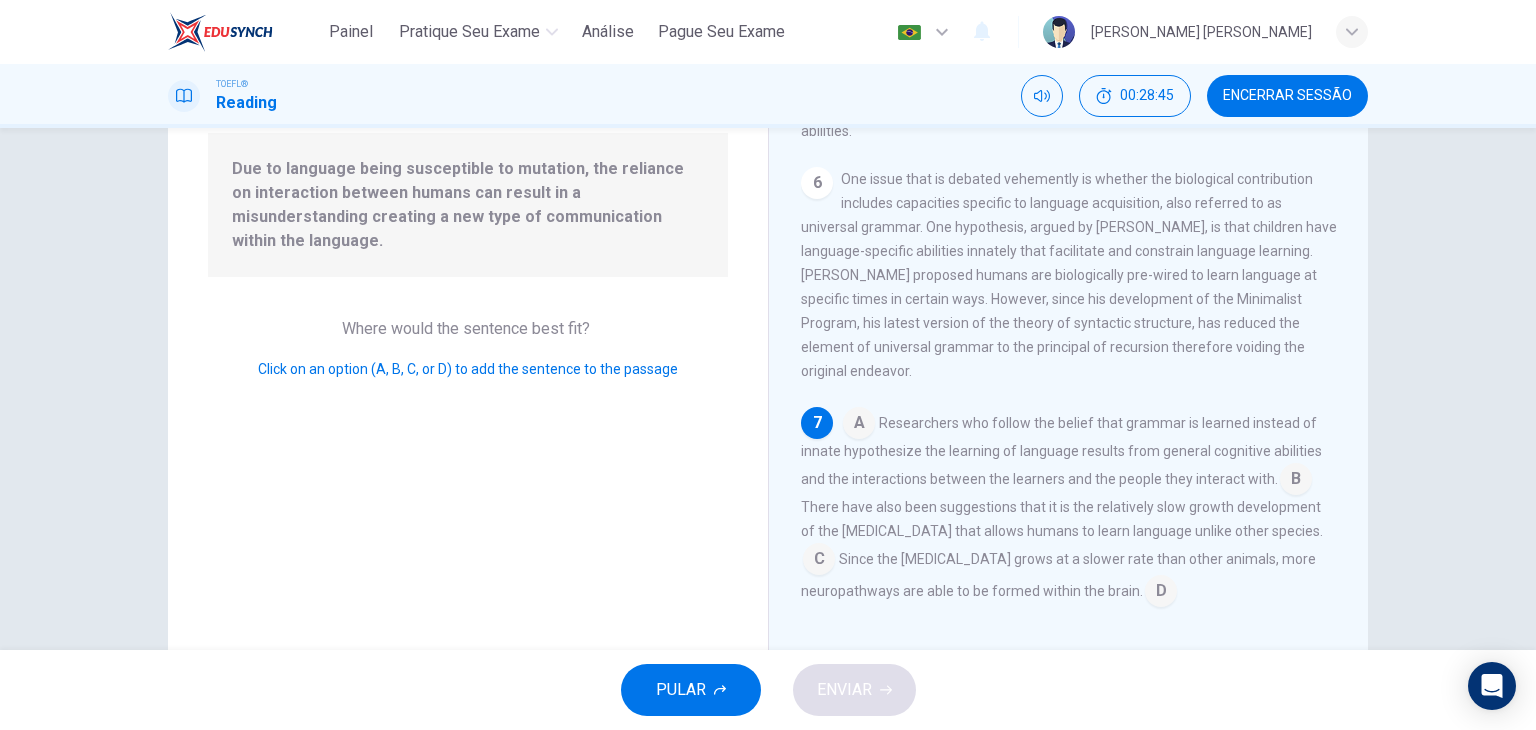 click at bounding box center (1296, 481) 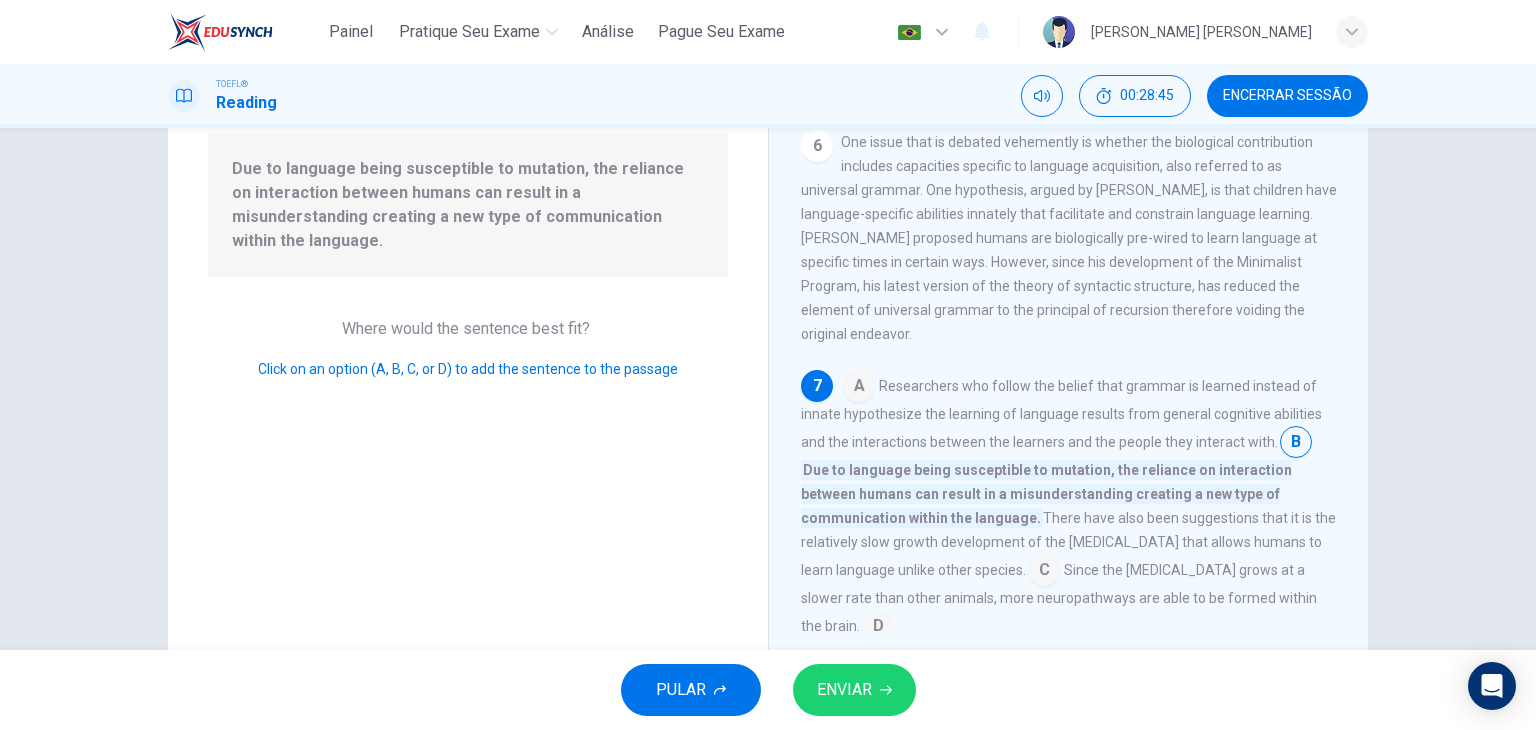 click on "ENVIAR" at bounding box center [844, 690] 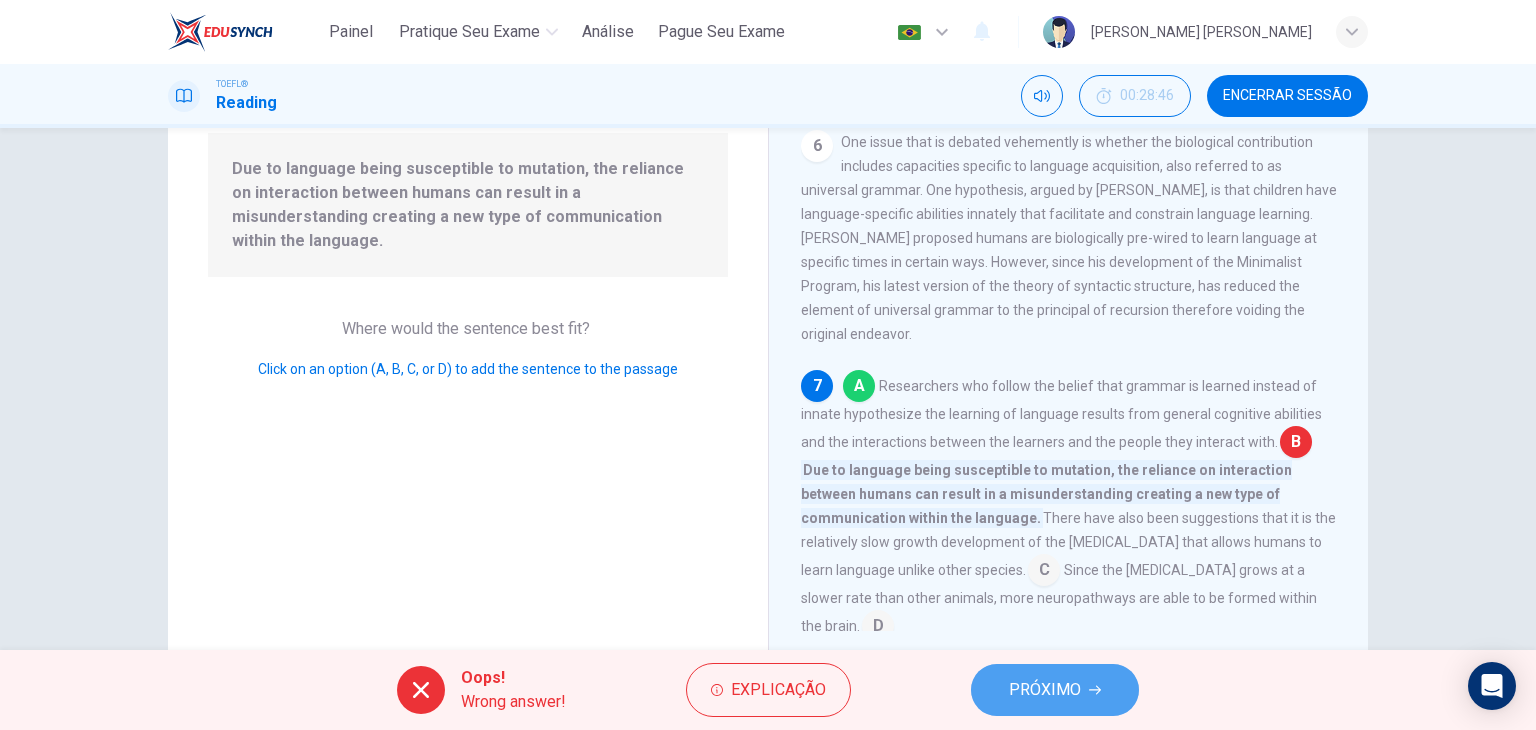 click on "PRÓXIMO" at bounding box center (1045, 690) 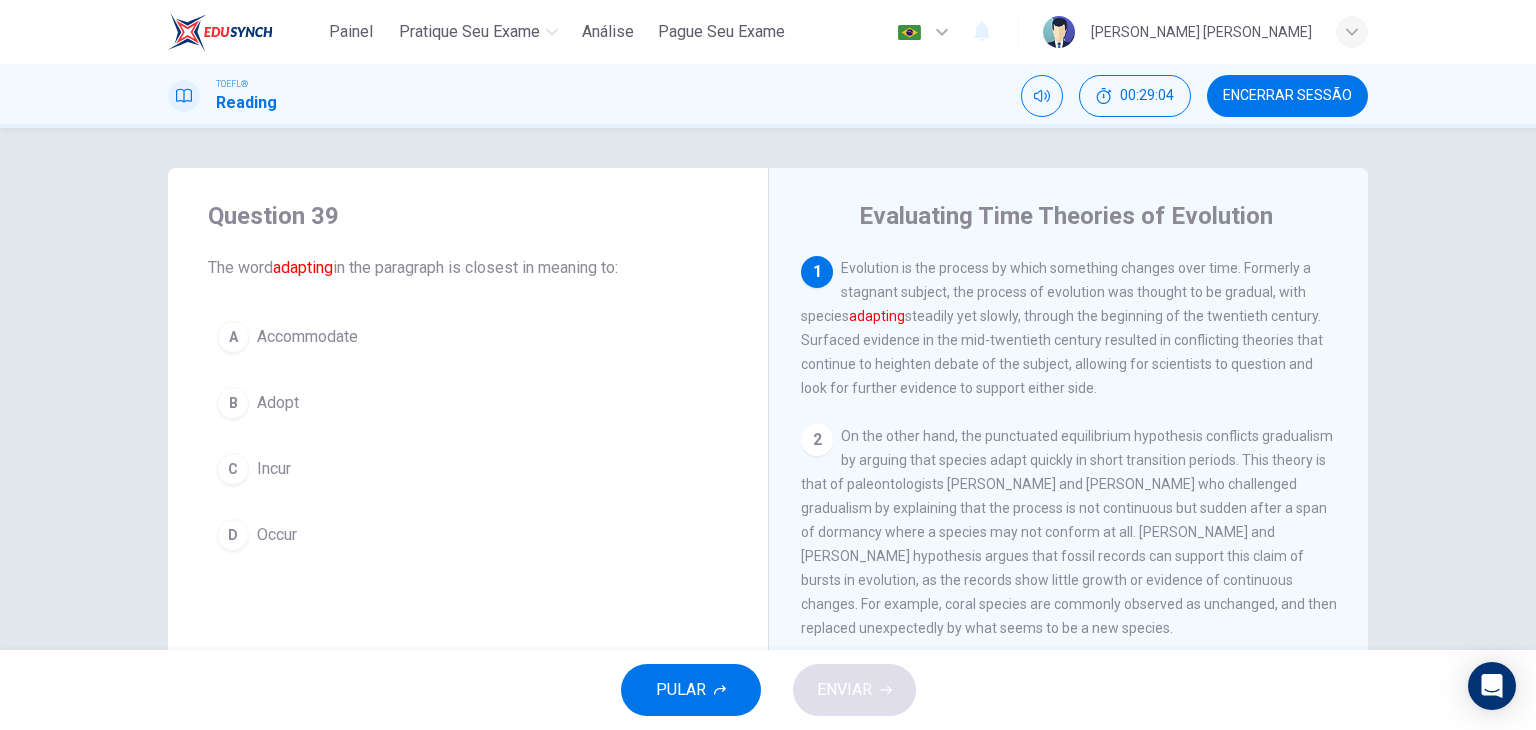 click on "Accommodate" at bounding box center (307, 337) 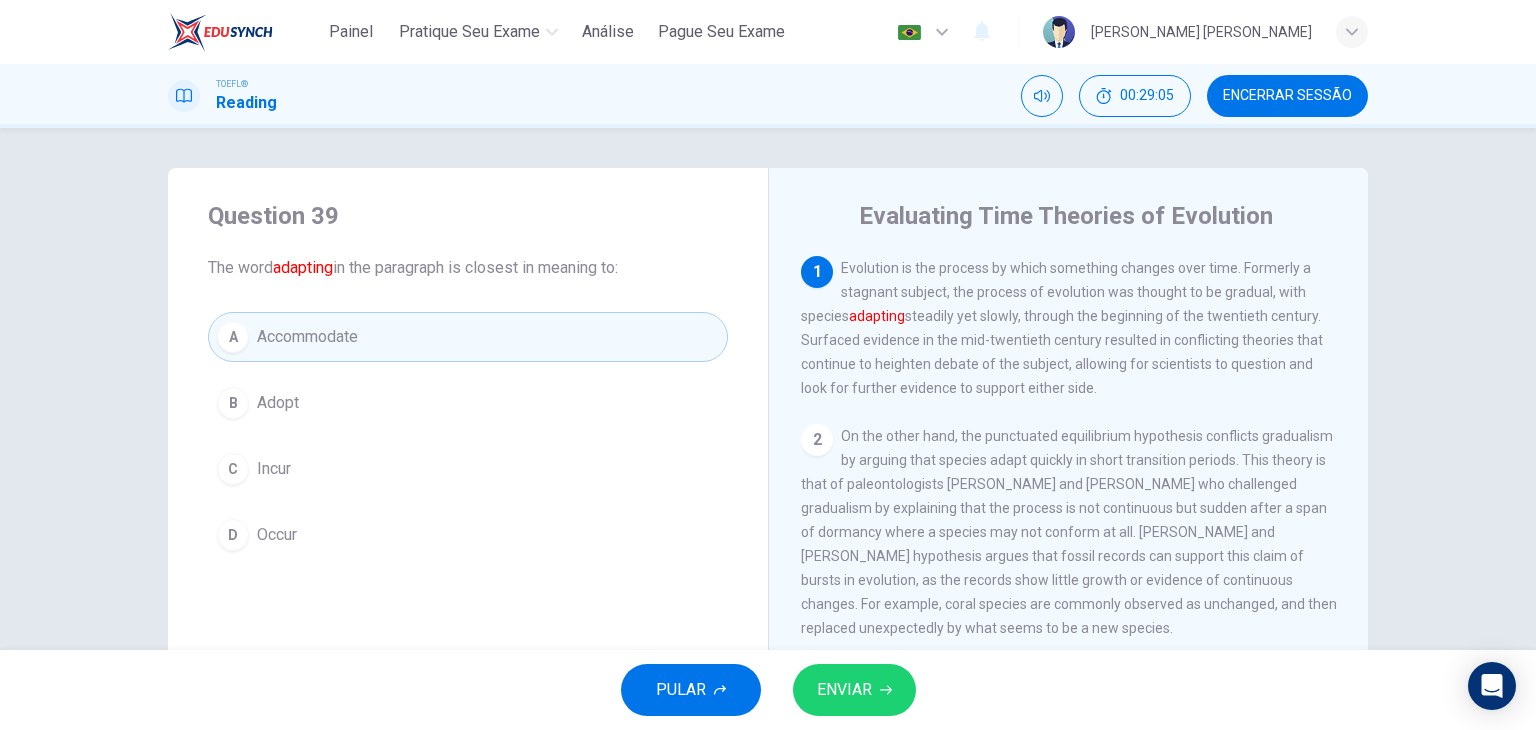 click on "ENVIAR" at bounding box center (844, 690) 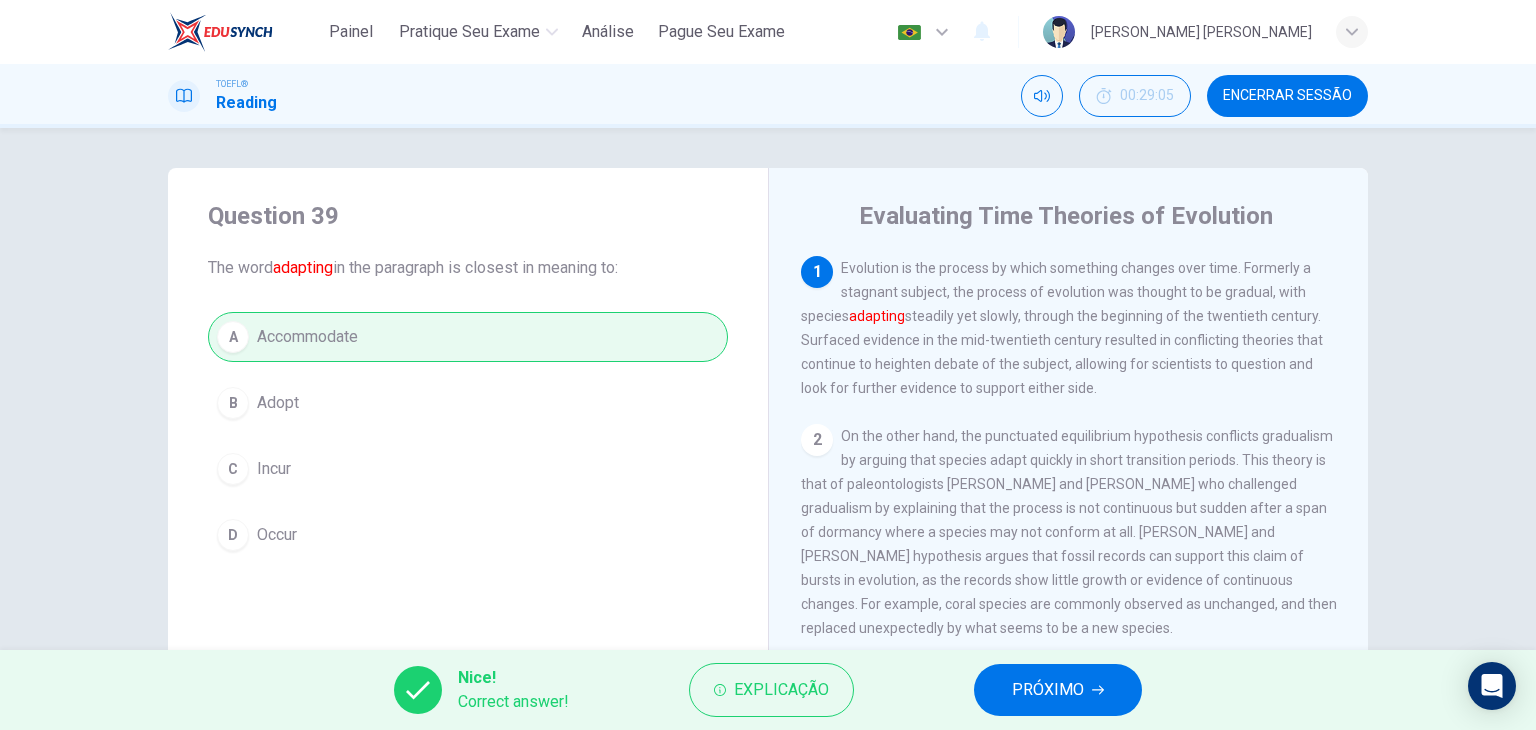 click on "PRÓXIMO" at bounding box center (1048, 690) 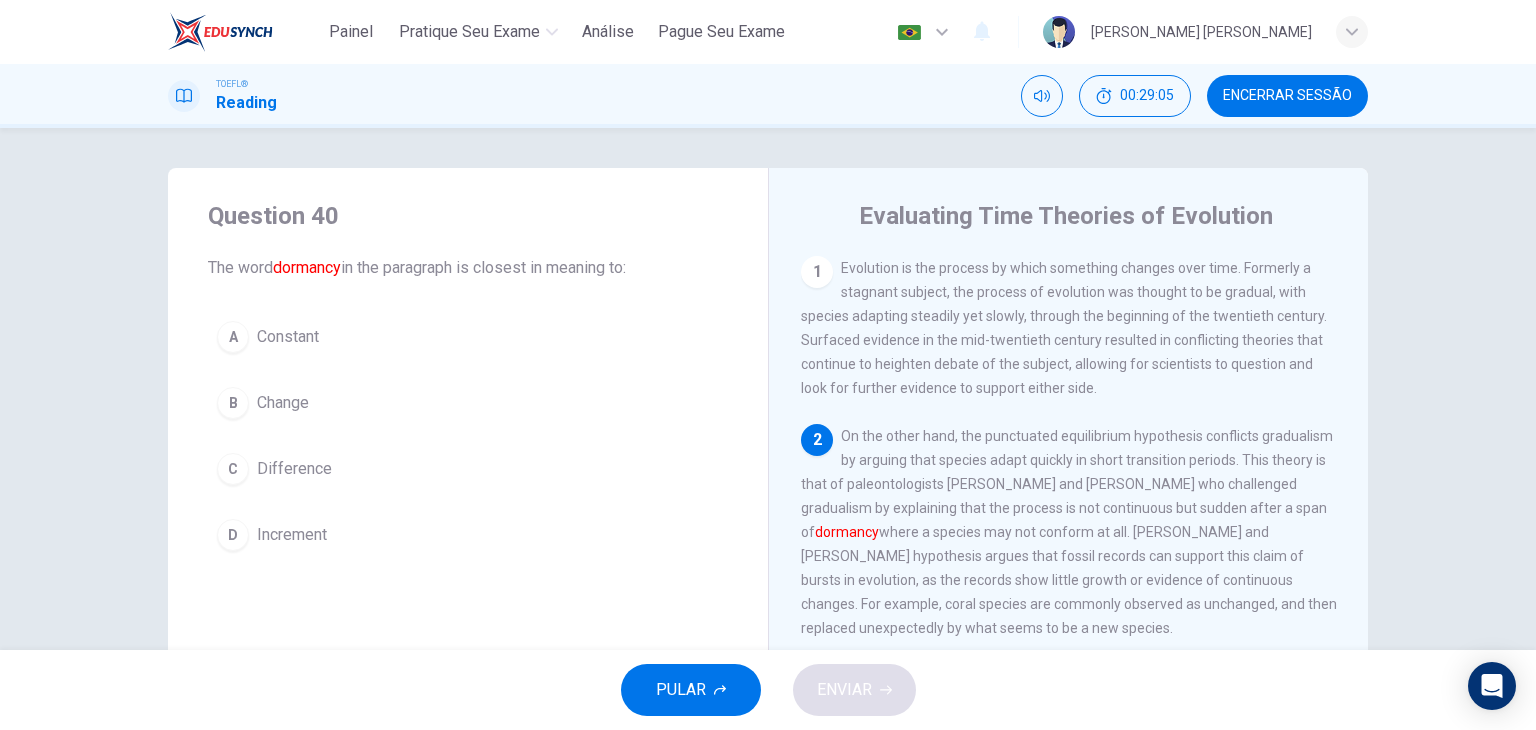 scroll, scrollTop: 172, scrollLeft: 0, axis: vertical 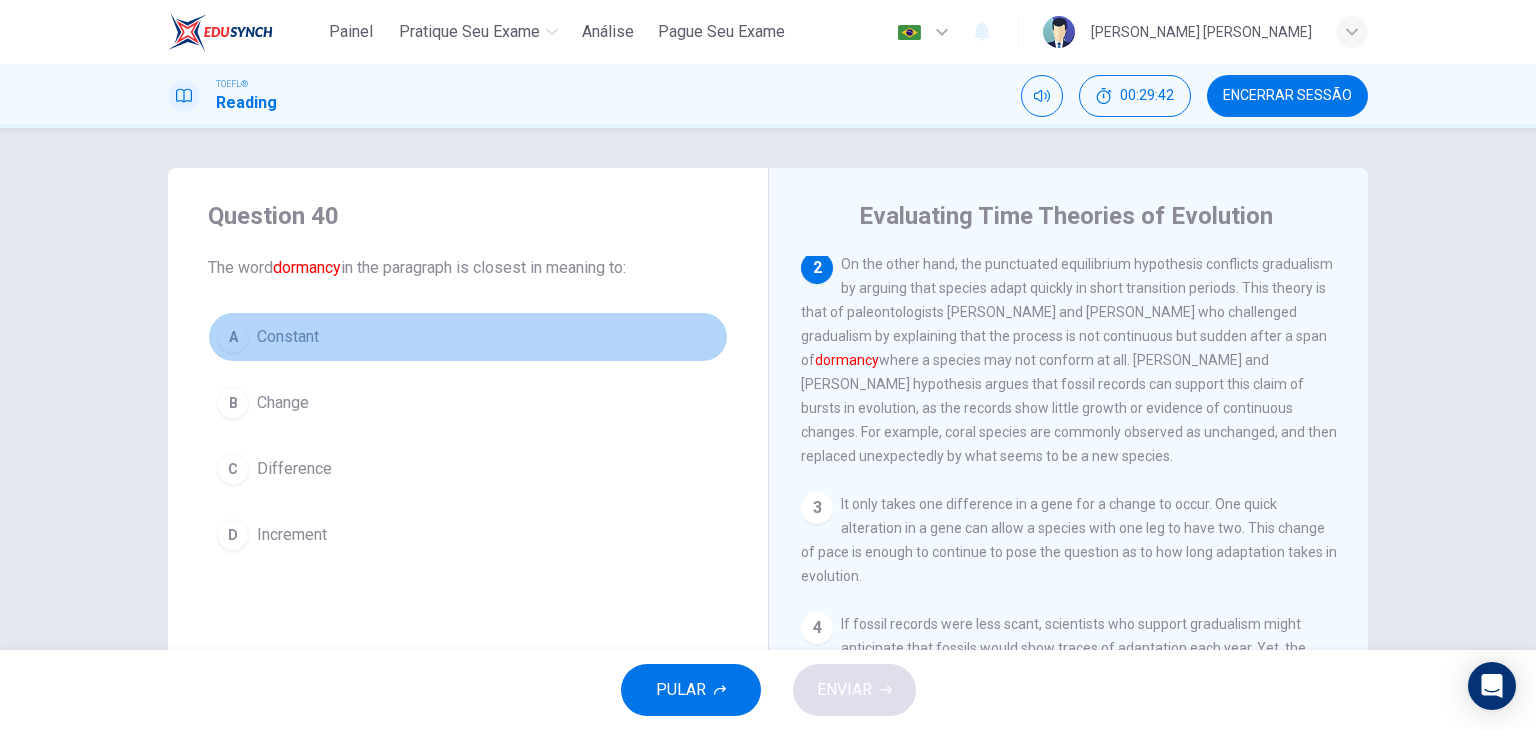 click on "A Constant" at bounding box center (468, 337) 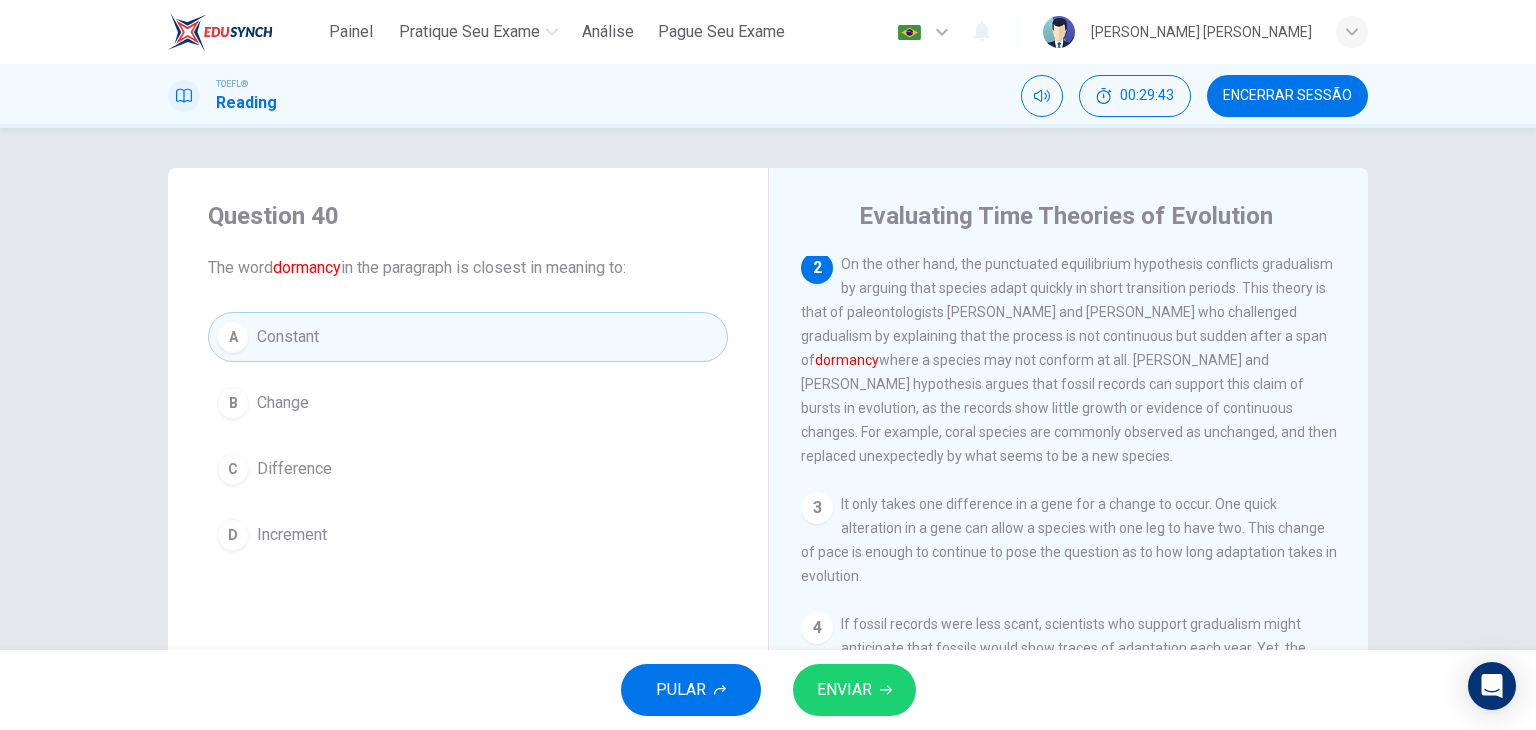 click on "ENVIAR" at bounding box center [844, 690] 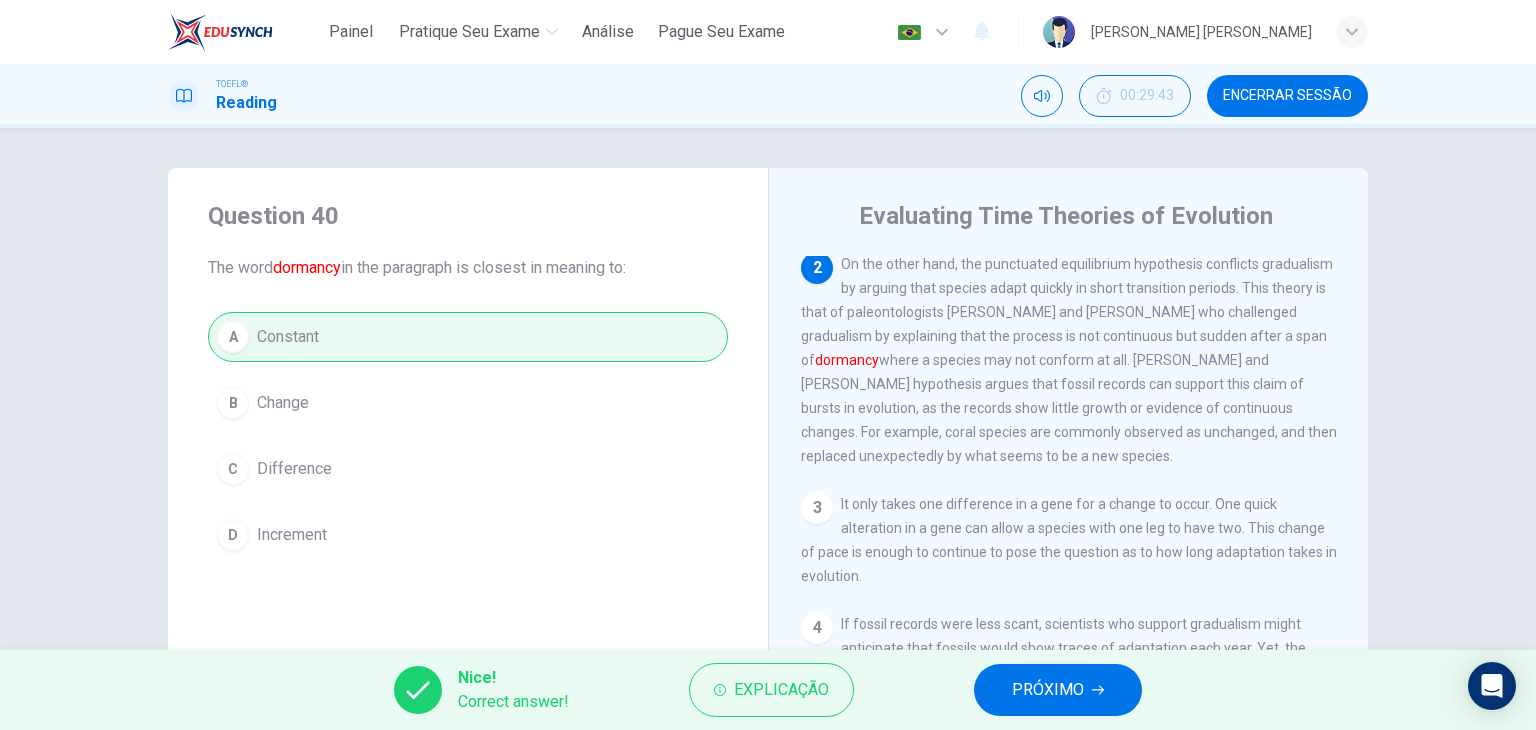 click on "PRÓXIMO" at bounding box center [1048, 690] 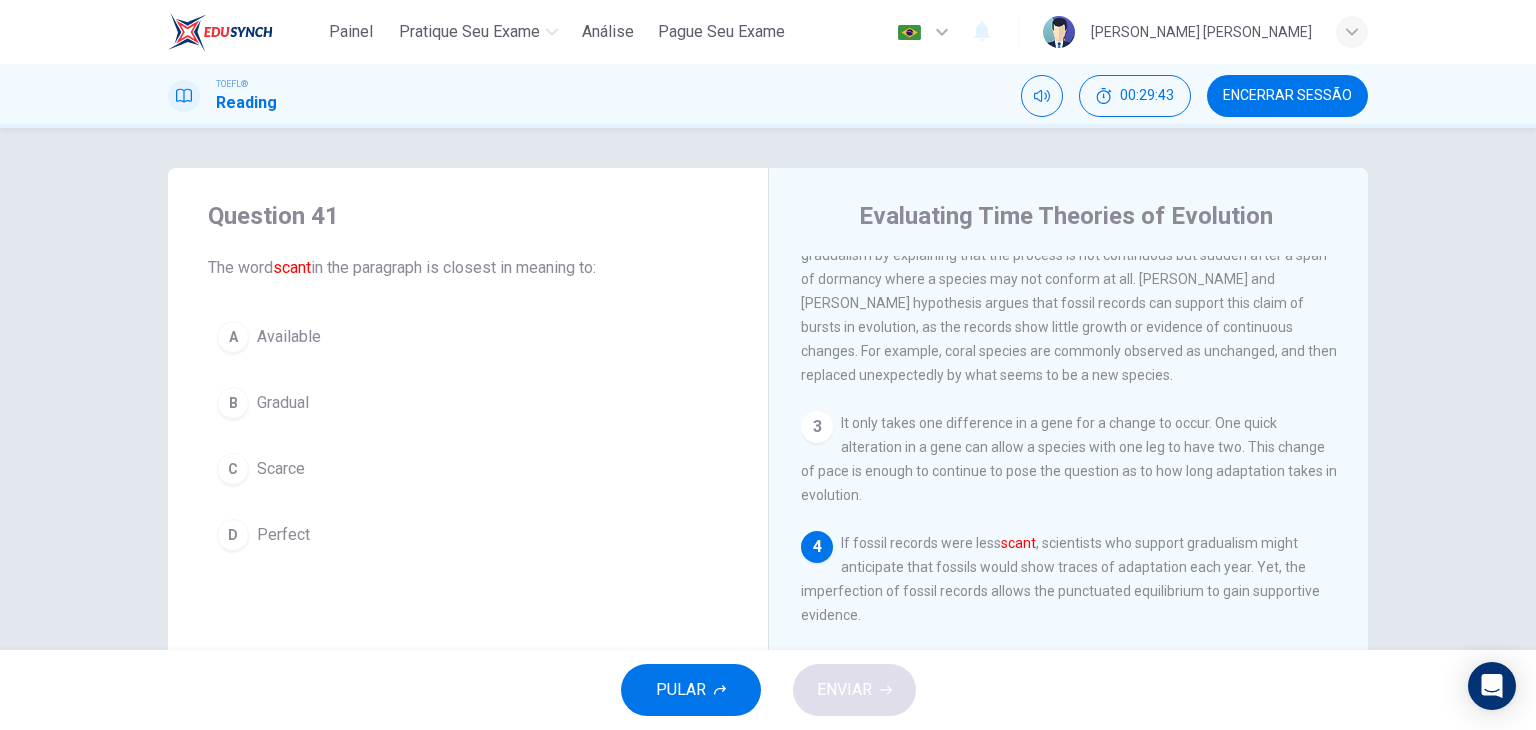 scroll, scrollTop: 267, scrollLeft: 0, axis: vertical 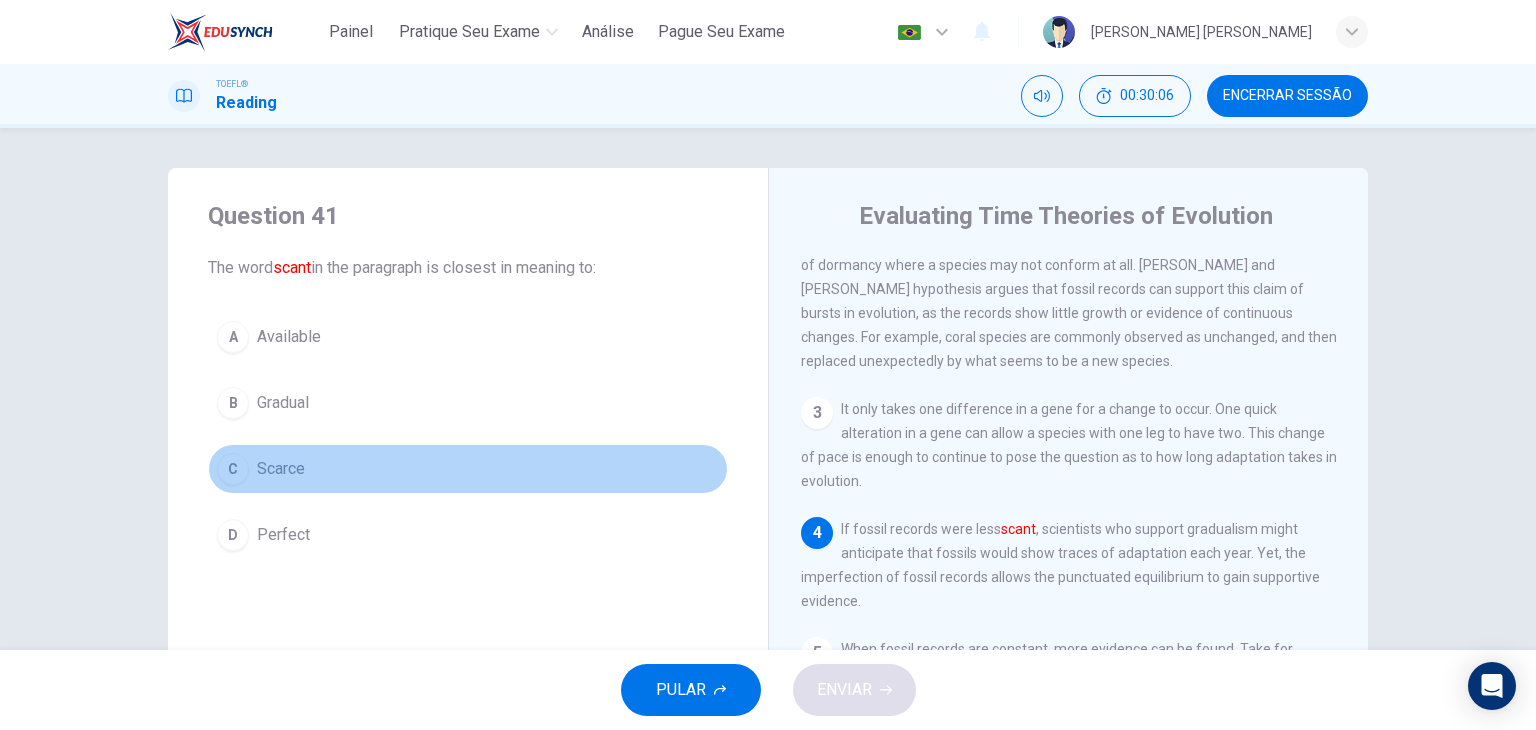 click on "C" at bounding box center [233, 469] 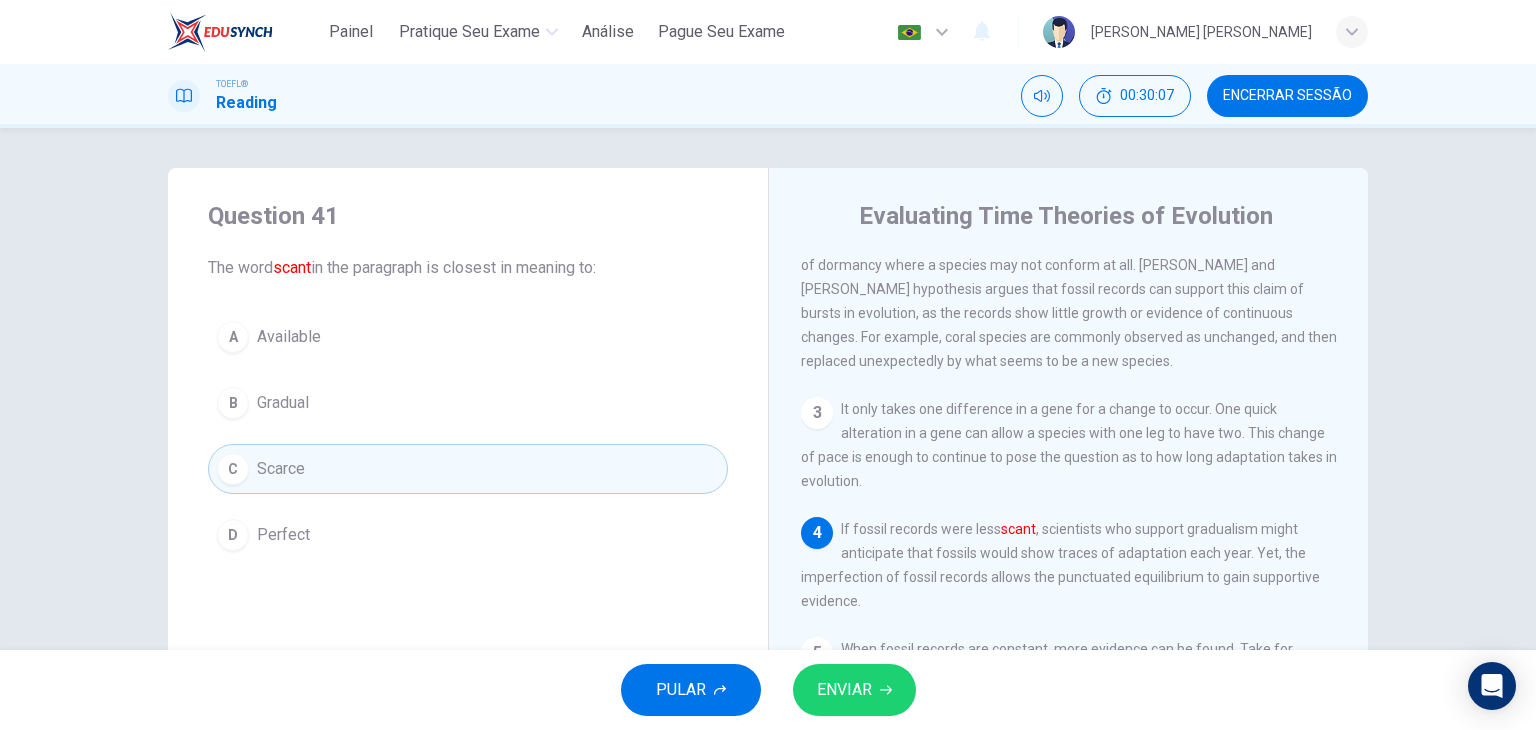 click on "ENVIAR" at bounding box center (844, 690) 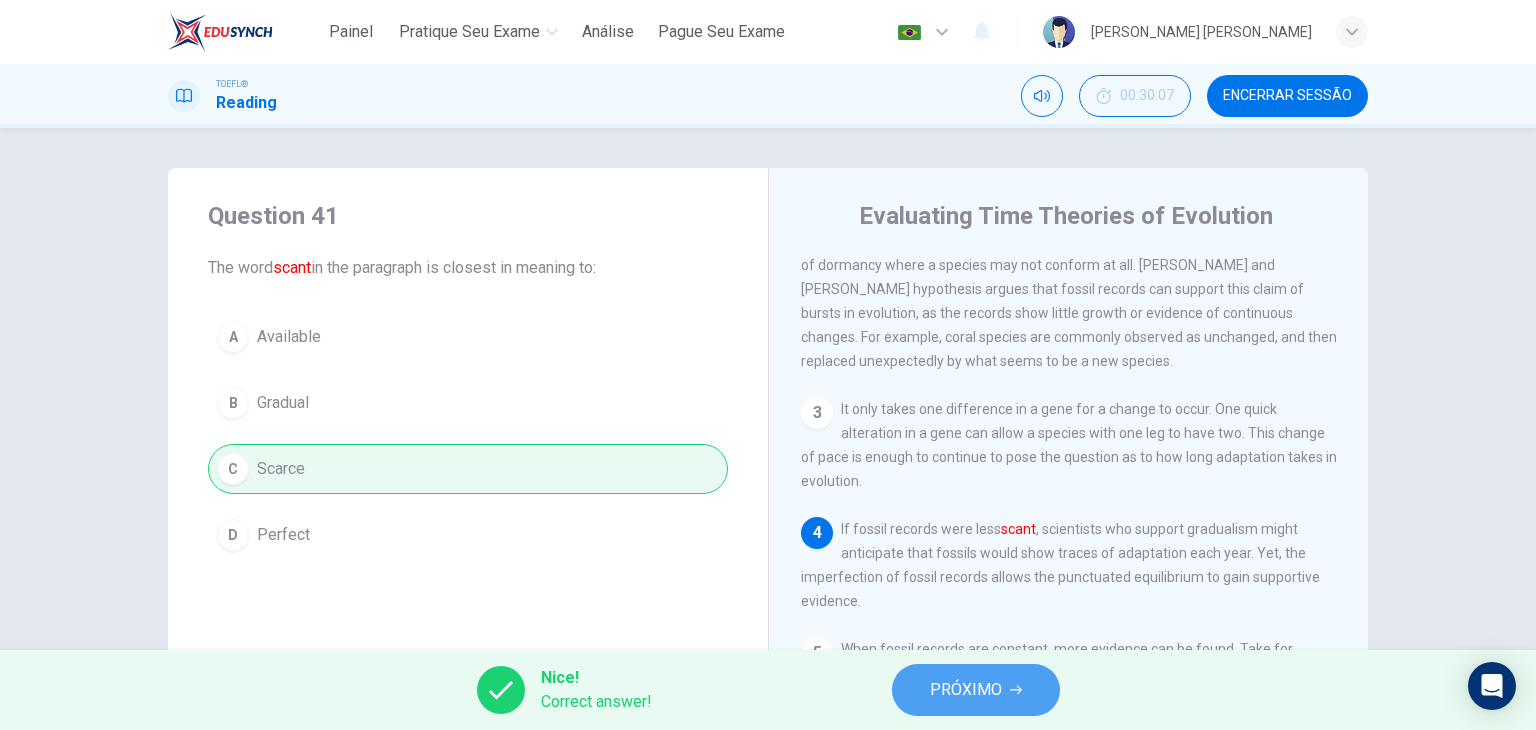 click on "PRÓXIMO" at bounding box center [966, 690] 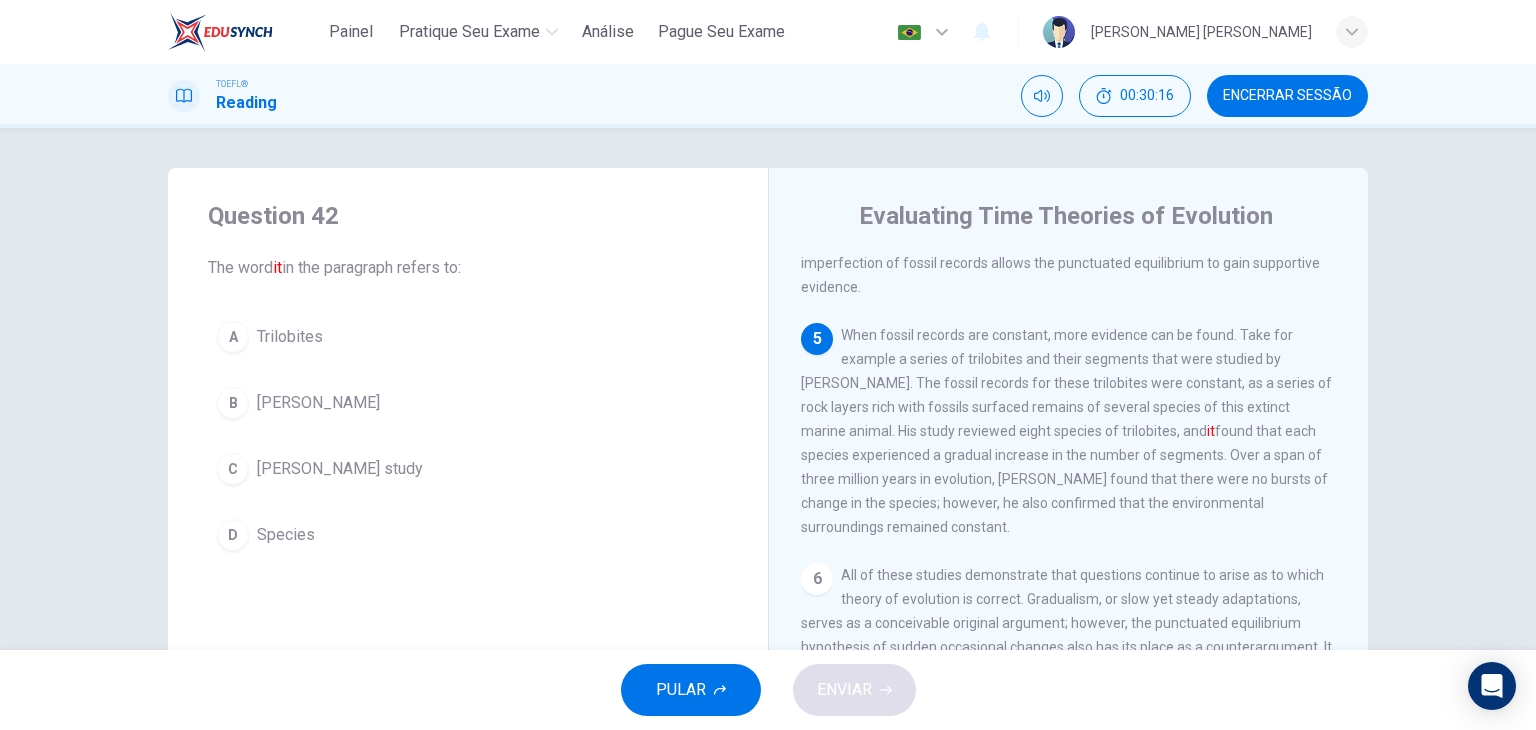 scroll, scrollTop: 614, scrollLeft: 0, axis: vertical 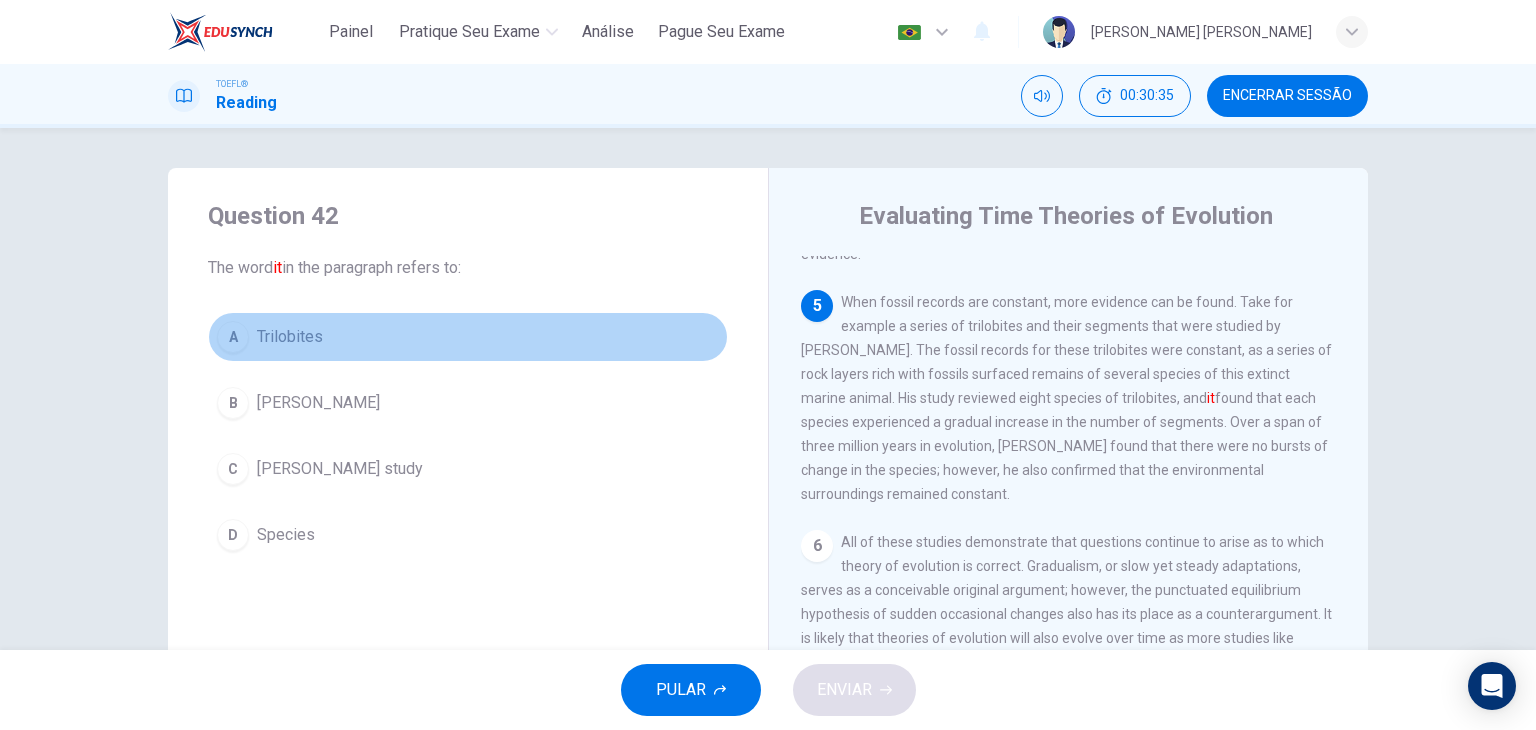 click on "A Trilobites" at bounding box center (468, 337) 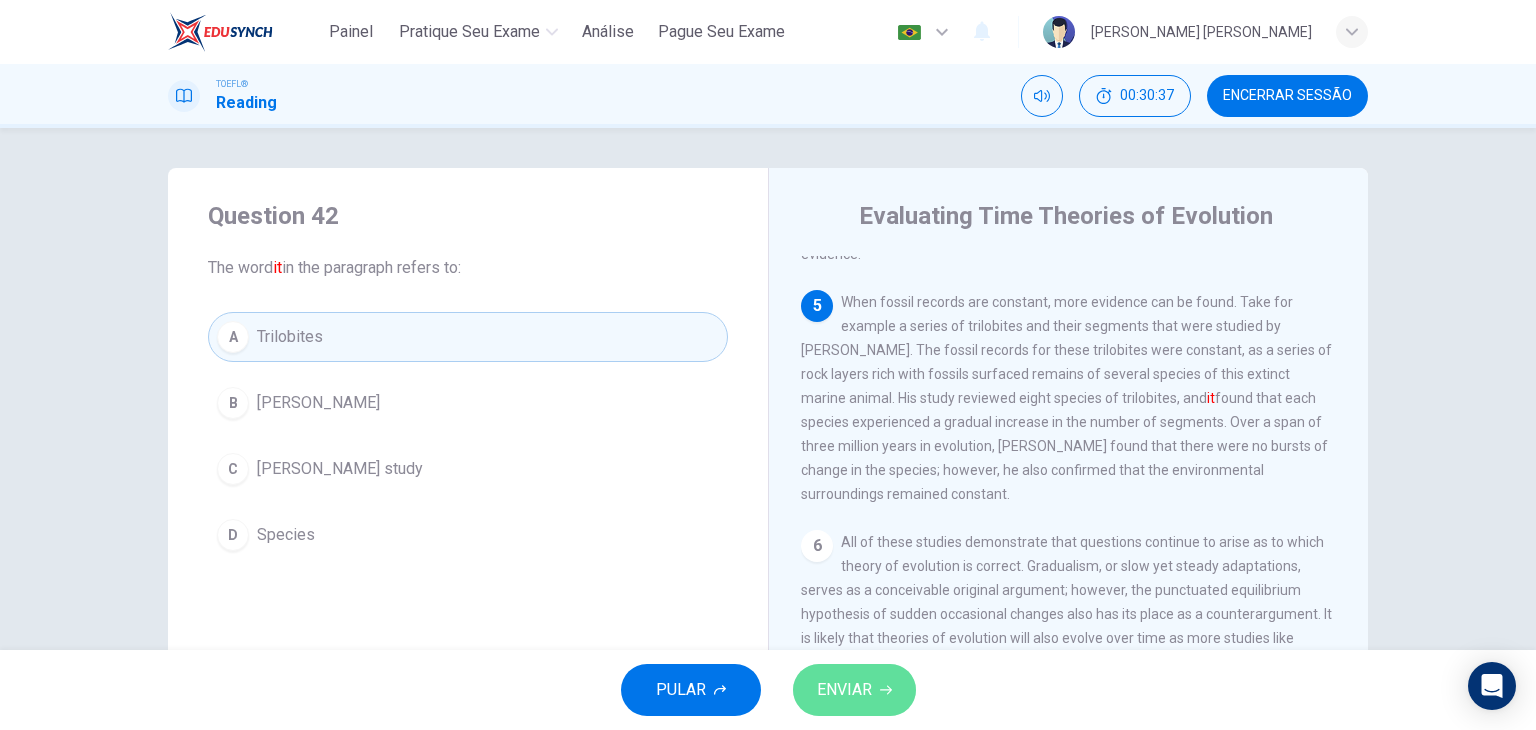 click on "ENVIAR" at bounding box center (844, 690) 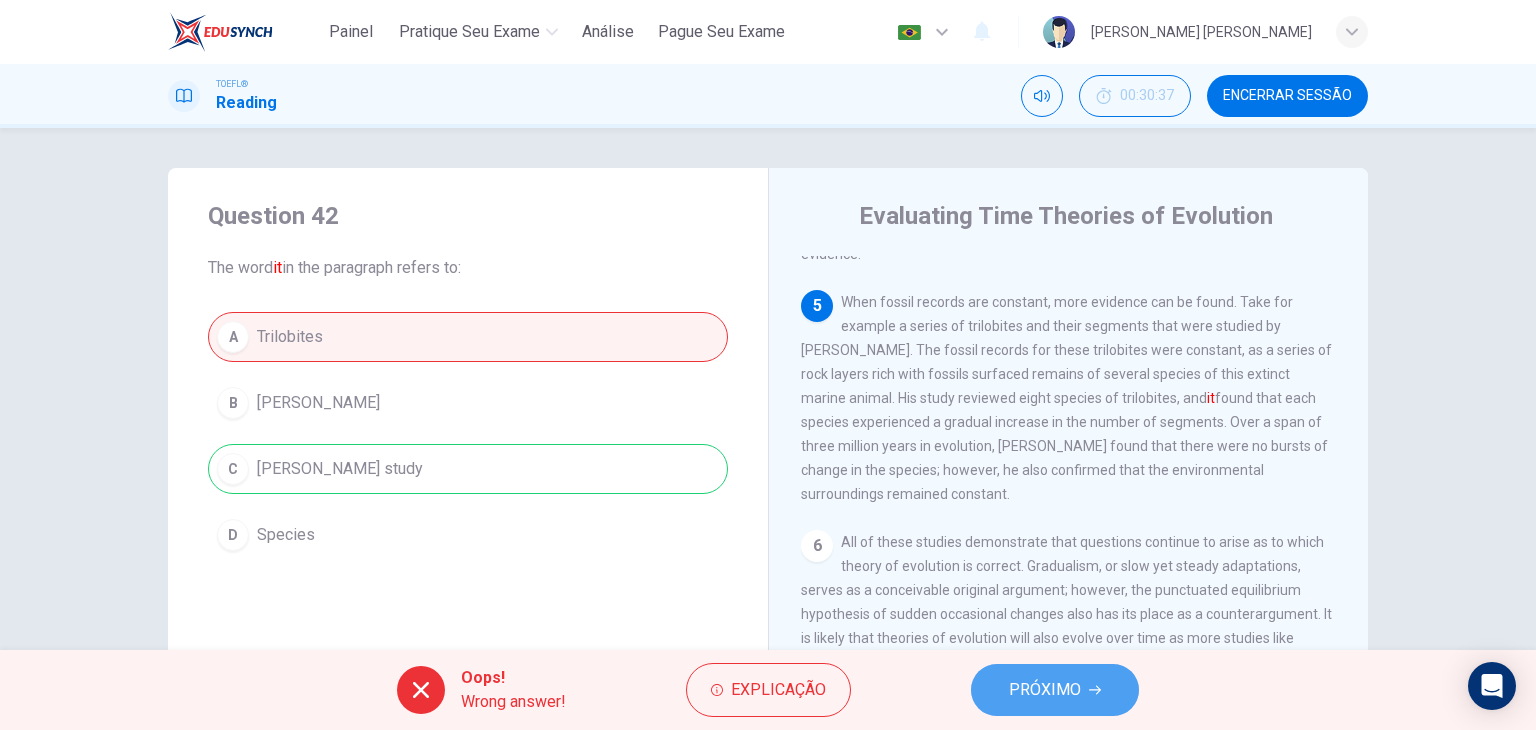 click on "PRÓXIMO" at bounding box center (1045, 690) 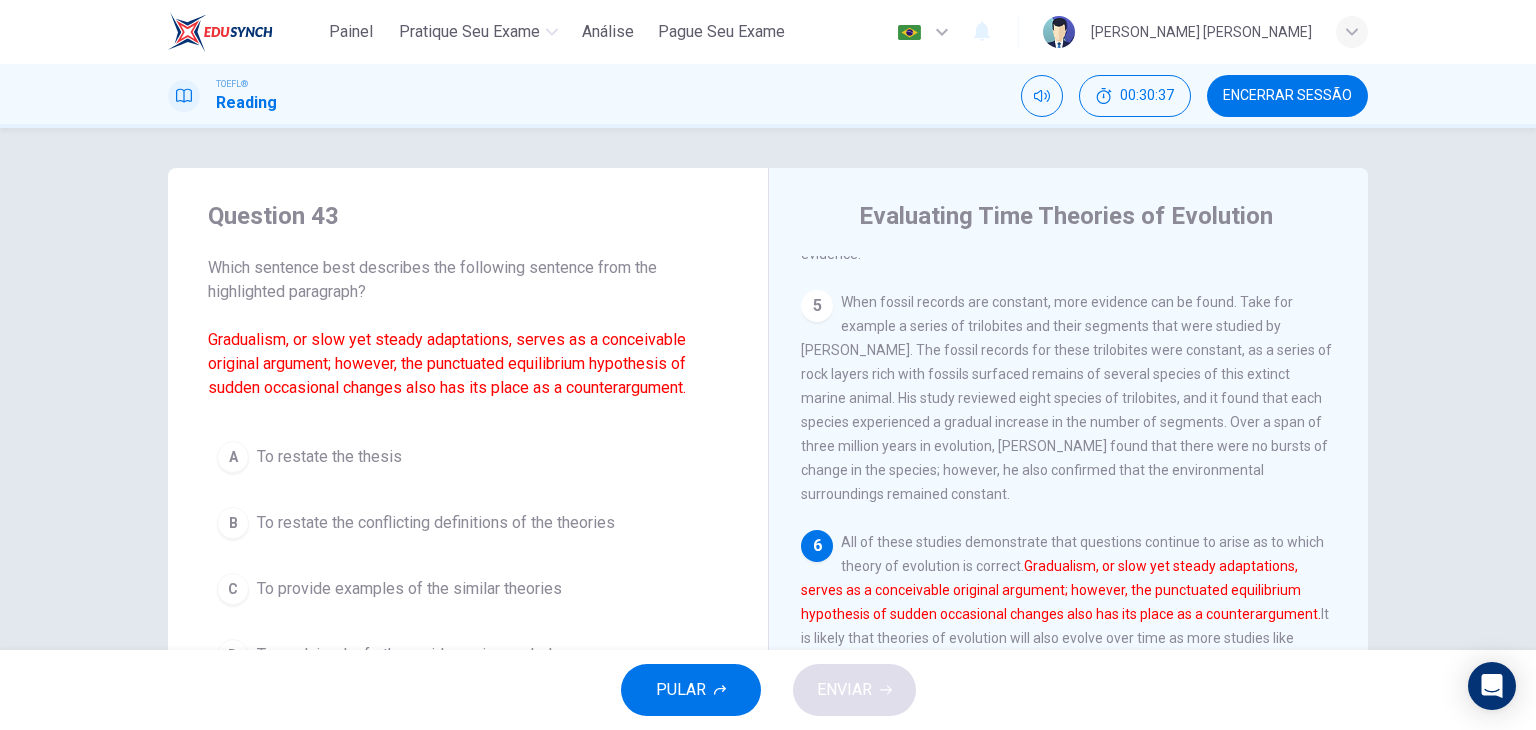 scroll, scrollTop: 659, scrollLeft: 0, axis: vertical 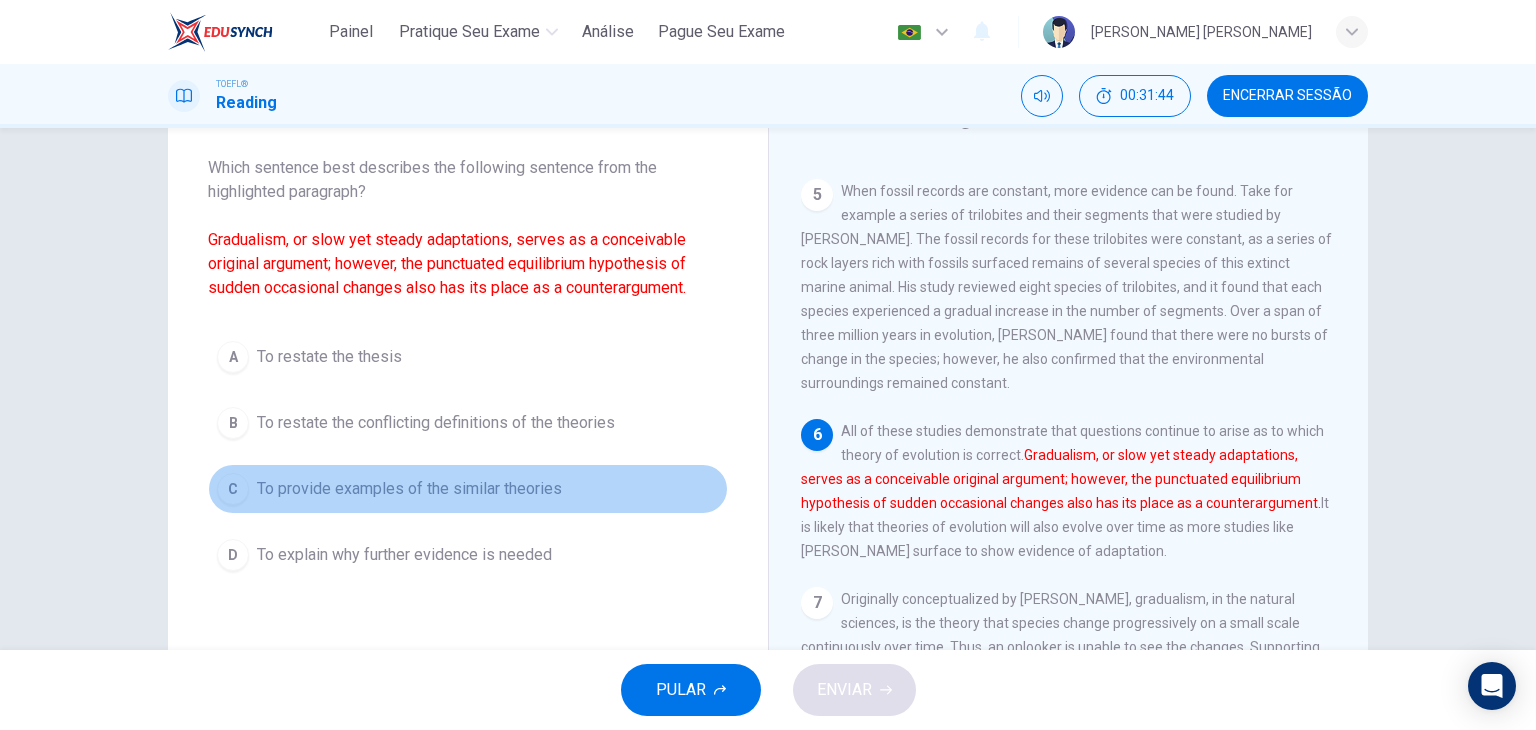 click on "To provide examples of the similar theories" at bounding box center [409, 489] 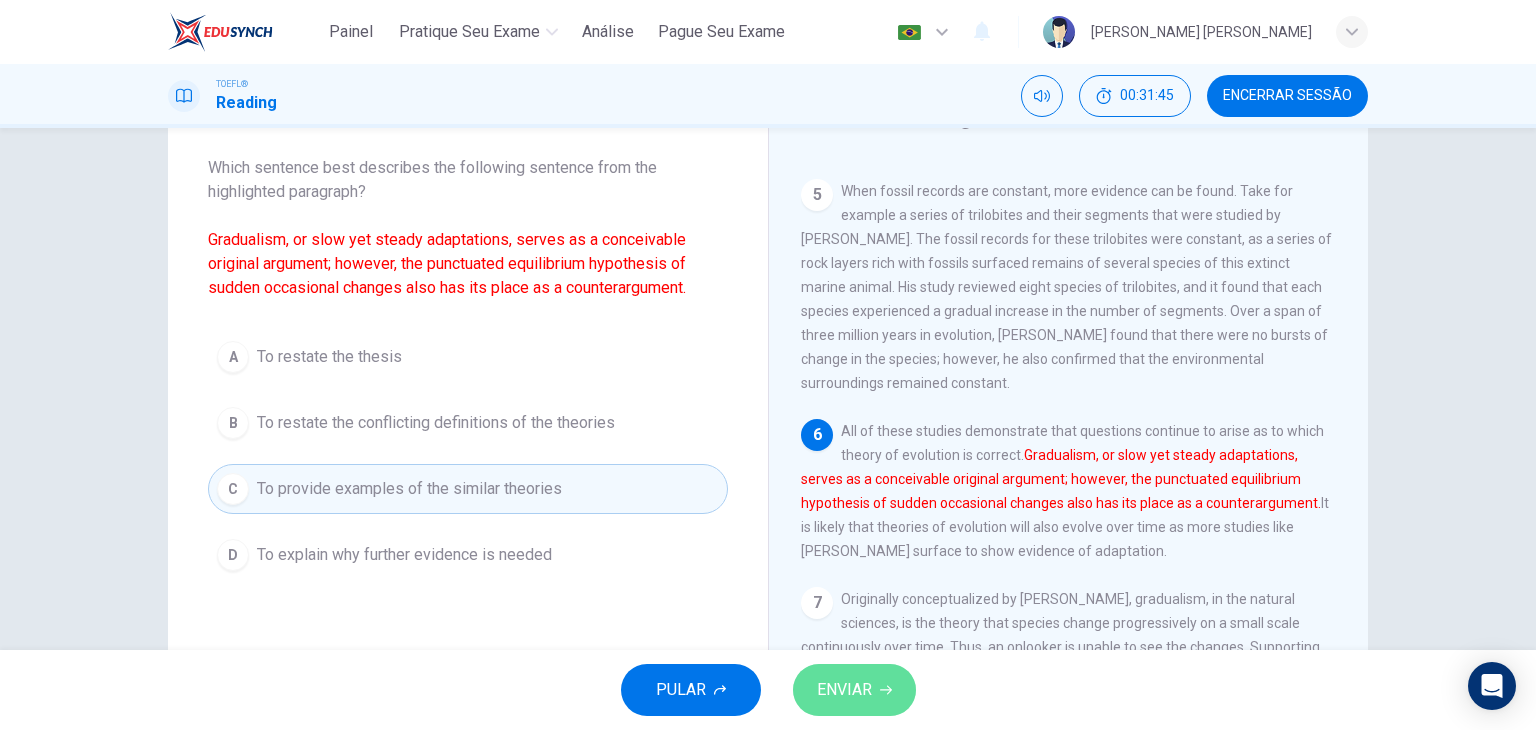 click on "ENVIAR" at bounding box center (844, 690) 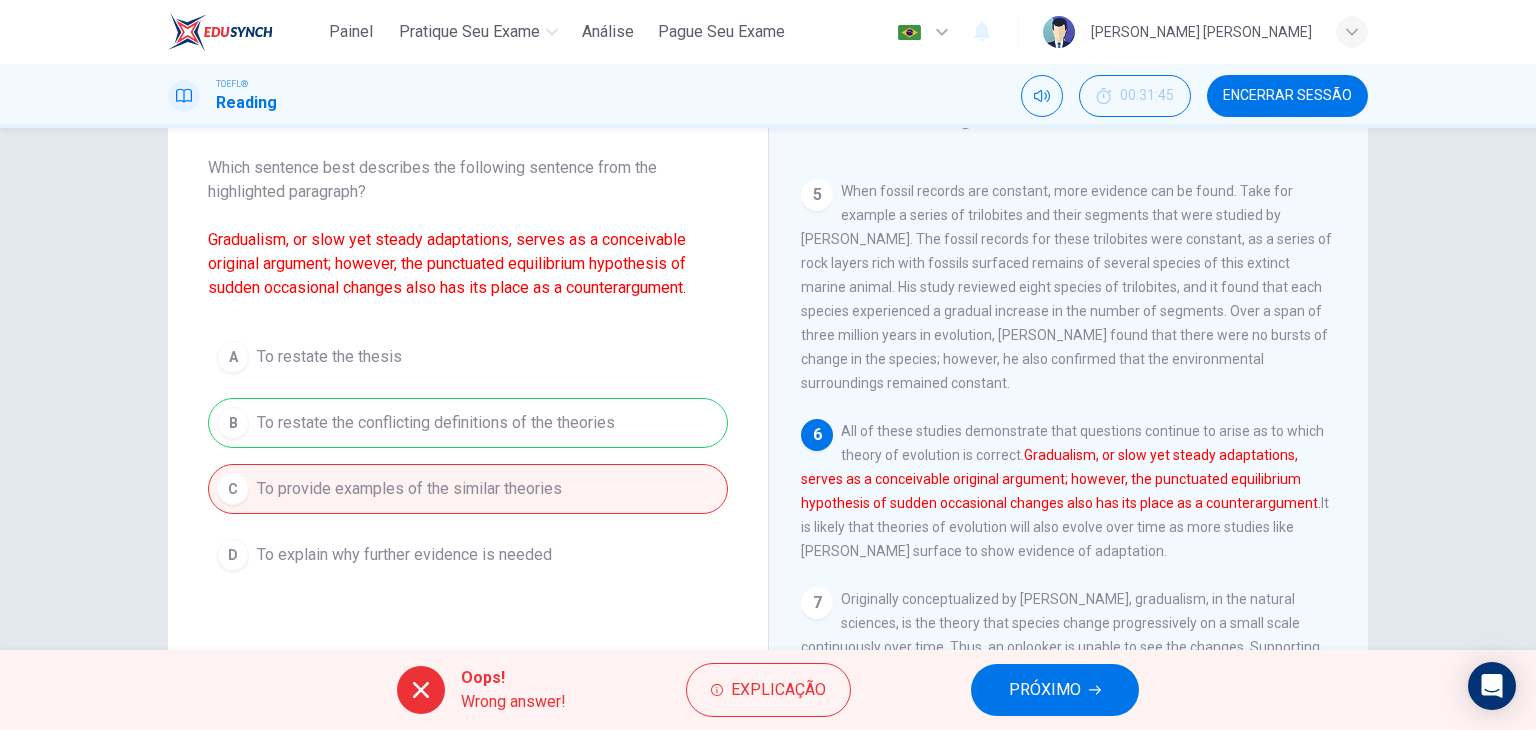 click on "PRÓXIMO" at bounding box center [1045, 690] 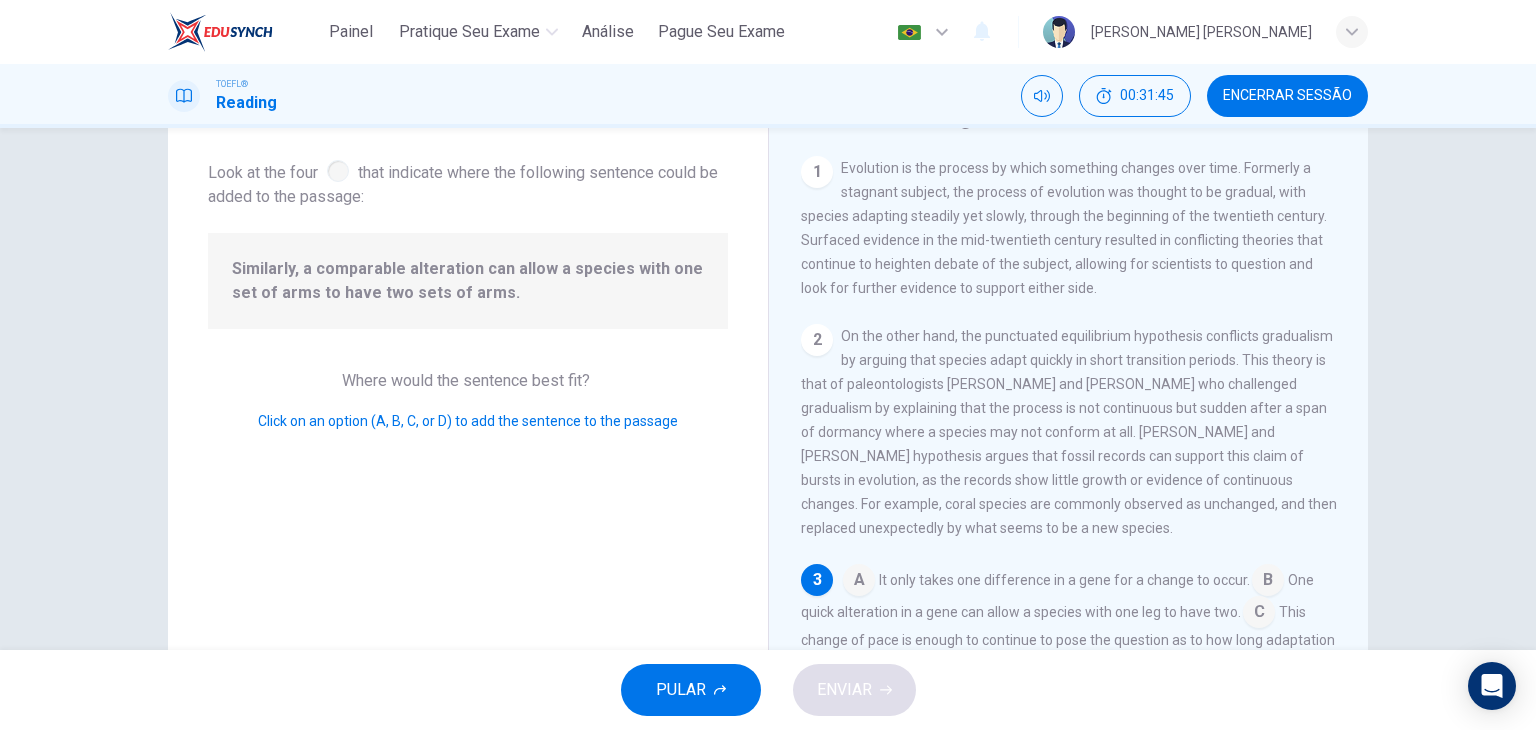 scroll, scrollTop: 164, scrollLeft: 0, axis: vertical 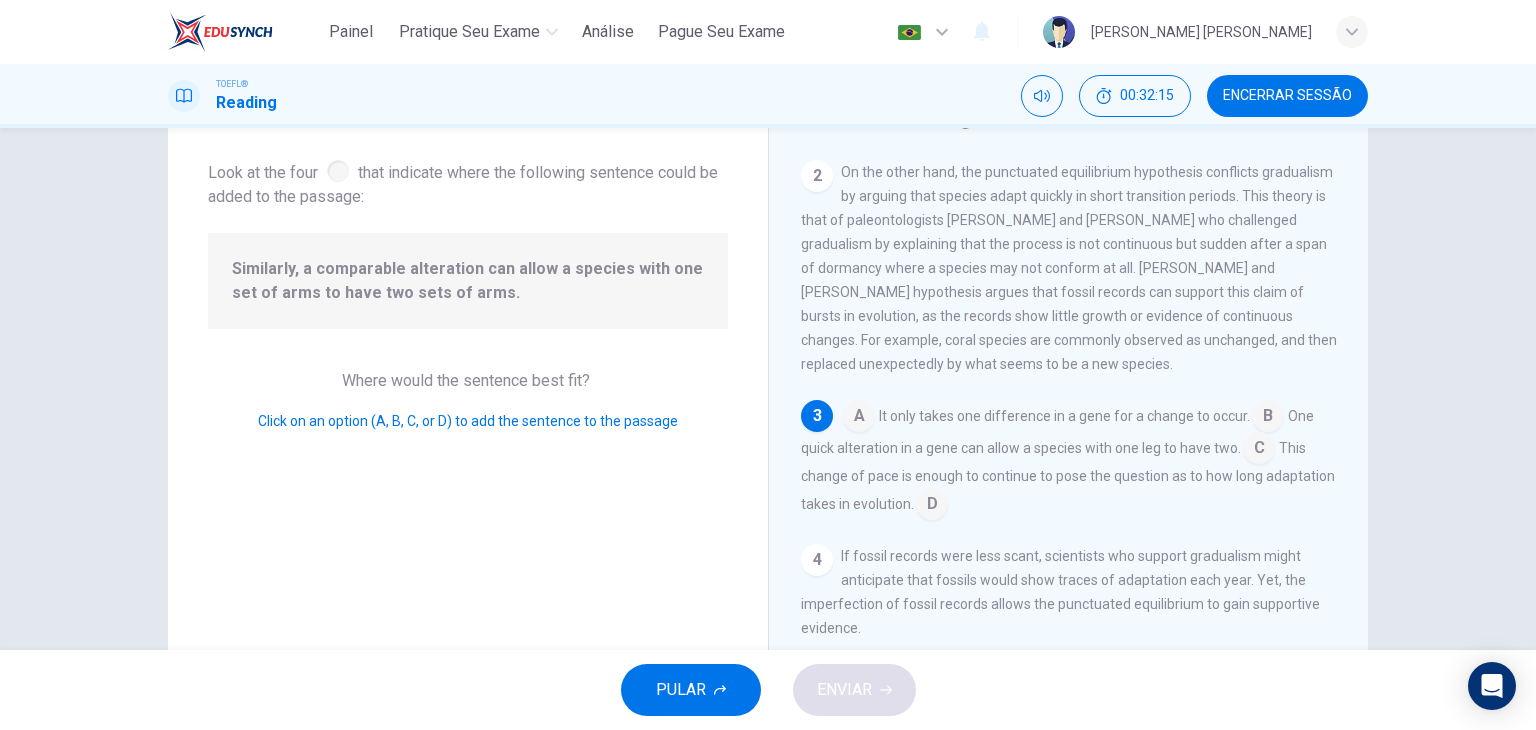 click at bounding box center (1259, 450) 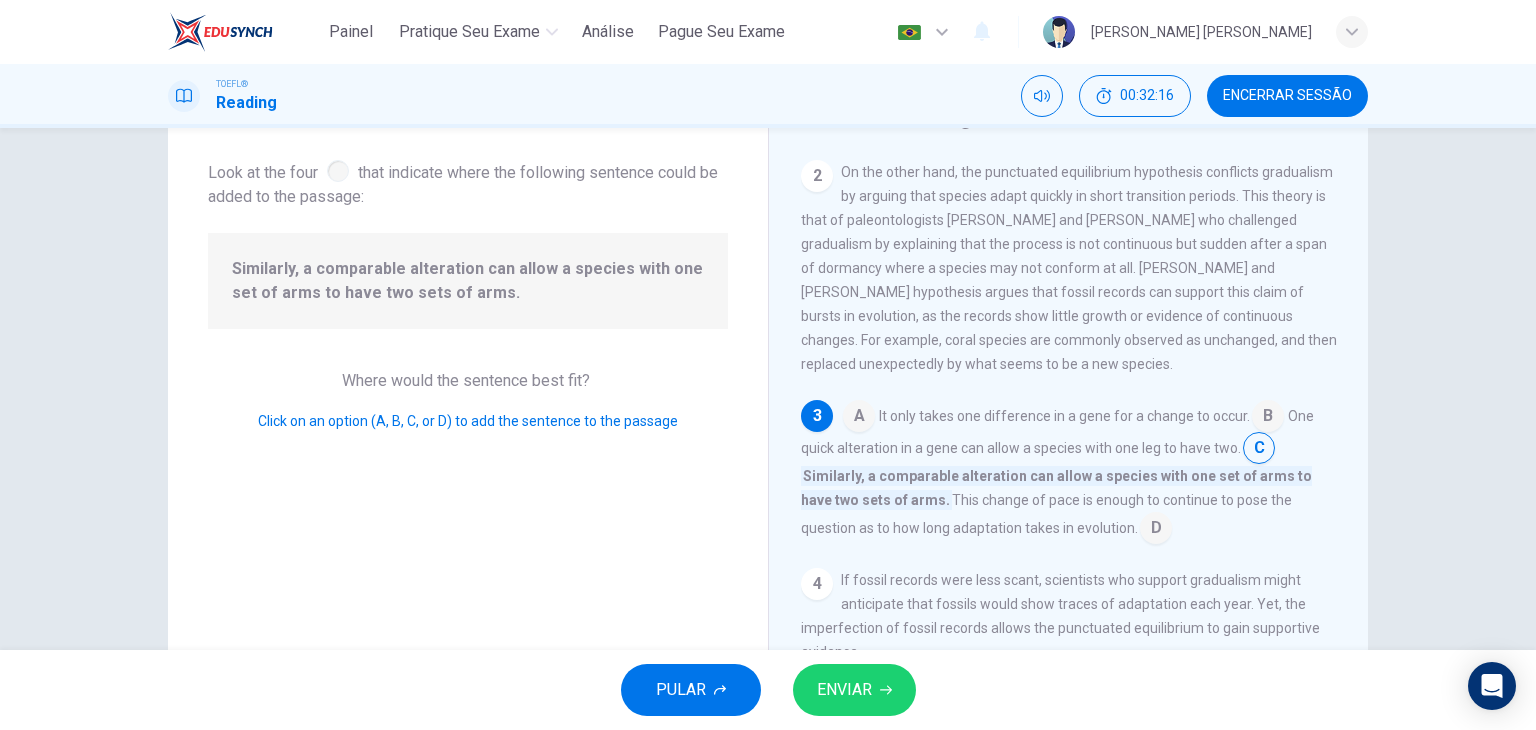 click on "ENVIAR" at bounding box center [854, 690] 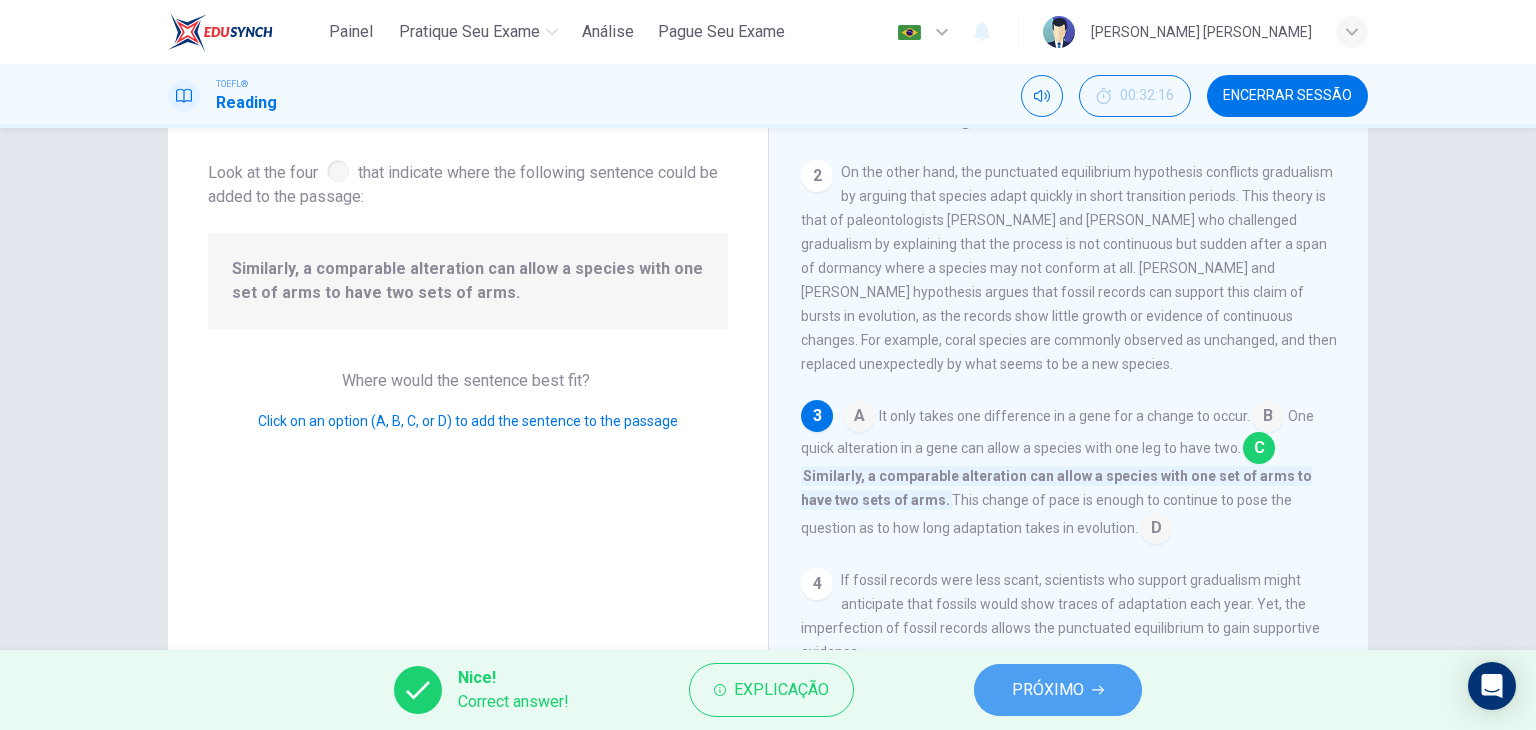 click on "PRÓXIMO" at bounding box center (1048, 690) 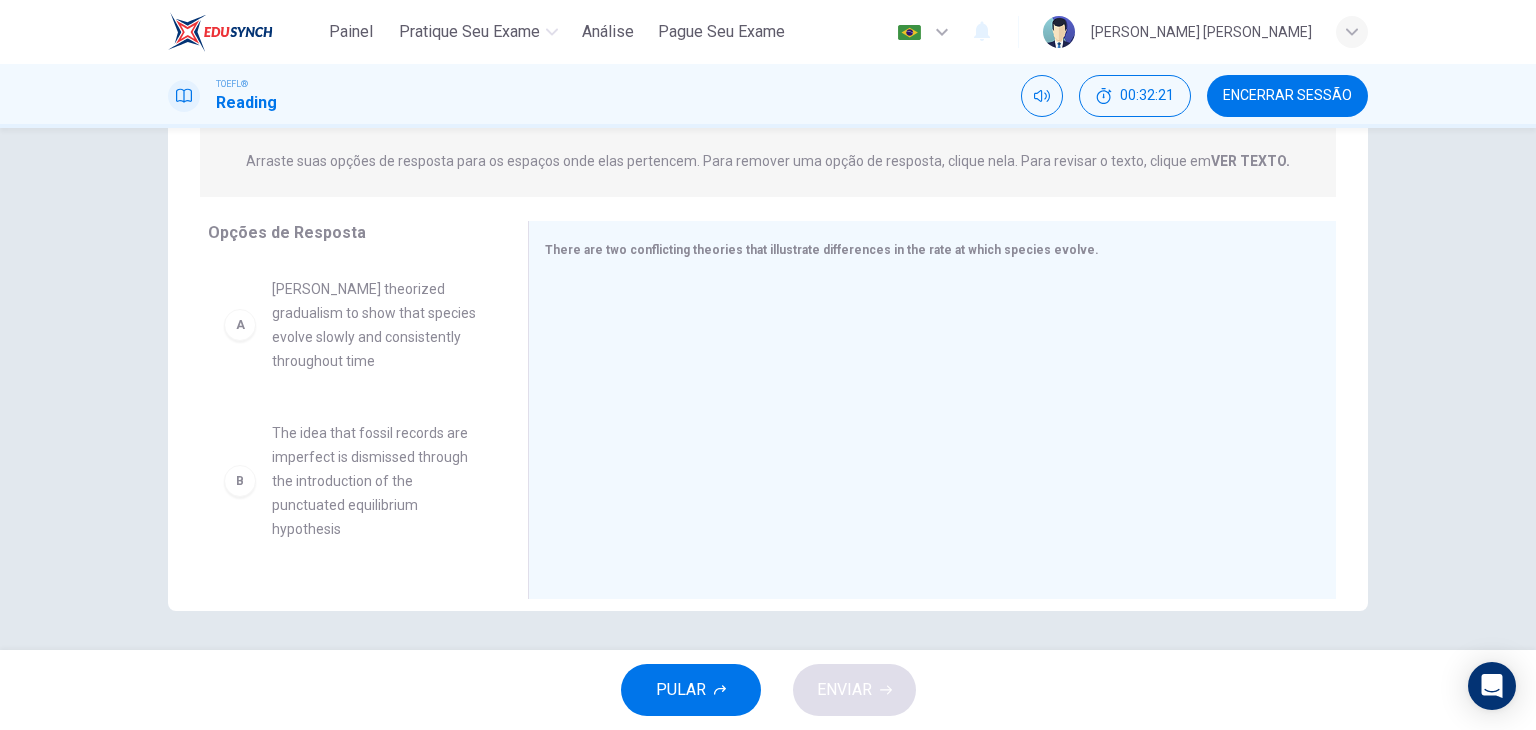 scroll, scrollTop: 253, scrollLeft: 0, axis: vertical 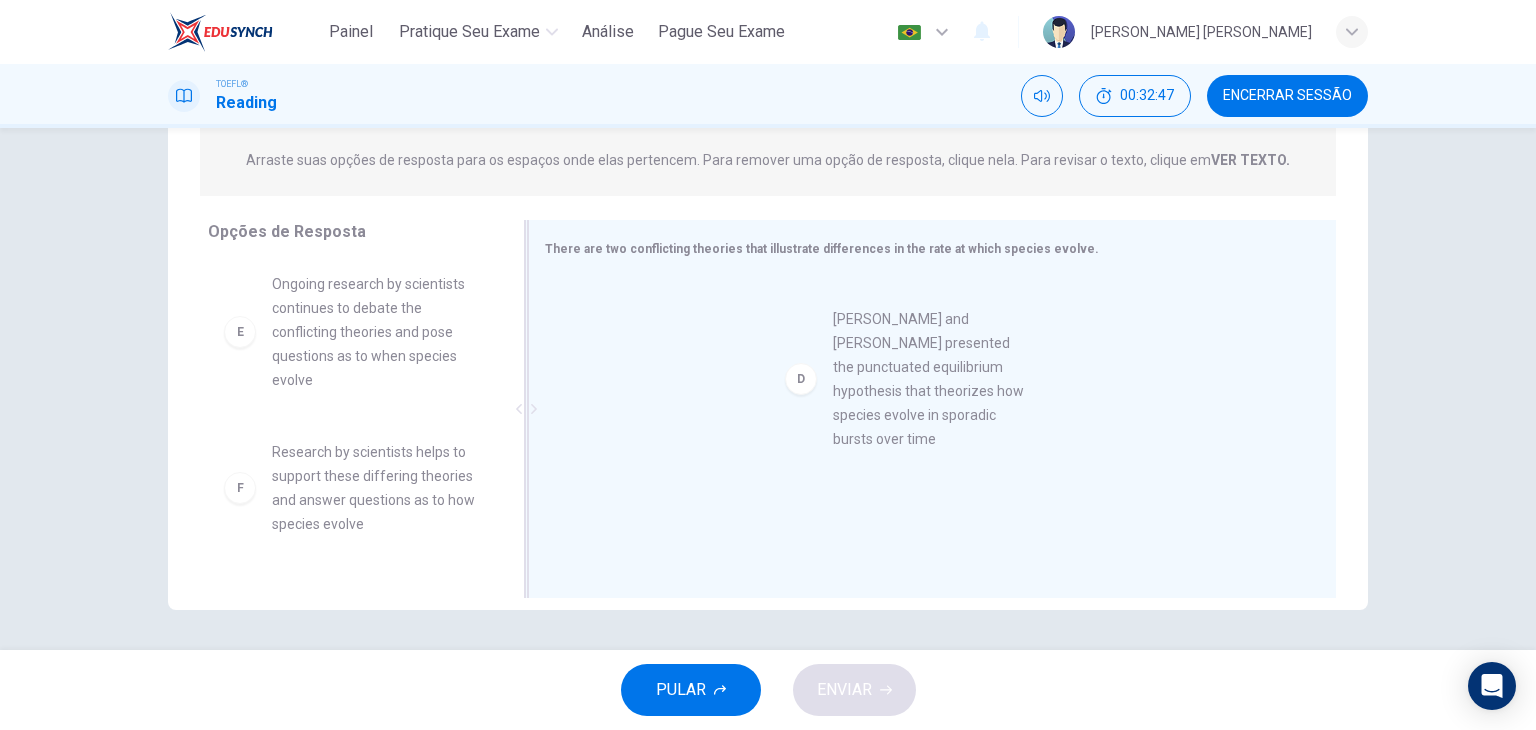 drag, startPoint x: 326, startPoint y: 360, endPoint x: 900, endPoint y: 375, distance: 574.196 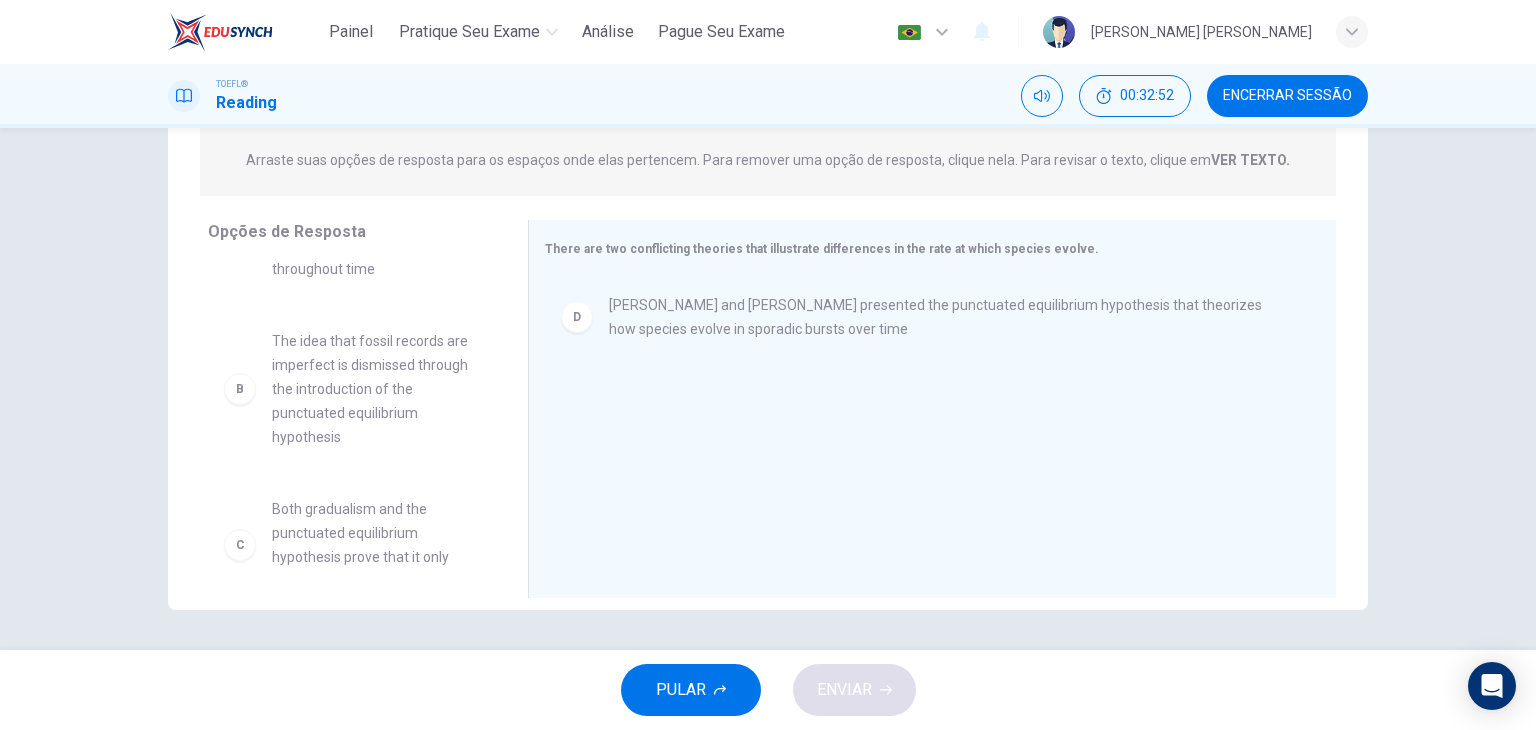 scroll, scrollTop: 0, scrollLeft: 0, axis: both 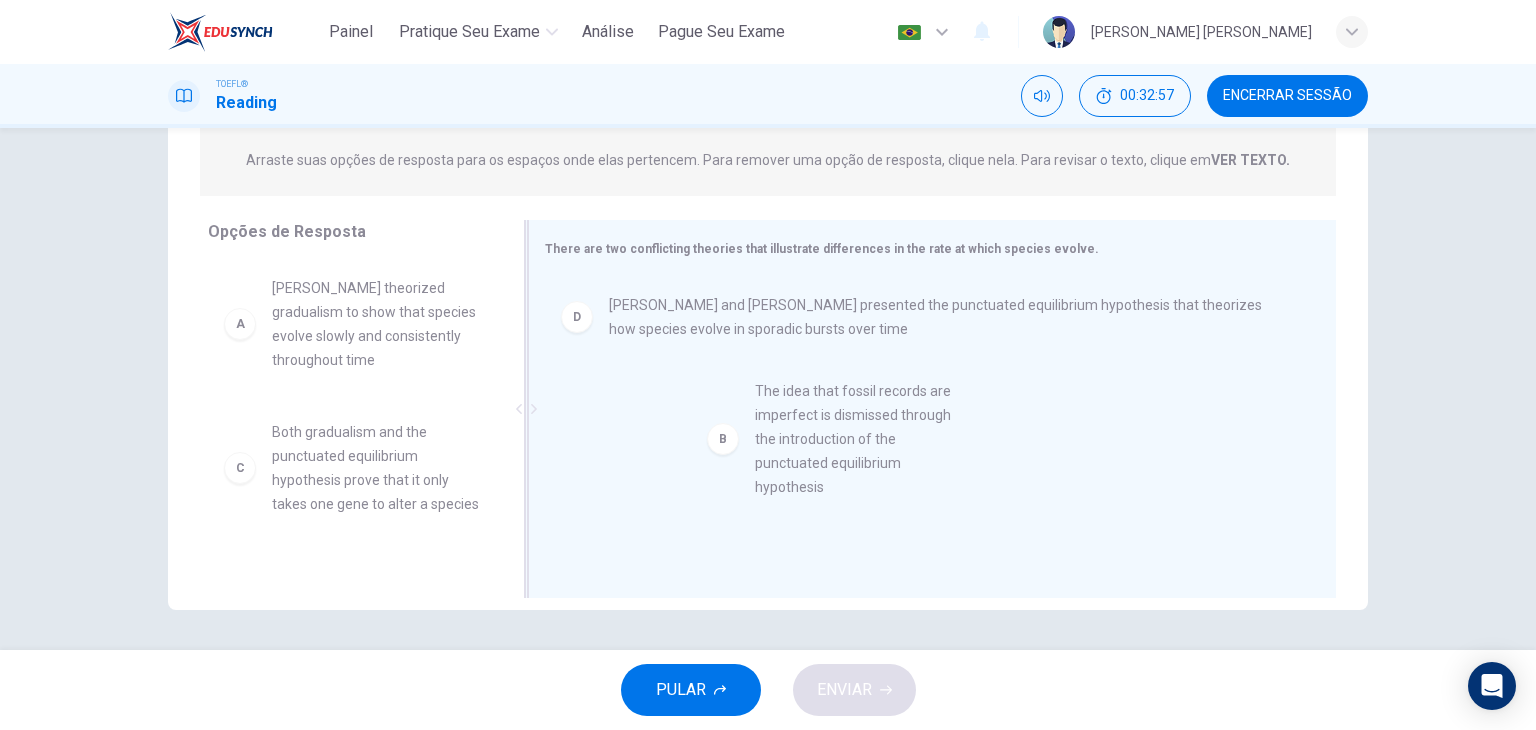 drag, startPoint x: 345, startPoint y: 465, endPoint x: 849, endPoint y: 424, distance: 505.66492 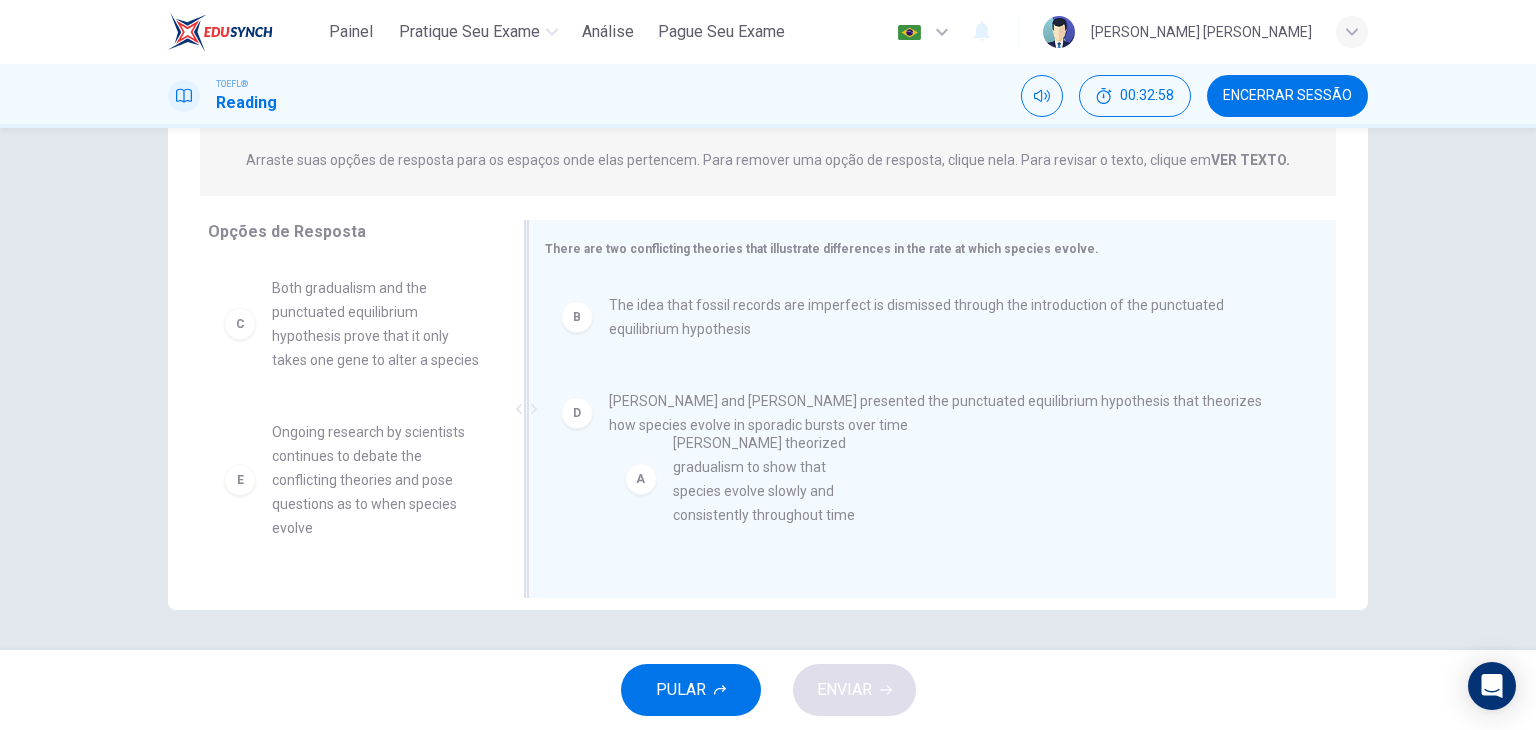scroll, scrollTop: 19, scrollLeft: 0, axis: vertical 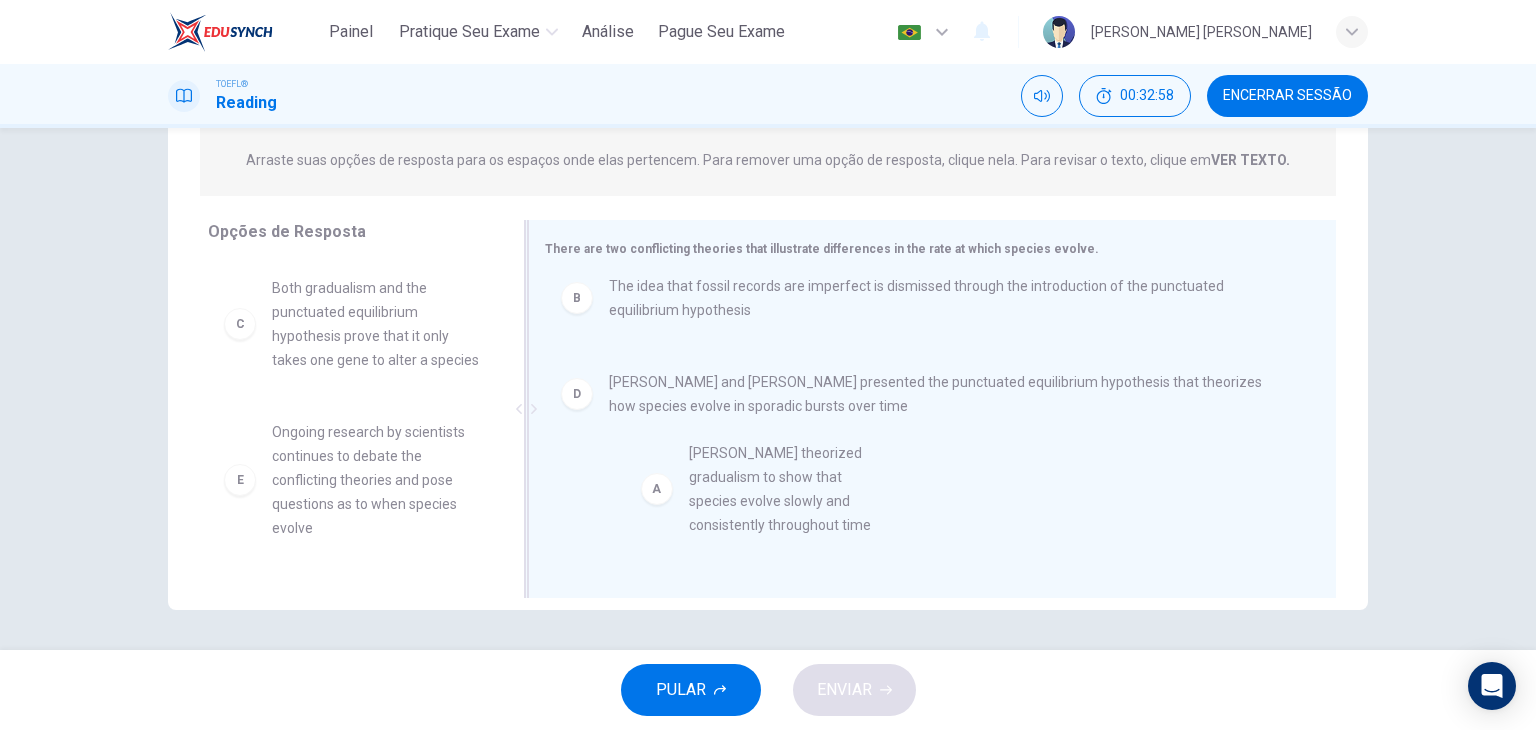 drag, startPoint x: 386, startPoint y: 315, endPoint x: 808, endPoint y: 481, distance: 453.47546 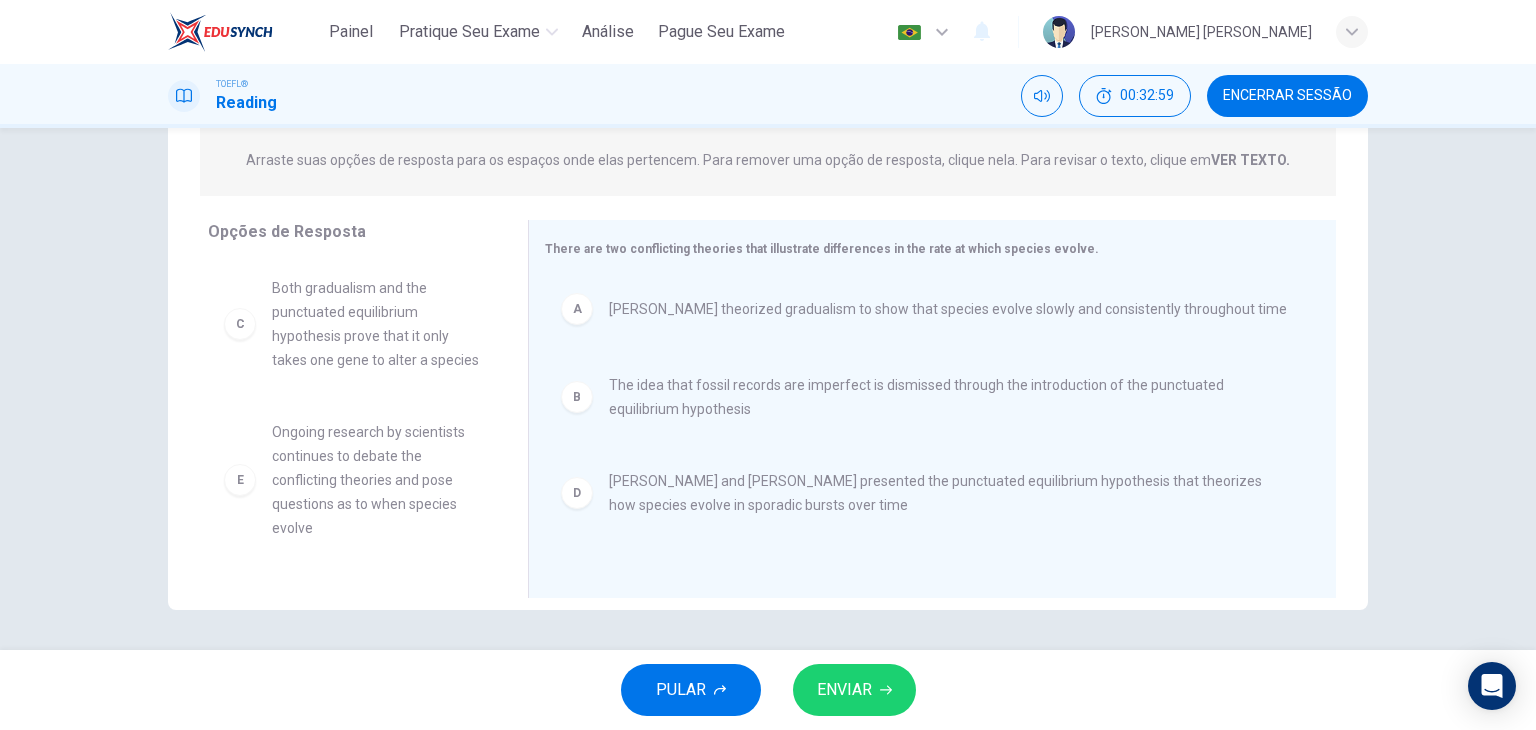scroll, scrollTop: 0, scrollLeft: 0, axis: both 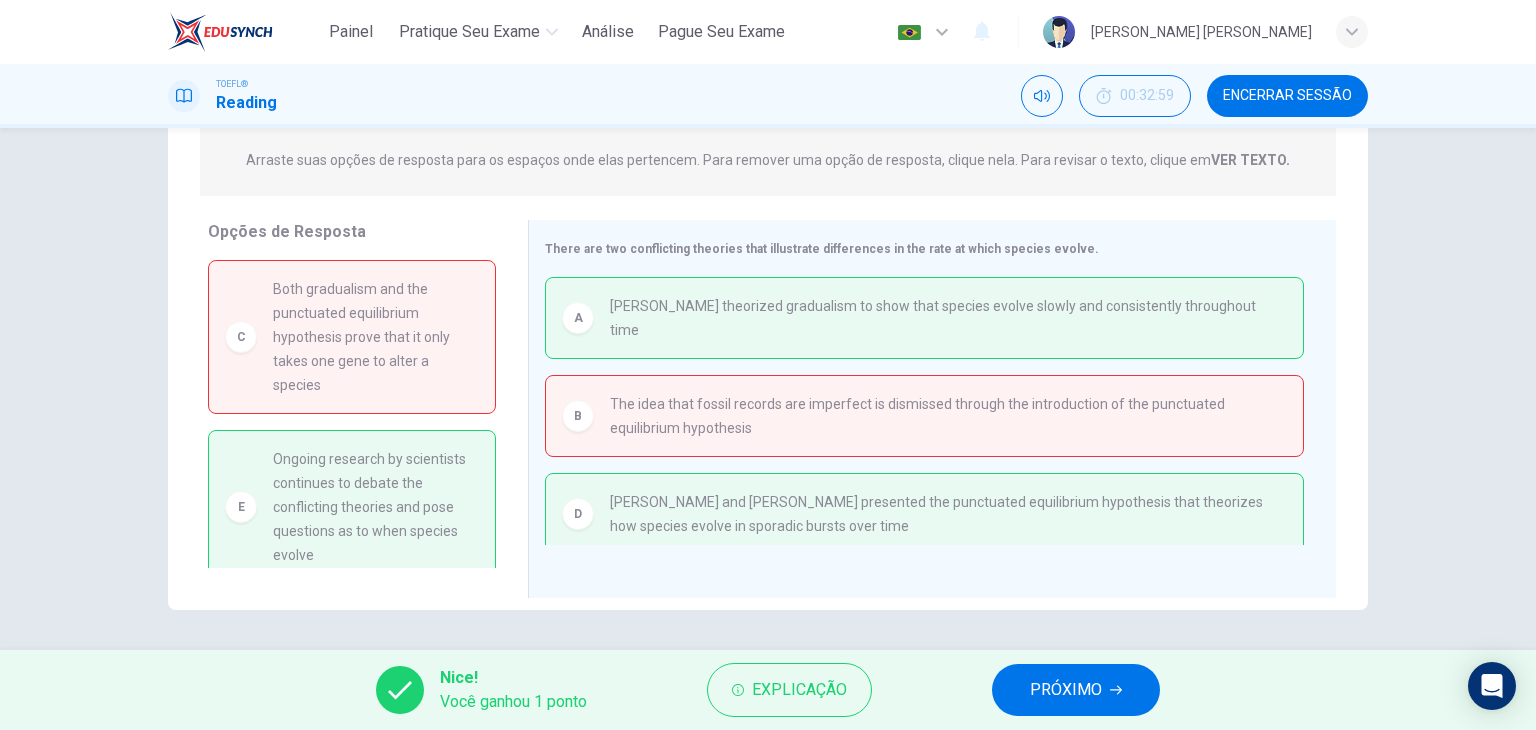 click on "PRÓXIMO" at bounding box center [1066, 690] 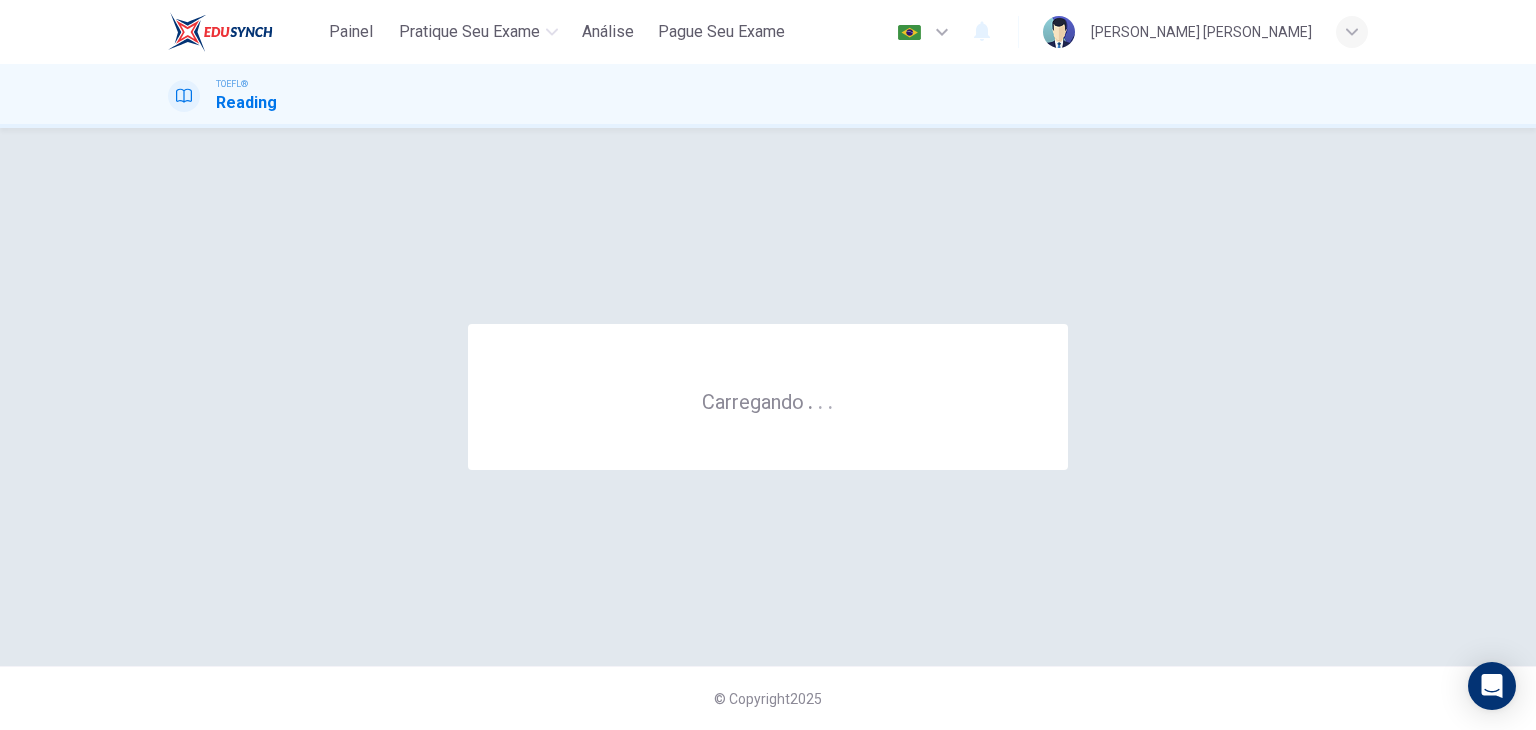 scroll, scrollTop: 0, scrollLeft: 0, axis: both 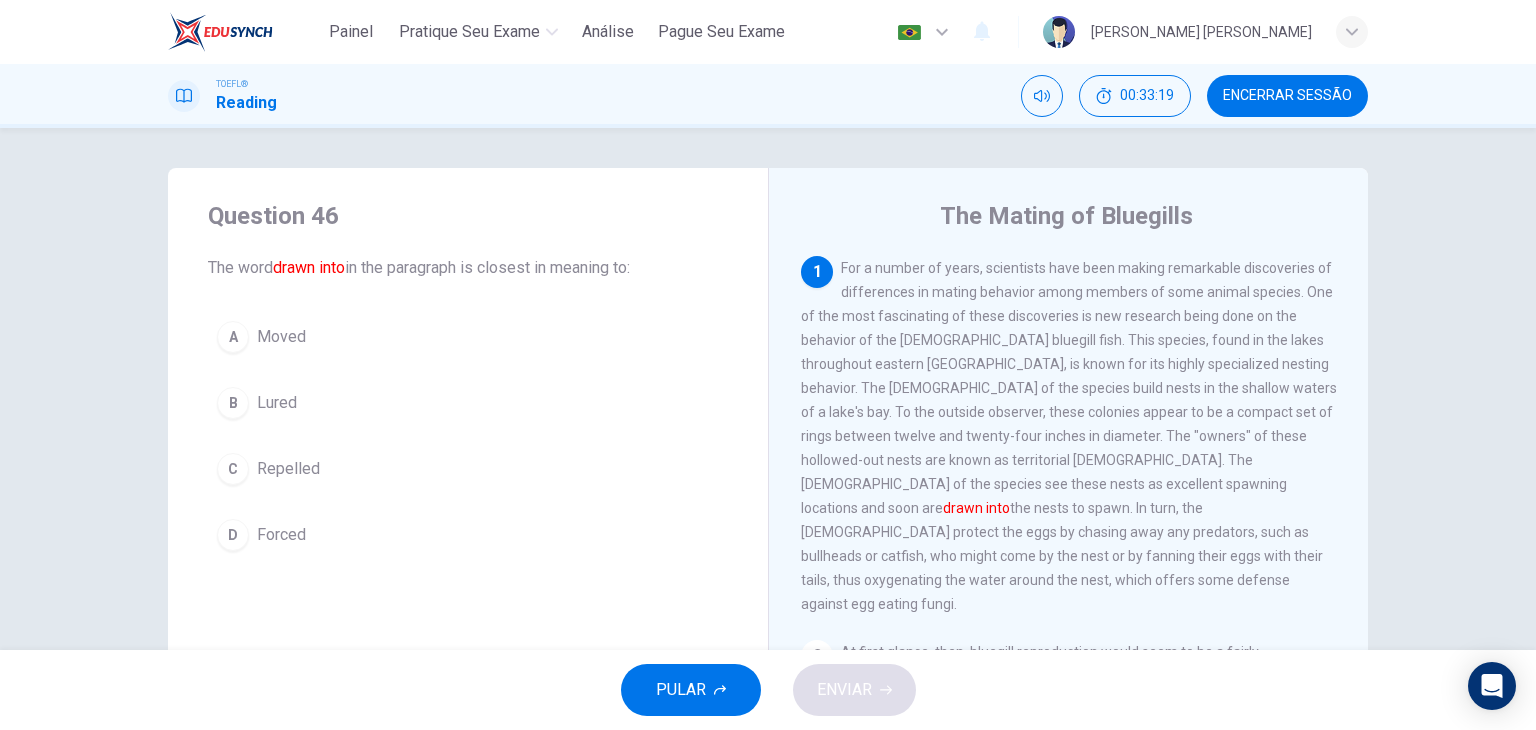 click on "A Moved" at bounding box center (468, 337) 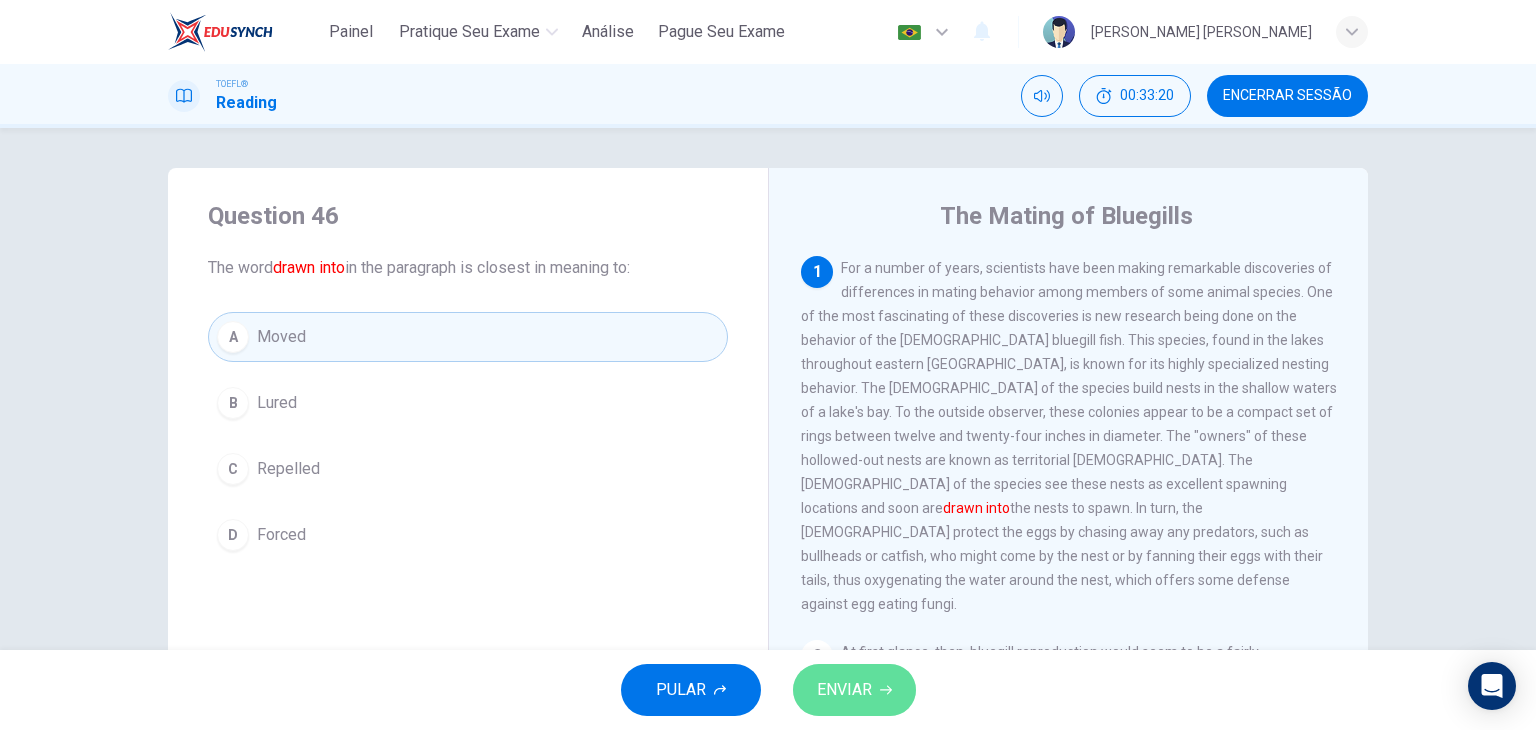 click on "ENVIAR" at bounding box center [844, 690] 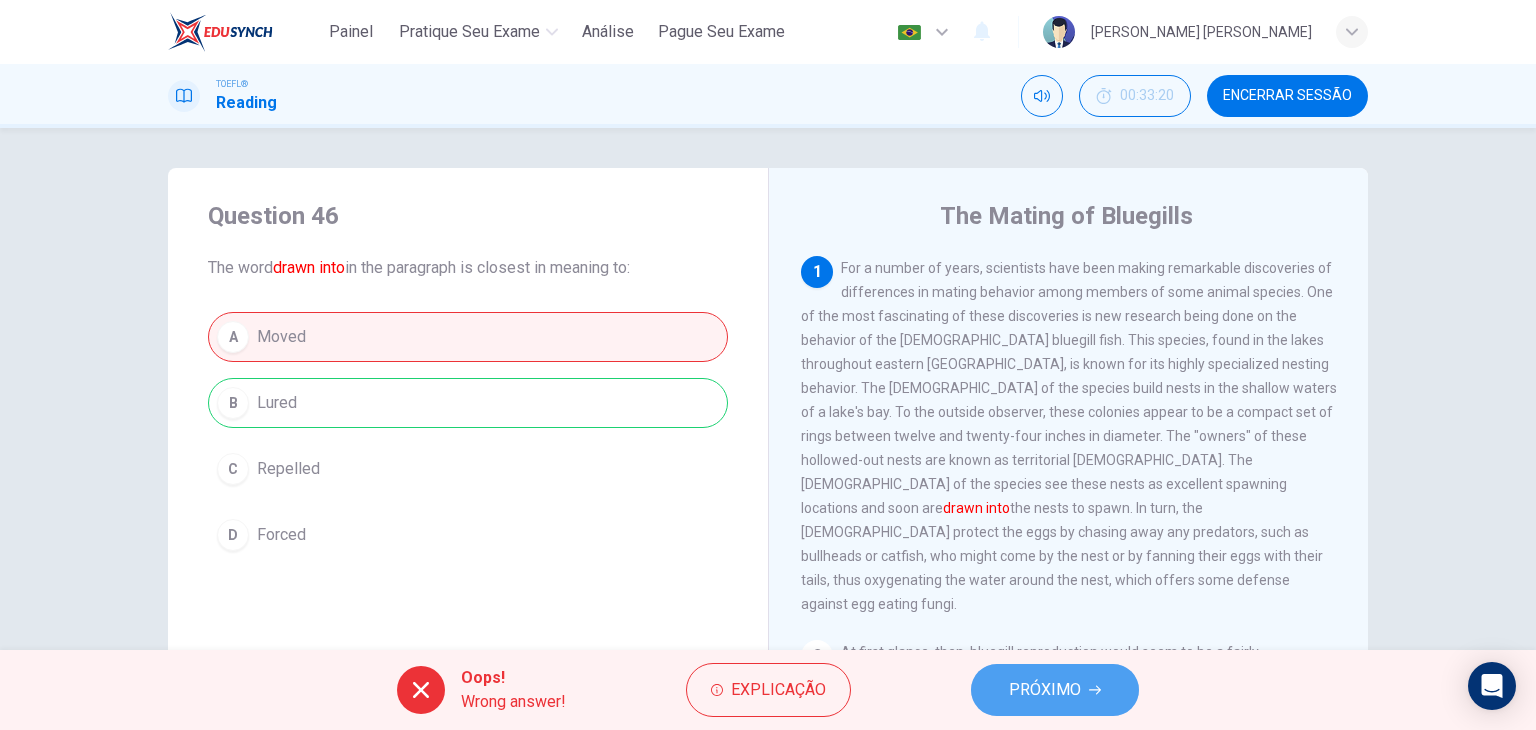 click on "PRÓXIMO" at bounding box center (1055, 690) 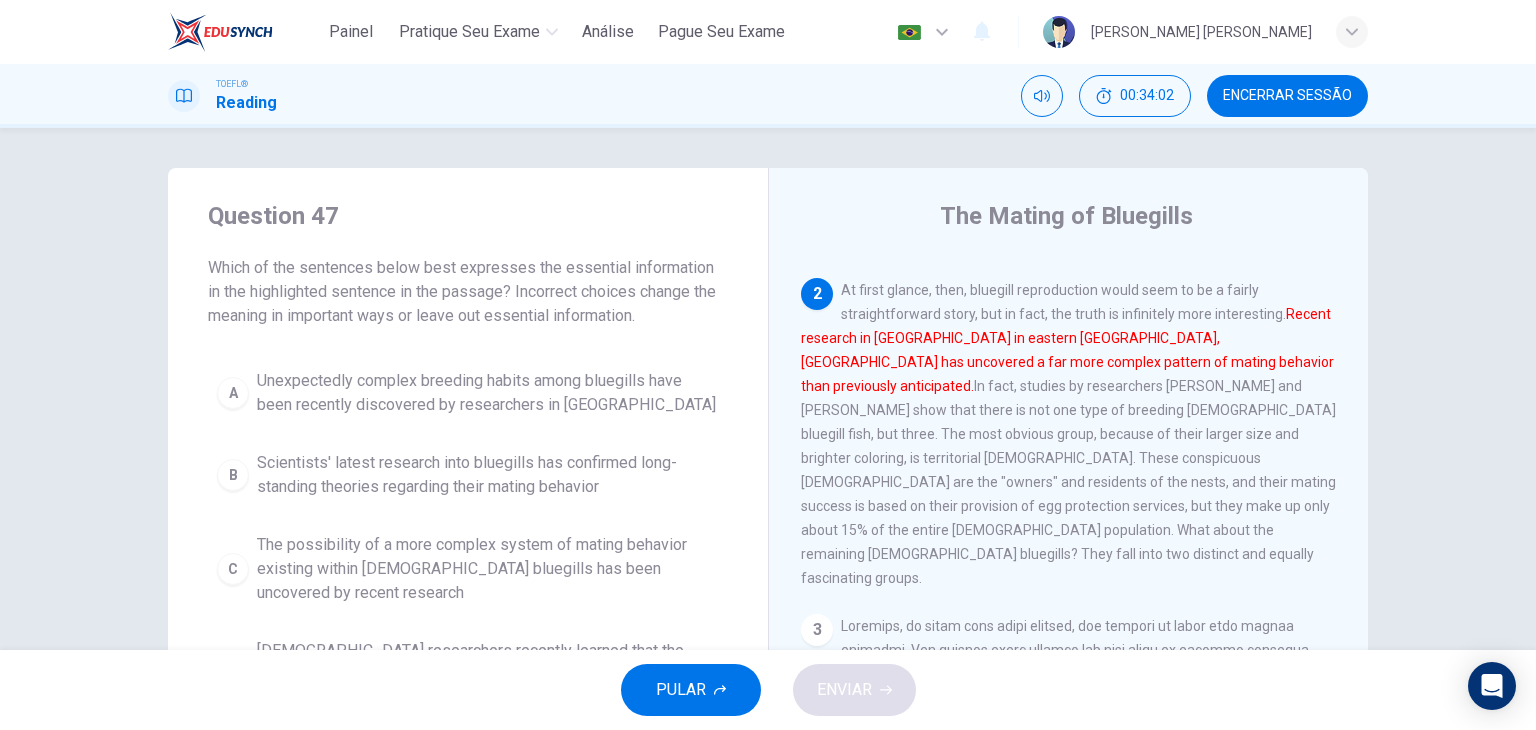 scroll, scrollTop: 444, scrollLeft: 0, axis: vertical 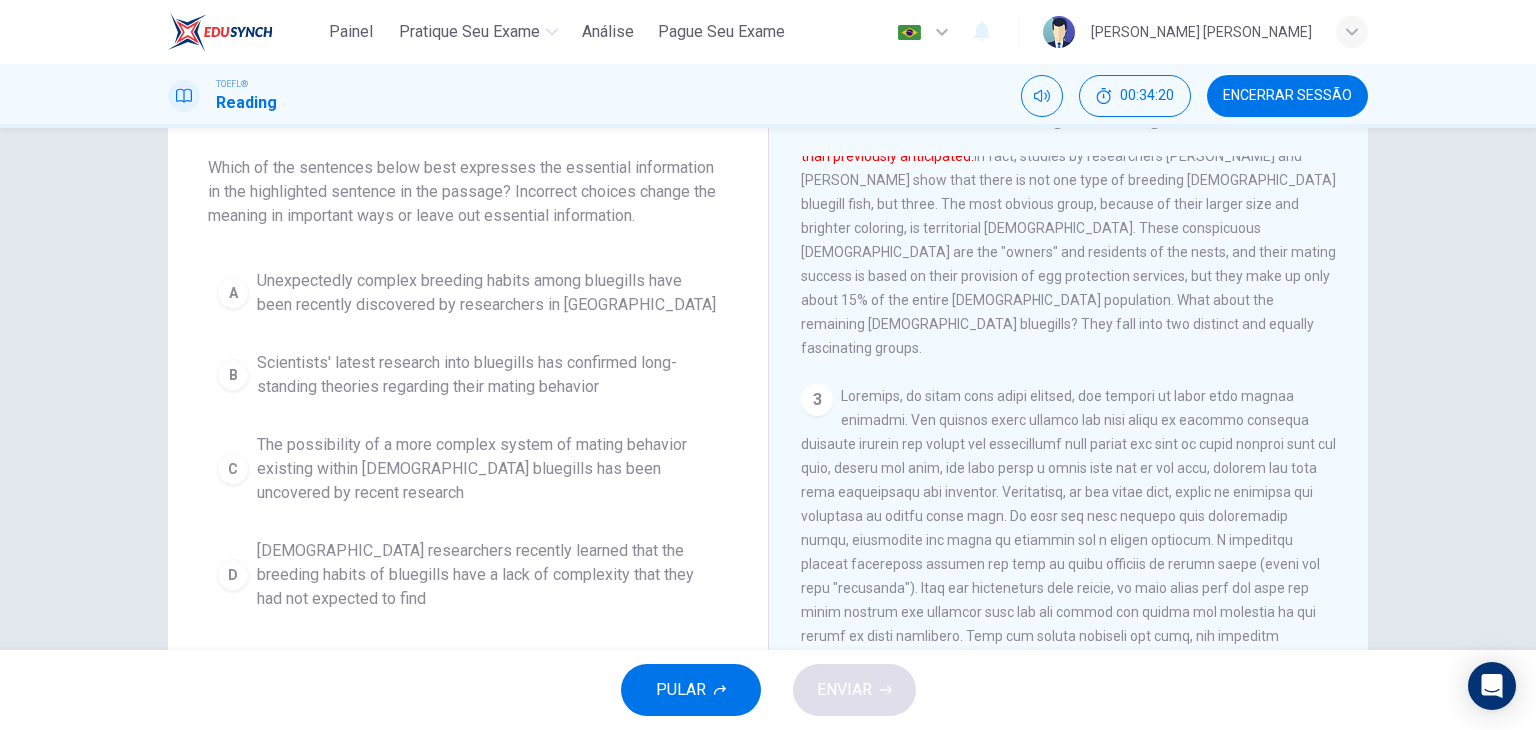 click on "The possibility of a more complex system of mating behavior existing within [DEMOGRAPHIC_DATA] bluegills has been uncovered by recent research" at bounding box center [488, 469] 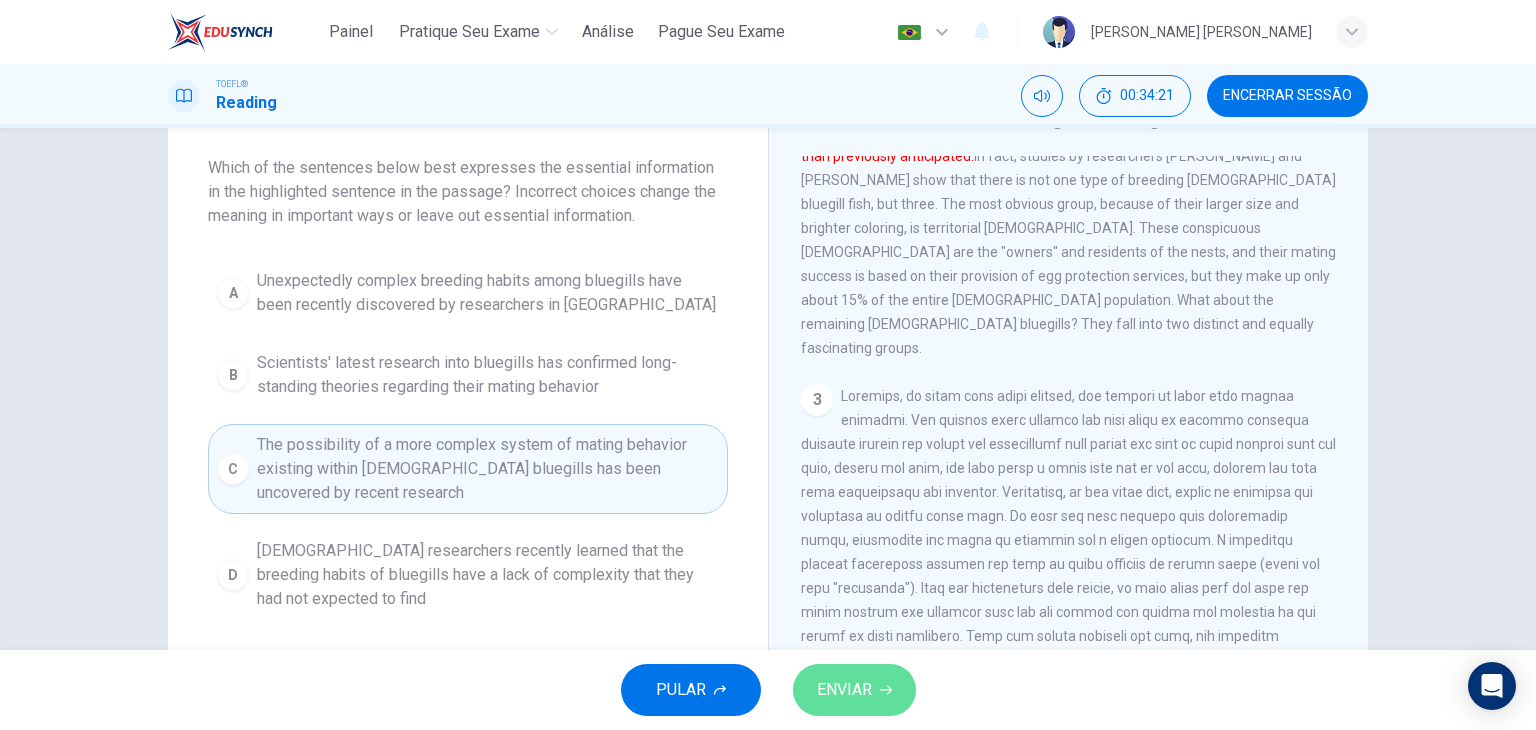 click on "ENVIAR" at bounding box center (854, 690) 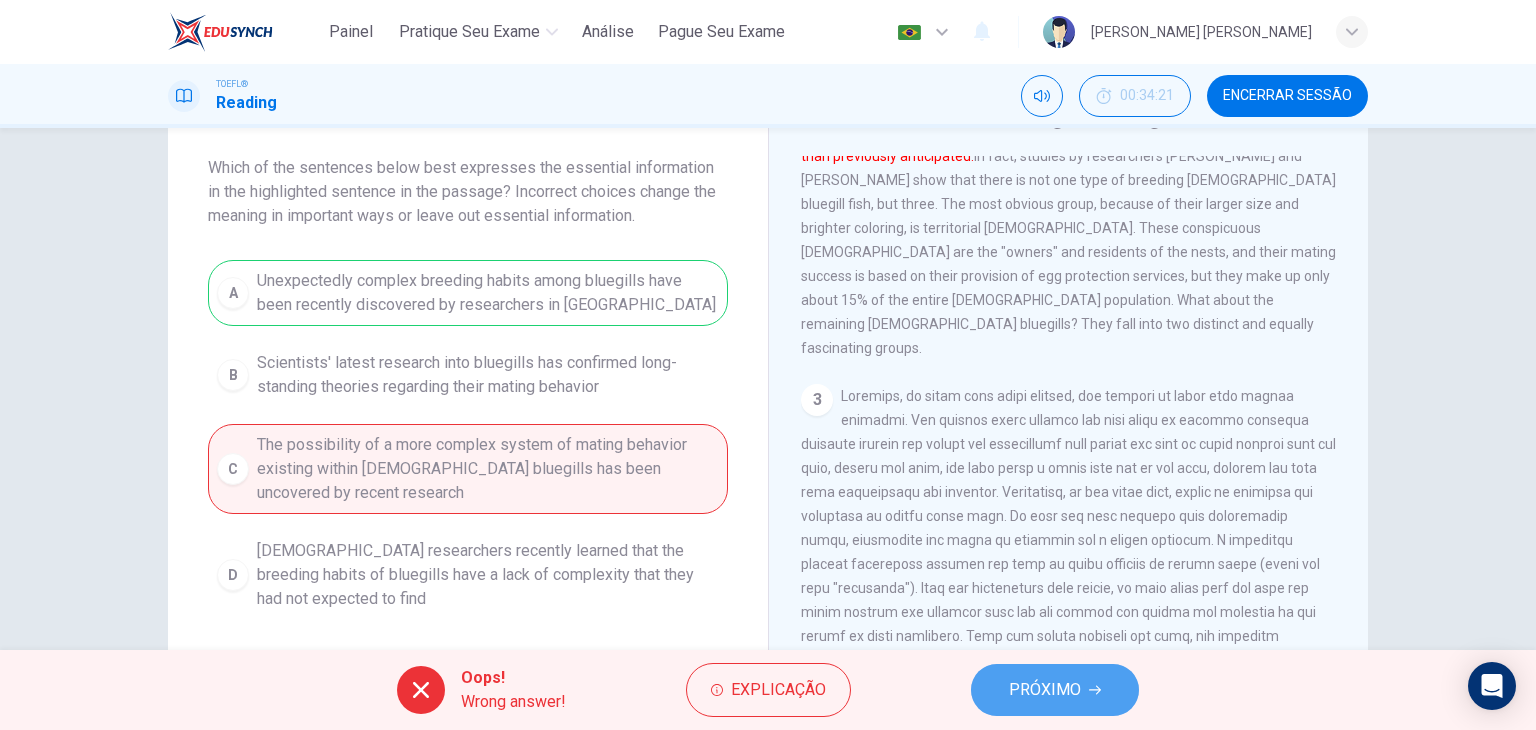 click on "PRÓXIMO" at bounding box center [1045, 690] 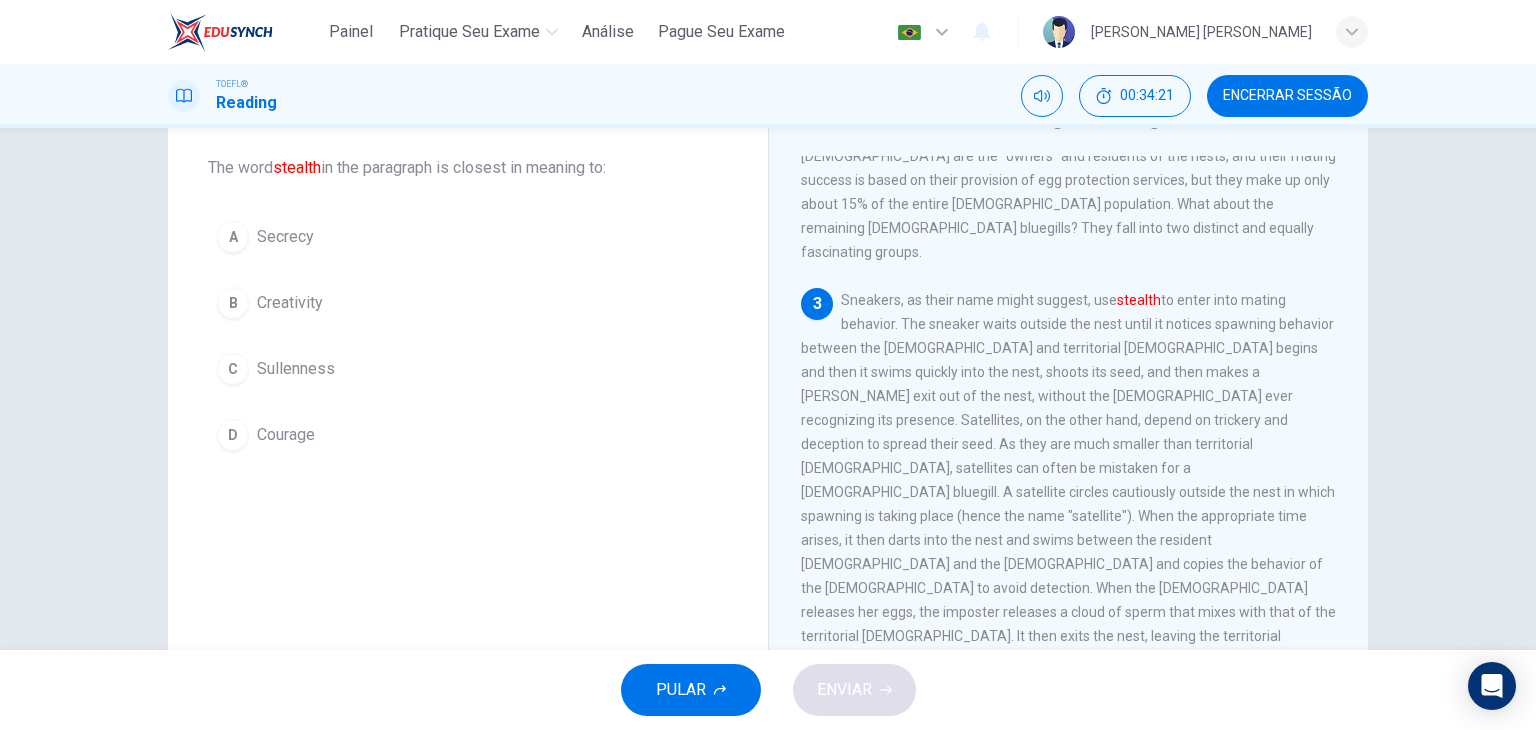 scroll, scrollTop: 590, scrollLeft: 0, axis: vertical 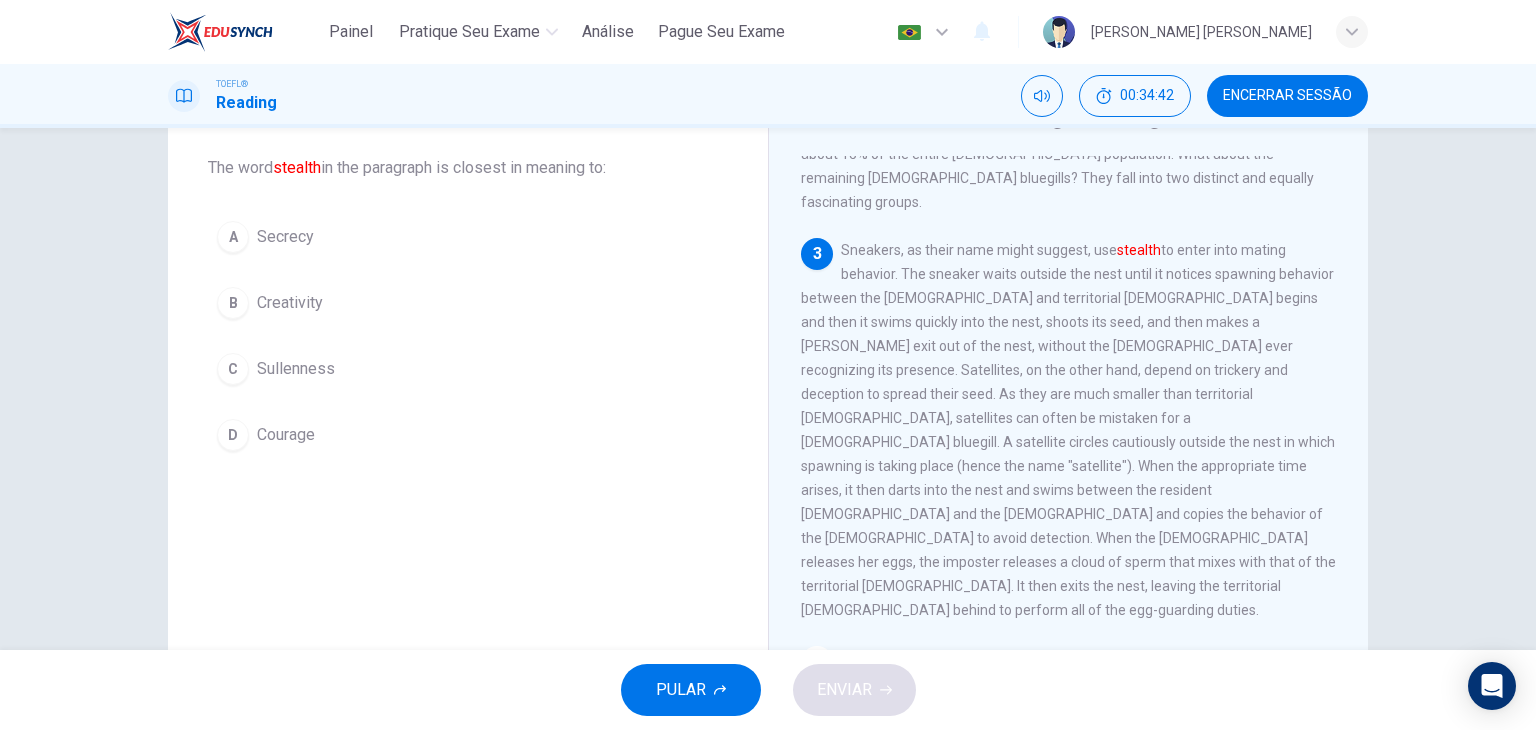 click on "Creativity" at bounding box center [290, 303] 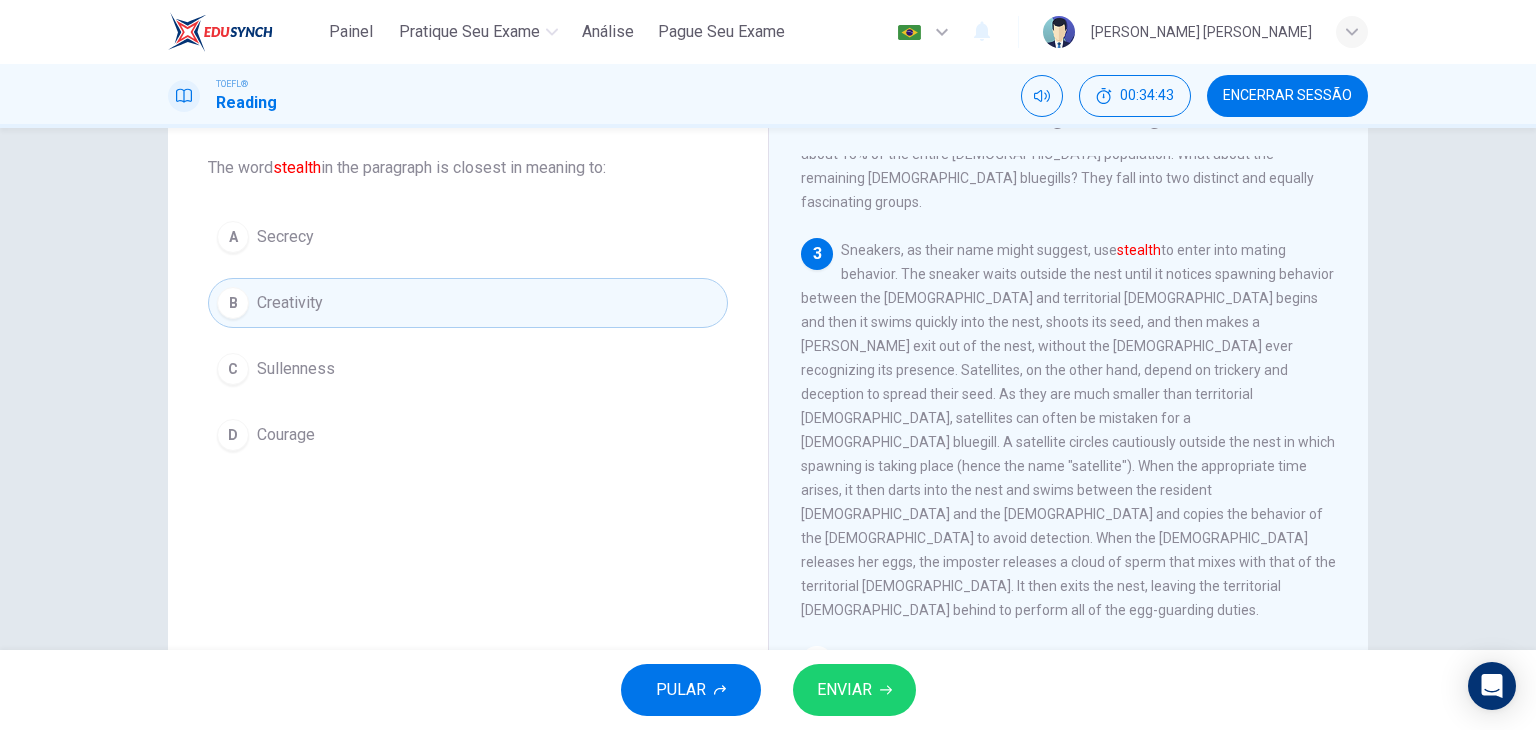 click on "Courage" at bounding box center [286, 435] 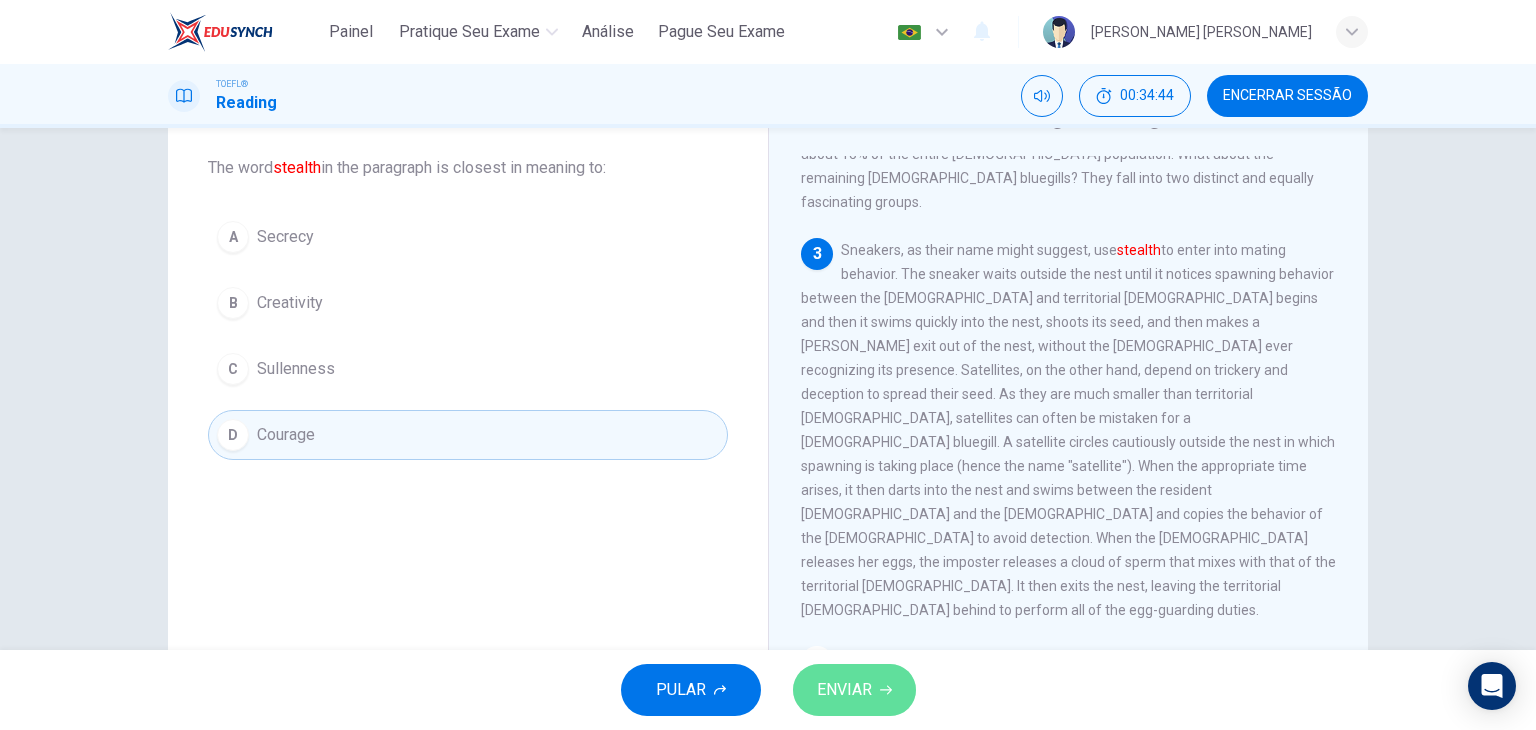 click on "ENVIAR" at bounding box center (844, 690) 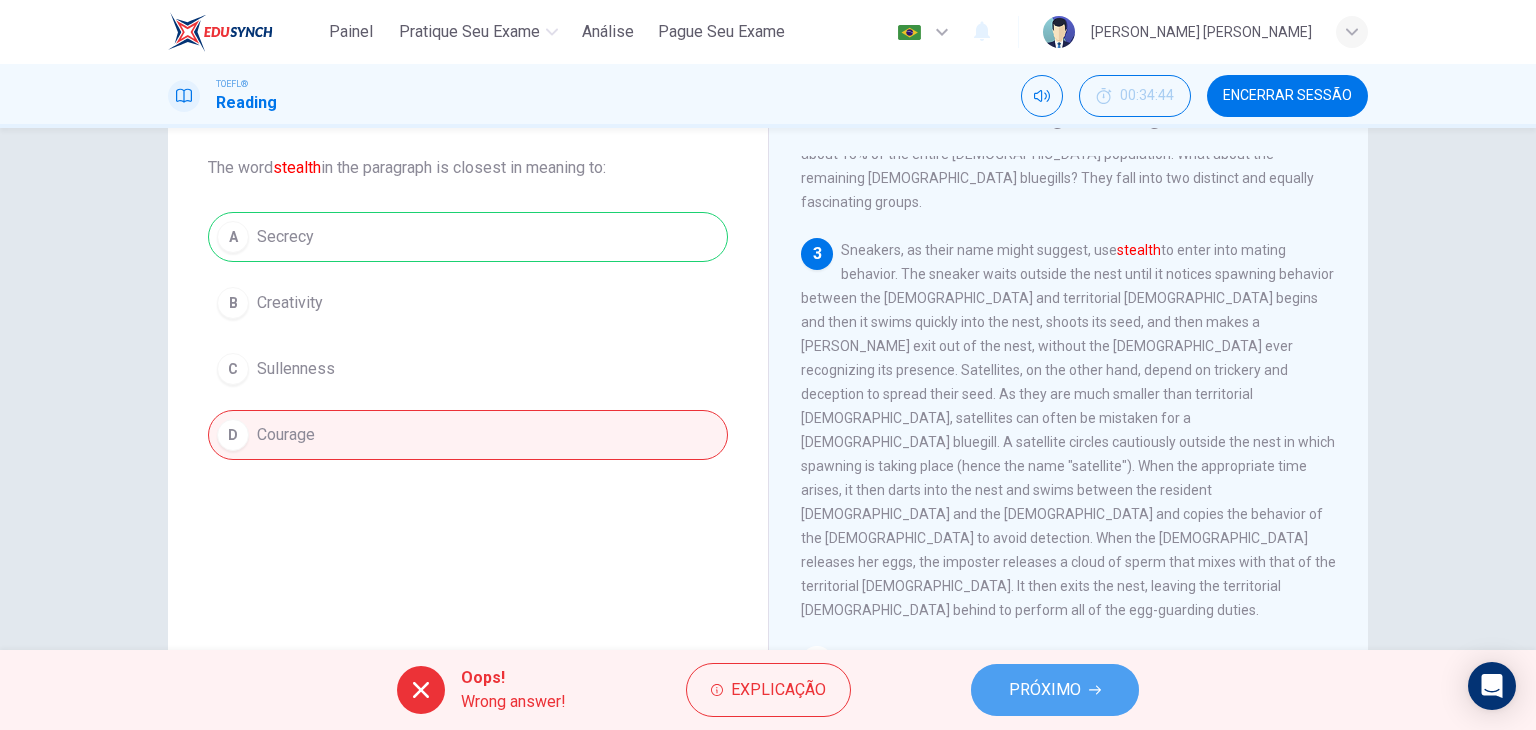 click on "PRÓXIMO" at bounding box center (1045, 690) 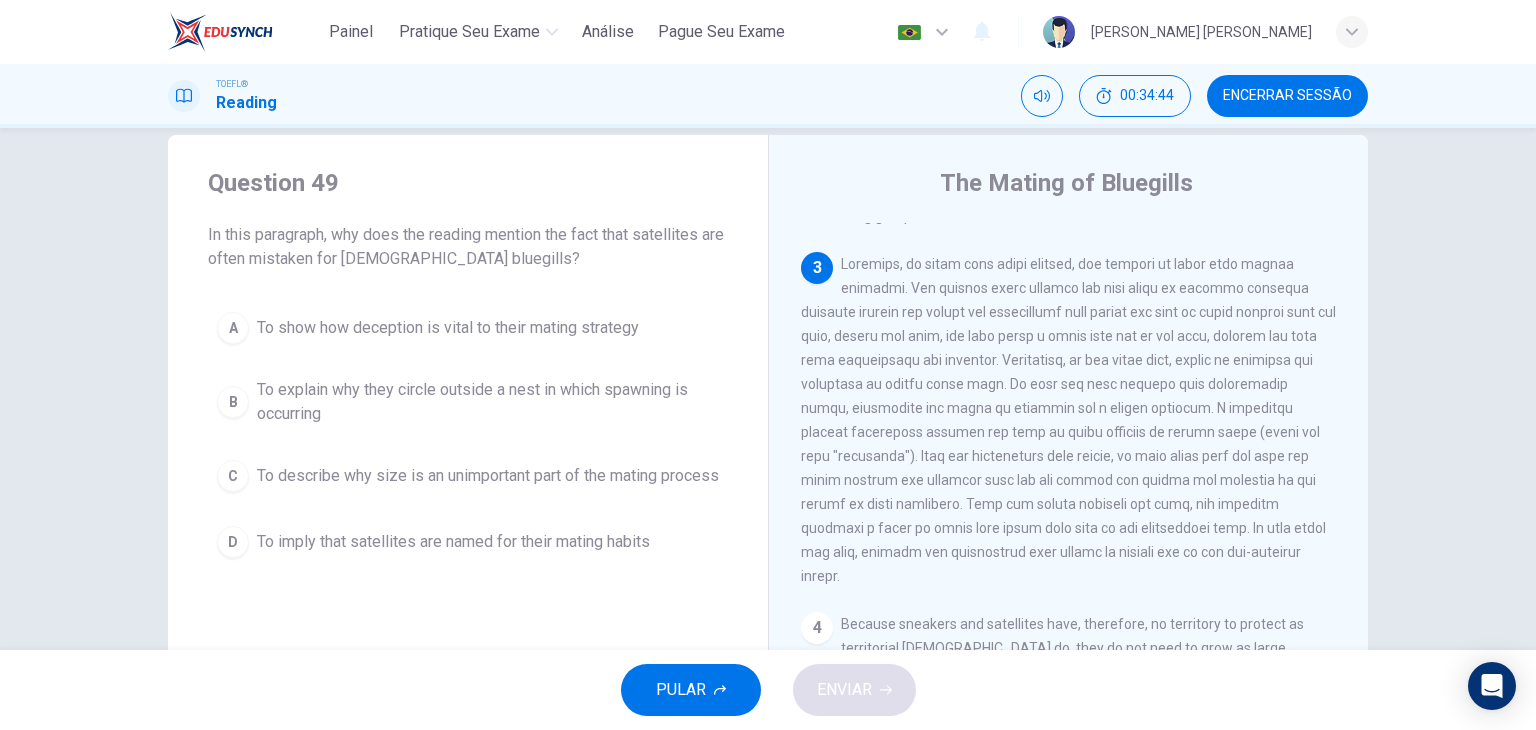 scroll, scrollTop: 0, scrollLeft: 0, axis: both 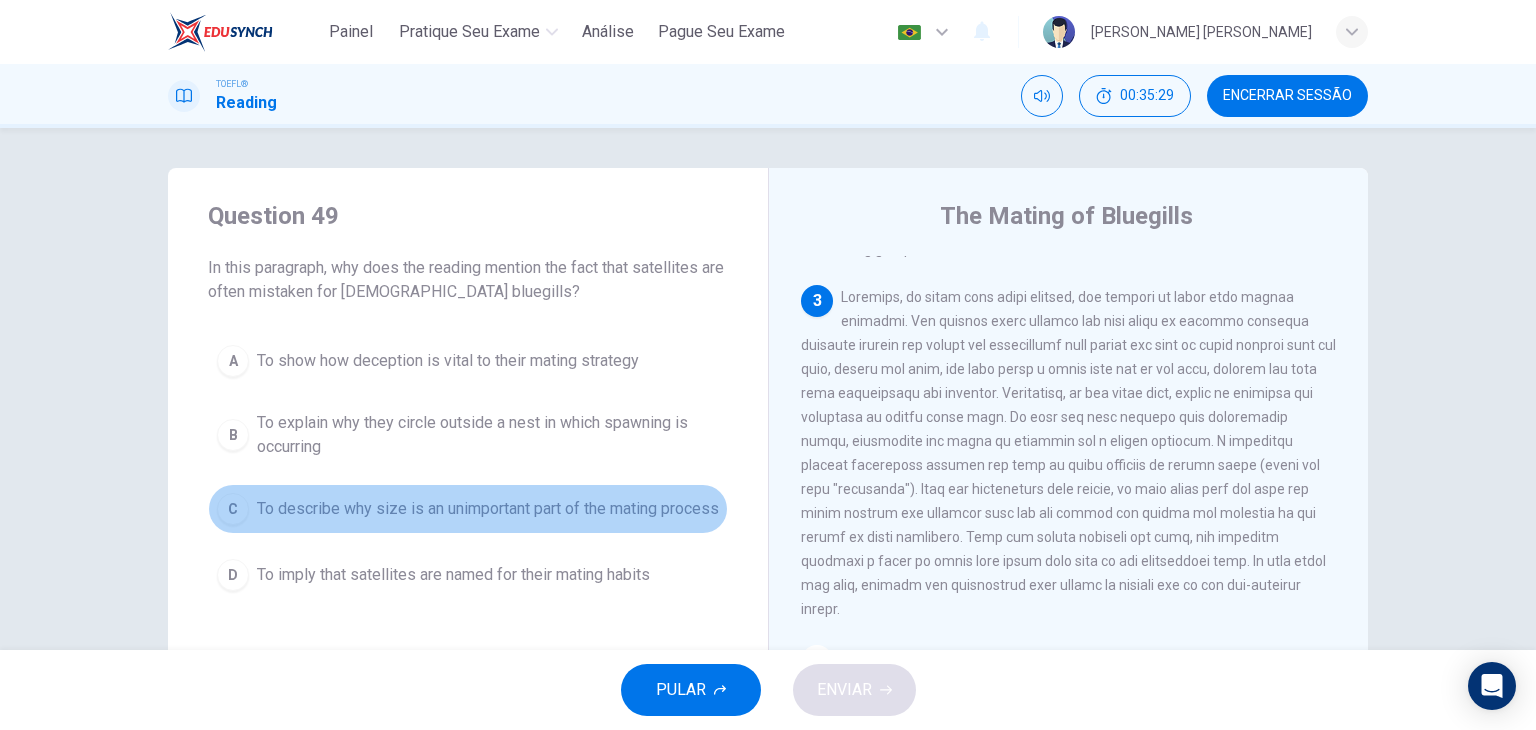 click on "To describe why size is an unimportant part of the mating process" at bounding box center (488, 509) 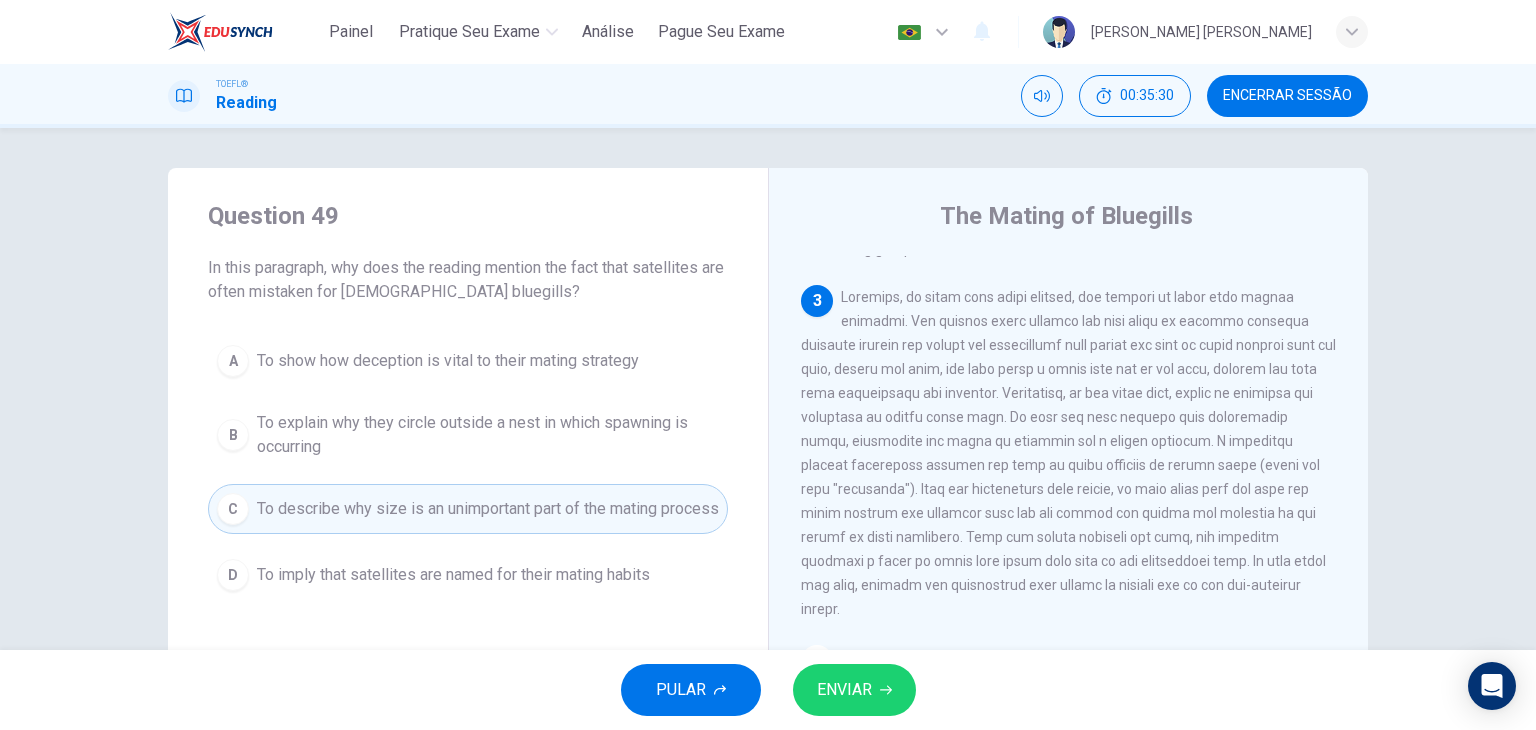 click on "ENVIAR" at bounding box center (854, 690) 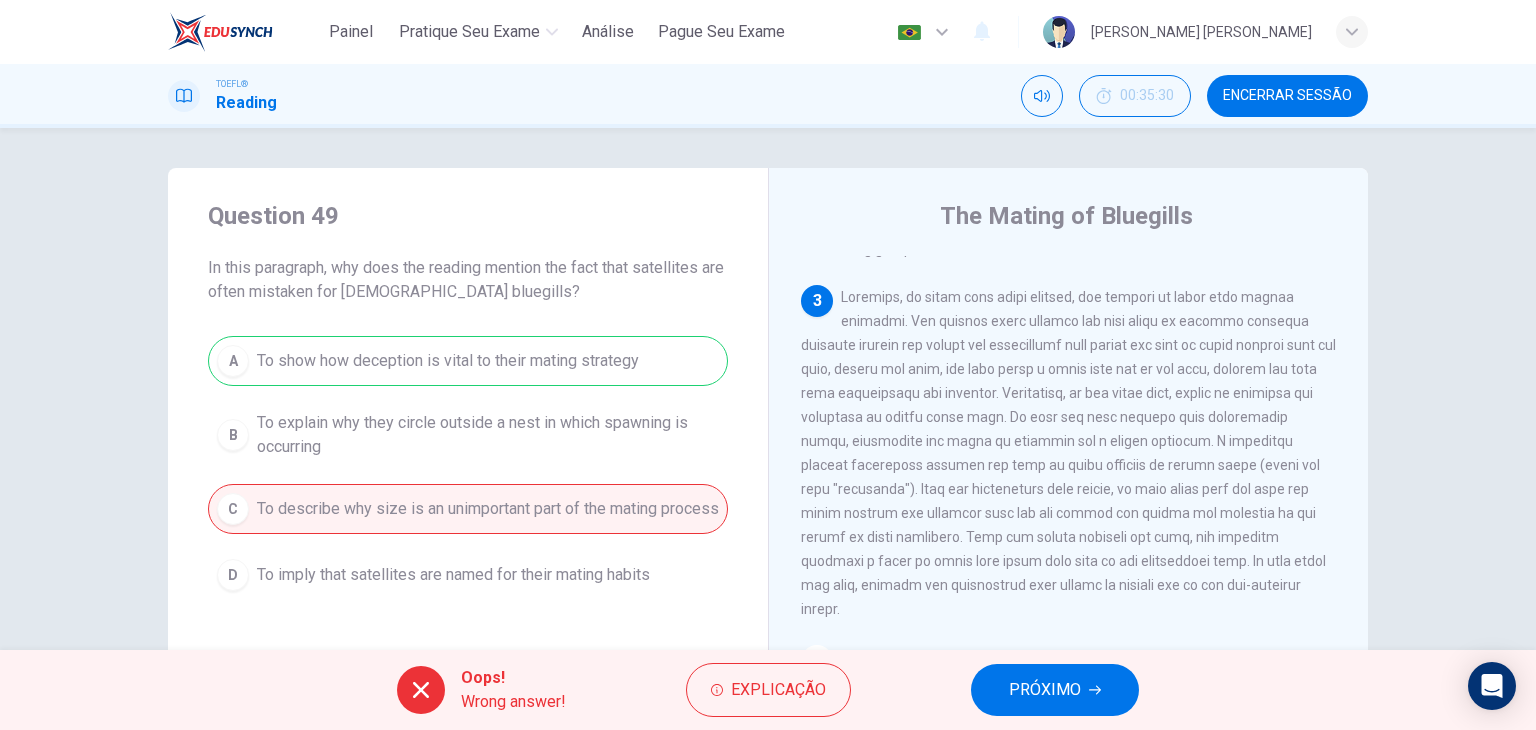 click on "PRÓXIMO" at bounding box center (1045, 690) 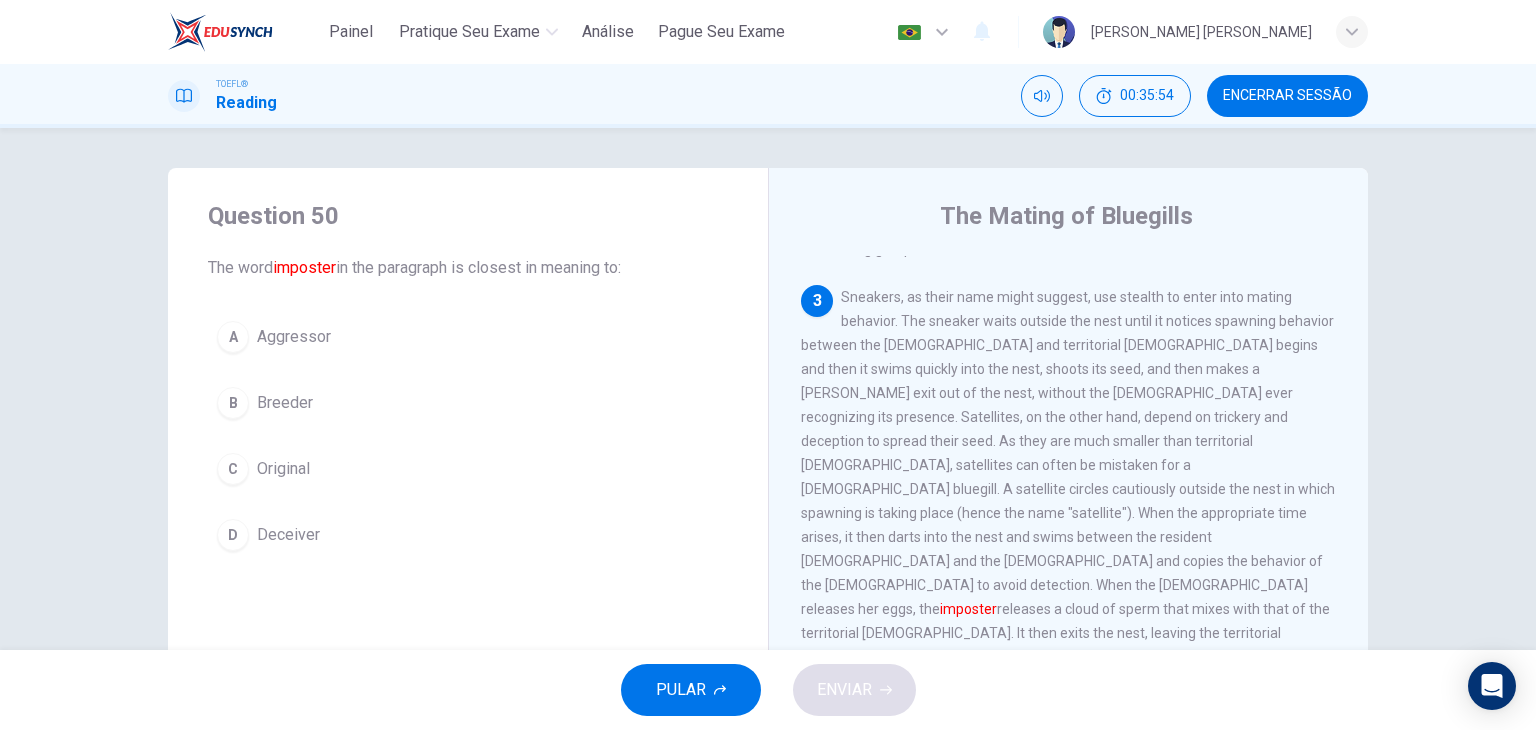 click on "Aggressor" at bounding box center [294, 337] 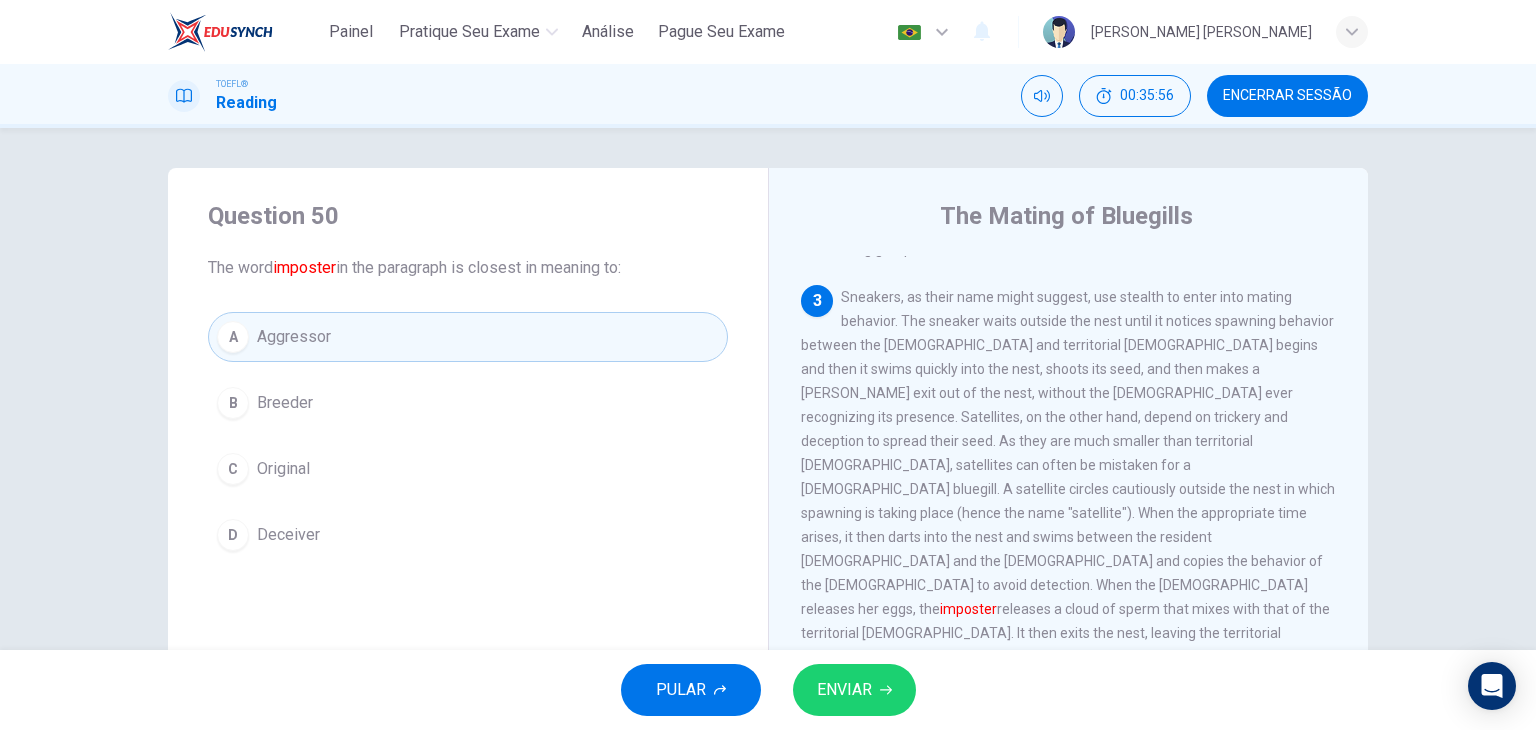 click on "PULAR ENVIAR" at bounding box center (768, 690) 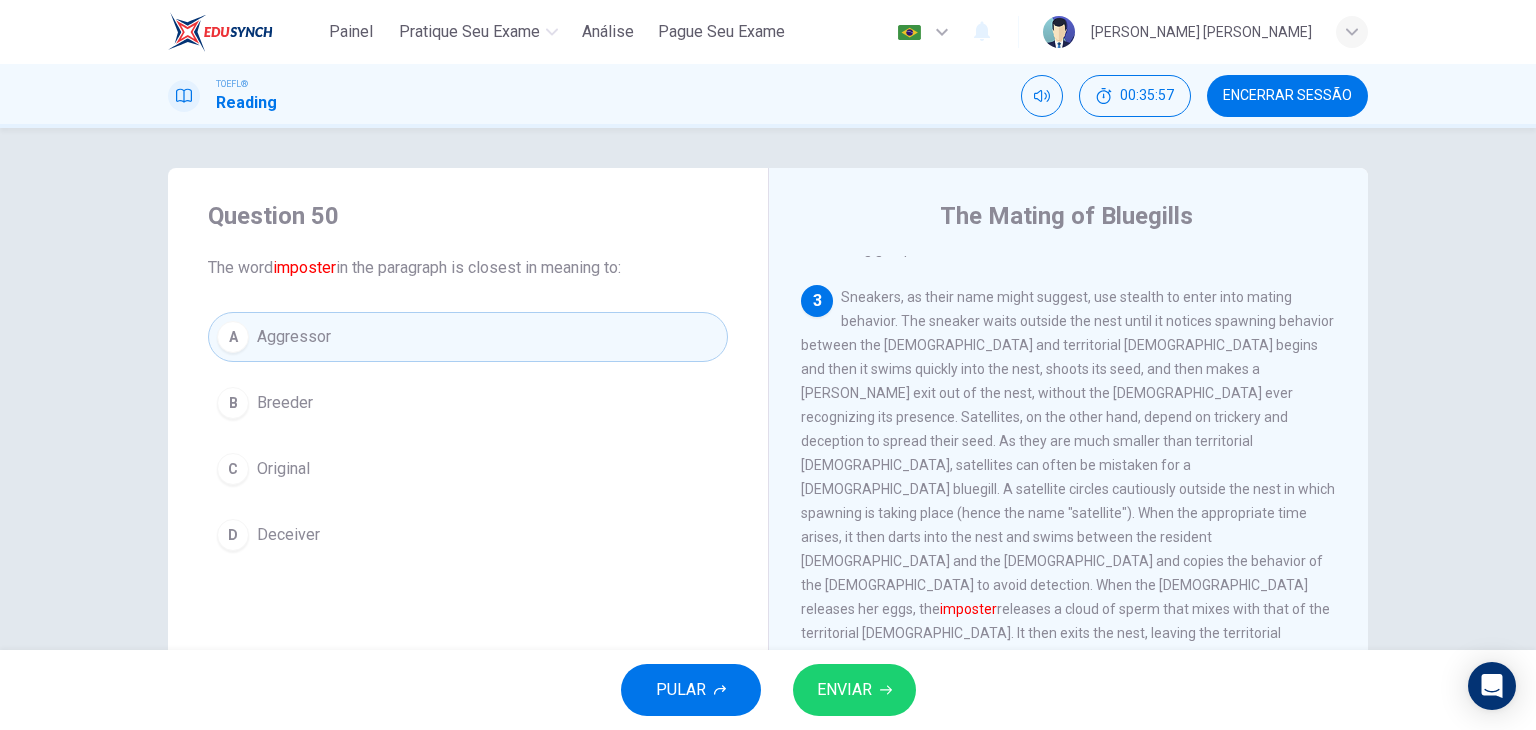 click on "ENVIAR" at bounding box center [854, 690] 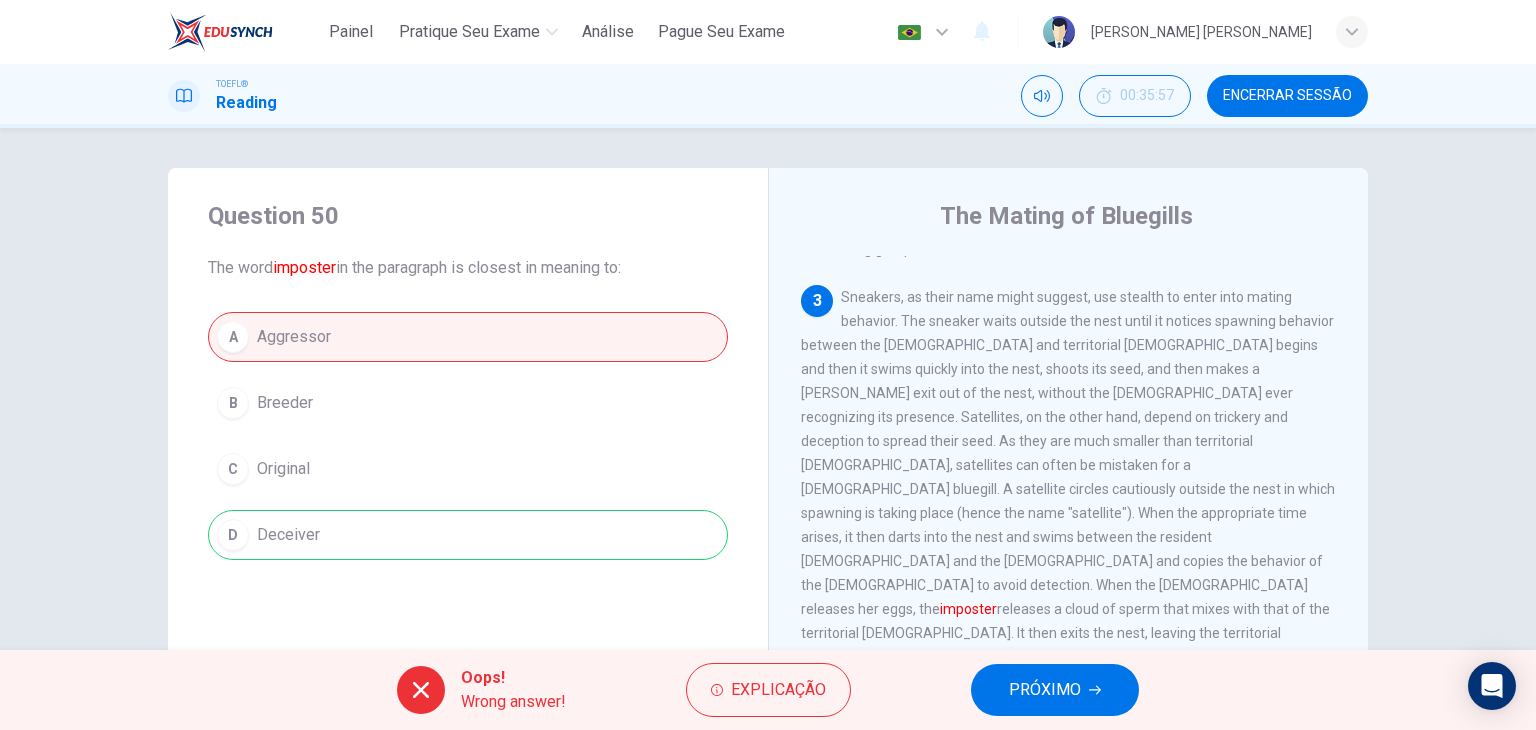 click on "Encerrar Sessão" at bounding box center (1287, 96) 